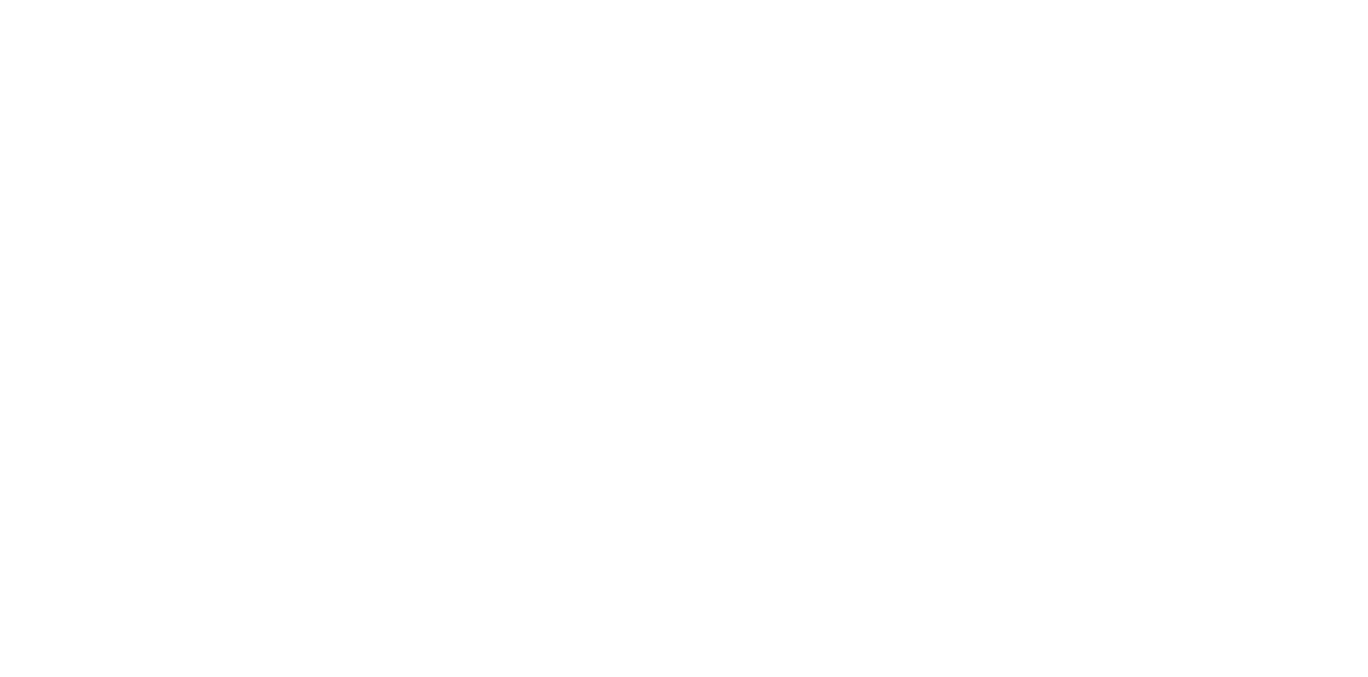 scroll, scrollTop: 0, scrollLeft: 0, axis: both 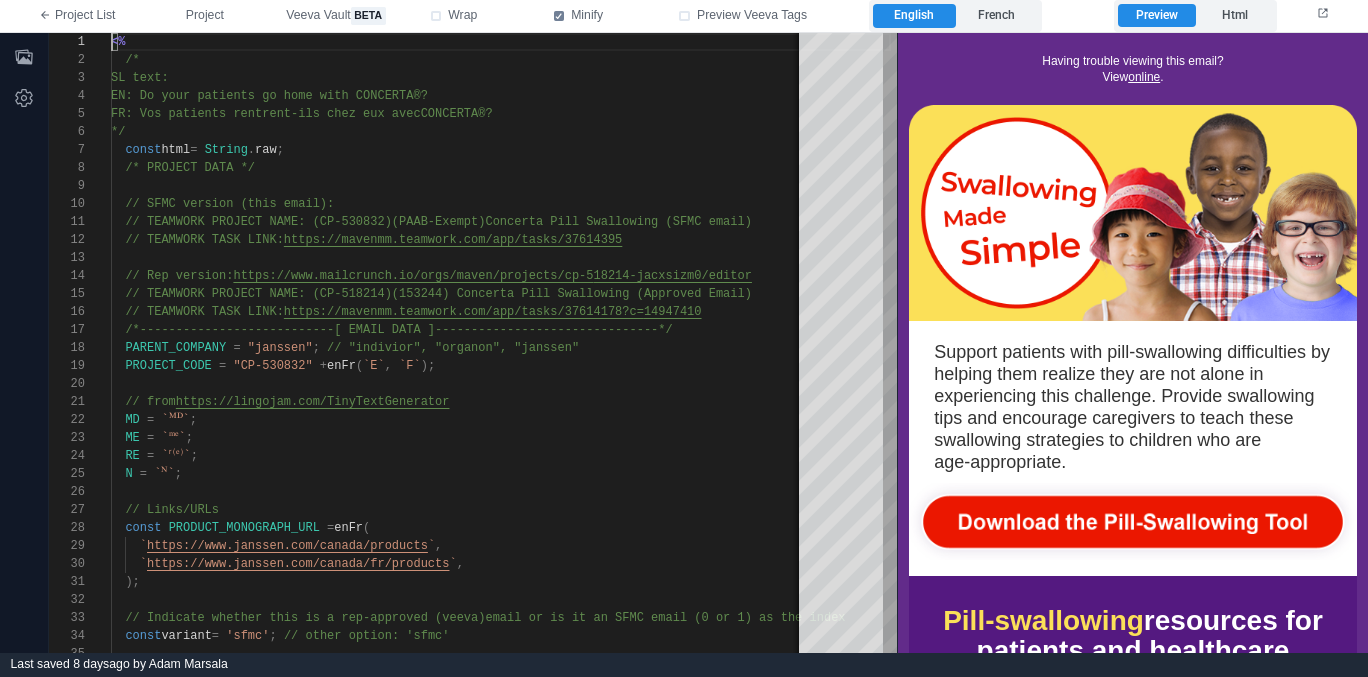 click on "ME   =   `ᵐᵉ` ;" at bounding box center (501, 438) 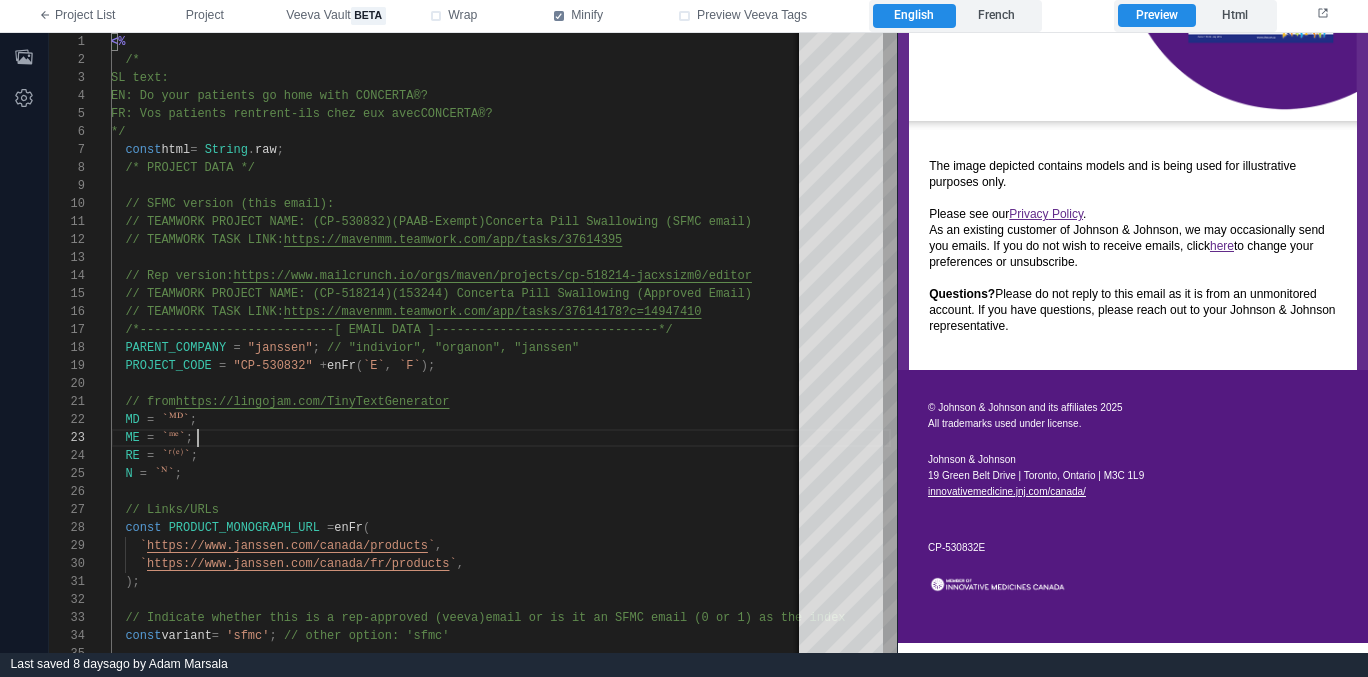 scroll, scrollTop: 2324, scrollLeft: 0, axis: vertical 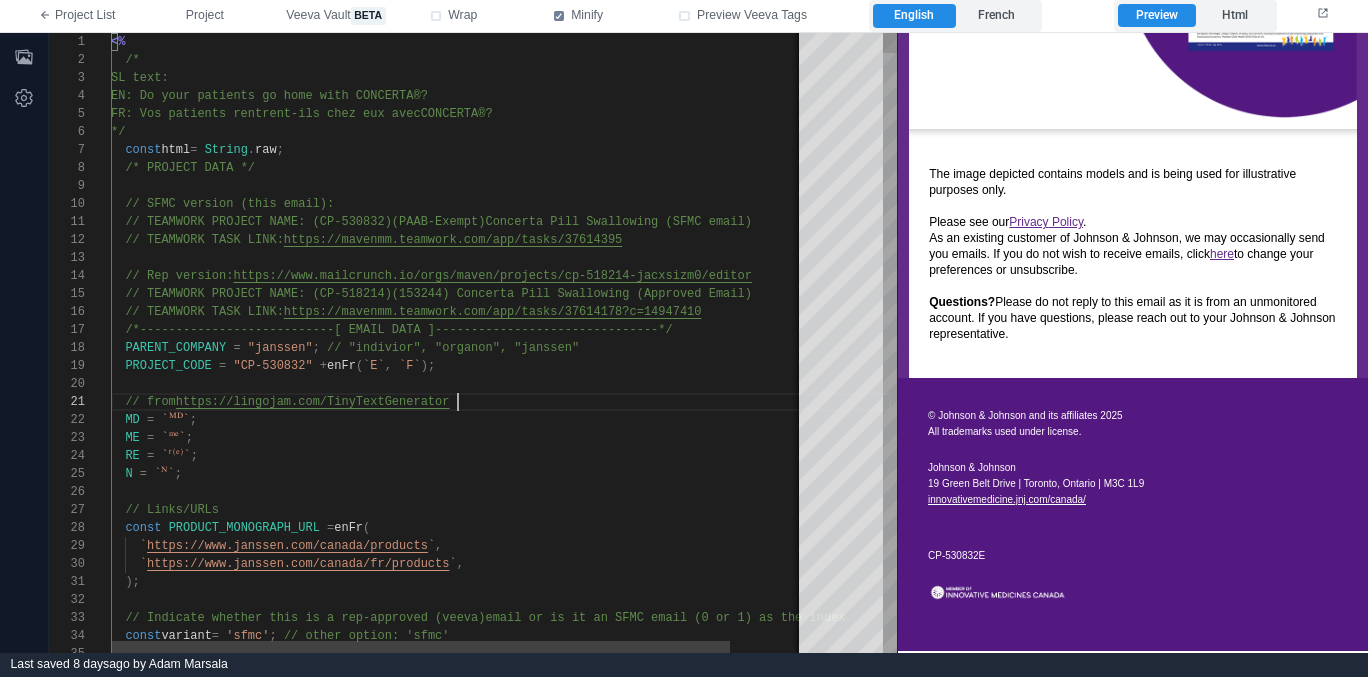 click on "// from  https://lingojam.com/TinyTextGenerator" at bounding box center (501, 402) 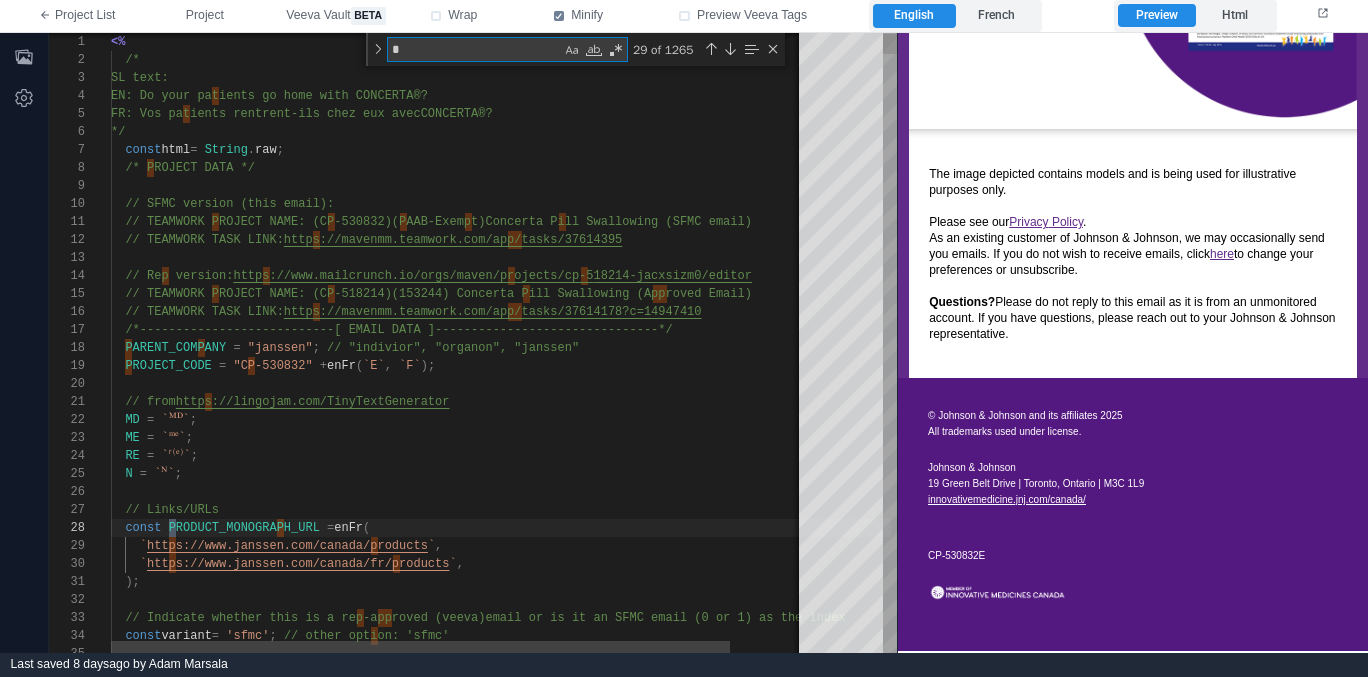 type on "**" 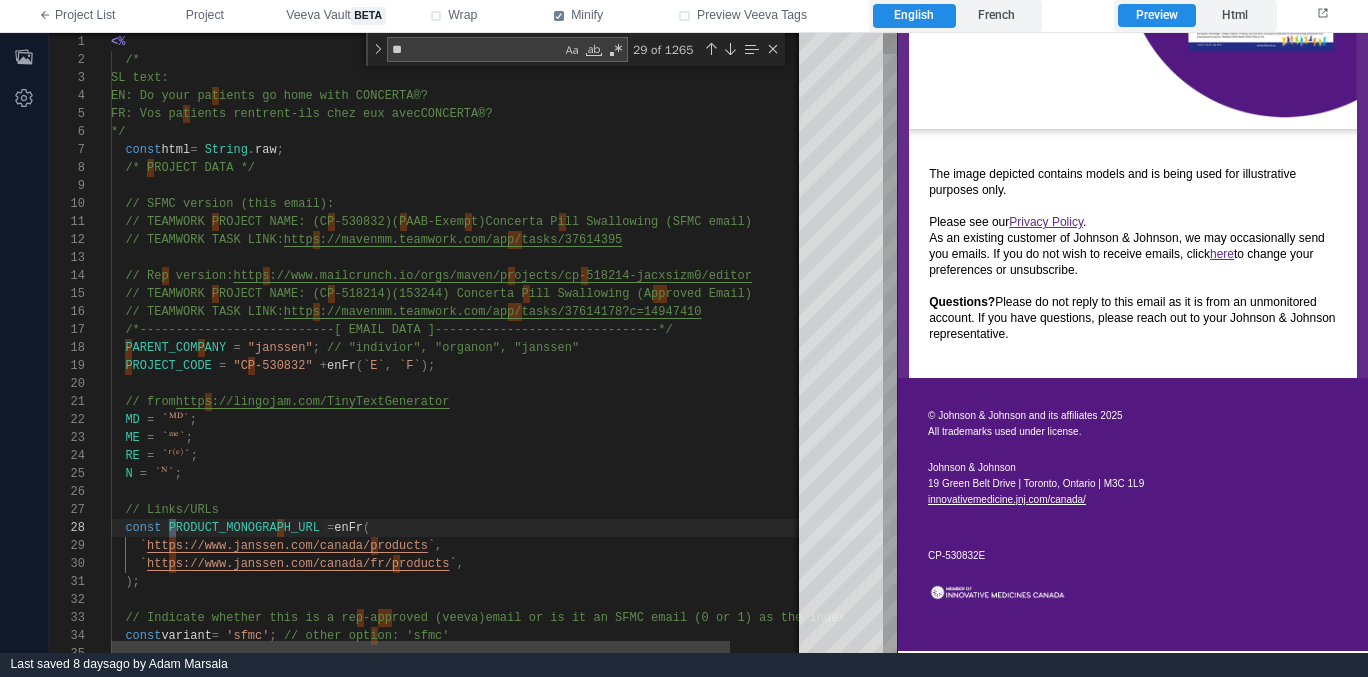 scroll, scrollTop: 0, scrollLeft: 72, axis: horizontal 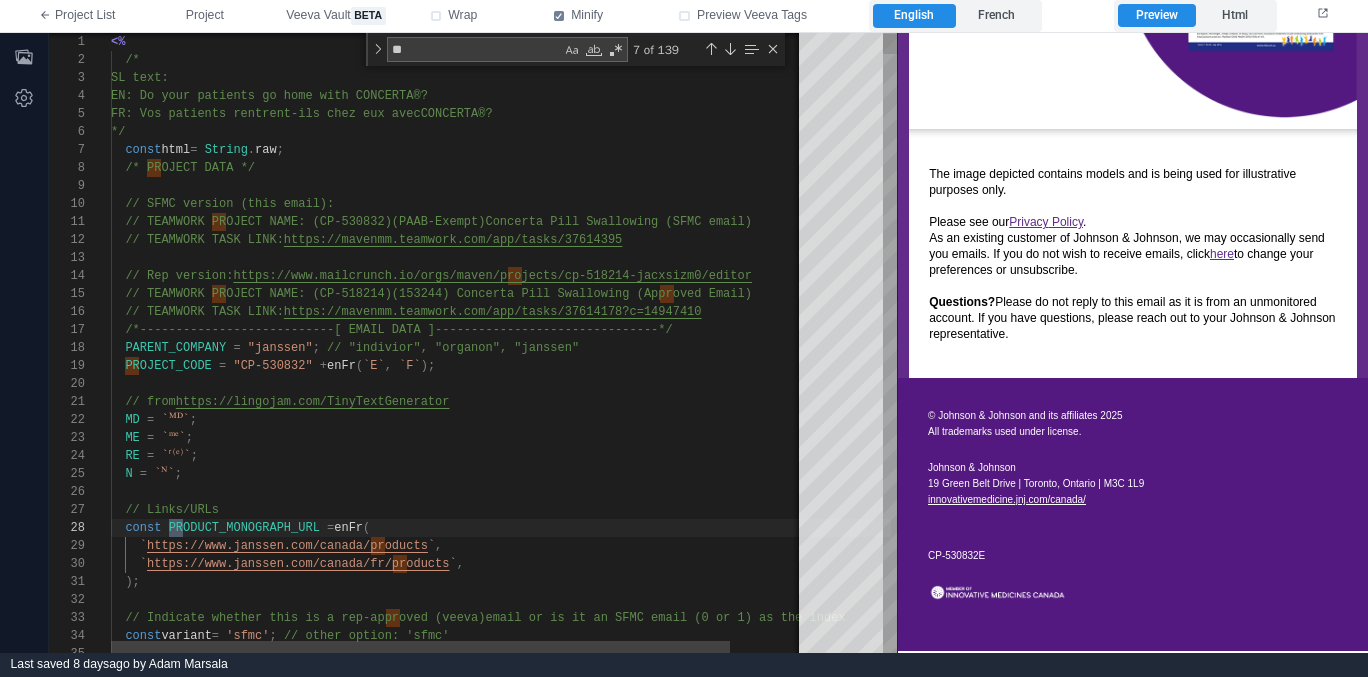 type on "**********" 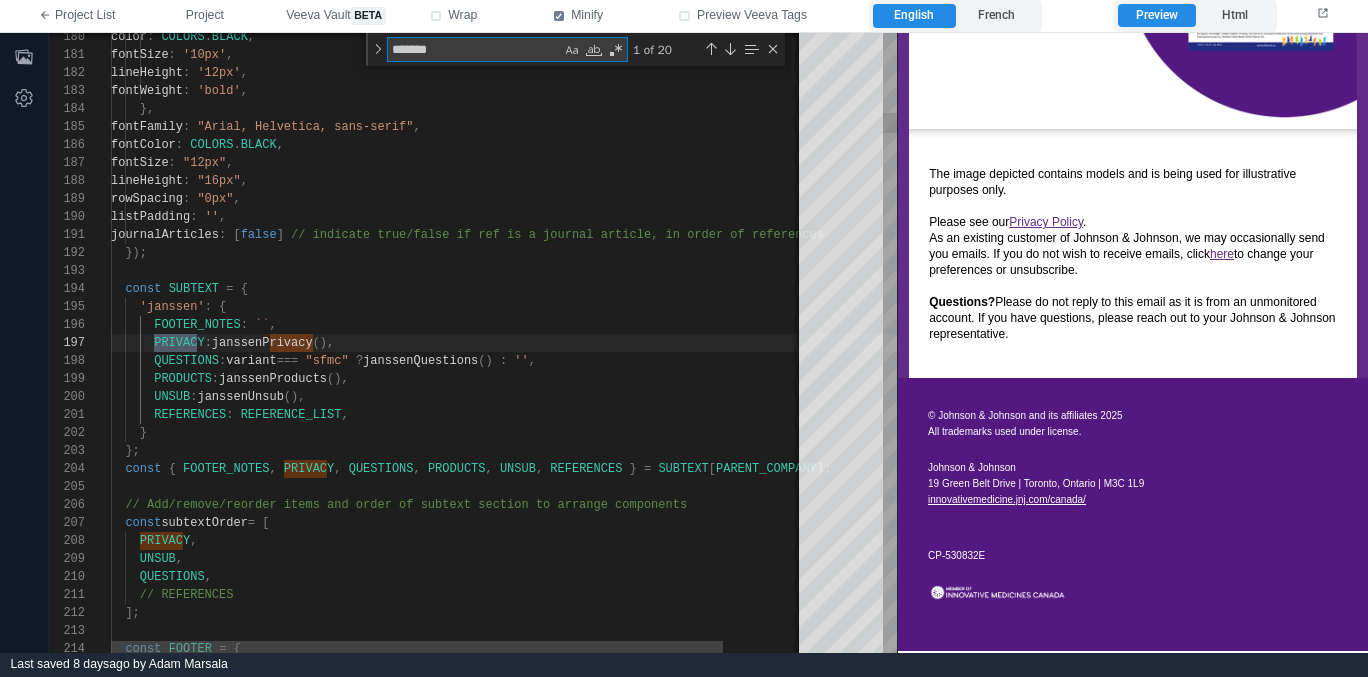 scroll, scrollTop: 180, scrollLeft: 94, axis: both 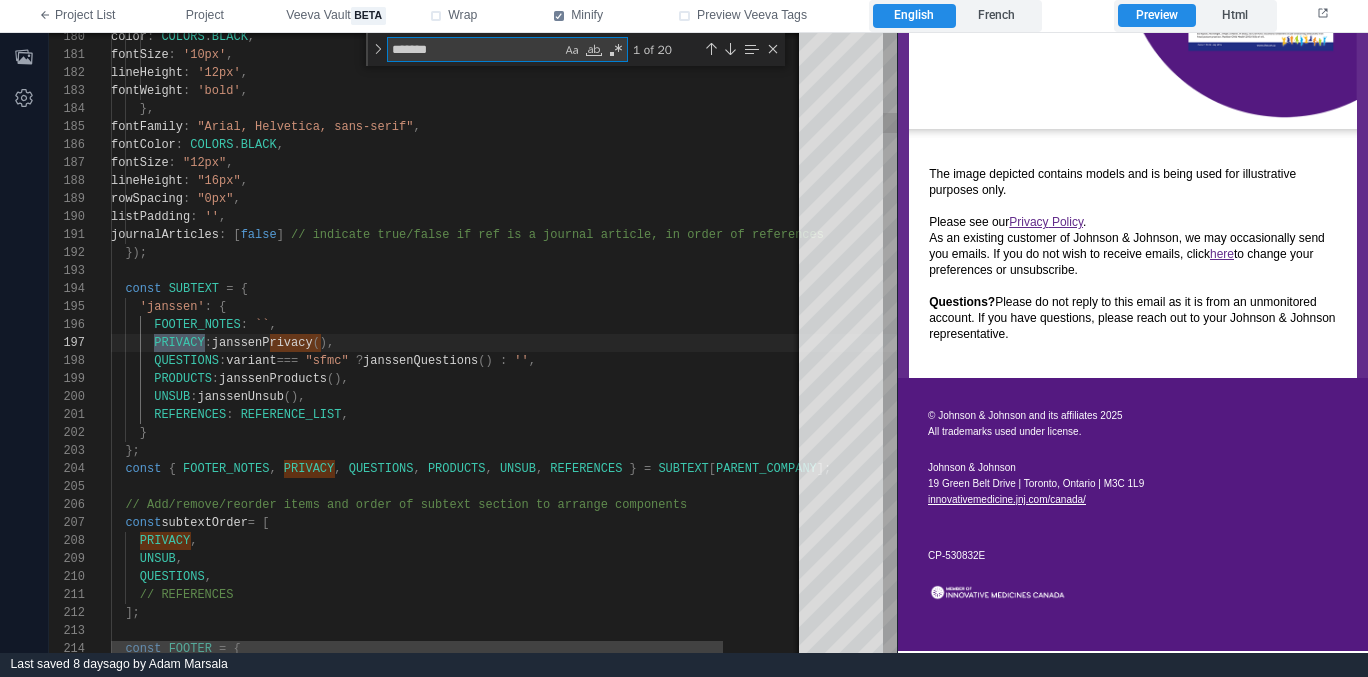 type on "*******" 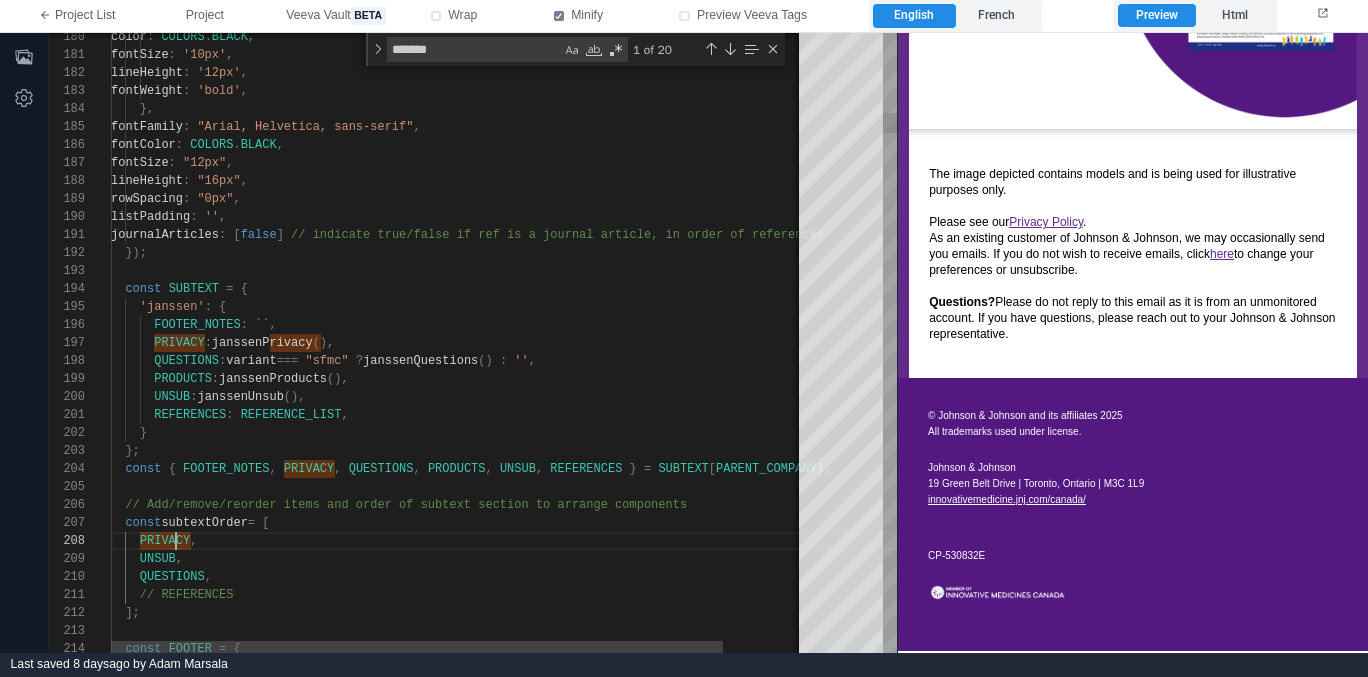 click on "PRIVACY" at bounding box center [165, 541] 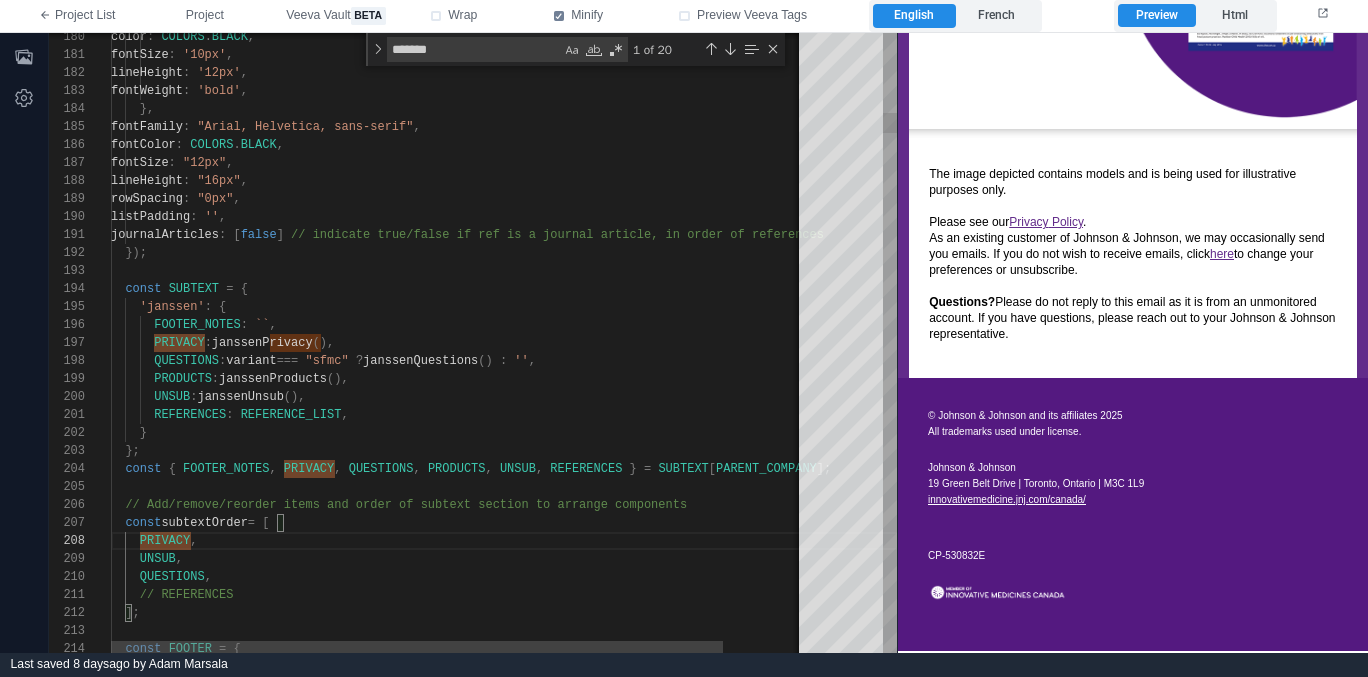 click on "subtextOrder" at bounding box center [204, 523] 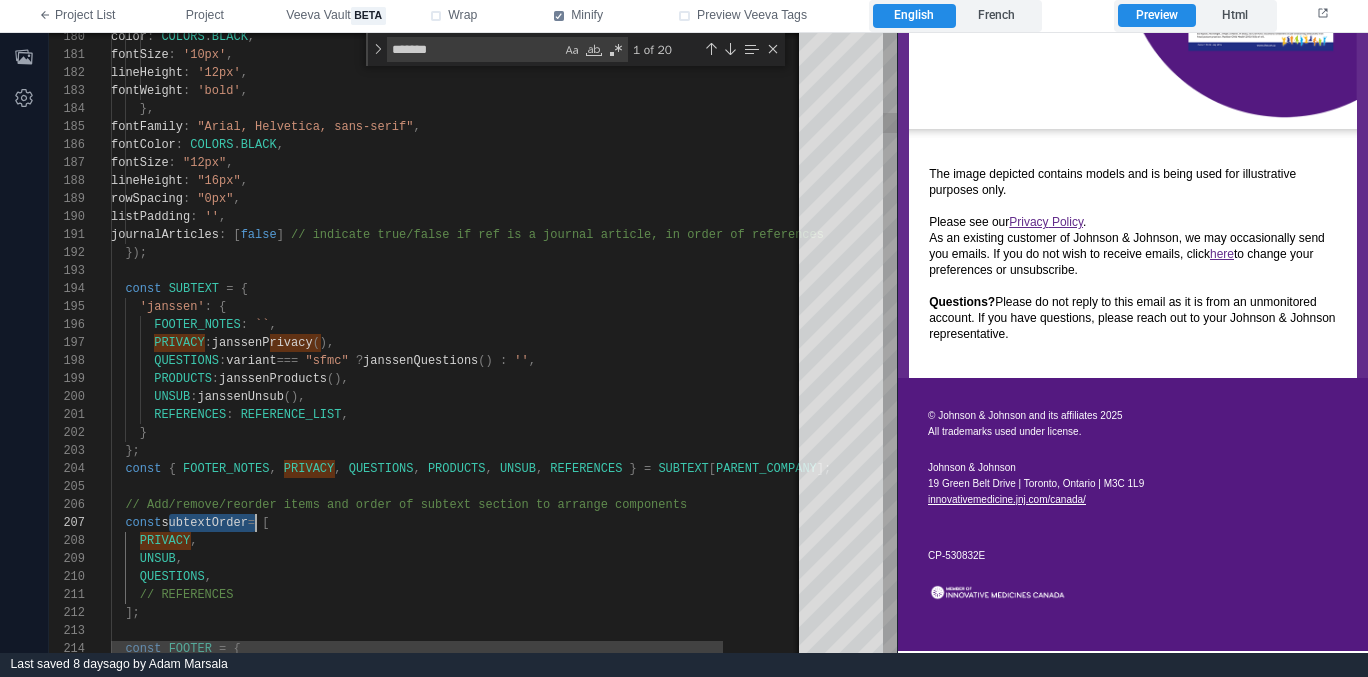 scroll, scrollTop: 108, scrollLeft: 145, axis: both 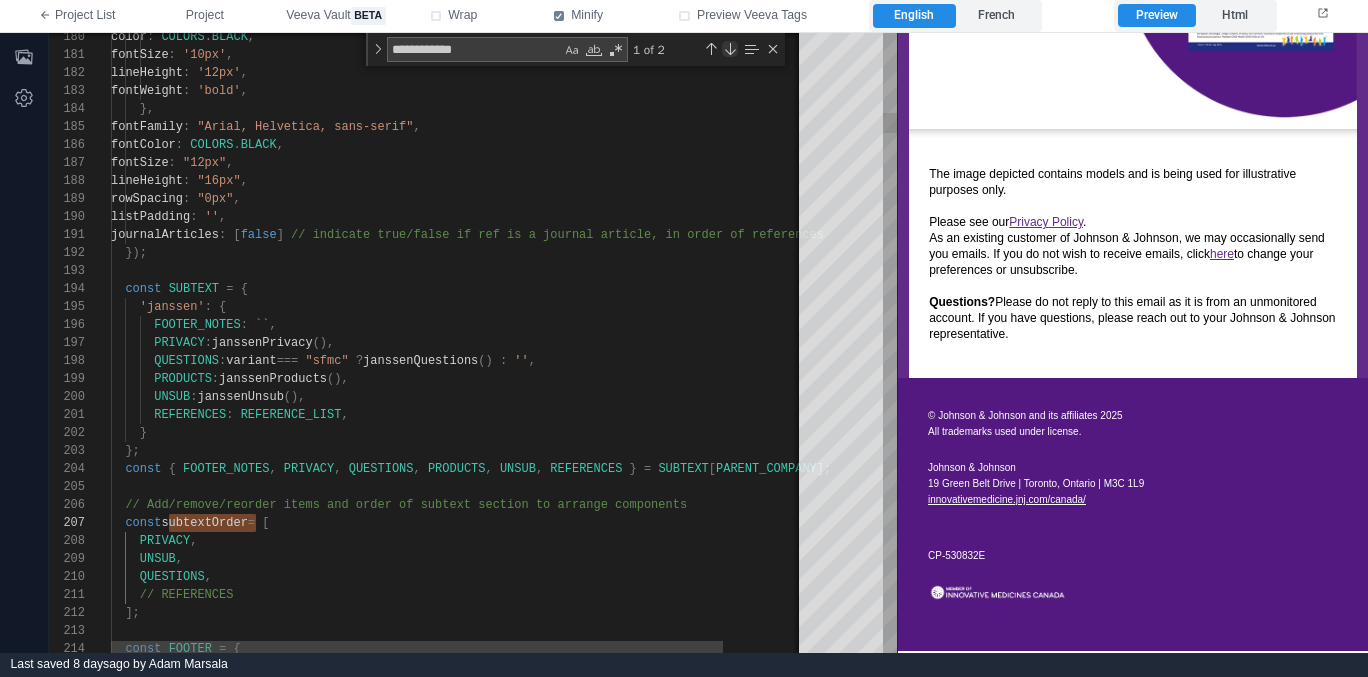 click at bounding box center [730, 49] 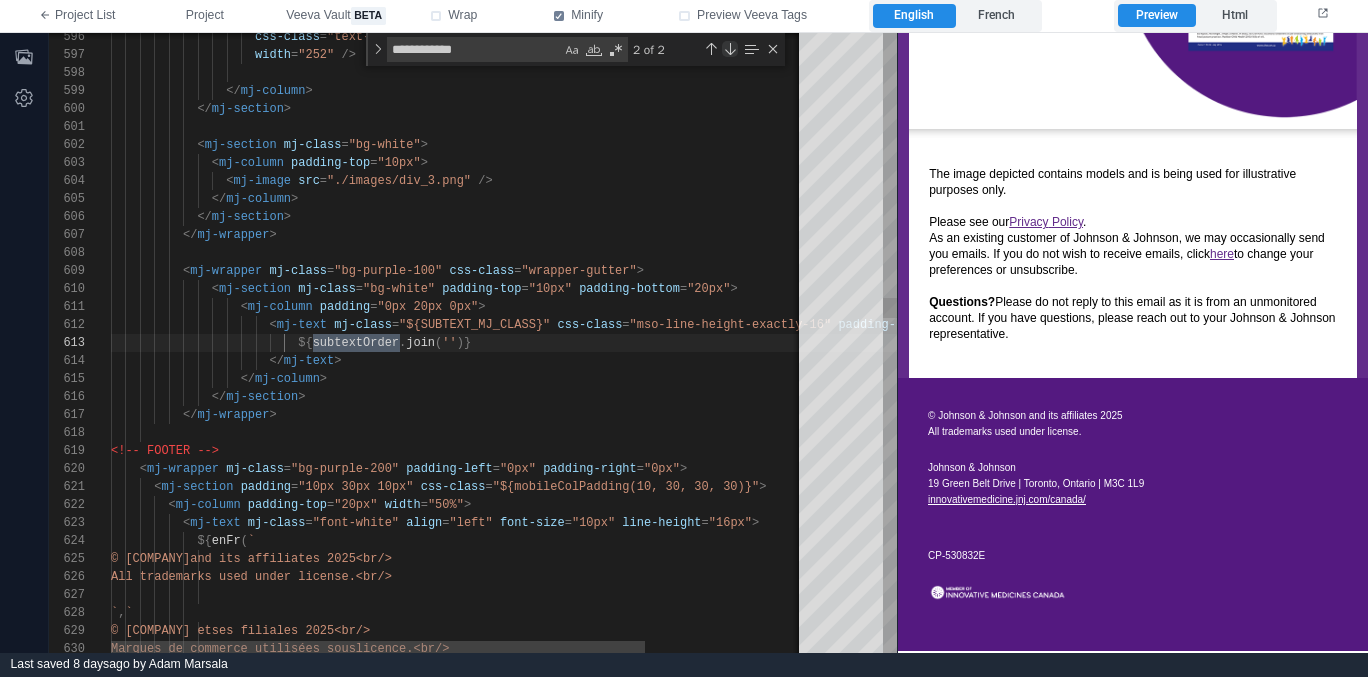 scroll, scrollTop: 180, scrollLeft: 289, axis: both 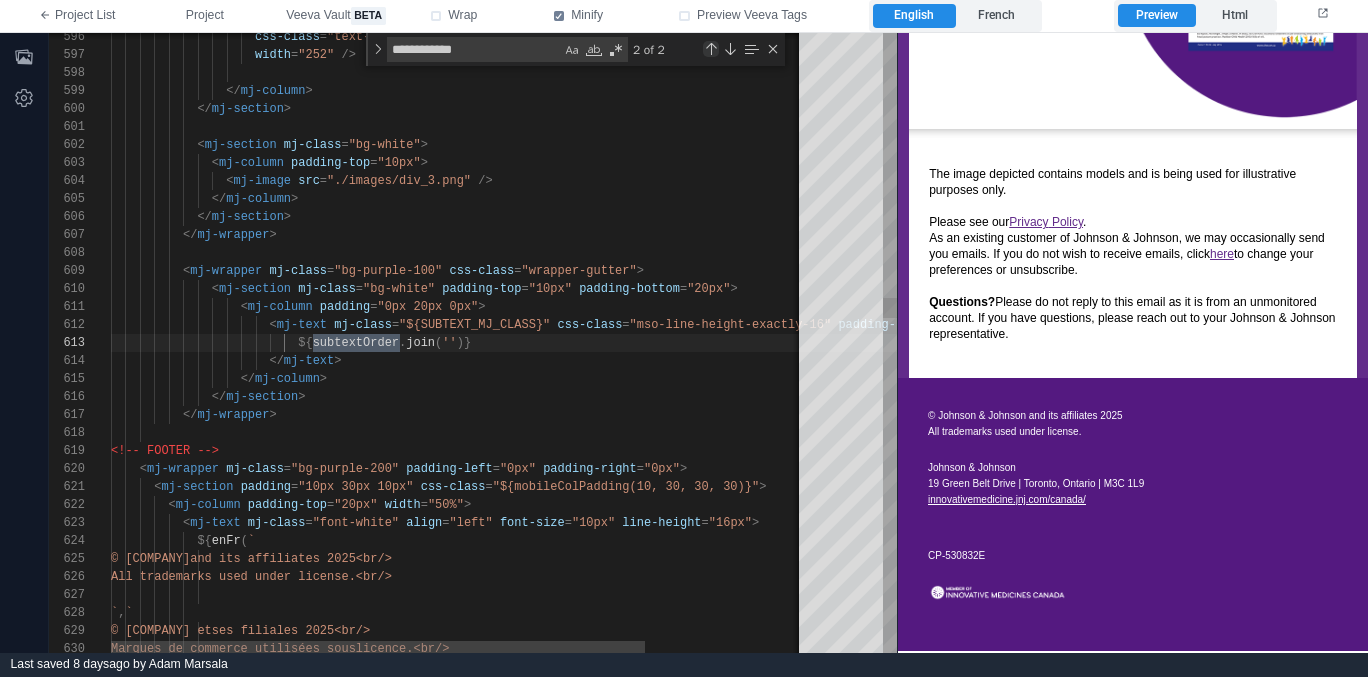 click at bounding box center [711, 49] 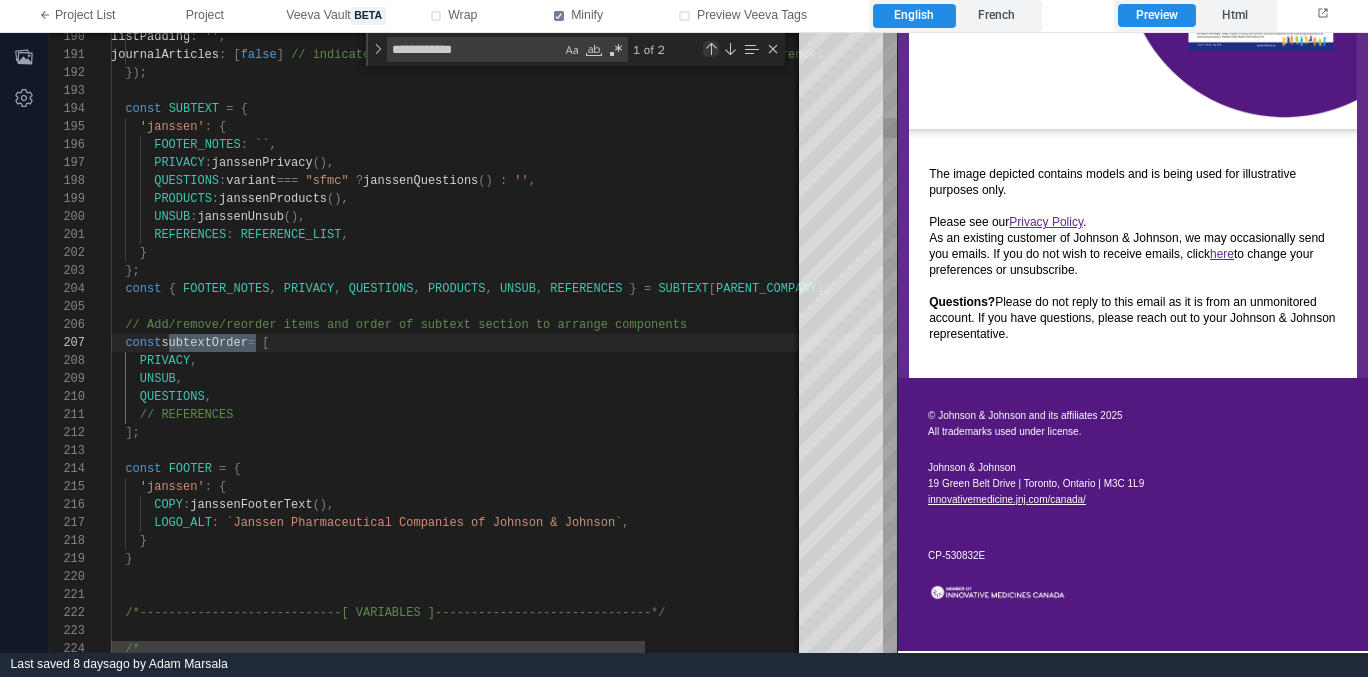scroll, scrollTop: 180, scrollLeft: 145, axis: both 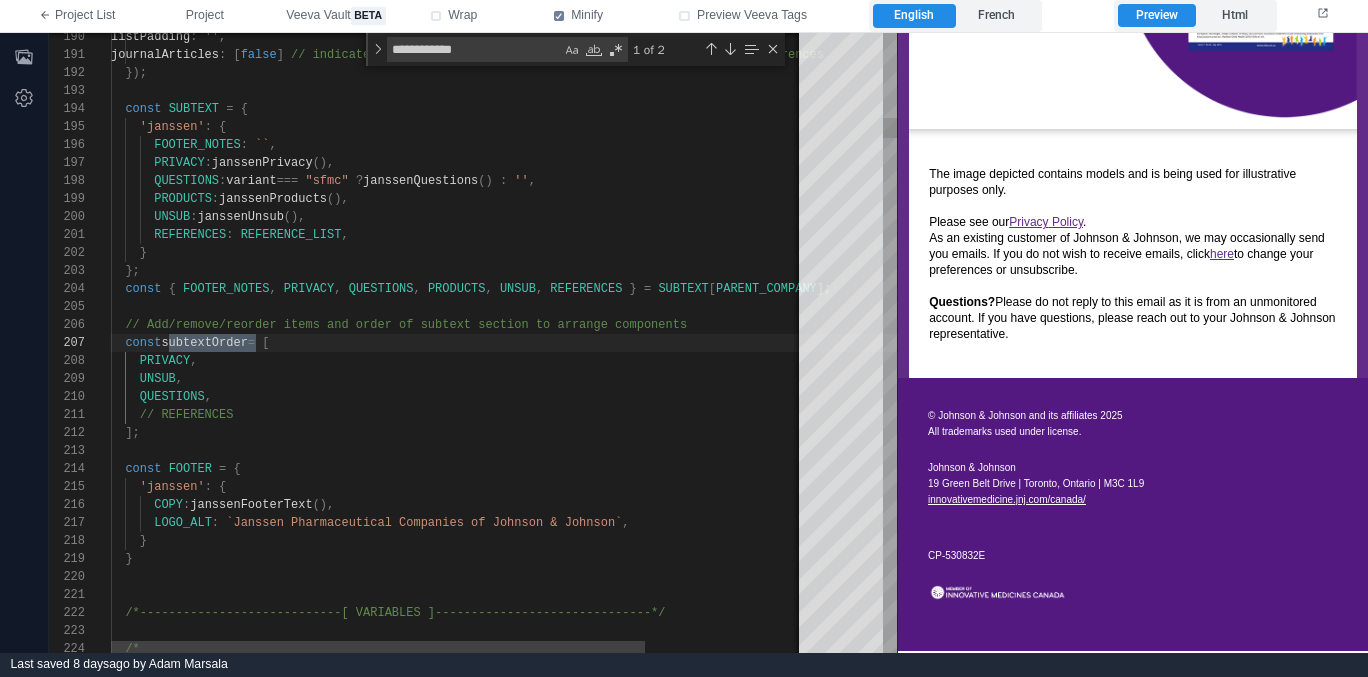 click on "PRIVACY" at bounding box center [165, 361] 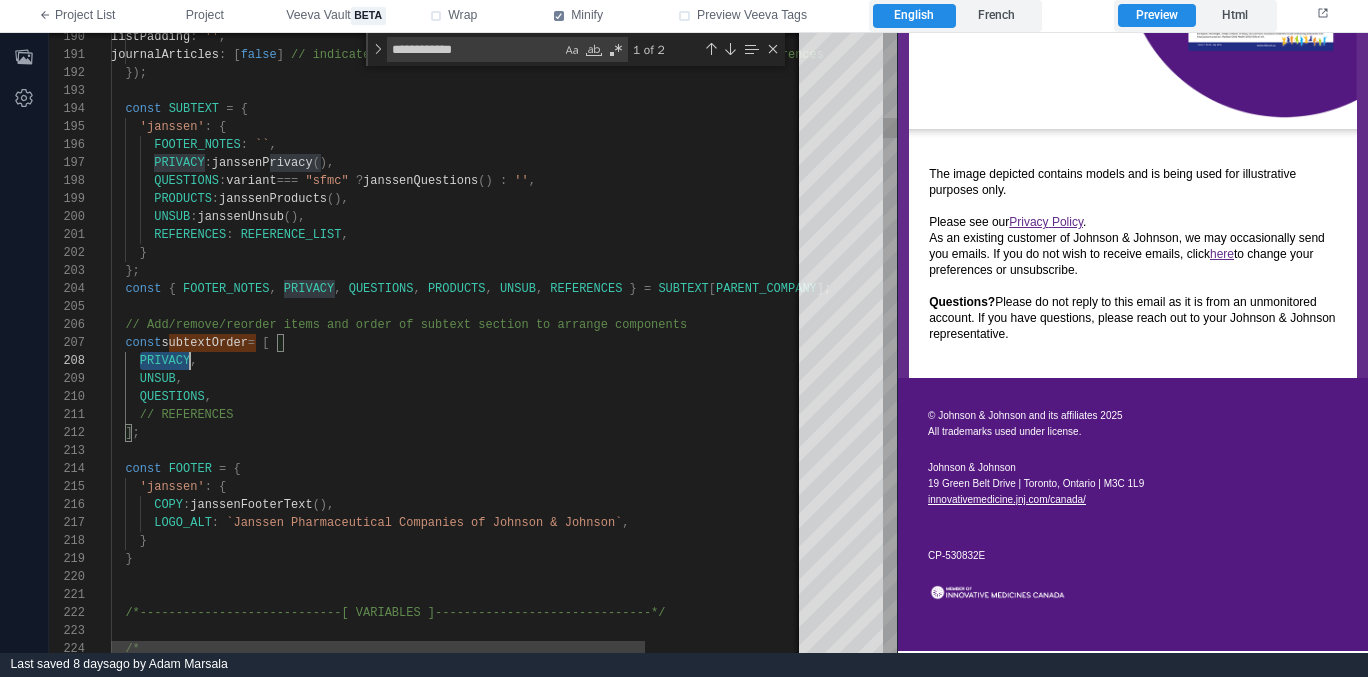 scroll, scrollTop: 126, scrollLeft: 79, axis: both 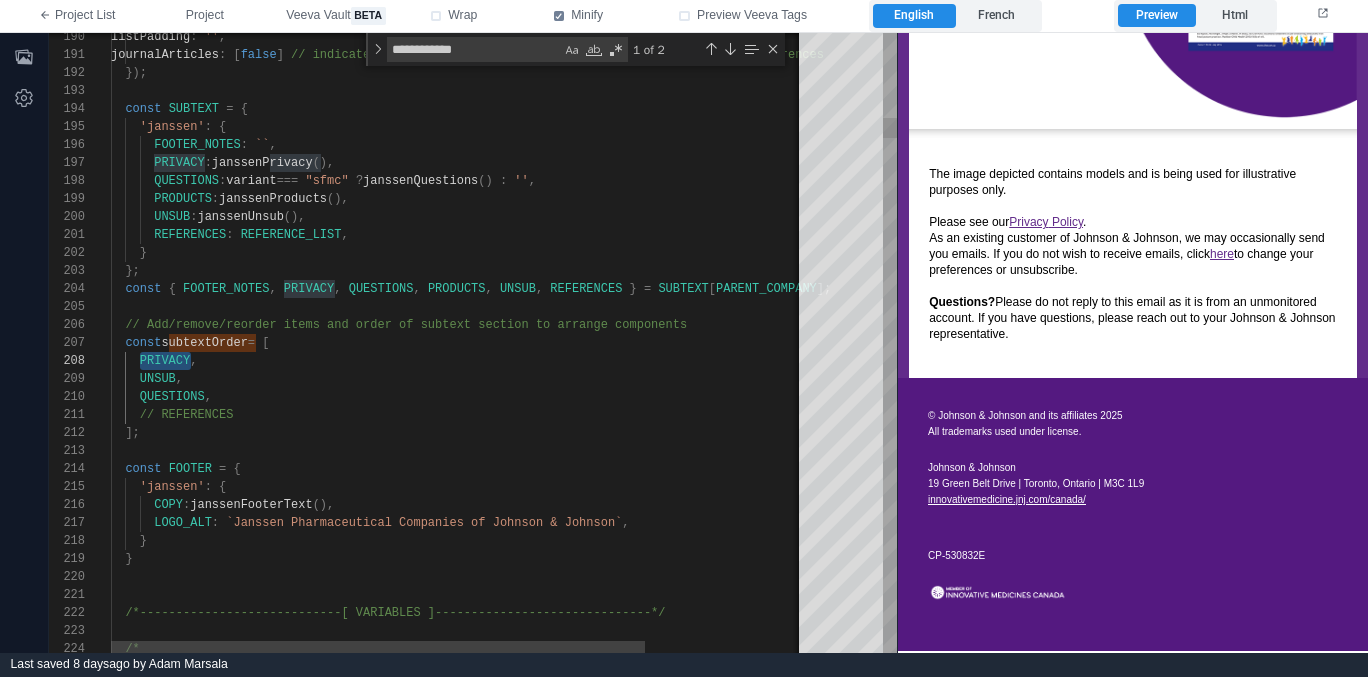 type on "*******" 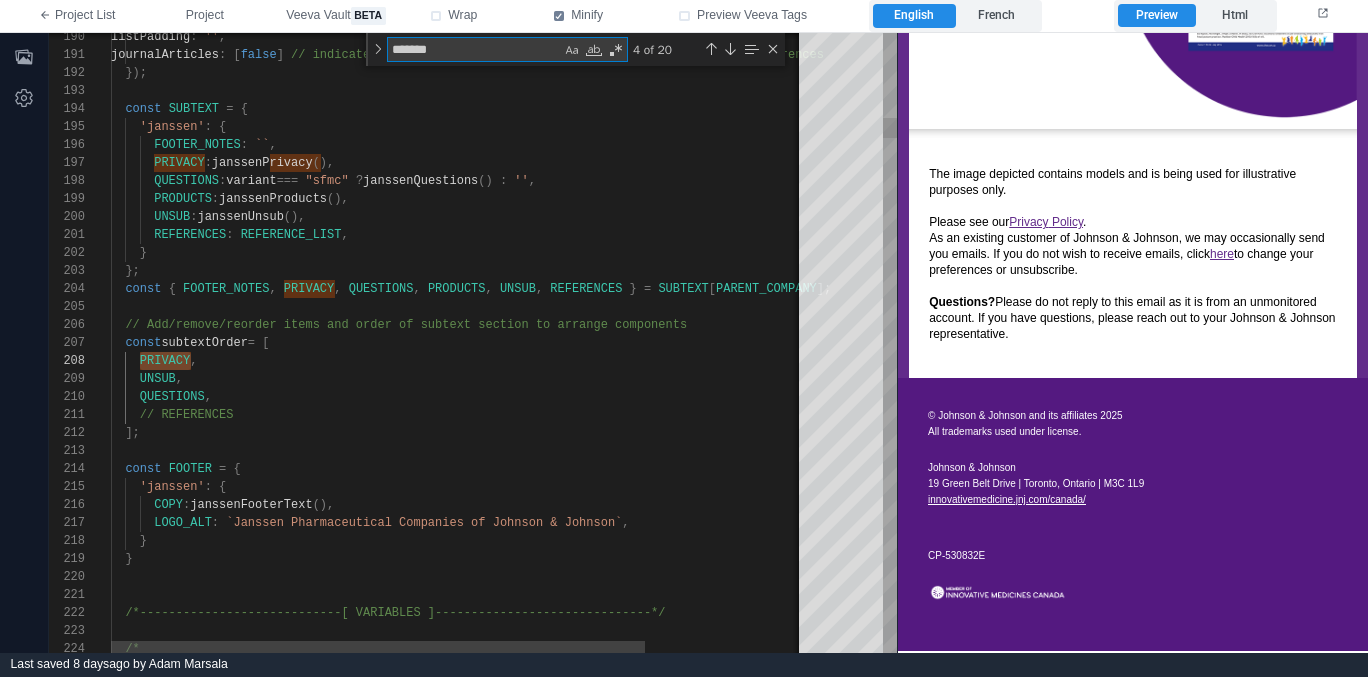 type on "**********" 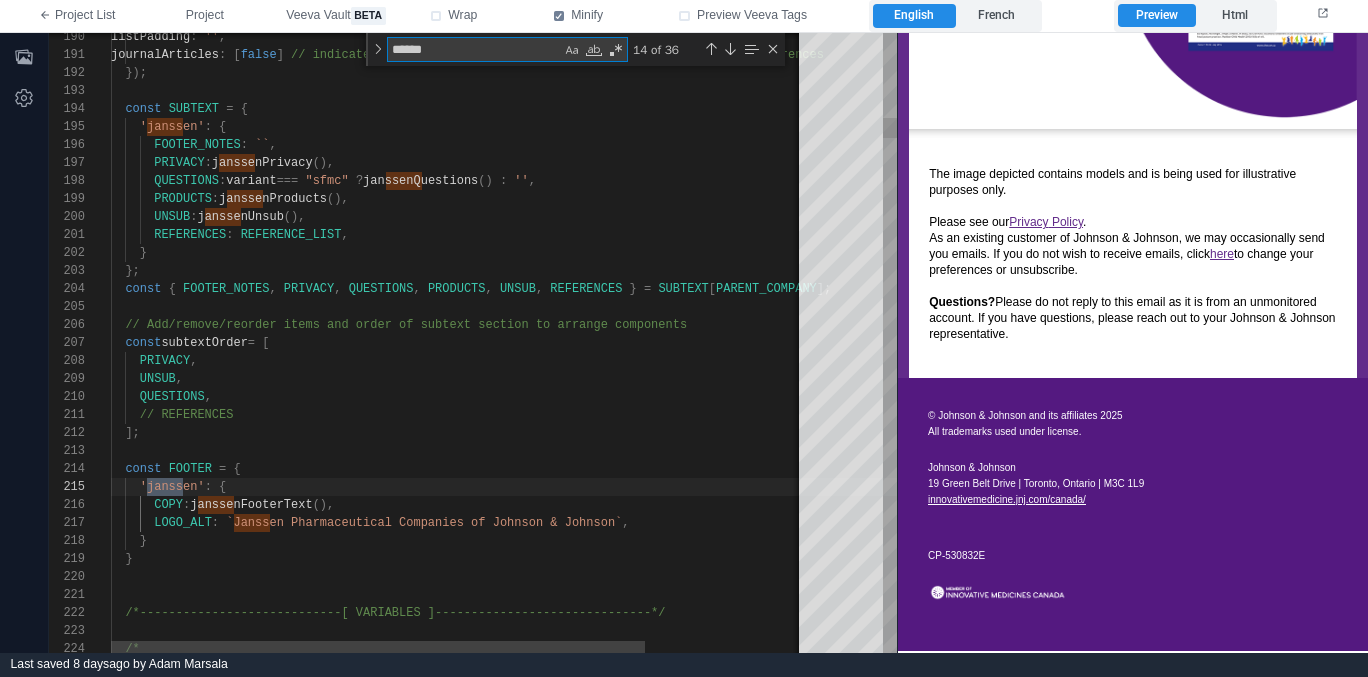 type on "*******" 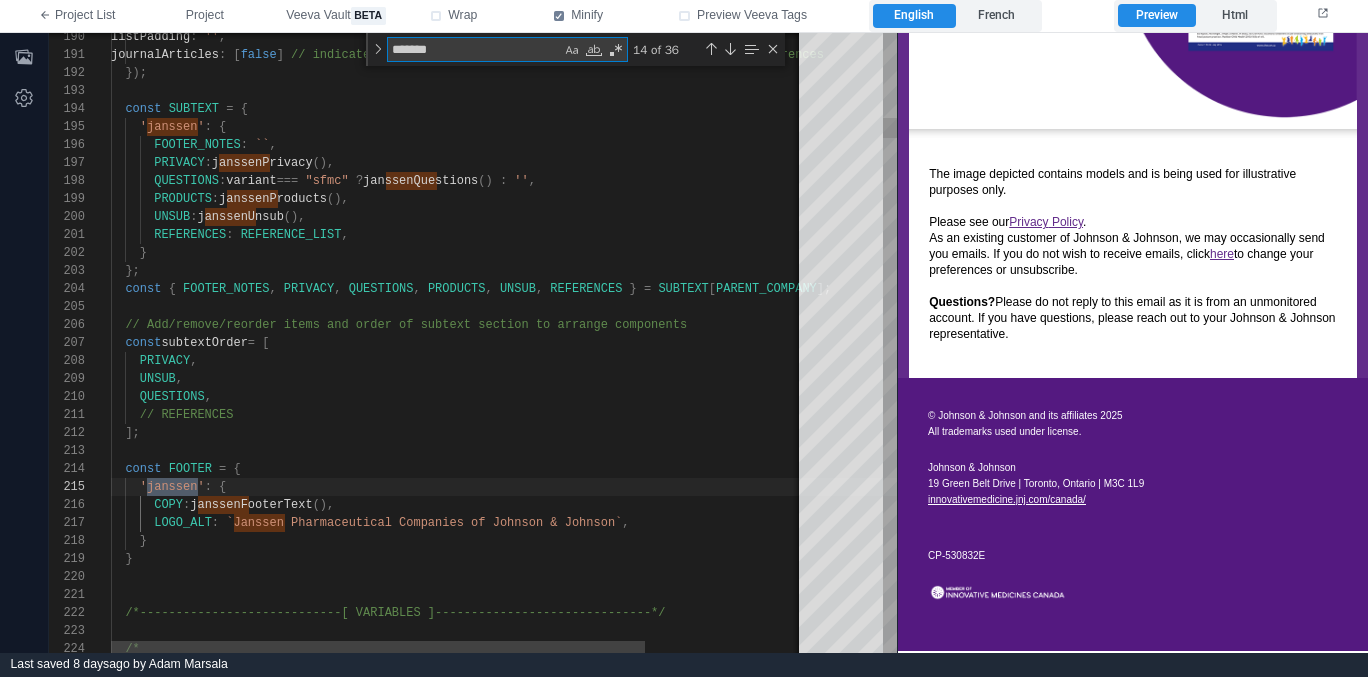 type on "**********" 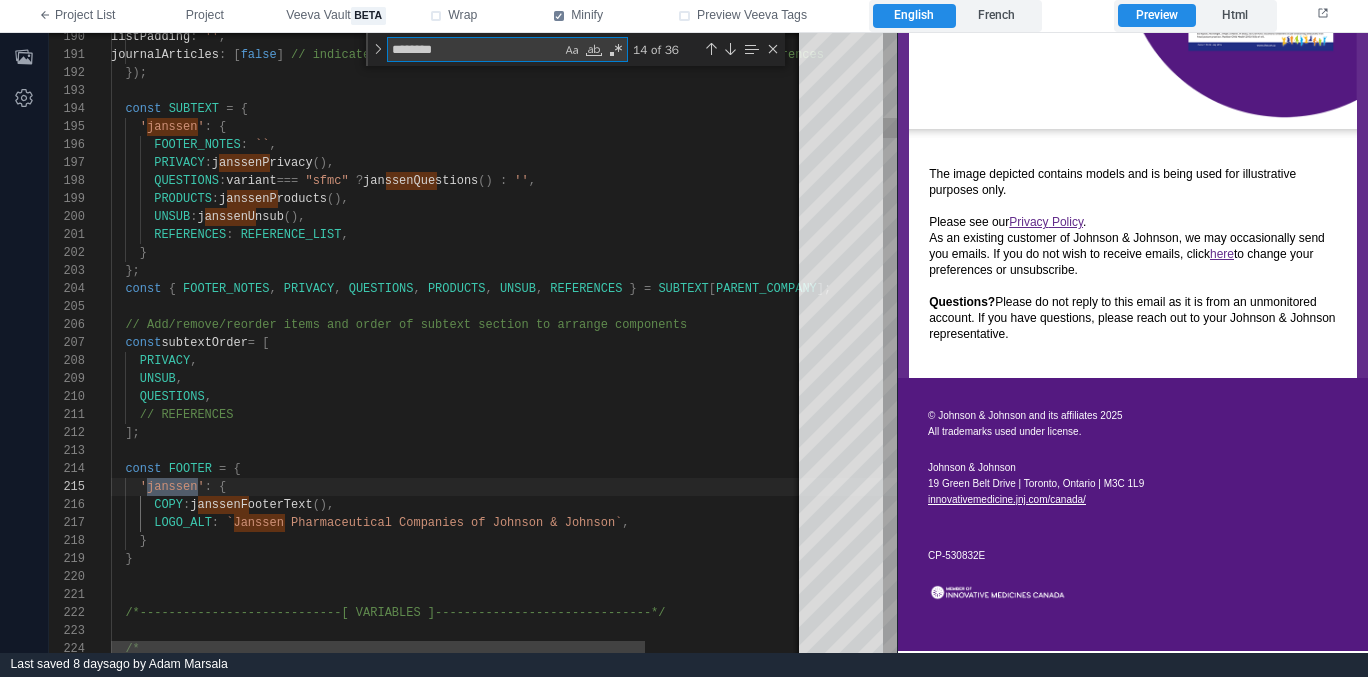 type on "*********" 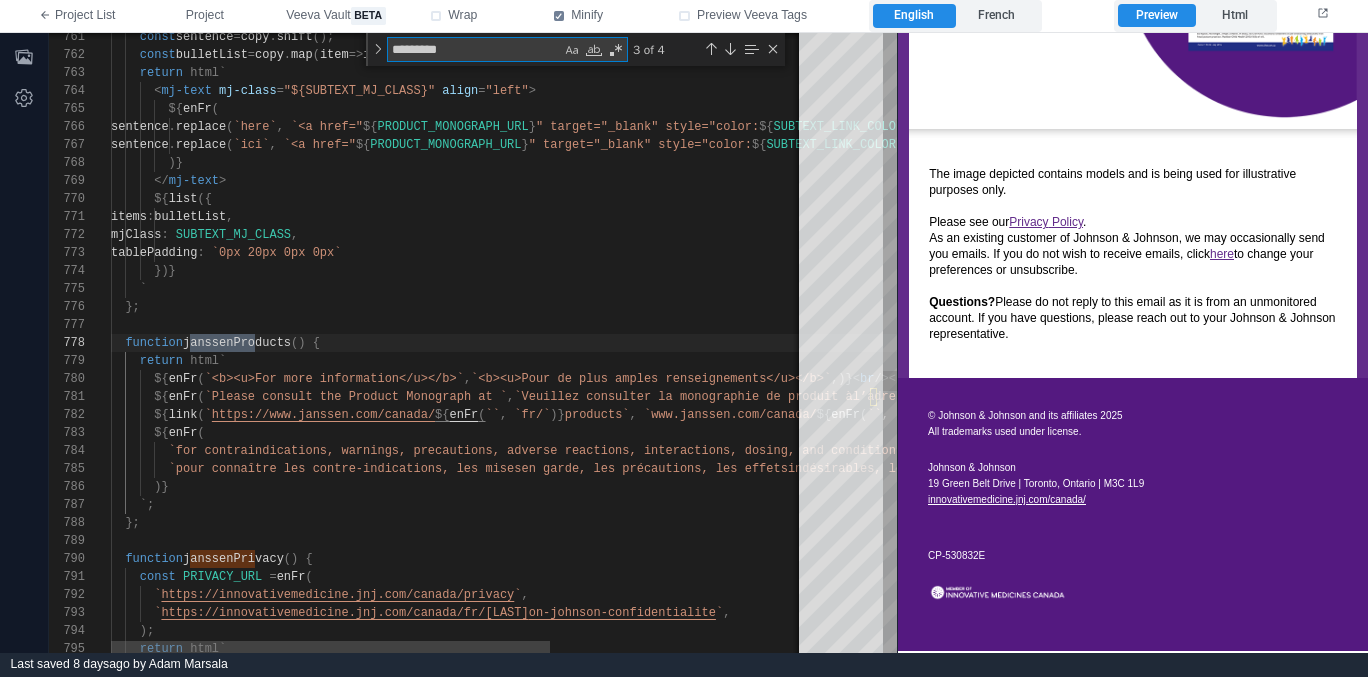 type on "**********" 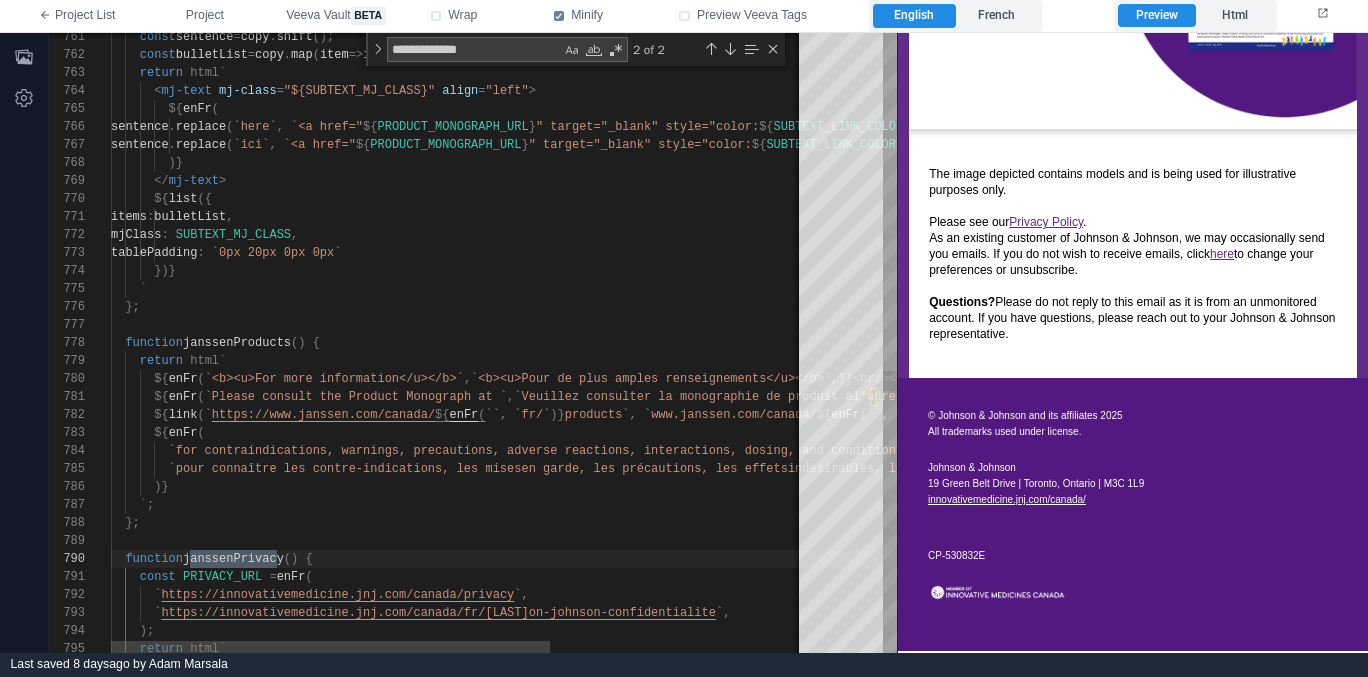 scroll, scrollTop: 162, scrollLeft: 173, axis: both 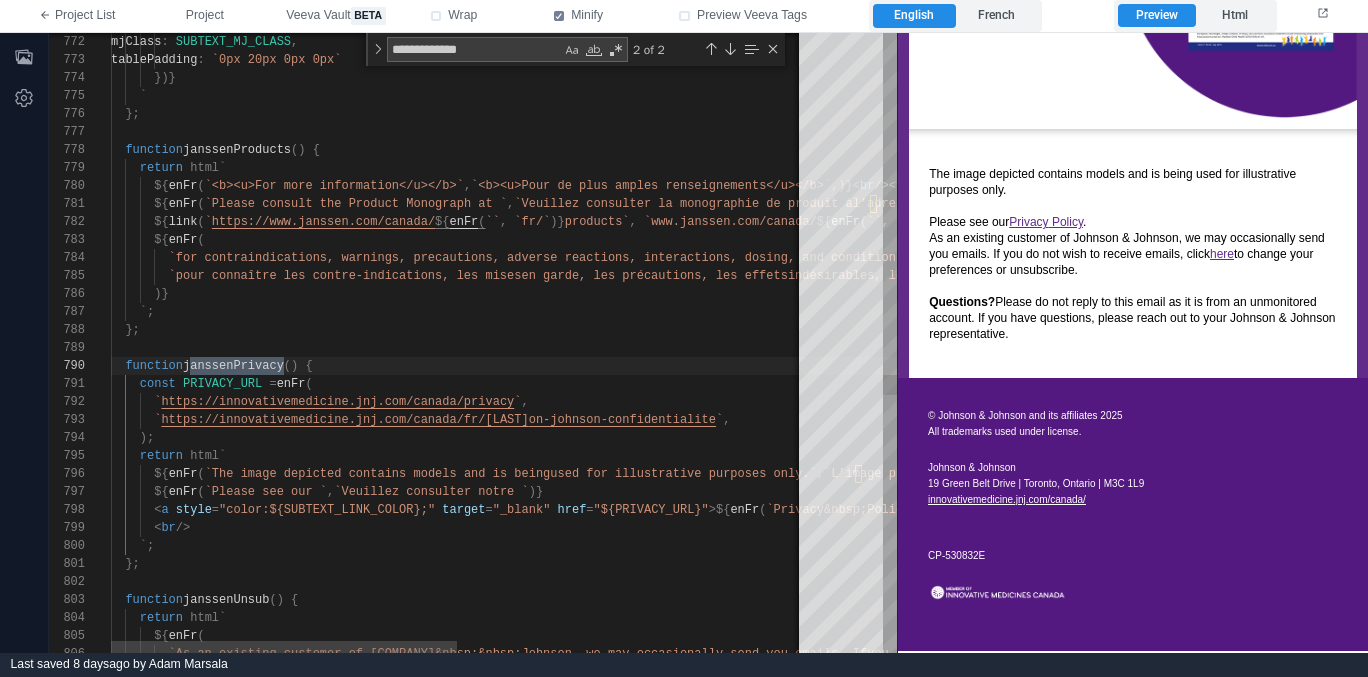type on "**********" 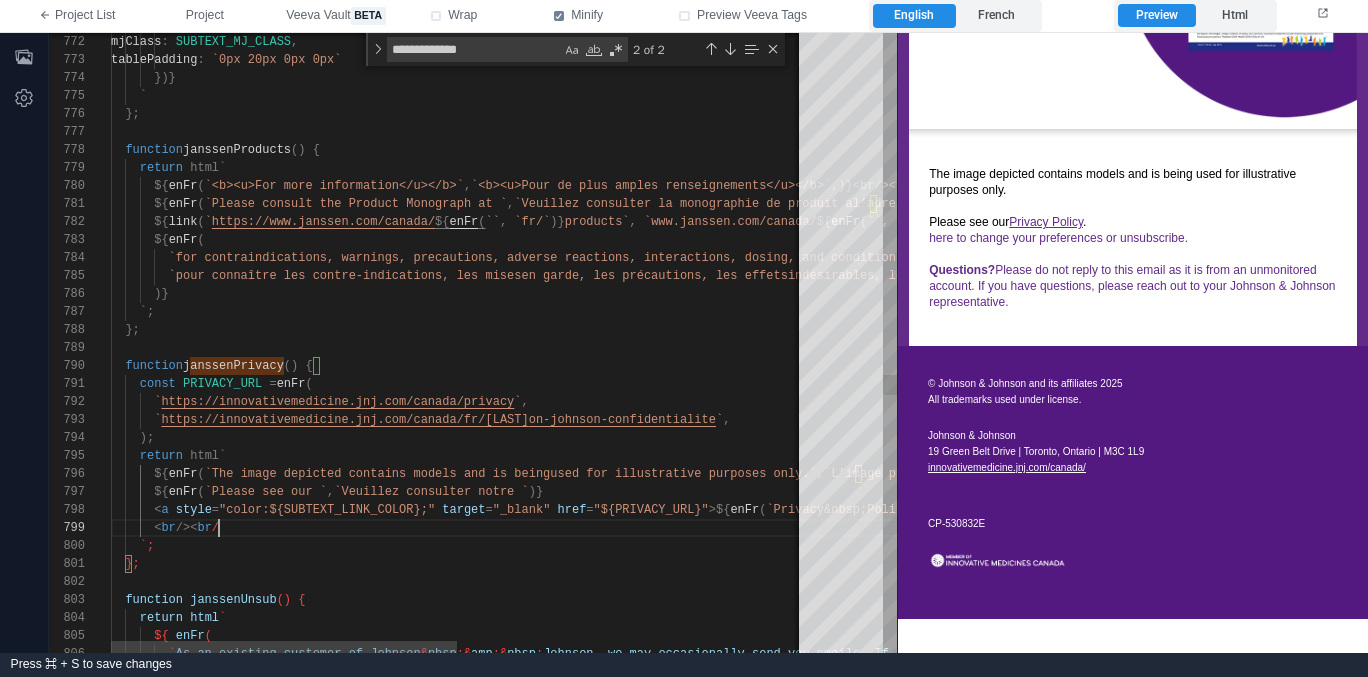 scroll, scrollTop: 108, scrollLeft: 116, axis: both 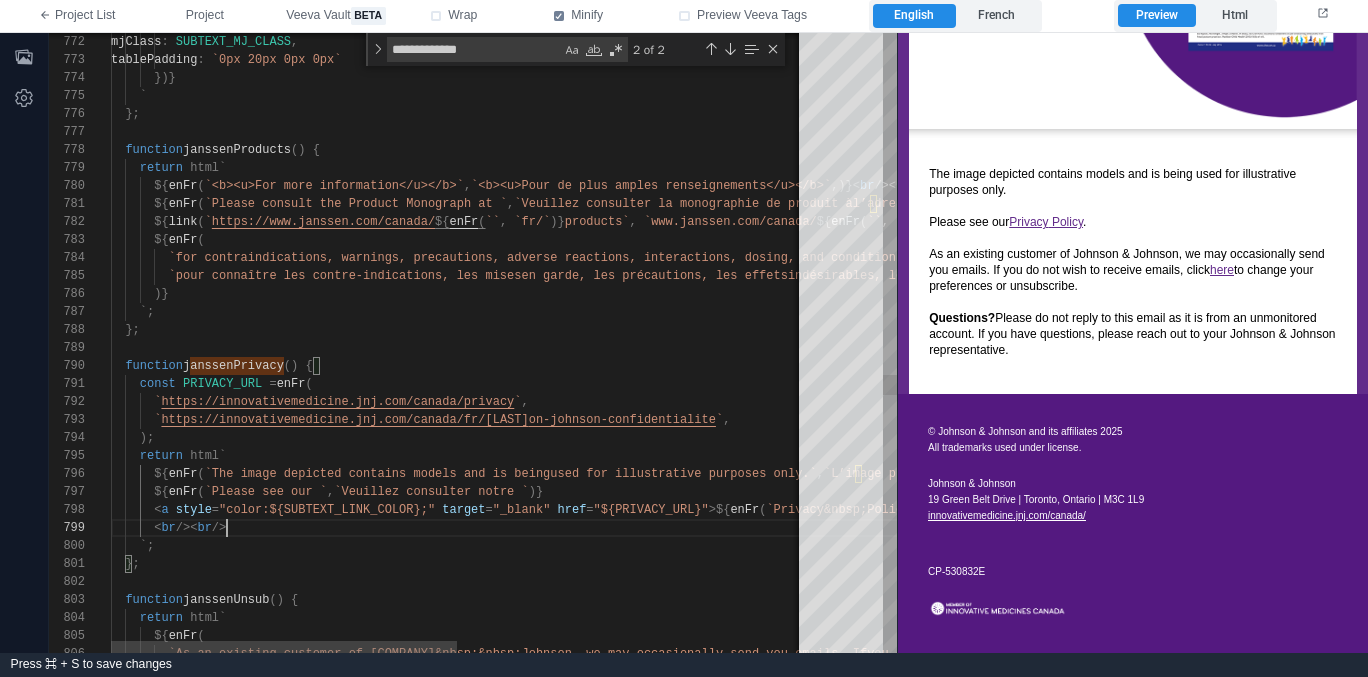 click on "`;" at bounding box center [808, 546] 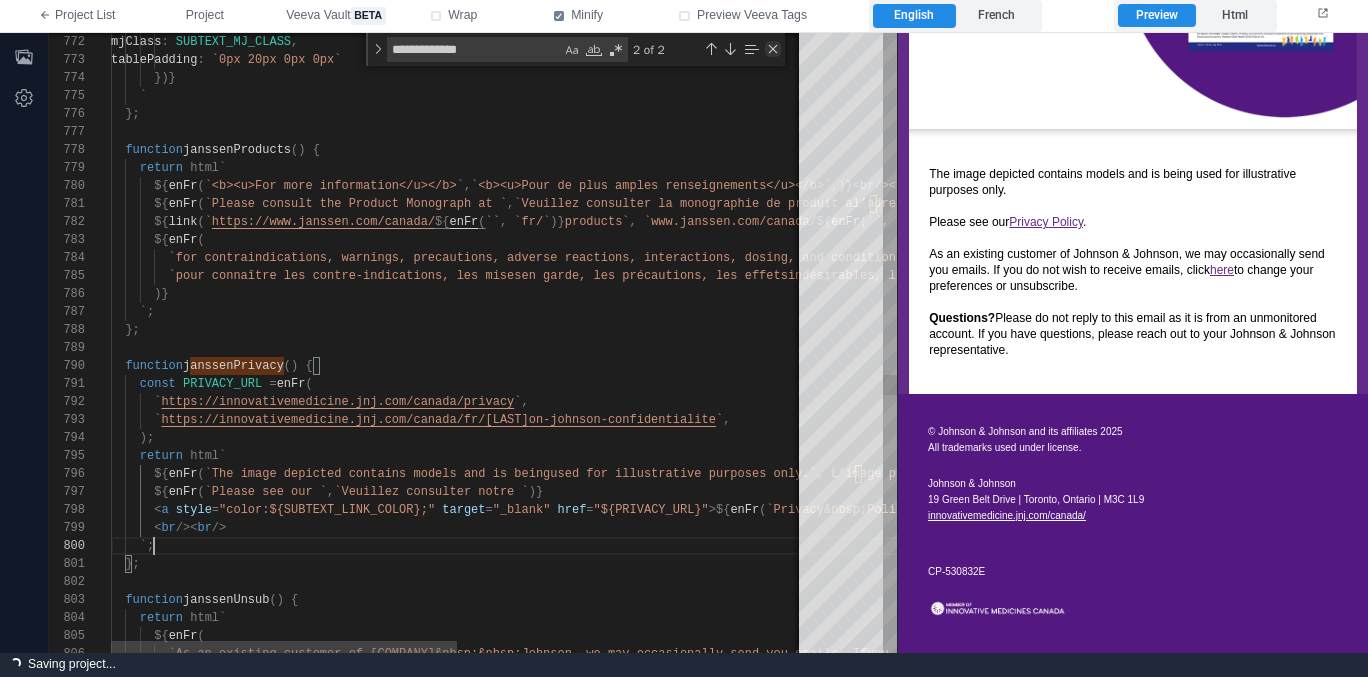 type on "**********" 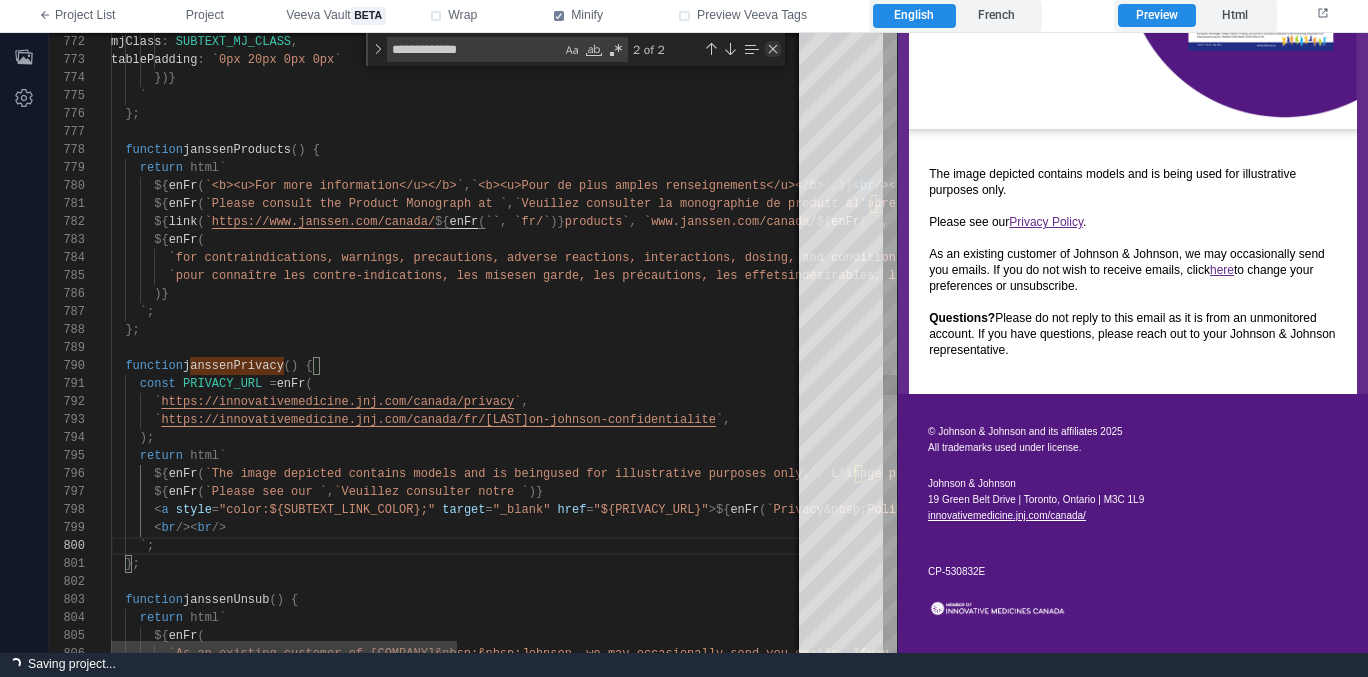 click at bounding box center (773, 49) 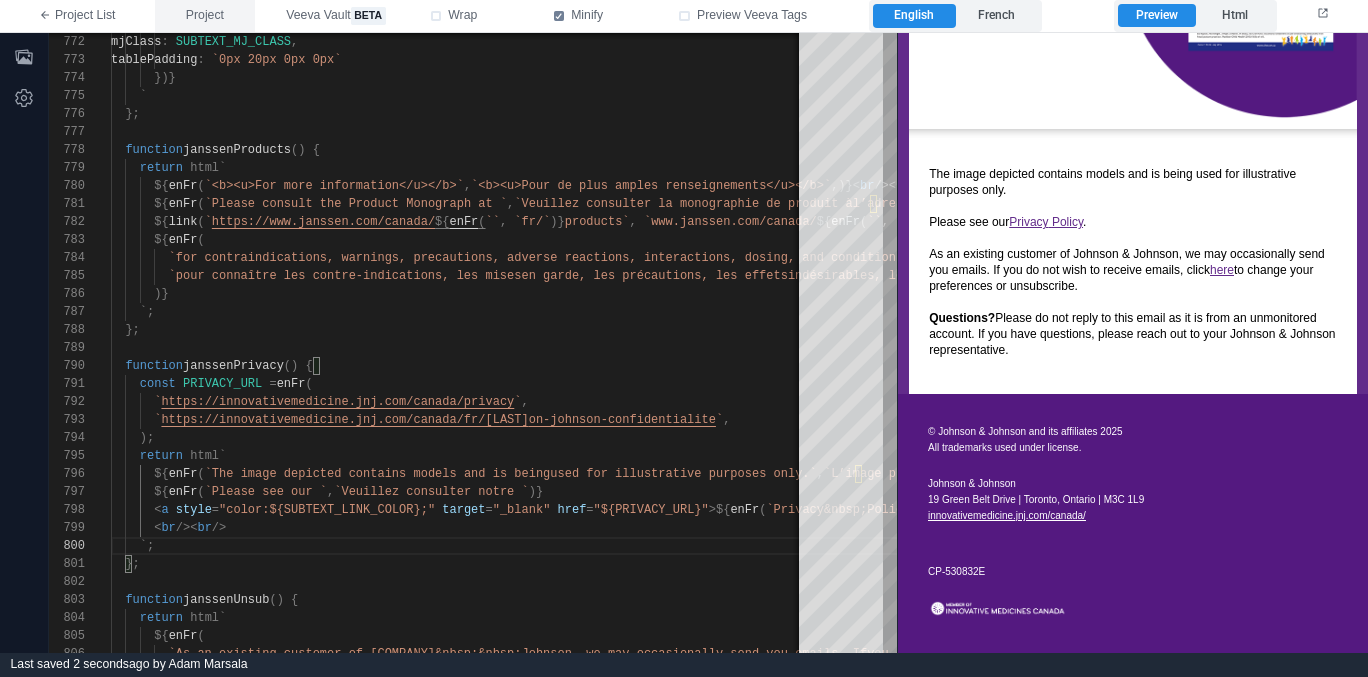 click on "Project" at bounding box center (205, 16) 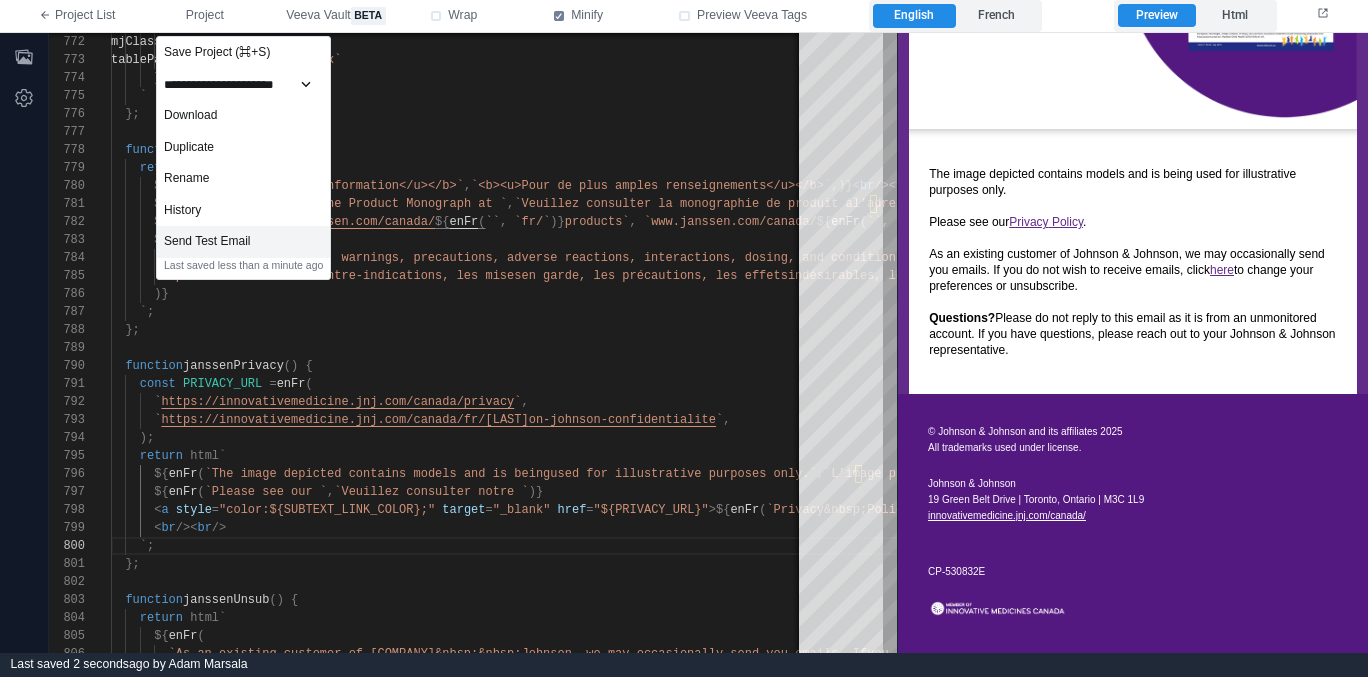 click on "Send Test Email" at bounding box center [243, 242] 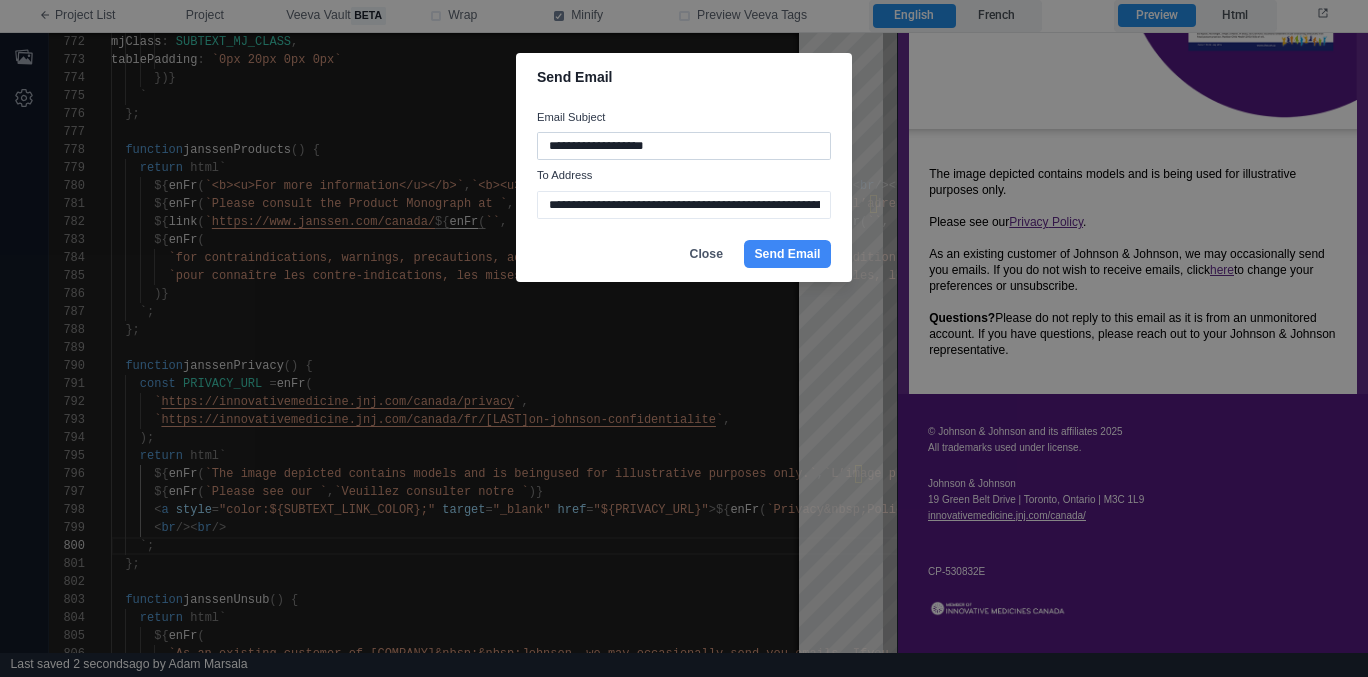 drag, startPoint x: 613, startPoint y: 147, endPoint x: 713, endPoint y: 147, distance: 100 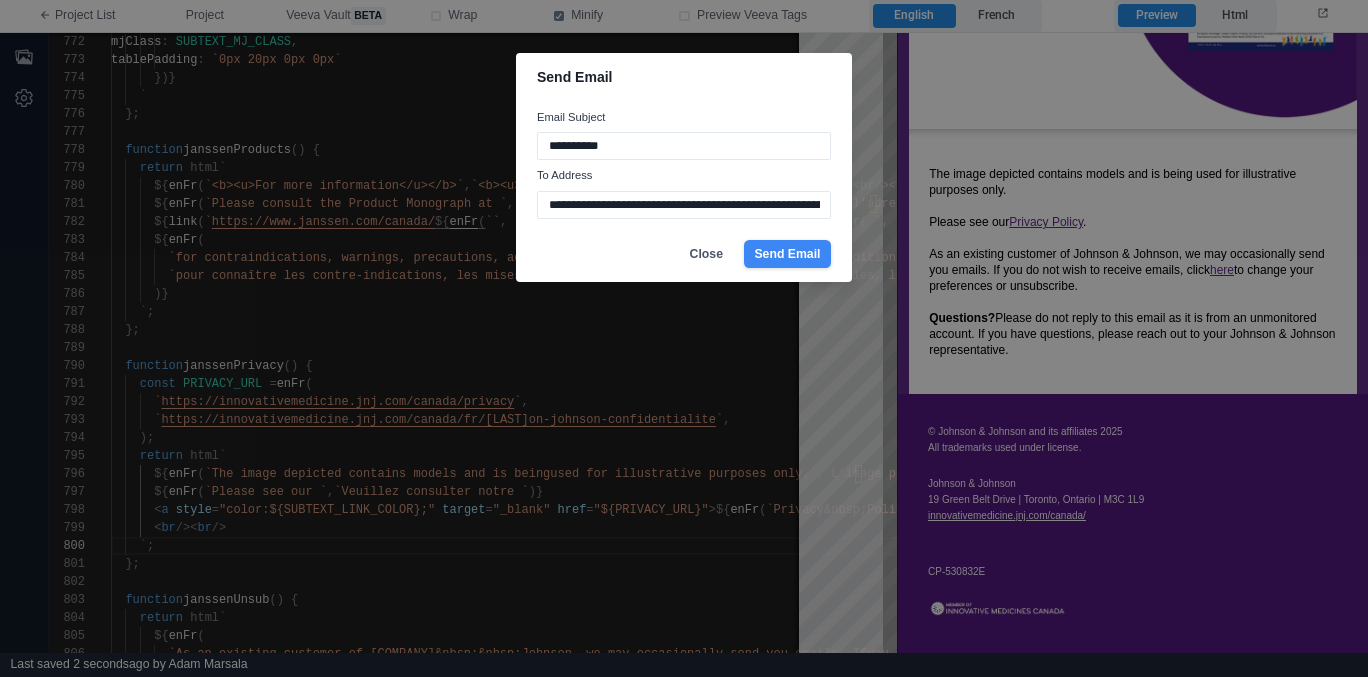 type on "**********" 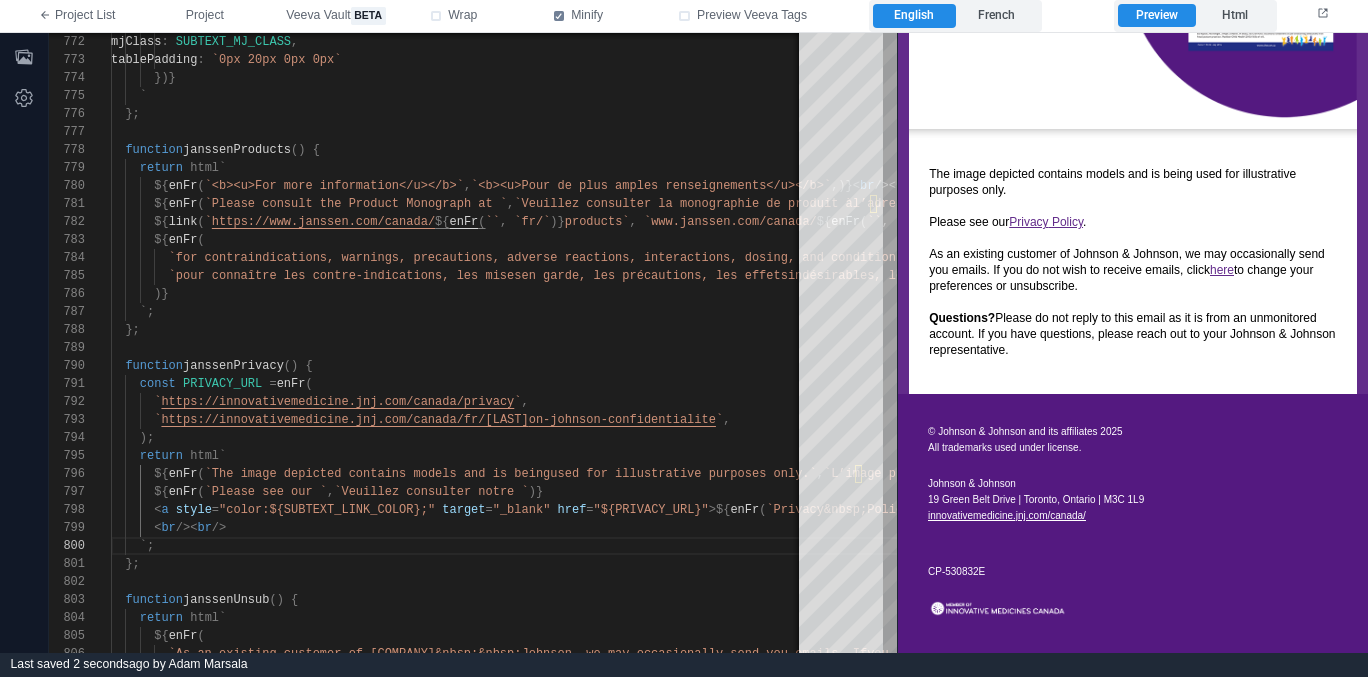 click on "Project" at bounding box center (205, 16) 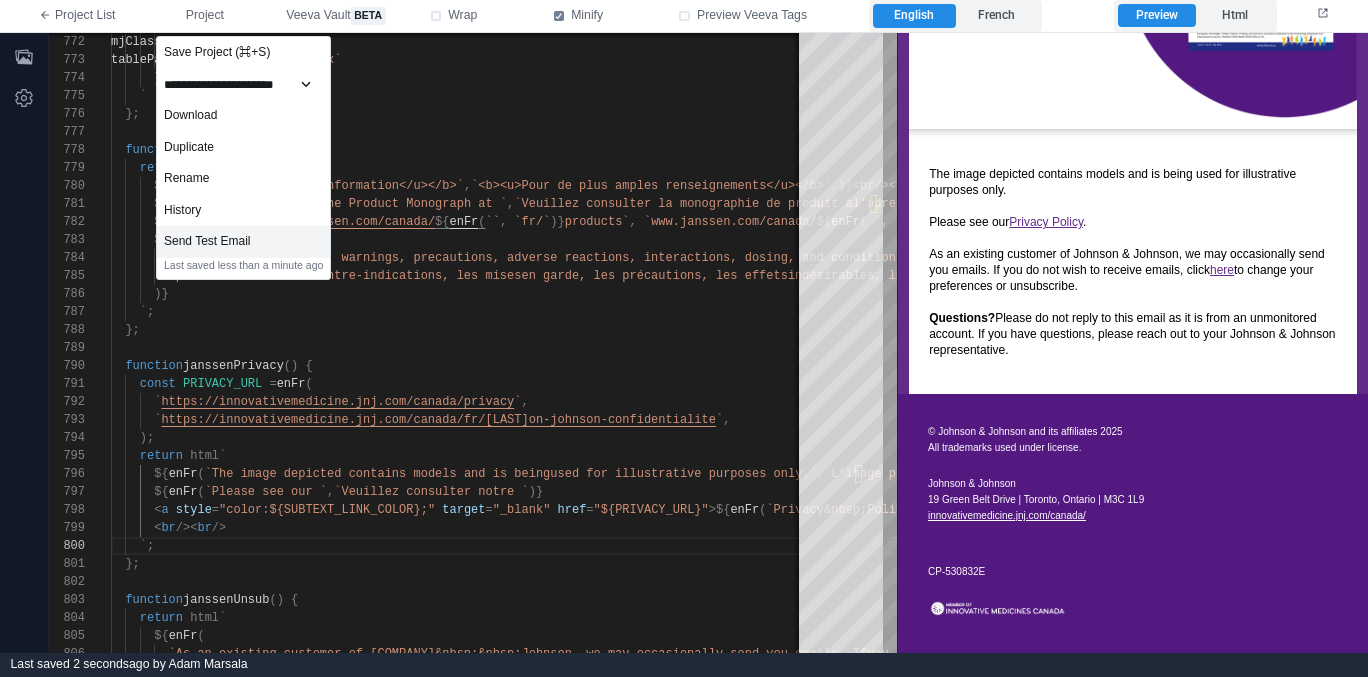 click on "Send Test Email" at bounding box center [243, 242] 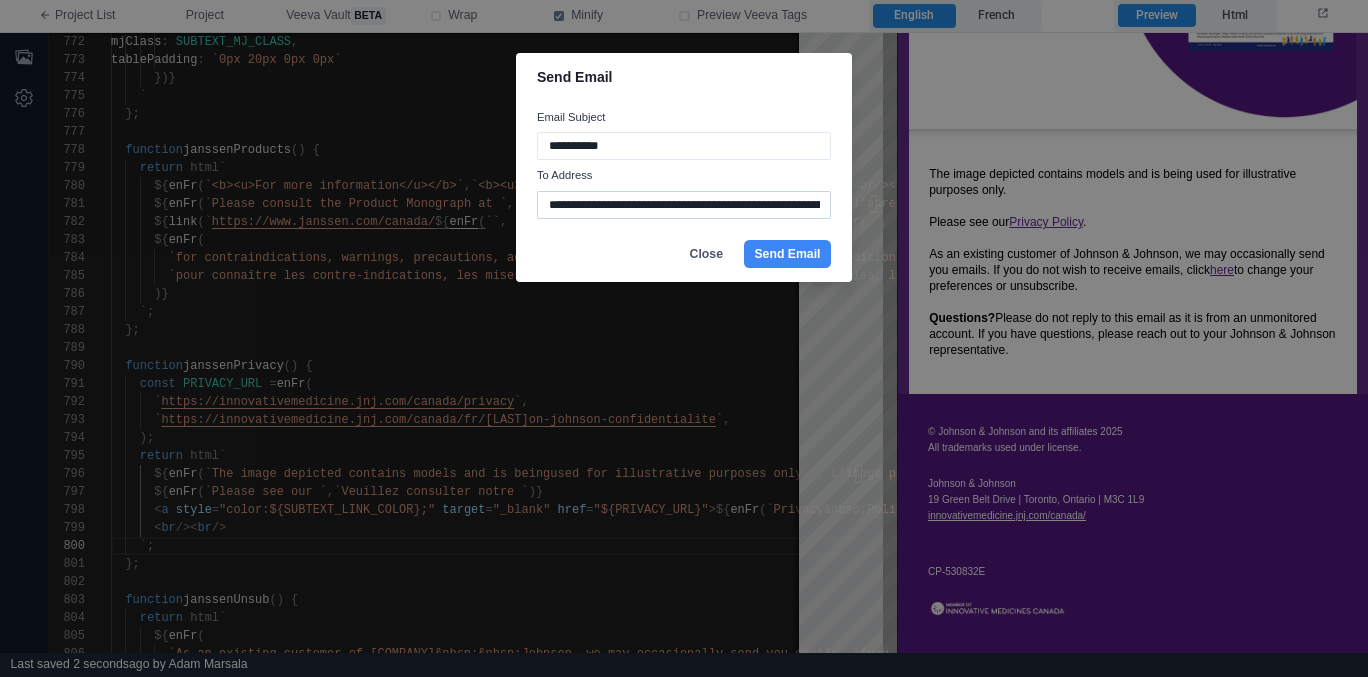 click on "**********" at bounding box center (684, 205) 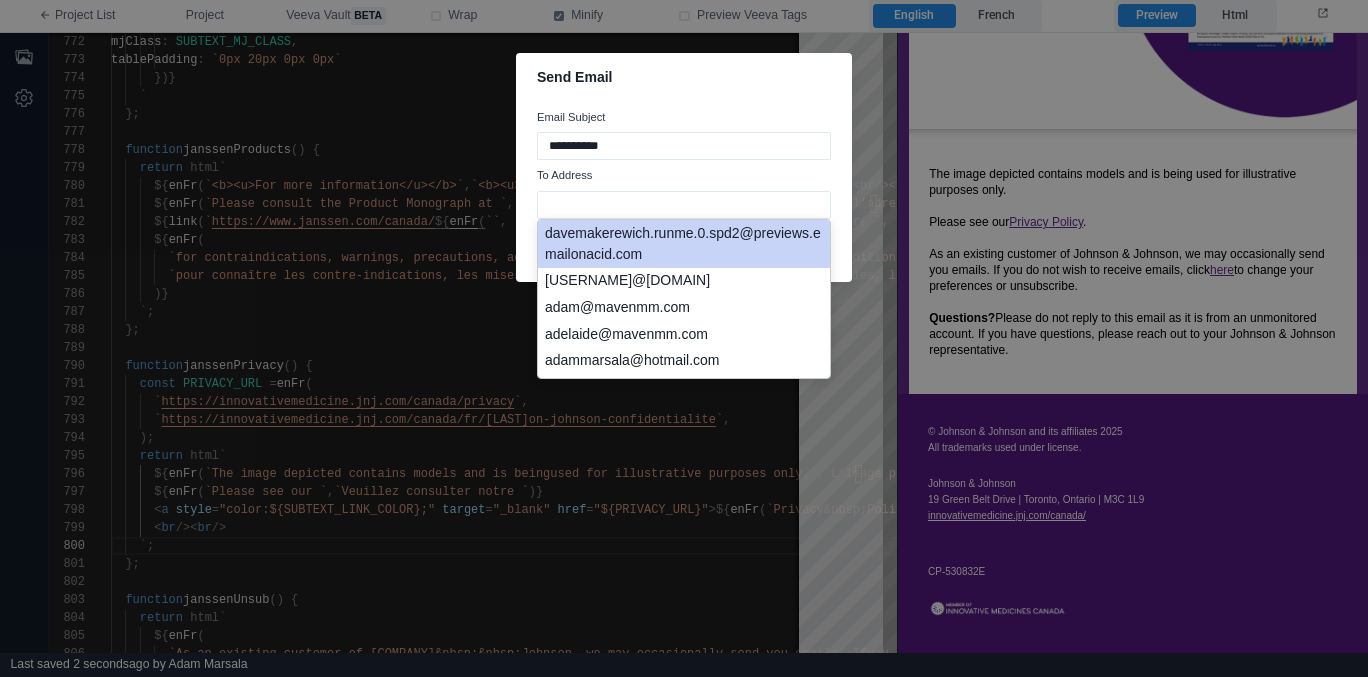 click on "davemakerewich.runme.0.spd2@previews.emailonacid.com" at bounding box center (684, 244) 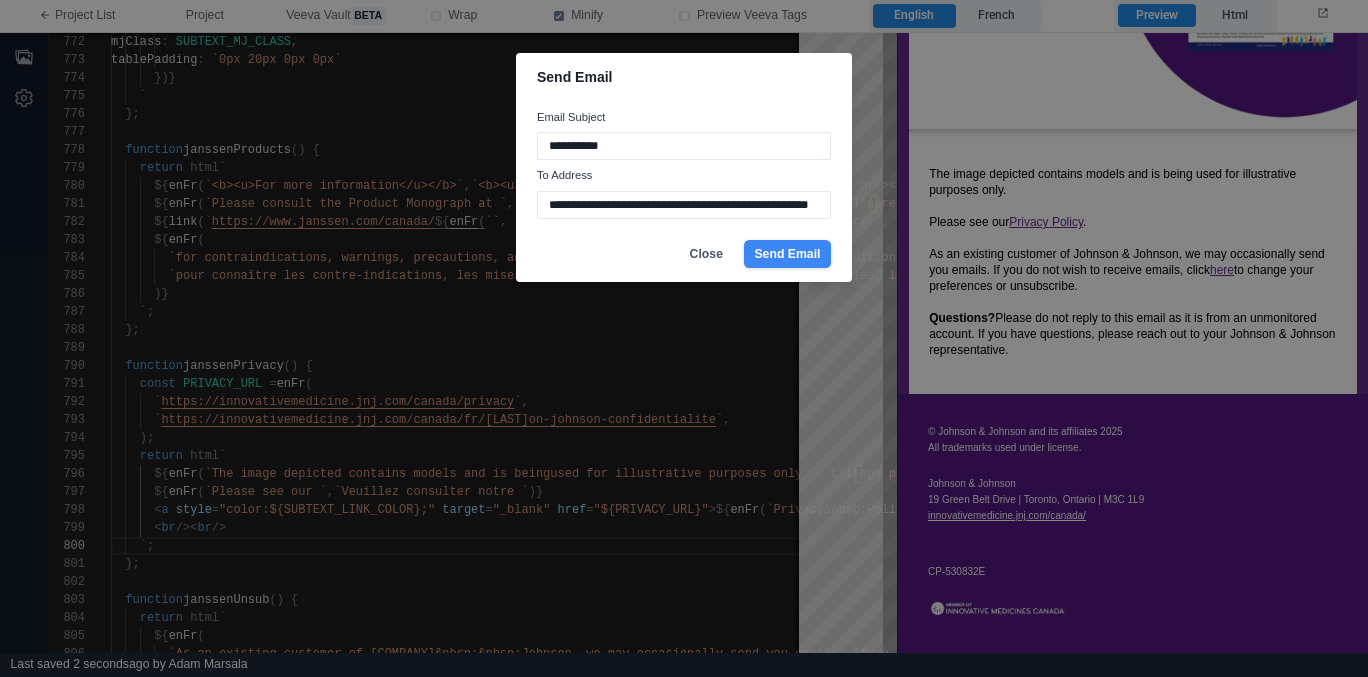 type on "**********" 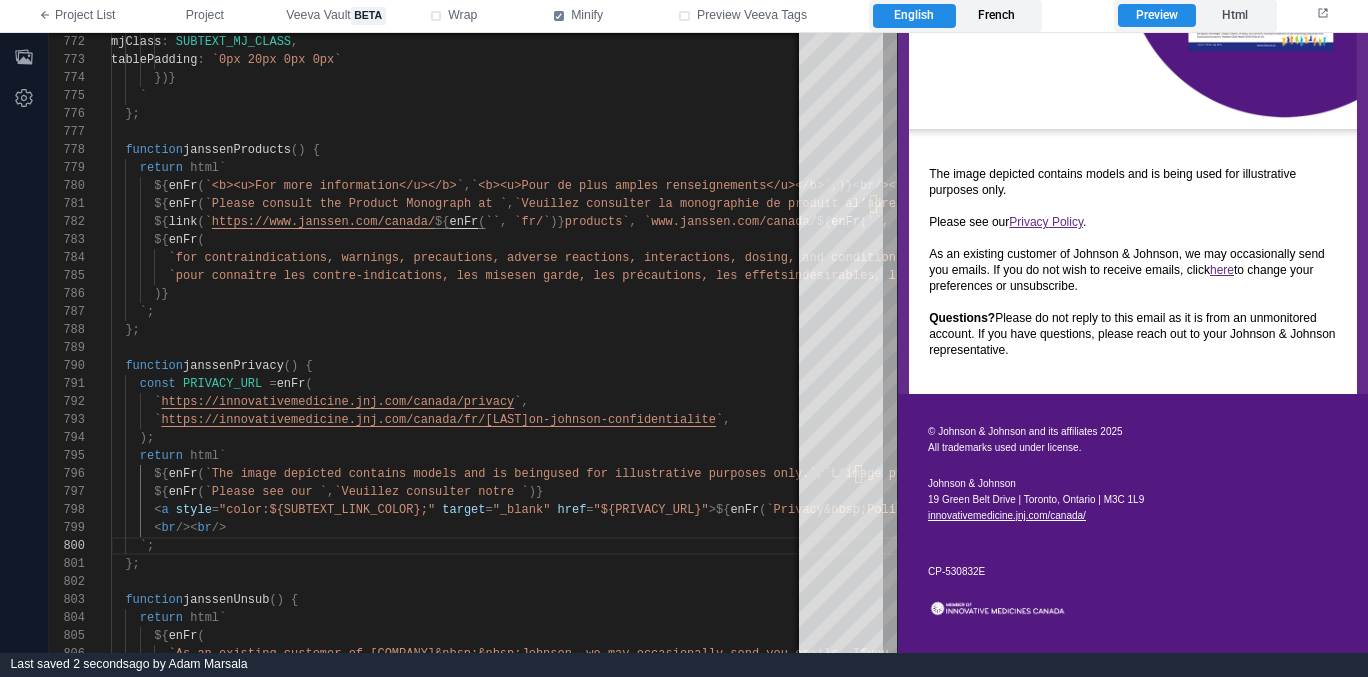 click on "French" at bounding box center (997, 16) 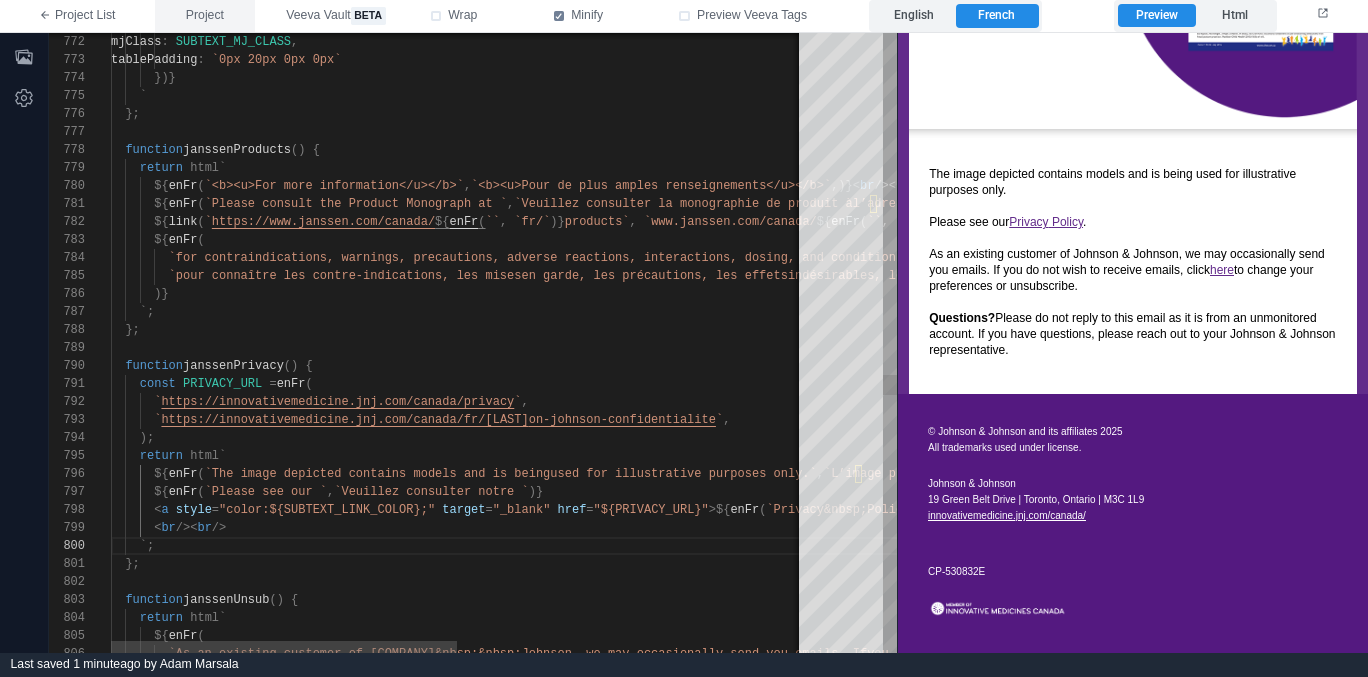 scroll, scrollTop: 2508, scrollLeft: 0, axis: vertical 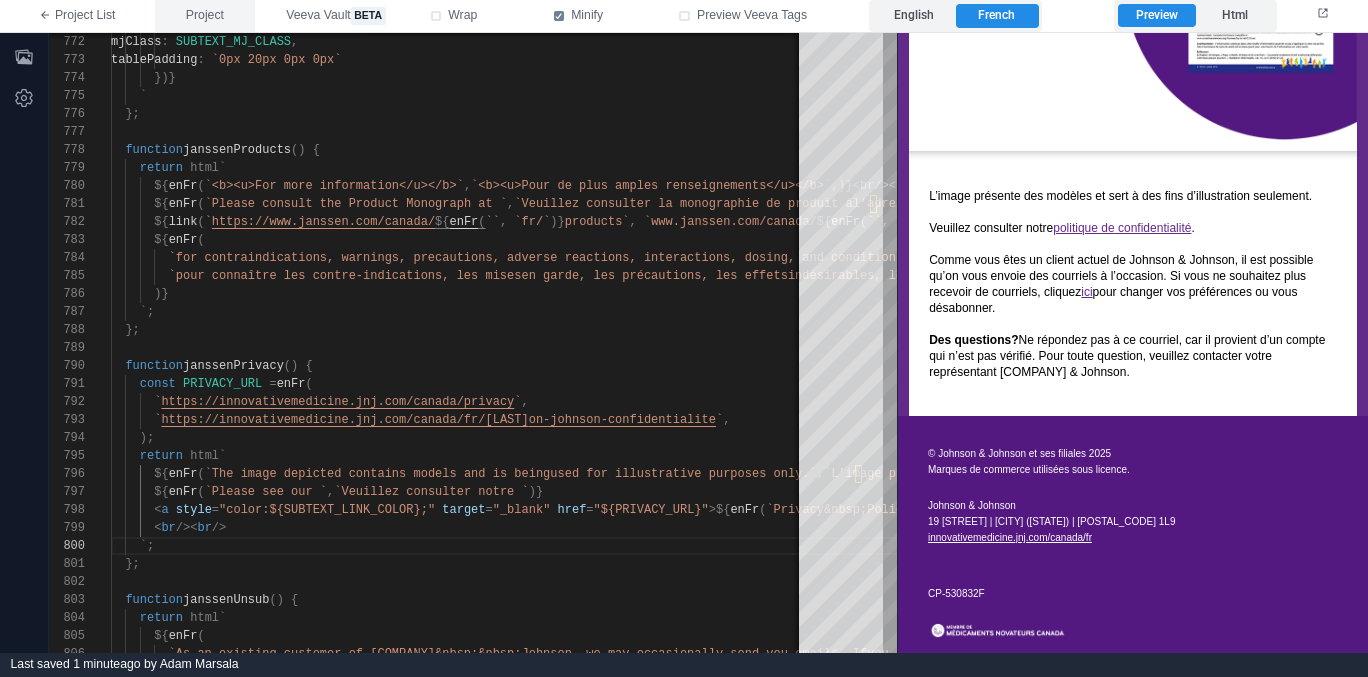 click on "Project" at bounding box center (205, 16) 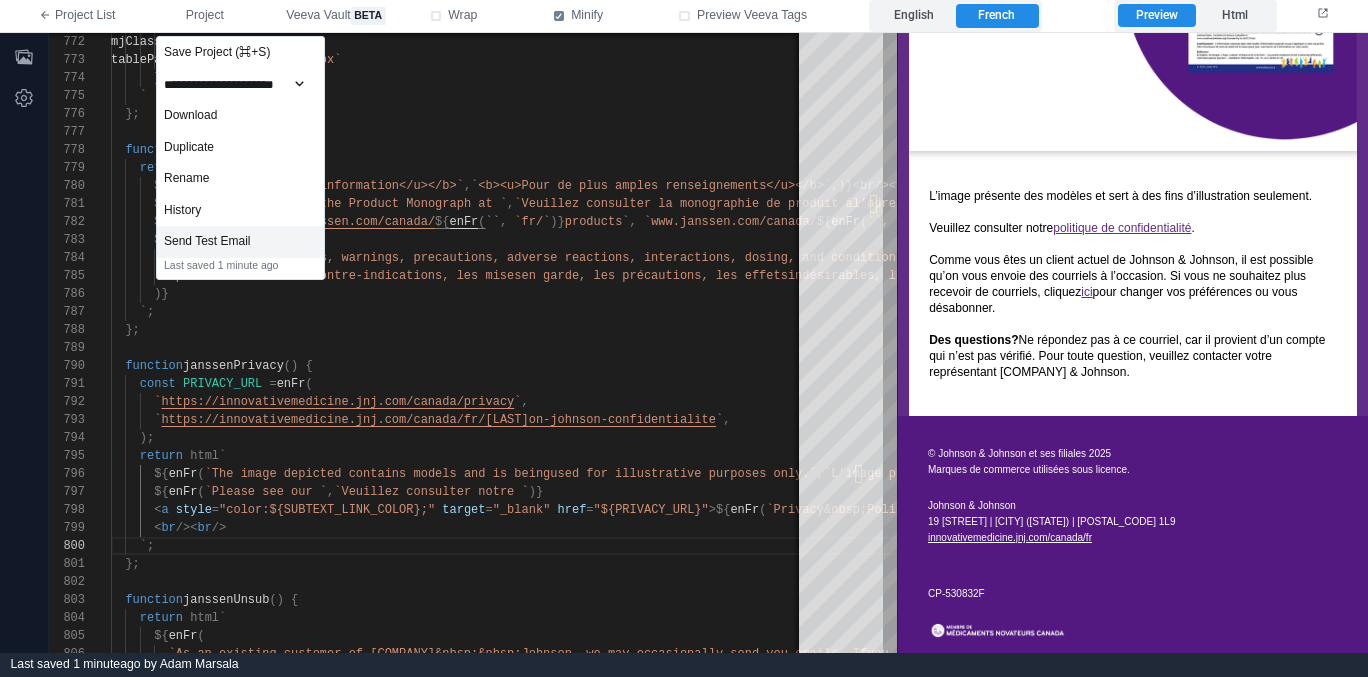 click on "Send Test Email" at bounding box center [240, 242] 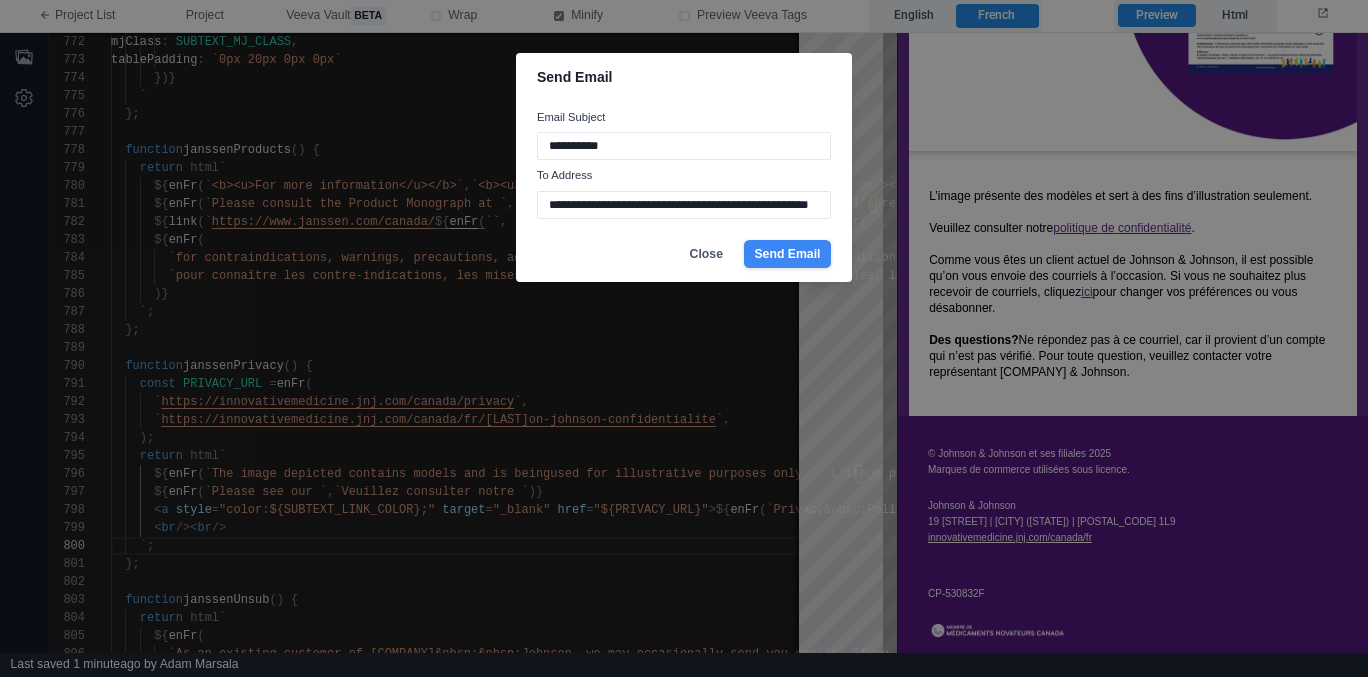 type on "**********" 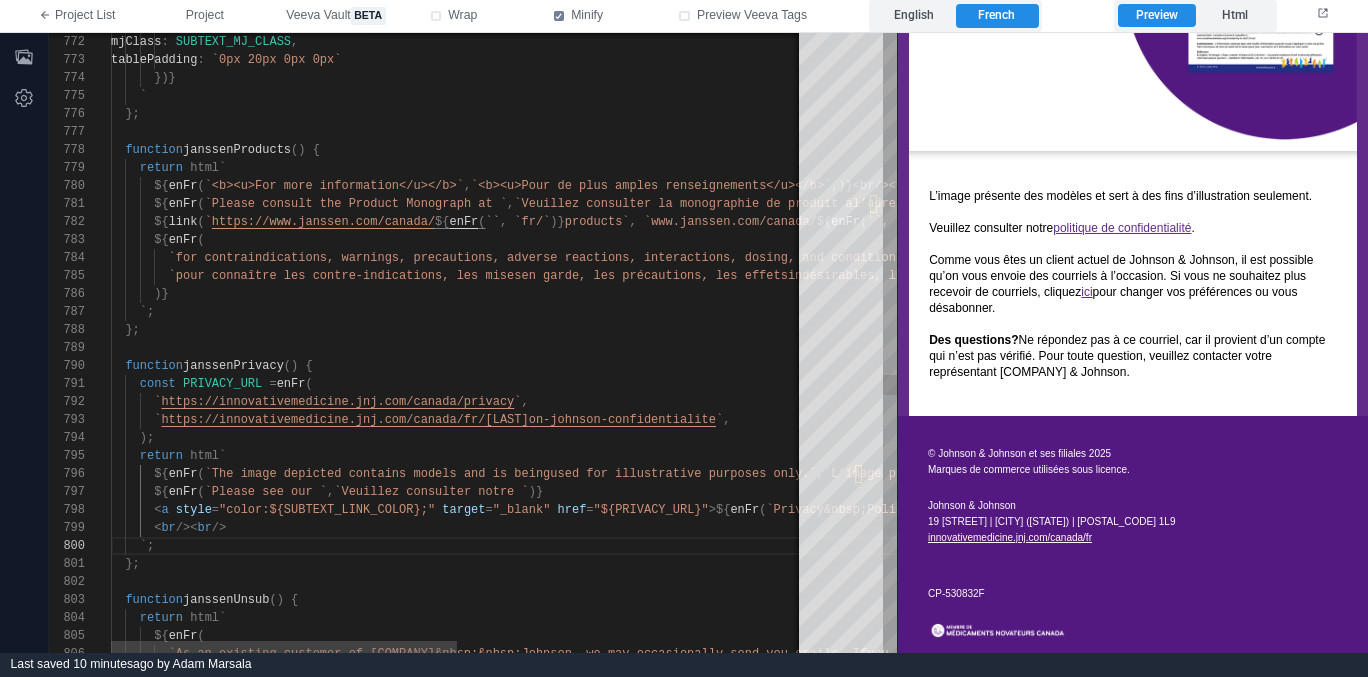 type on "**********" 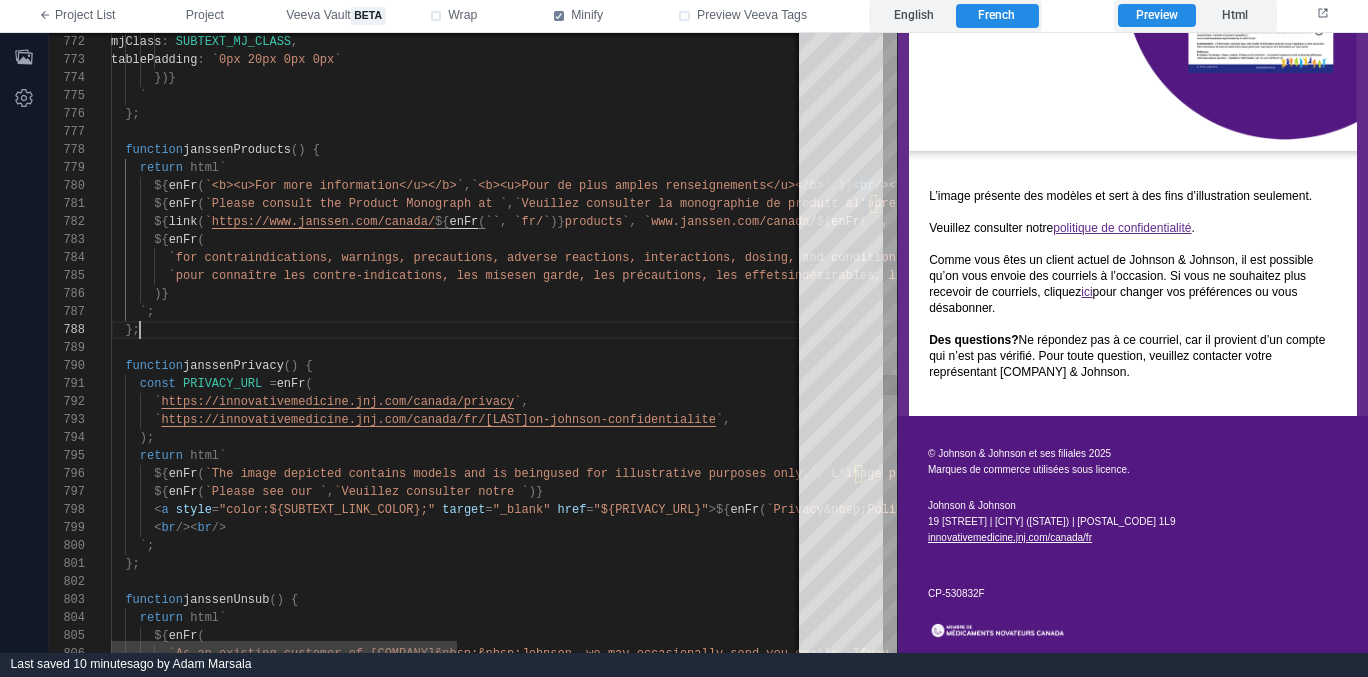 scroll, scrollTop: 126, scrollLeft: 29, axis: both 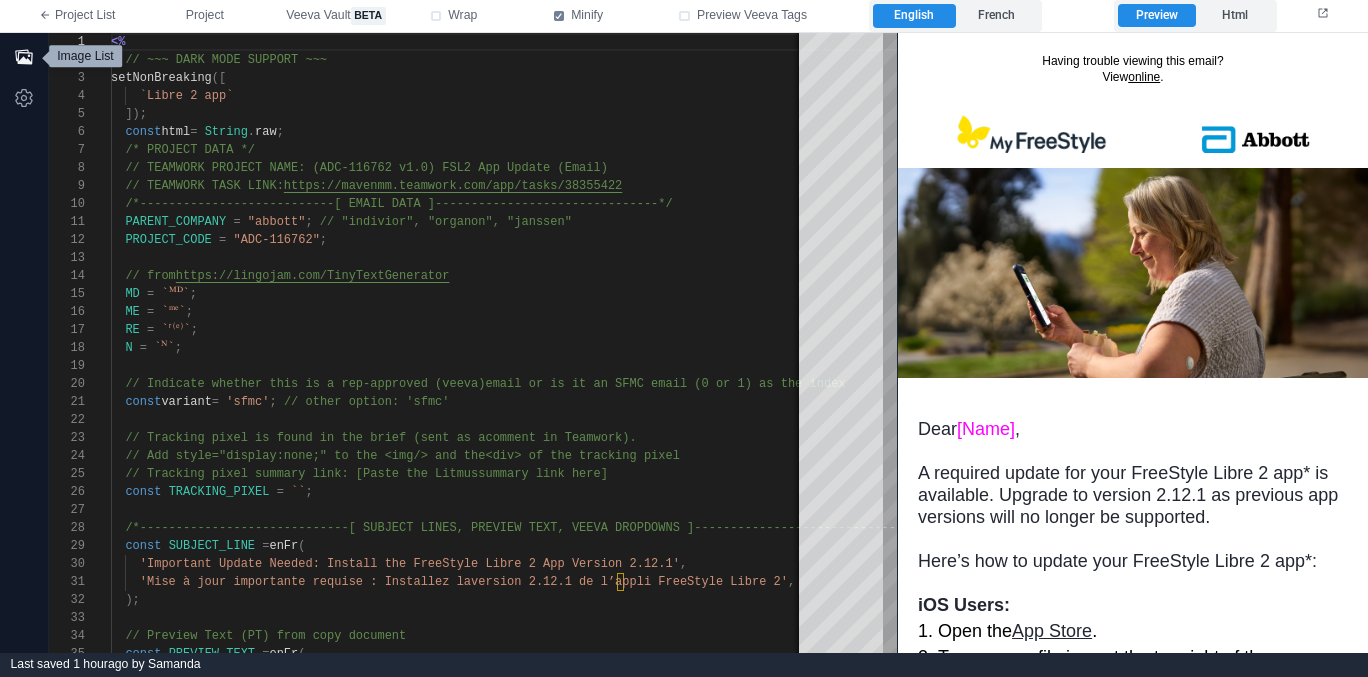 click 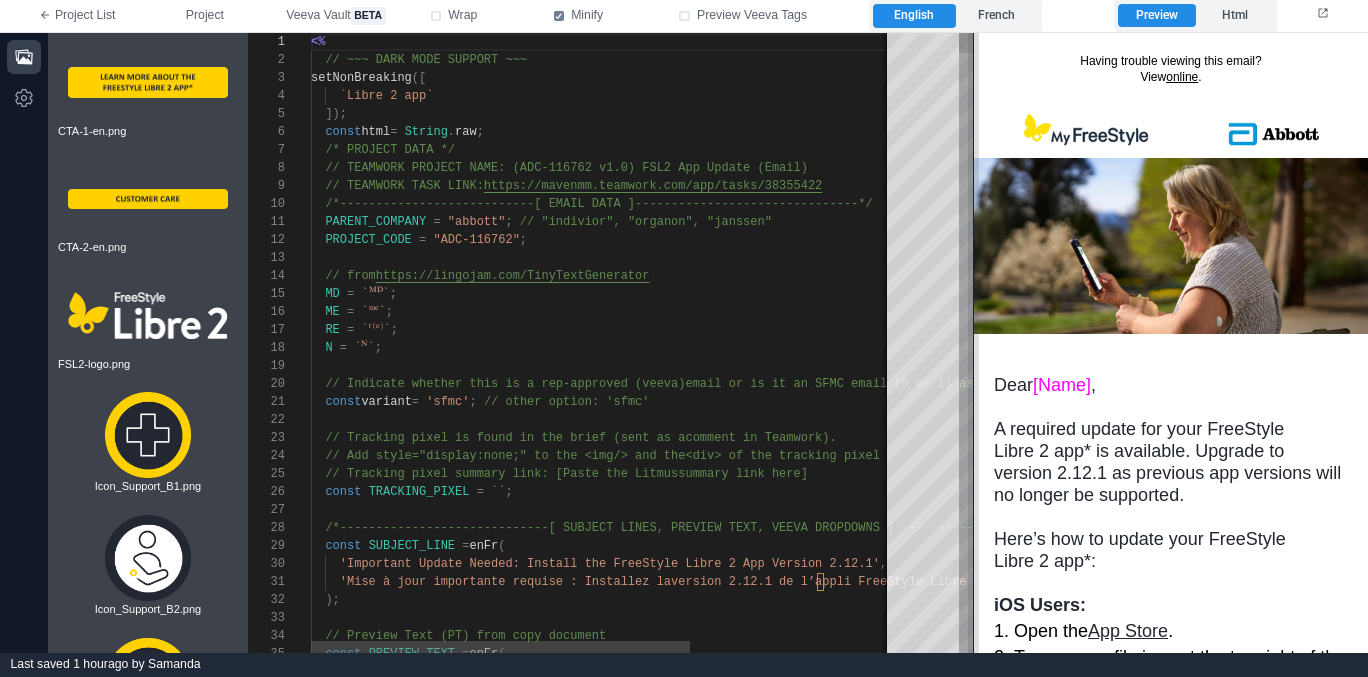 drag, startPoint x: 1101, startPoint y: 258, endPoint x: 977, endPoint y: 243, distance: 124.90396 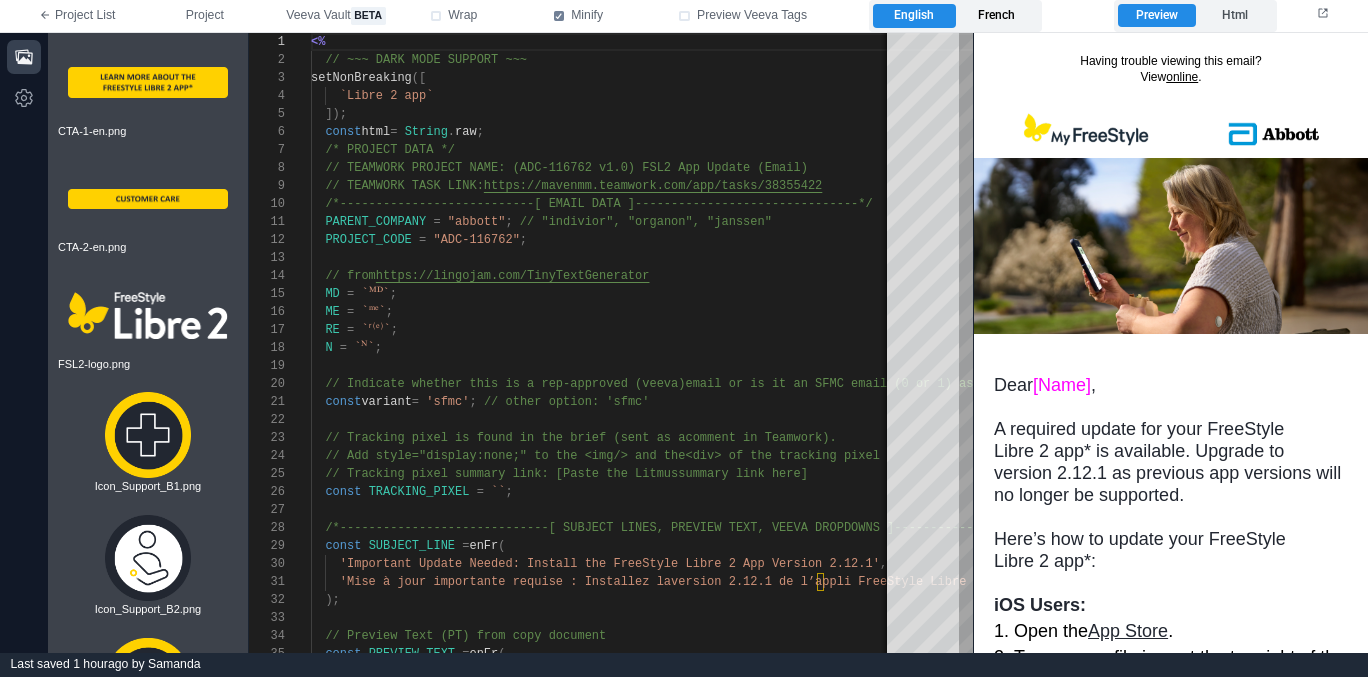 click on "French" at bounding box center (997, 16) 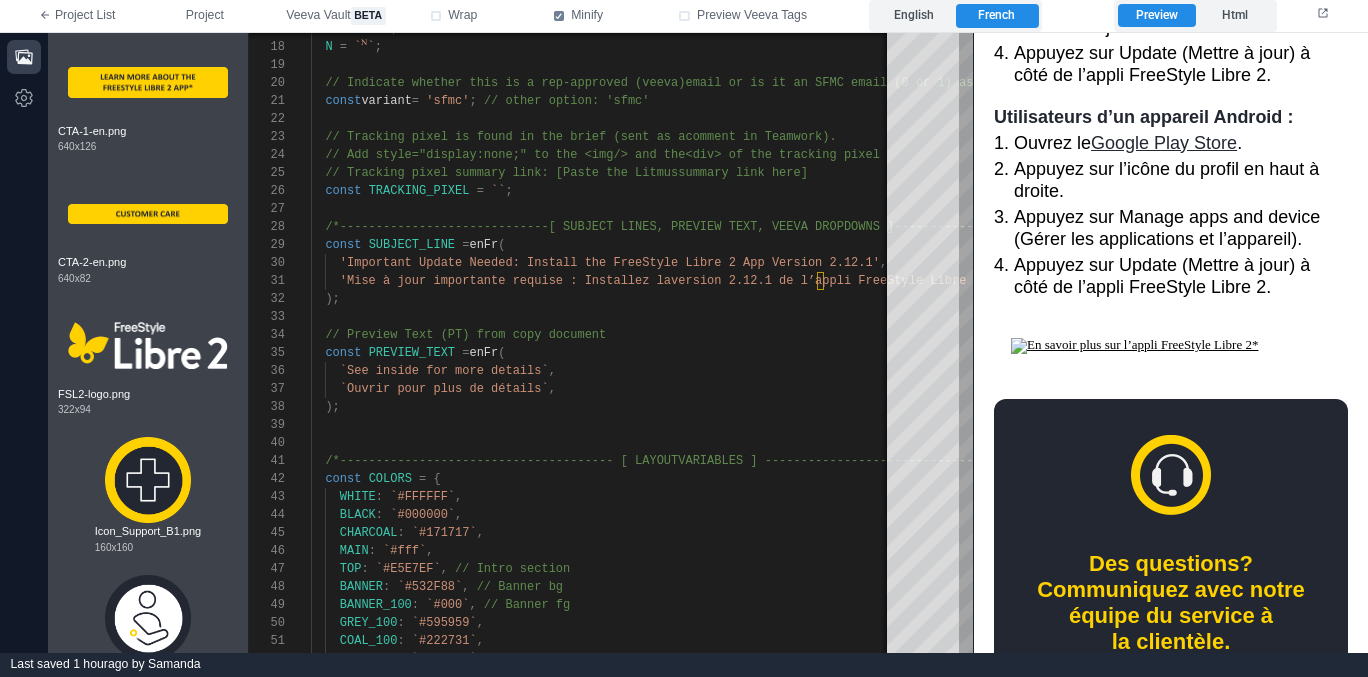 scroll, scrollTop: 796, scrollLeft: 0, axis: vertical 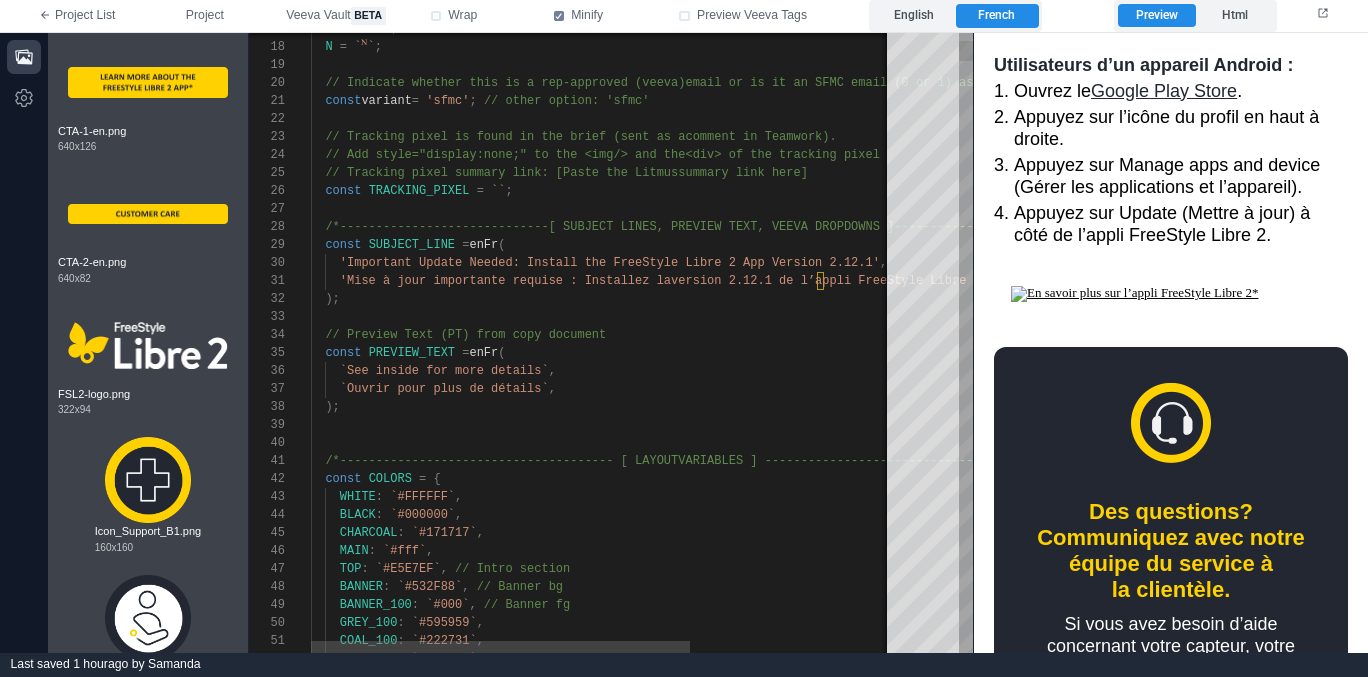 click on ");" at bounding box center (759, 407) 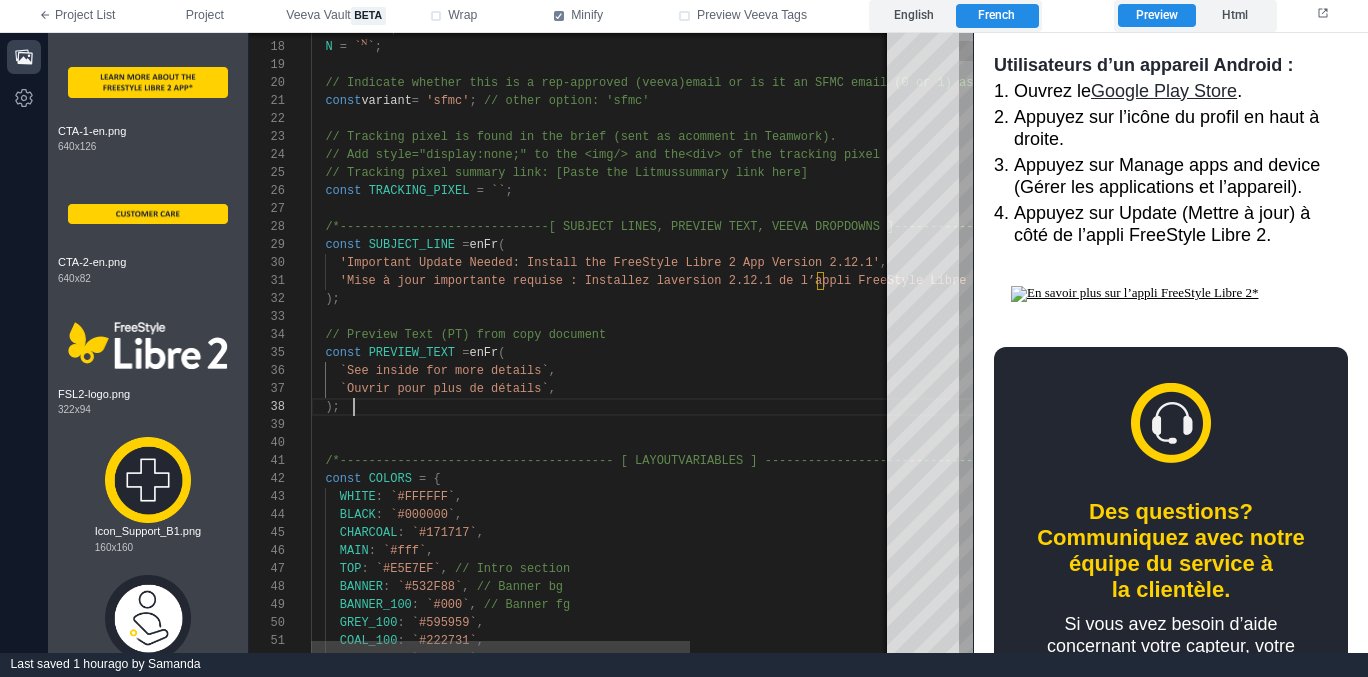 scroll, scrollTop: 126, scrollLeft: 43, axis: both 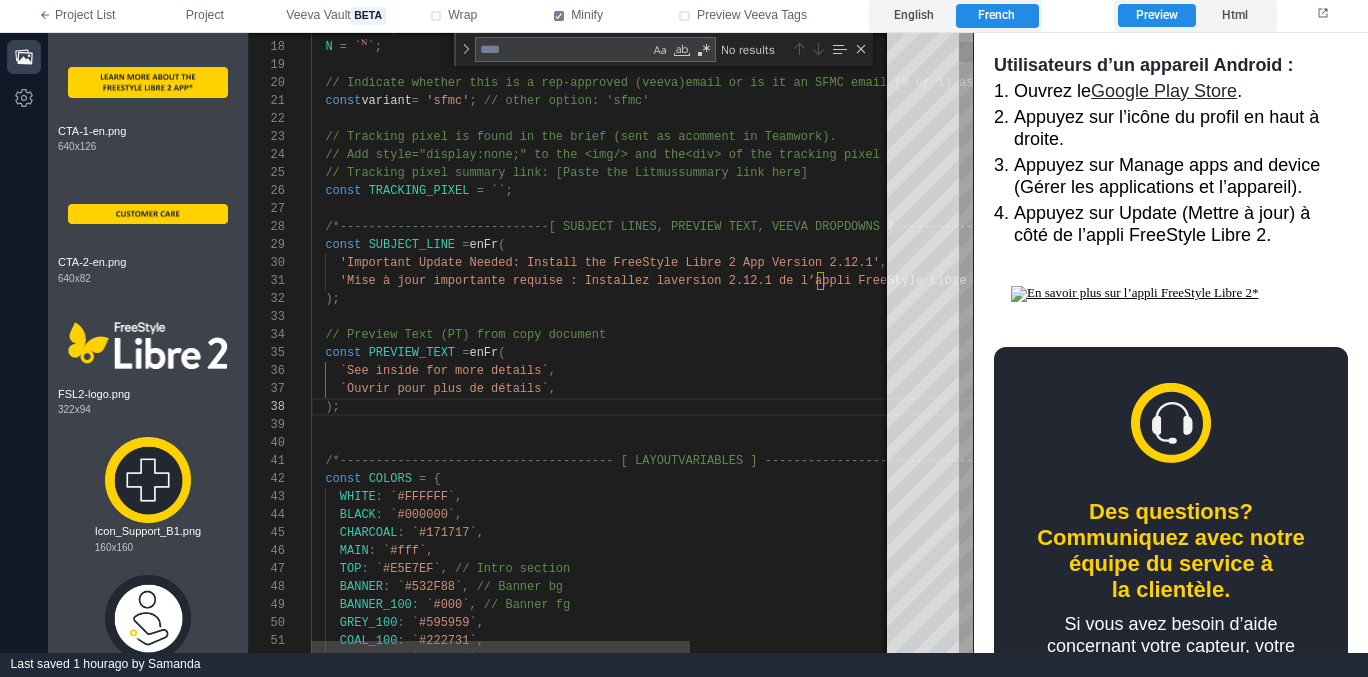 type on "**********" 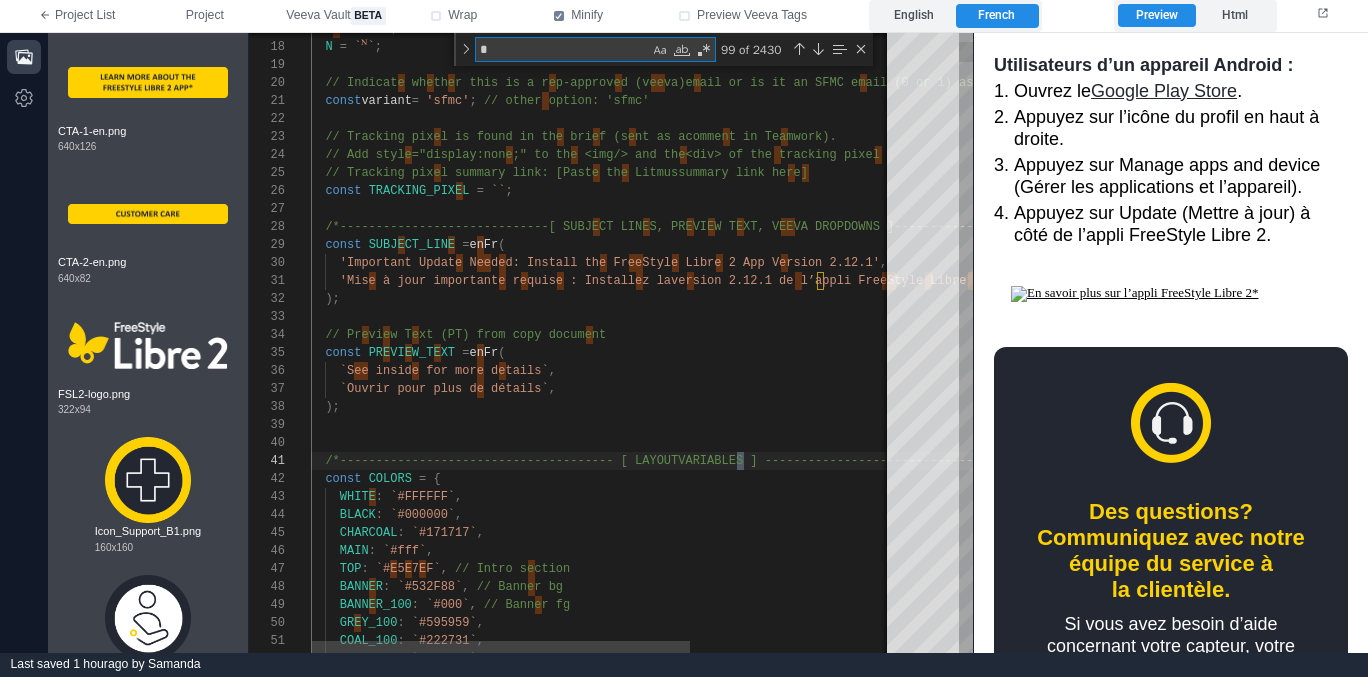 type on "**********" 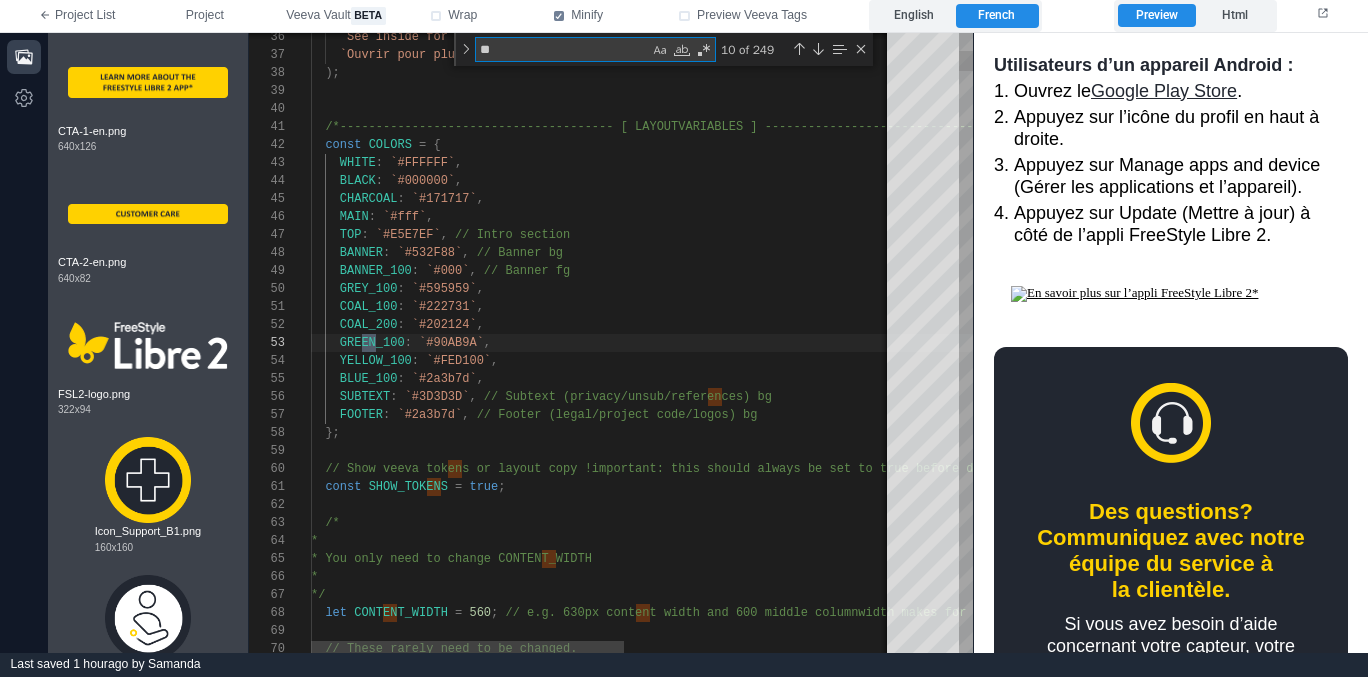 type on "**********" 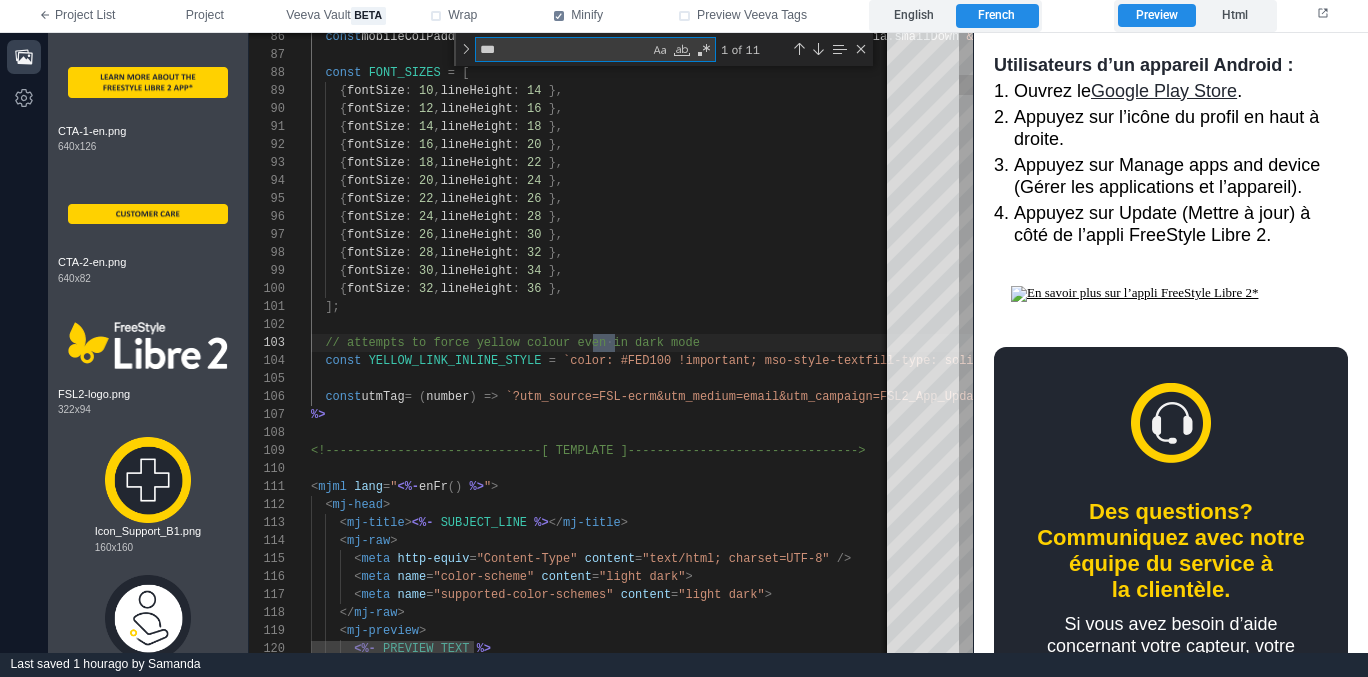 type on "**********" 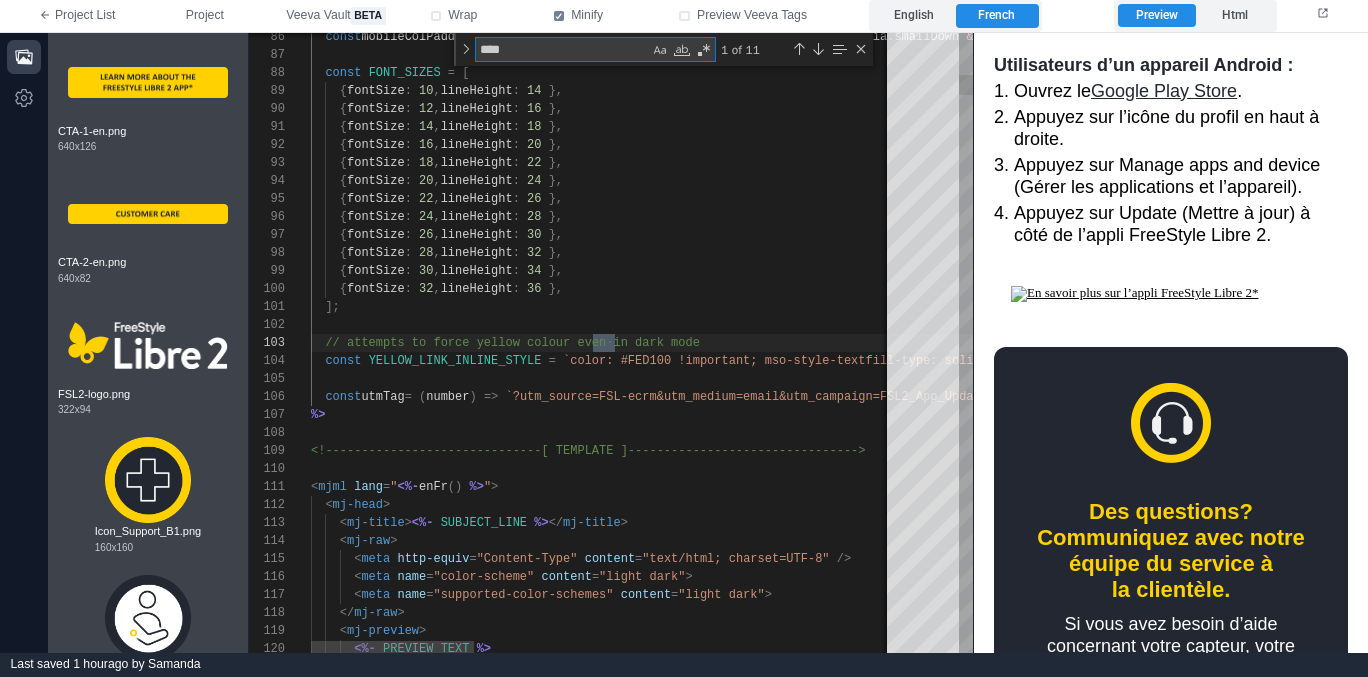 scroll, scrollTop: 180, scrollLeft: 137, axis: both 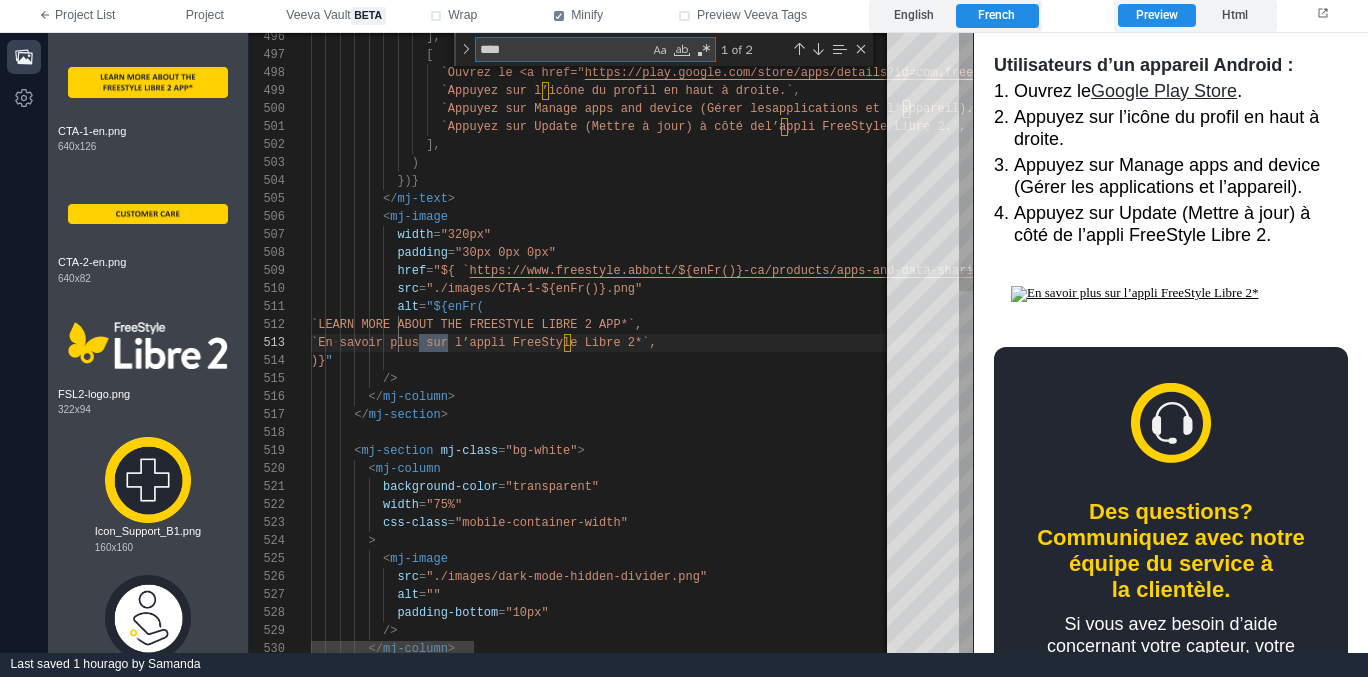type on "****" 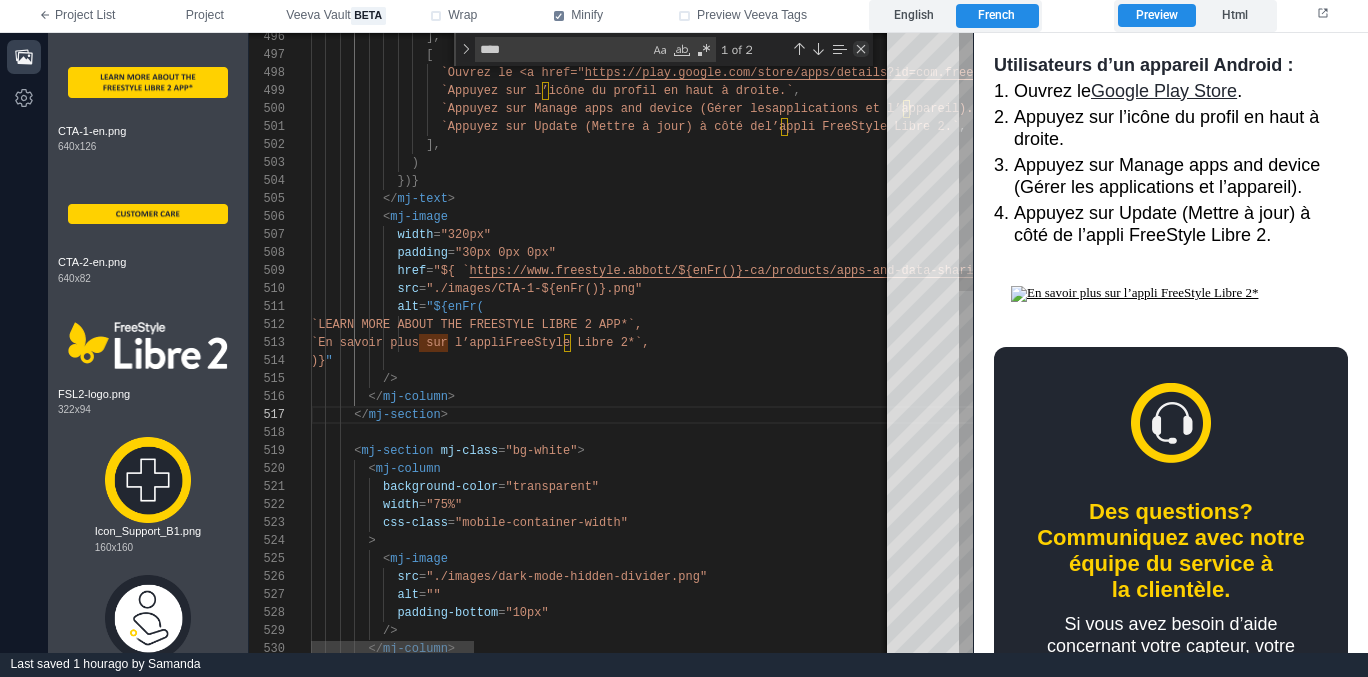 click at bounding box center (861, 49) 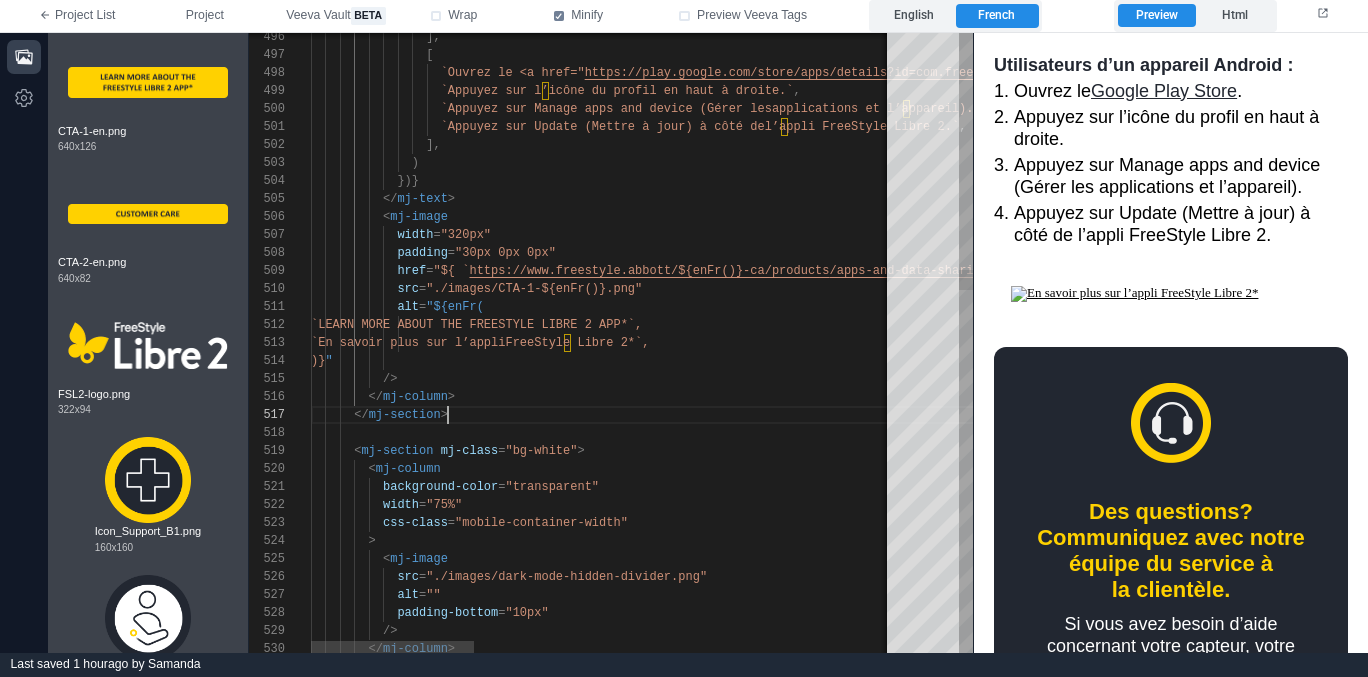scroll, scrollTop: 108, scrollLeft: 137, axis: both 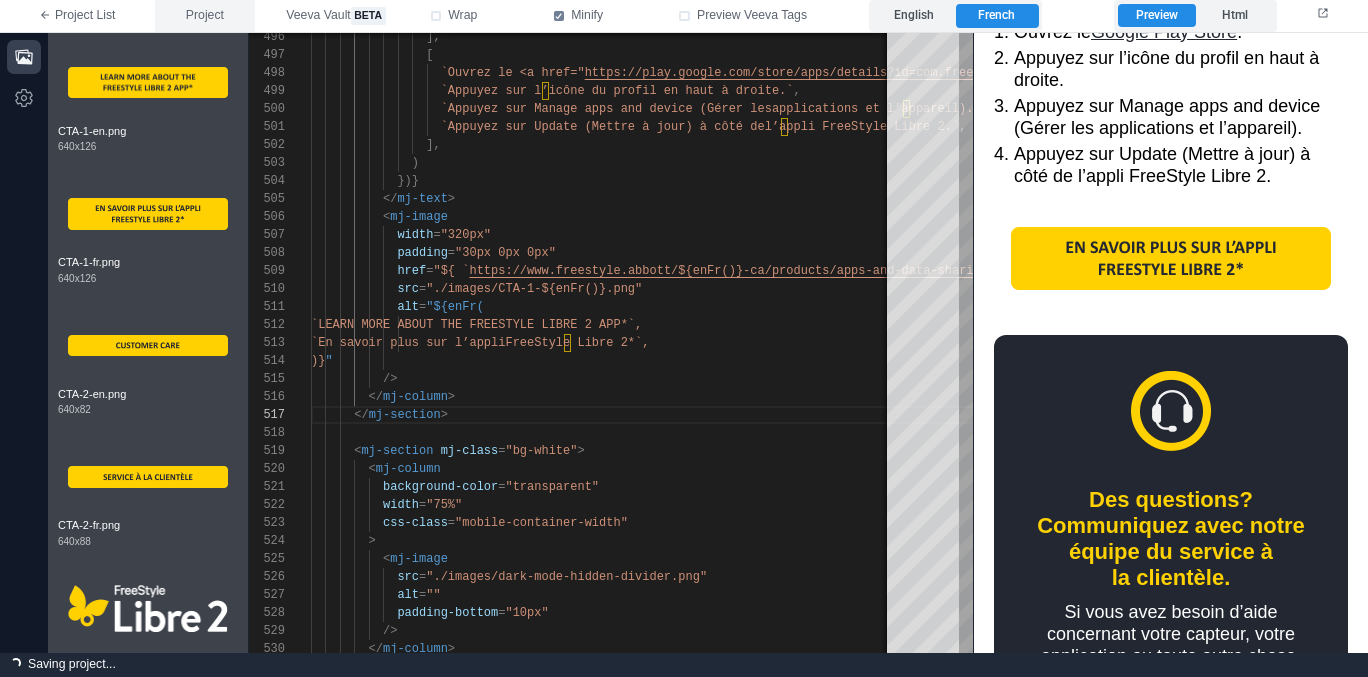 click on "Project" at bounding box center (205, 16) 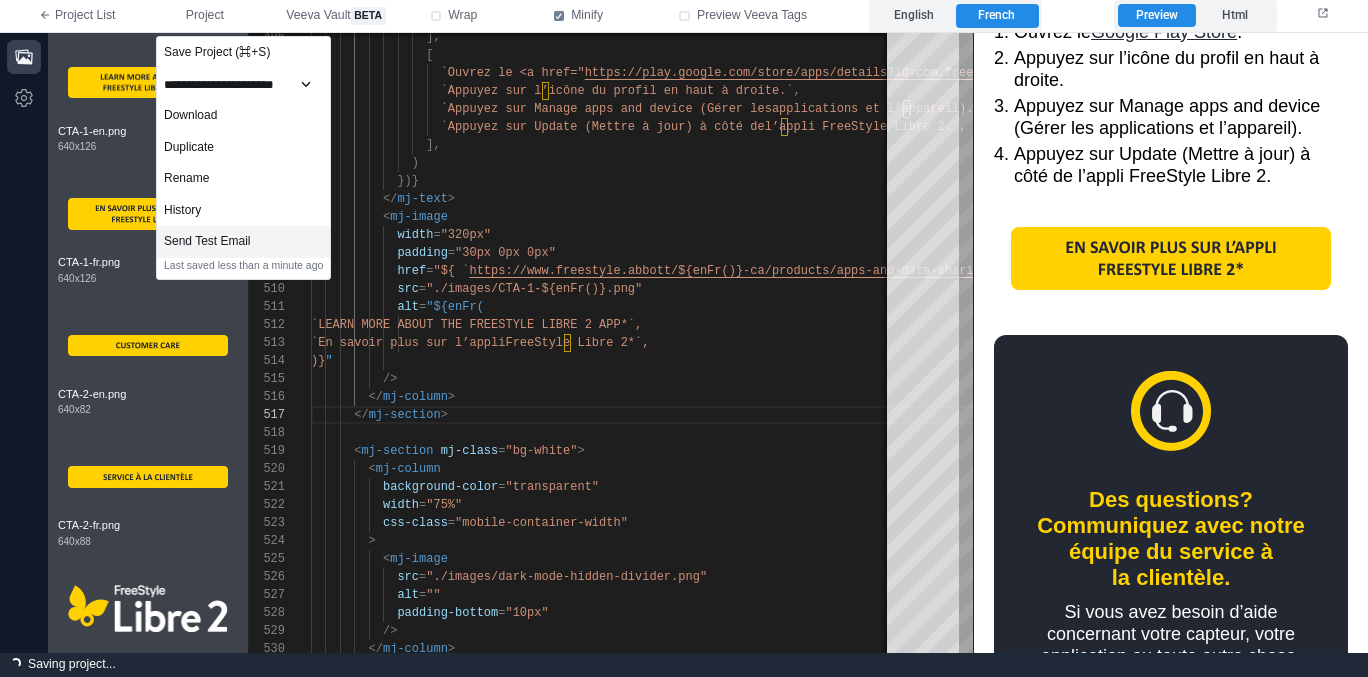 click on "Send Test Email" at bounding box center (243, 242) 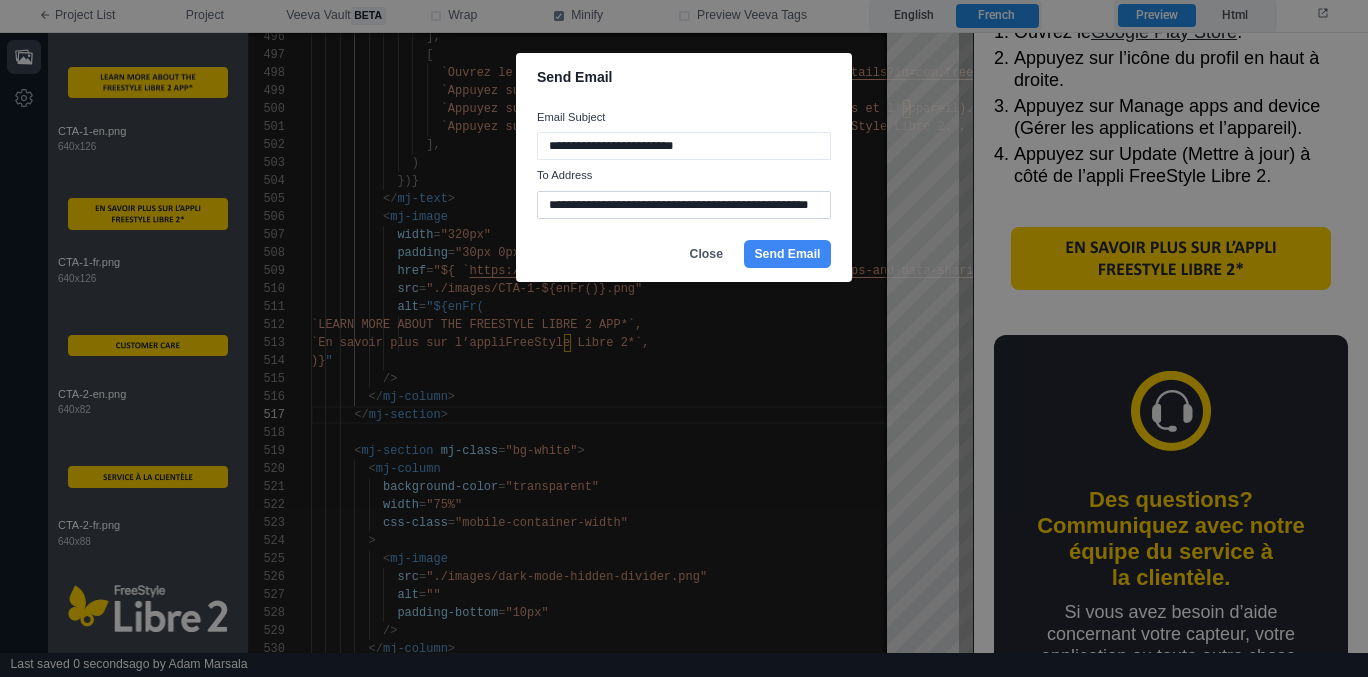 click on "**********" at bounding box center [684, 205] 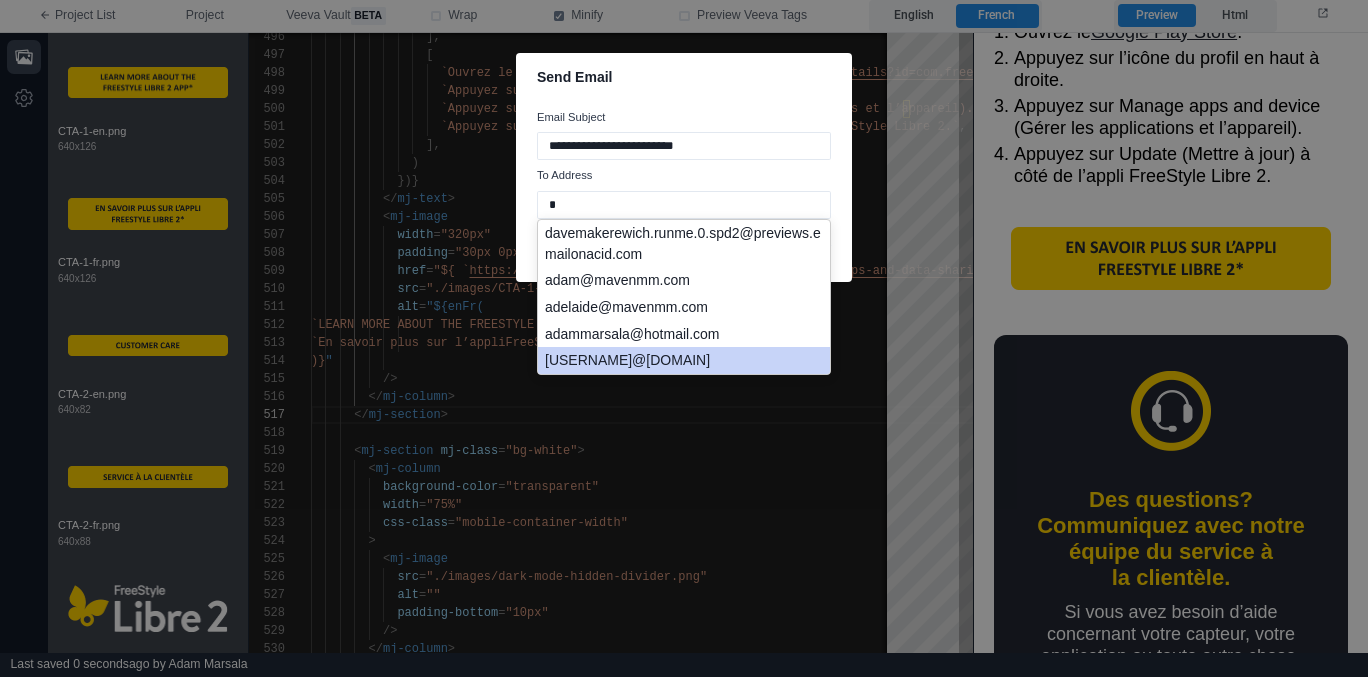click on "[EMAIL]" at bounding box center [684, 360] 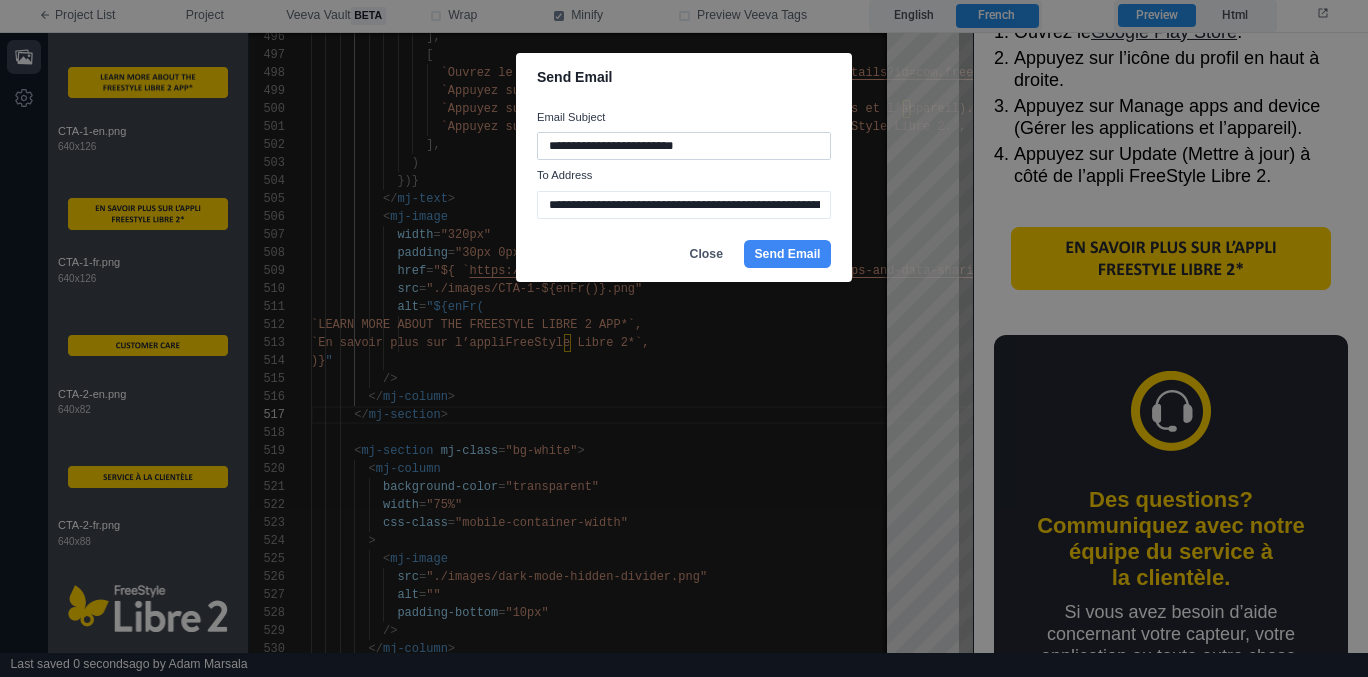 type on "**********" 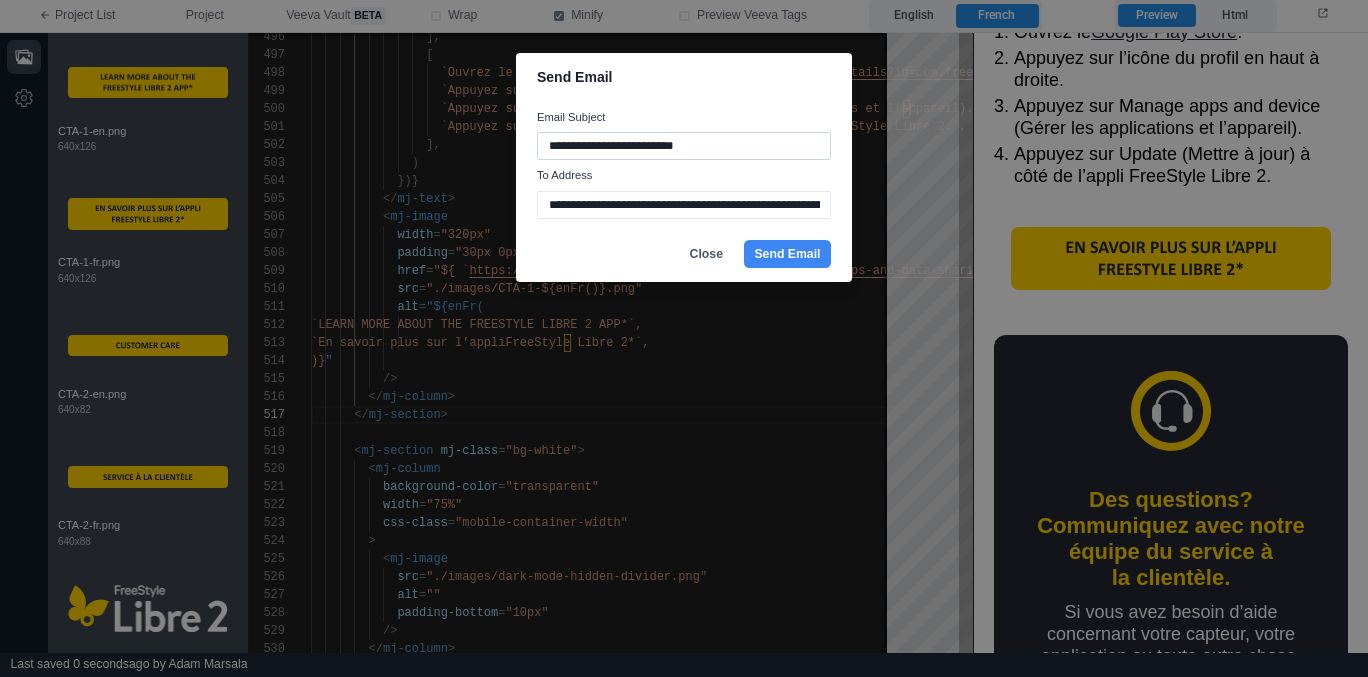 click on "**********" at bounding box center [684, 146] 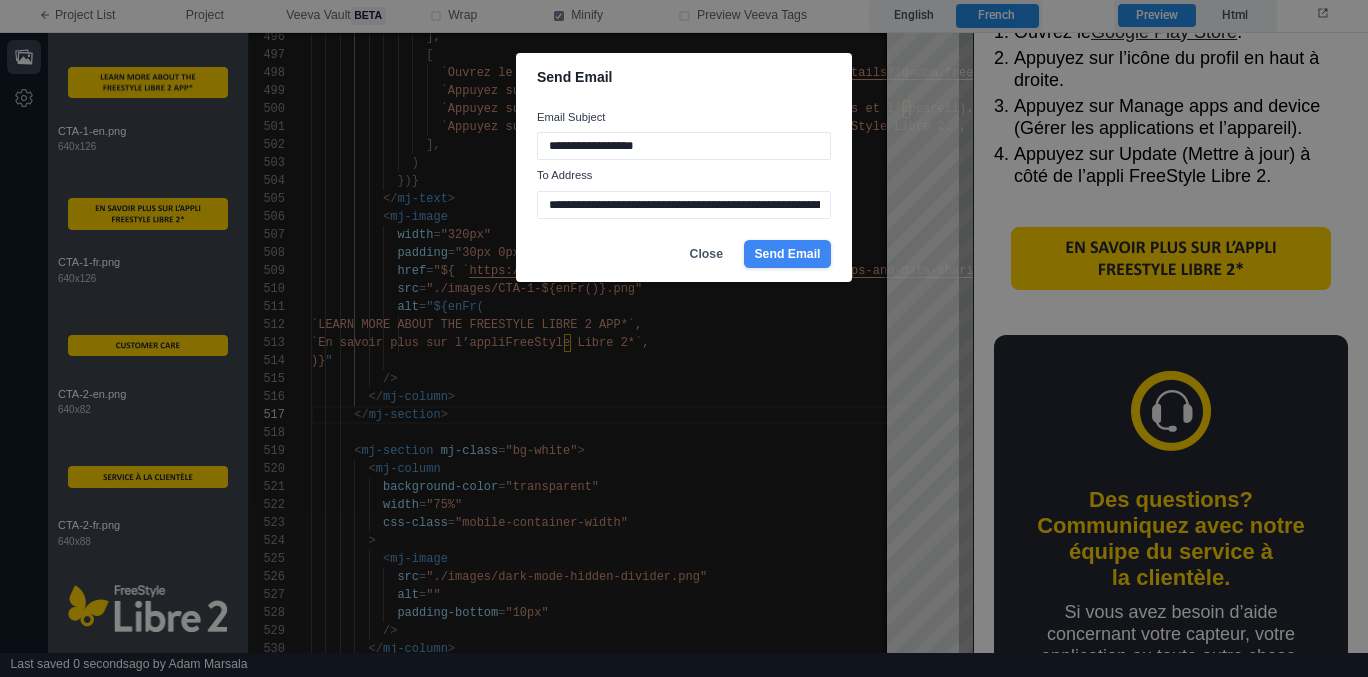 type on "**********" 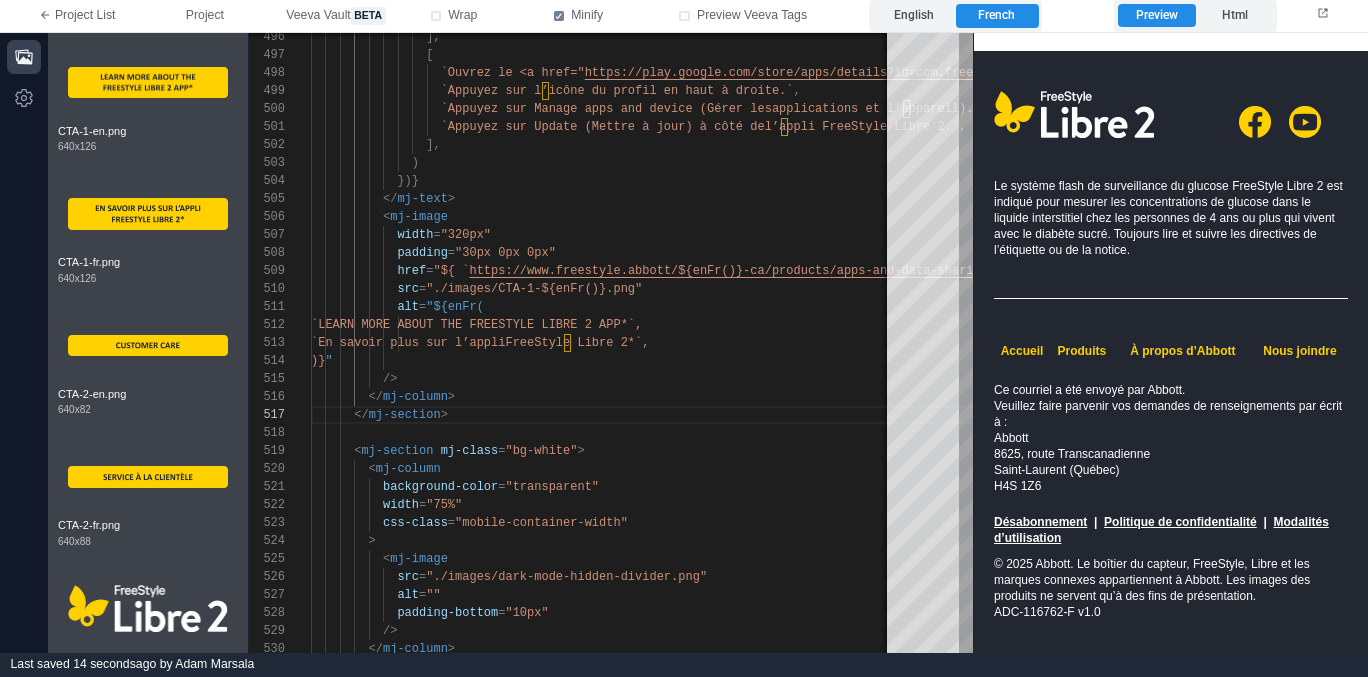 scroll, scrollTop: 1930, scrollLeft: 0, axis: vertical 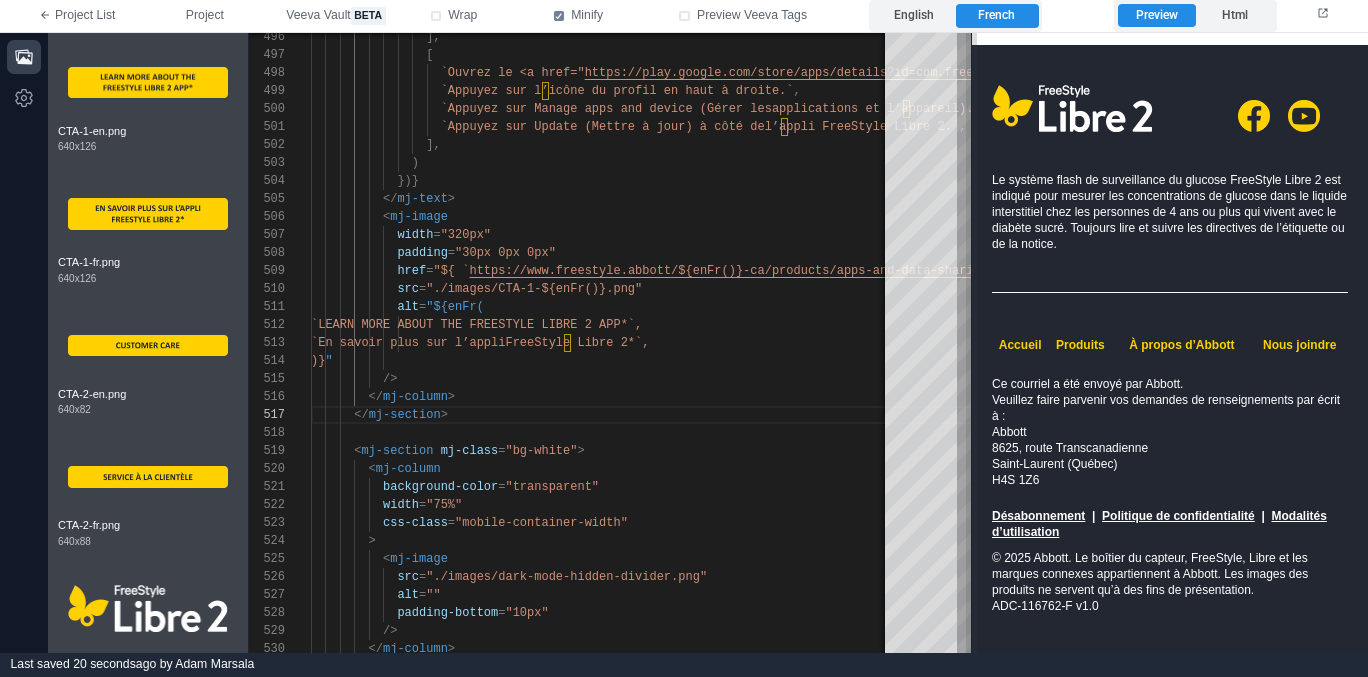click at bounding box center (971, 343) 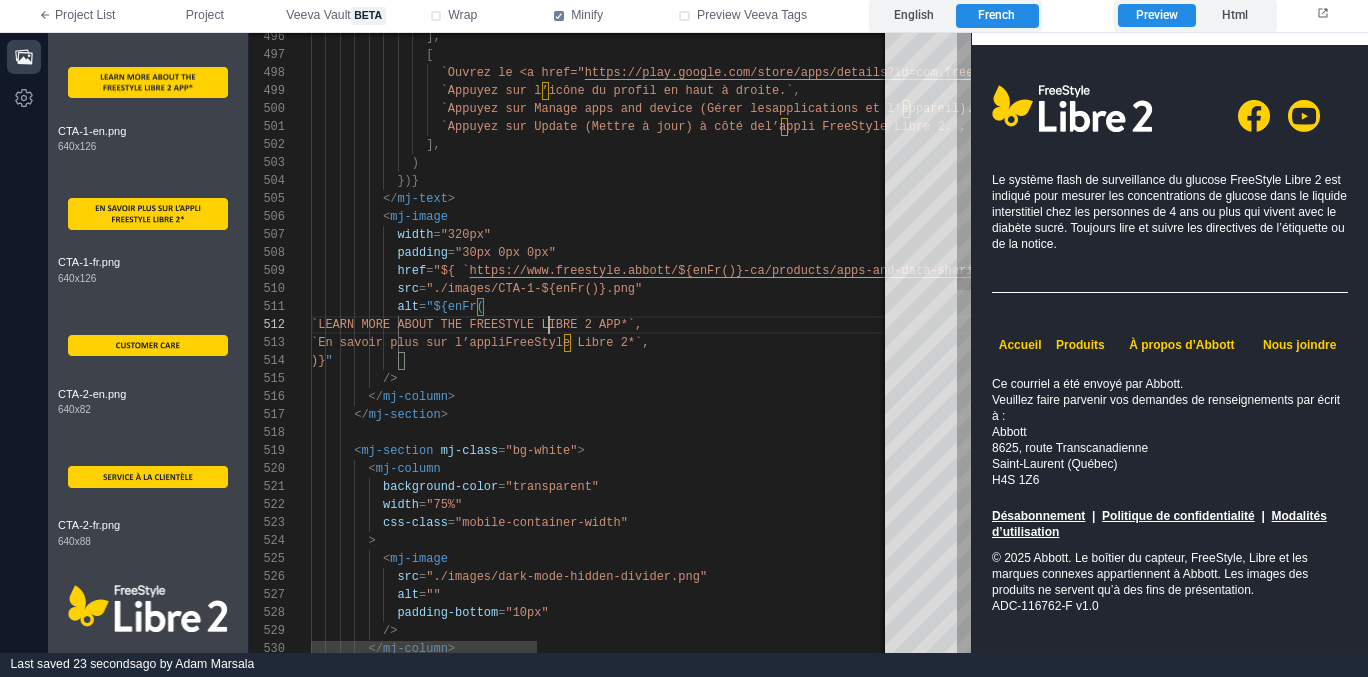 click on "`En savoir plus sur l’appli  FreeStyle Libre 2*`," at bounding box center (1055, 343) 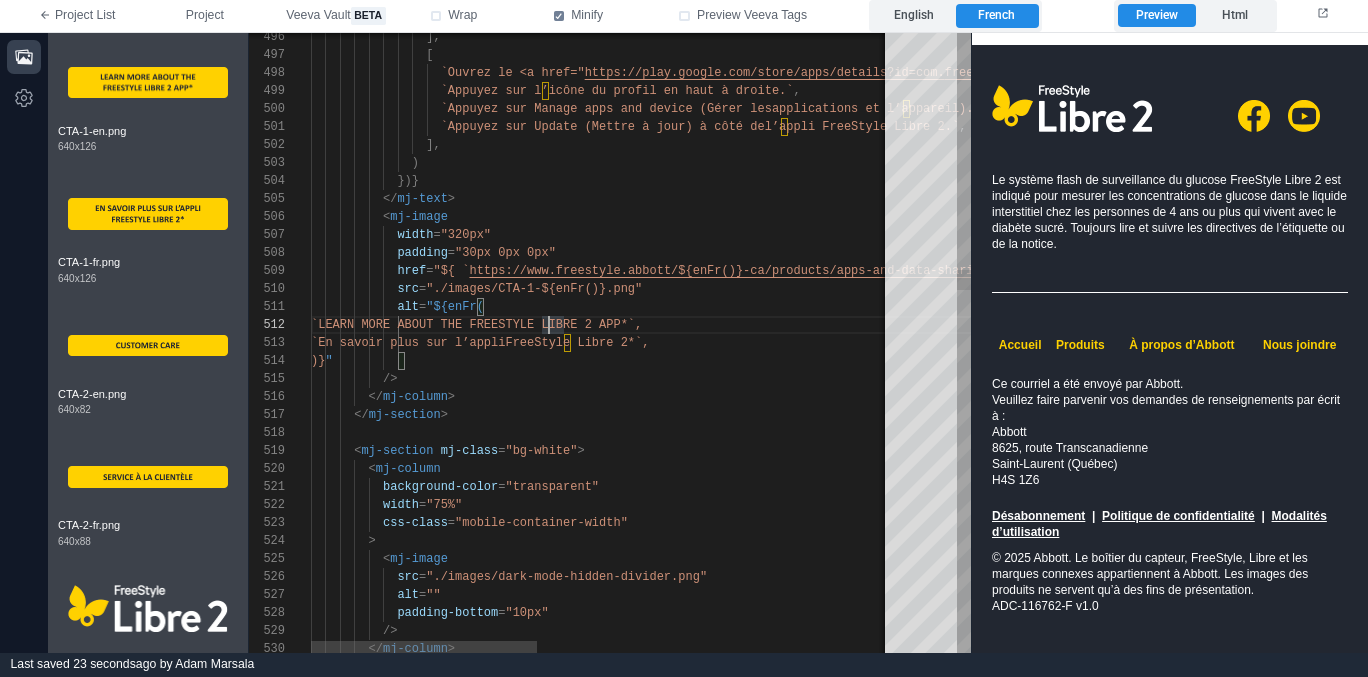 click on "/>" at bounding box center (1055, 379) 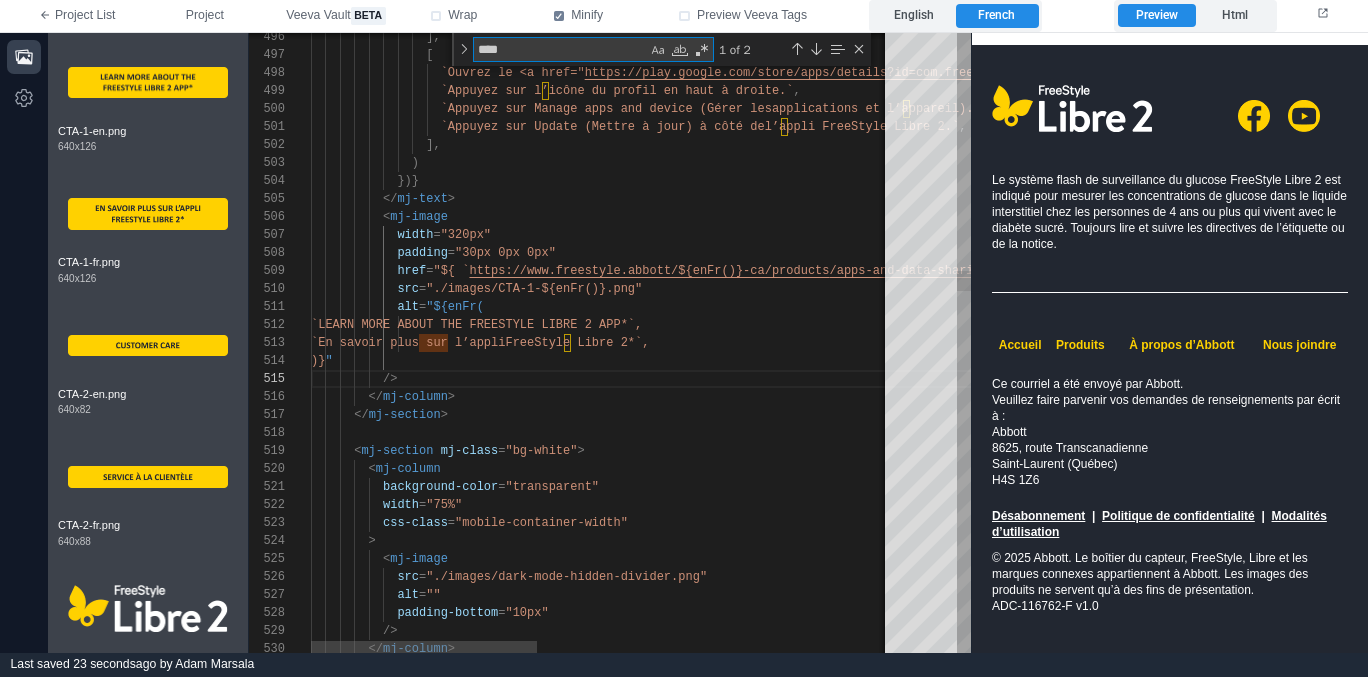 type on "*" 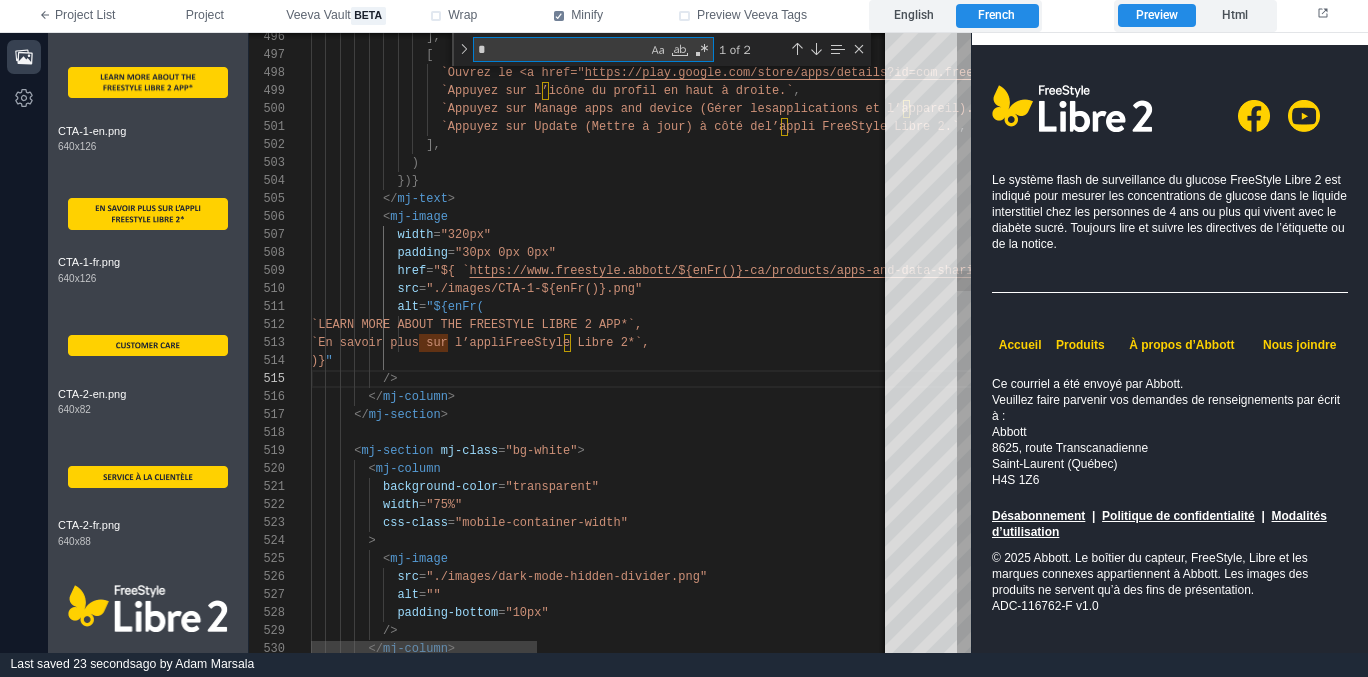 type on "**********" 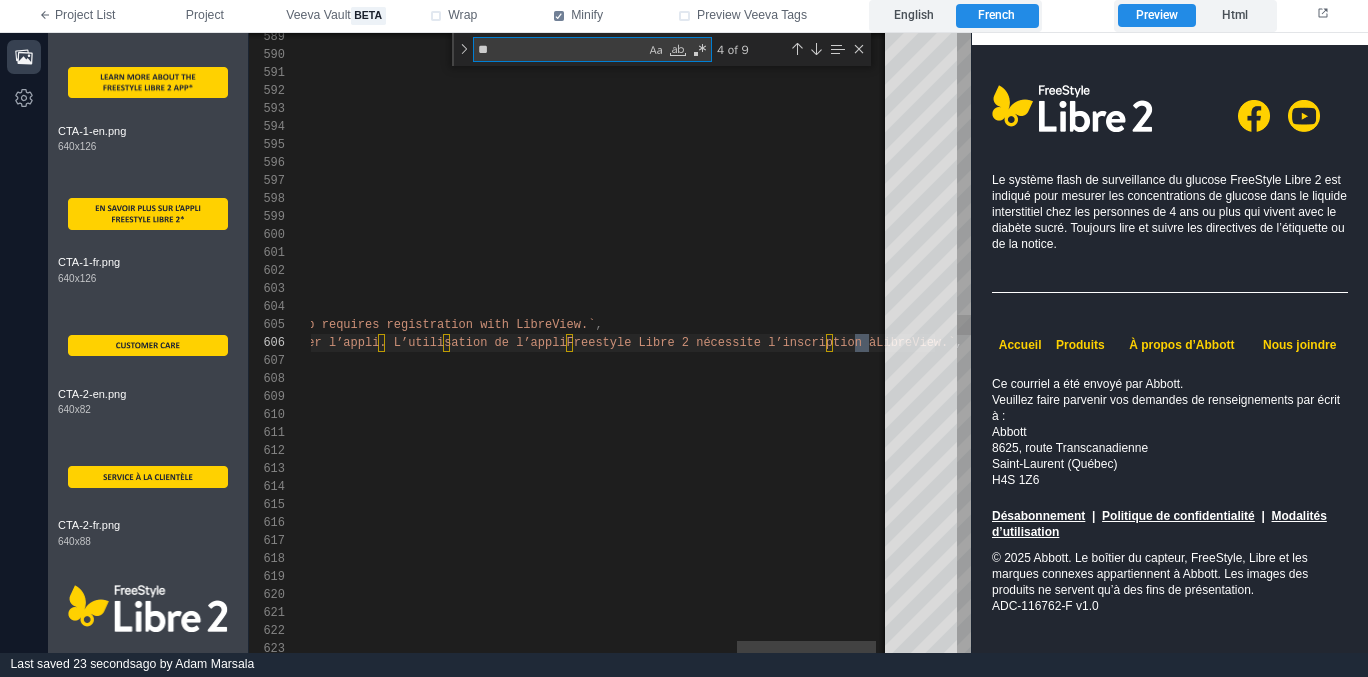 type on "***" 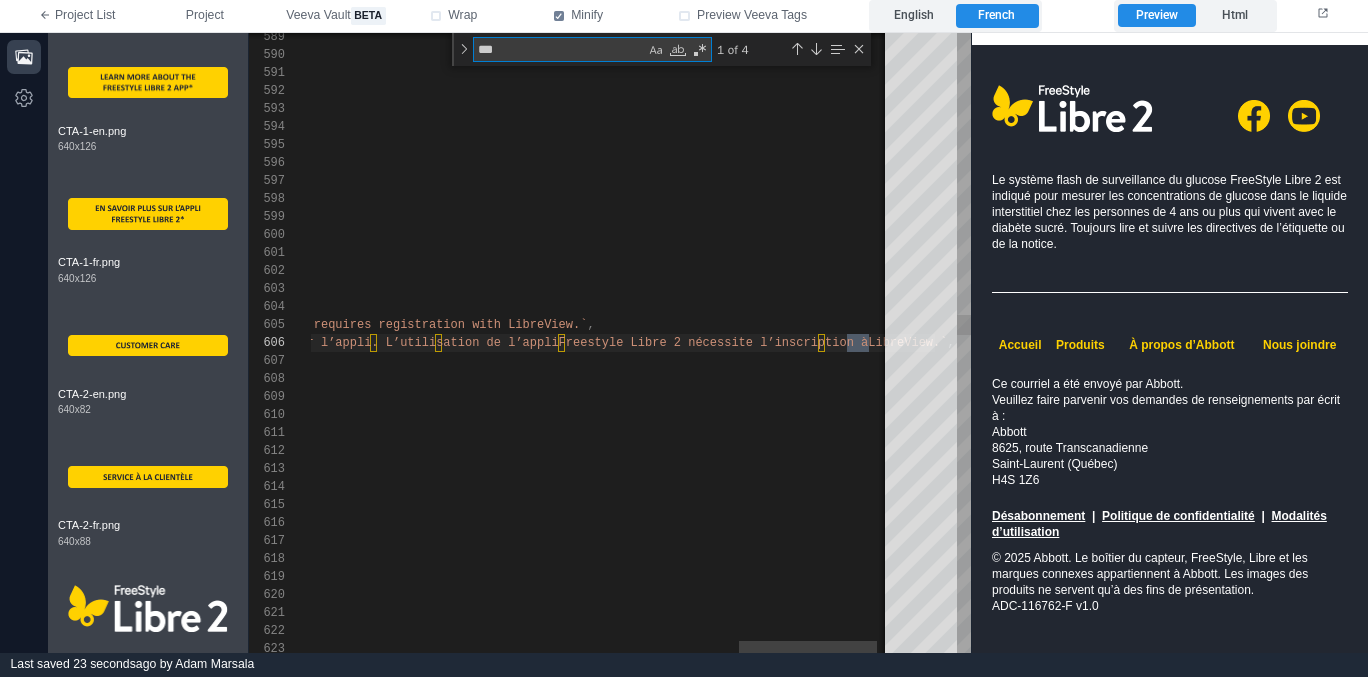 type on "**********" 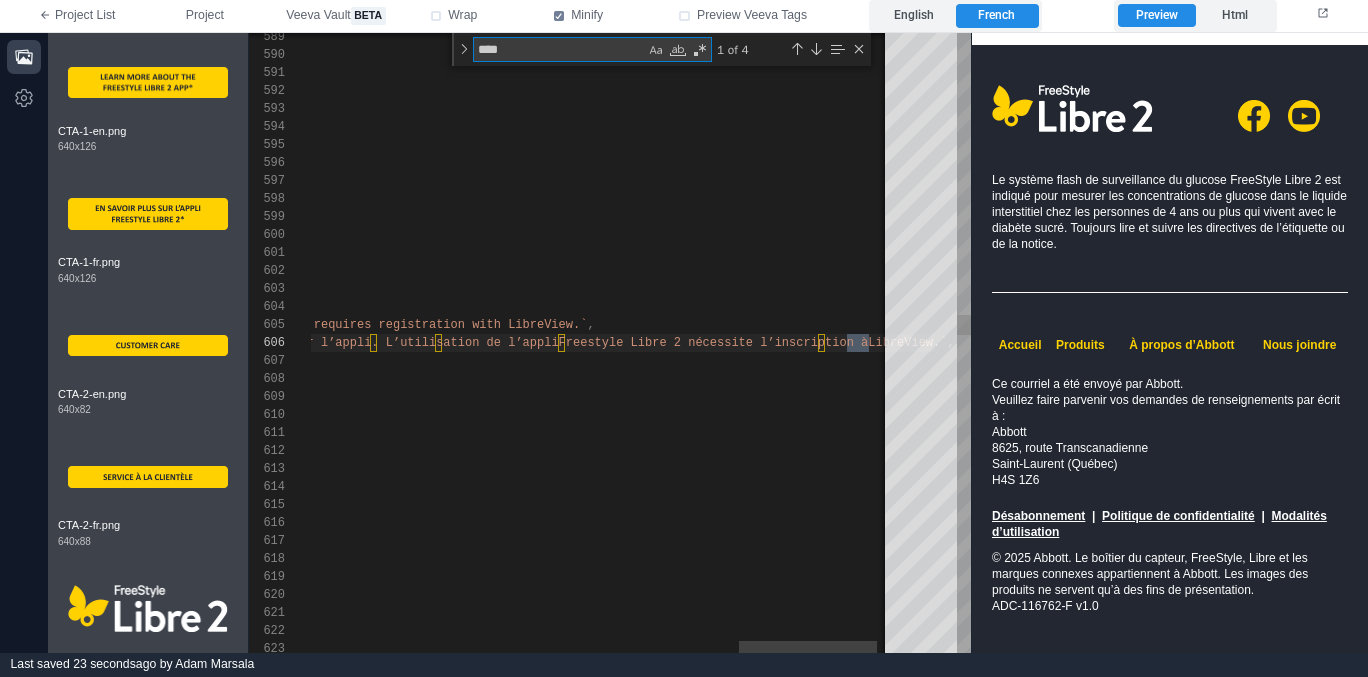 scroll, scrollTop: 180, scrollLeft: 564, axis: both 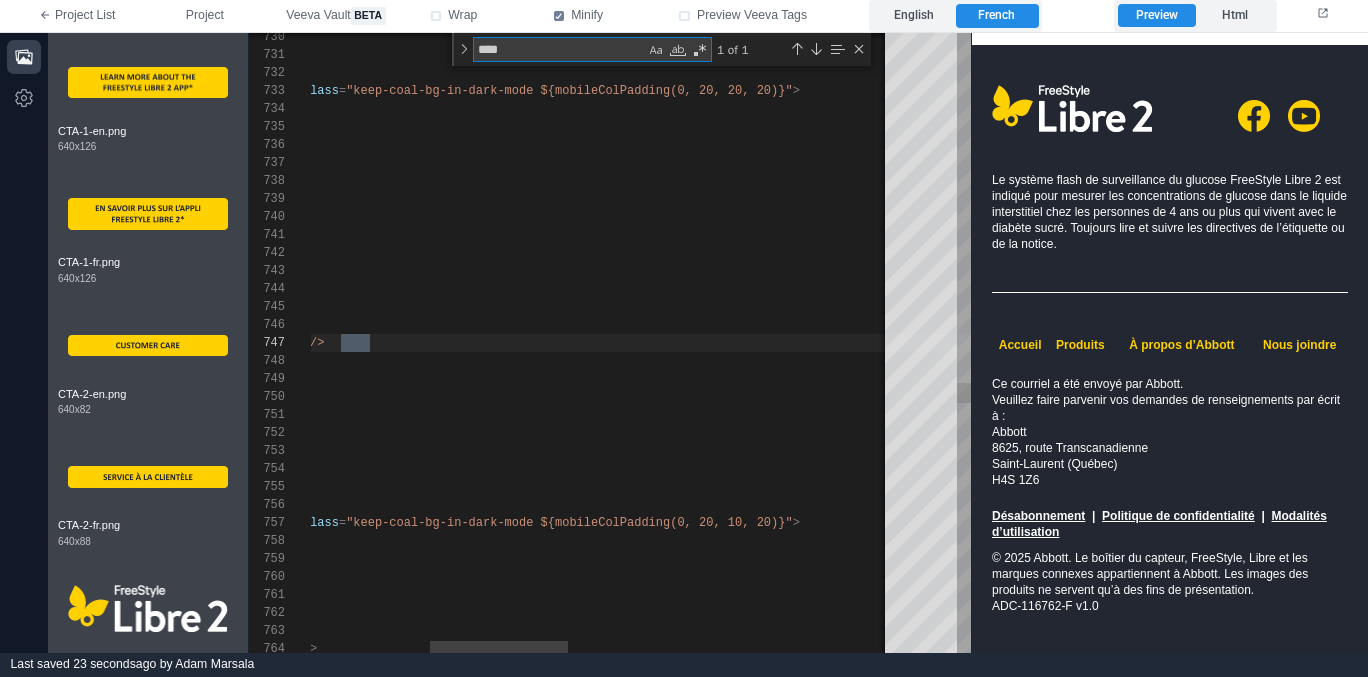 type on "****" 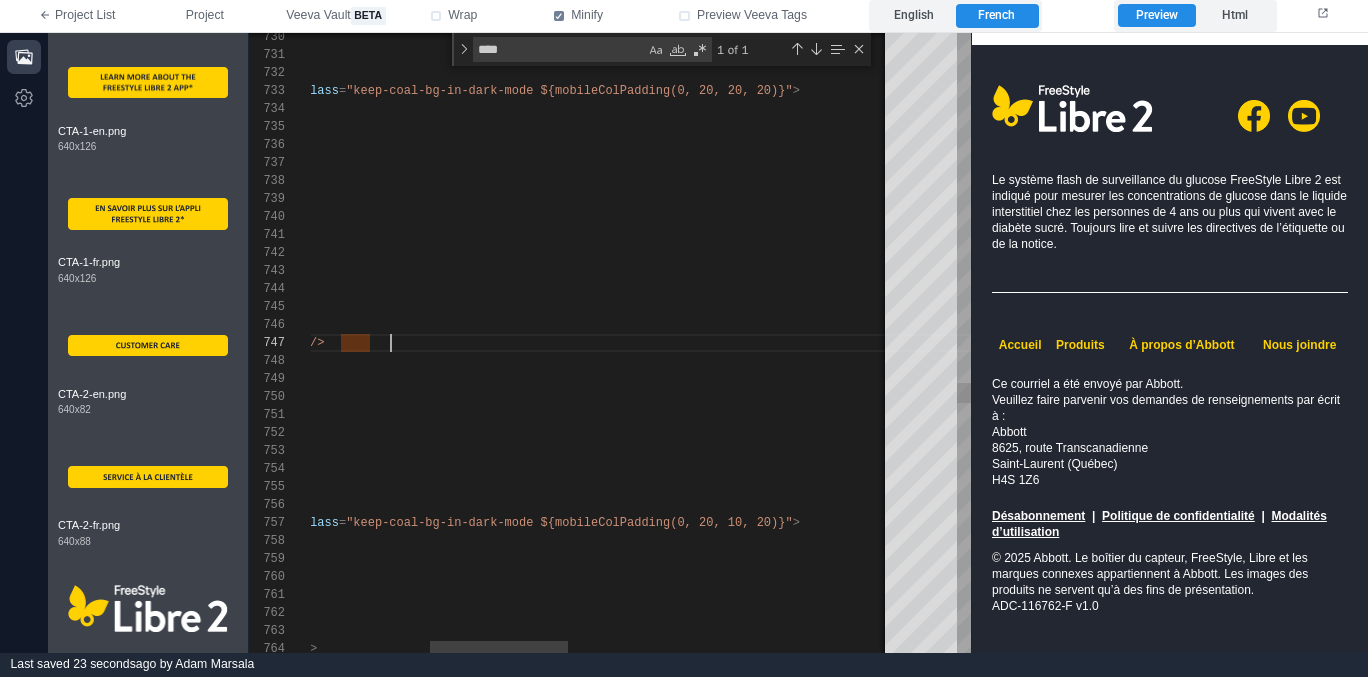 scroll, scrollTop: 108, scrollLeft: 585, axis: both 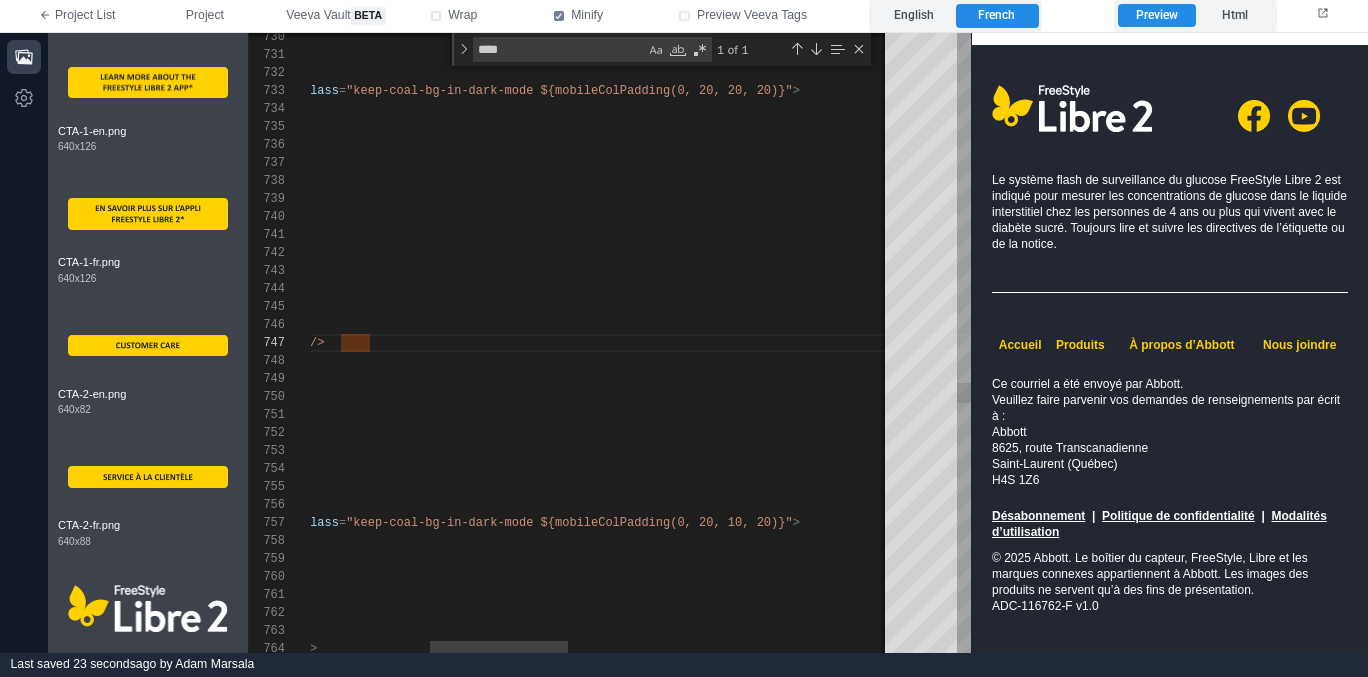 click on "de renseignements par écrit à :<br/>" at bounding box center [194, 343] 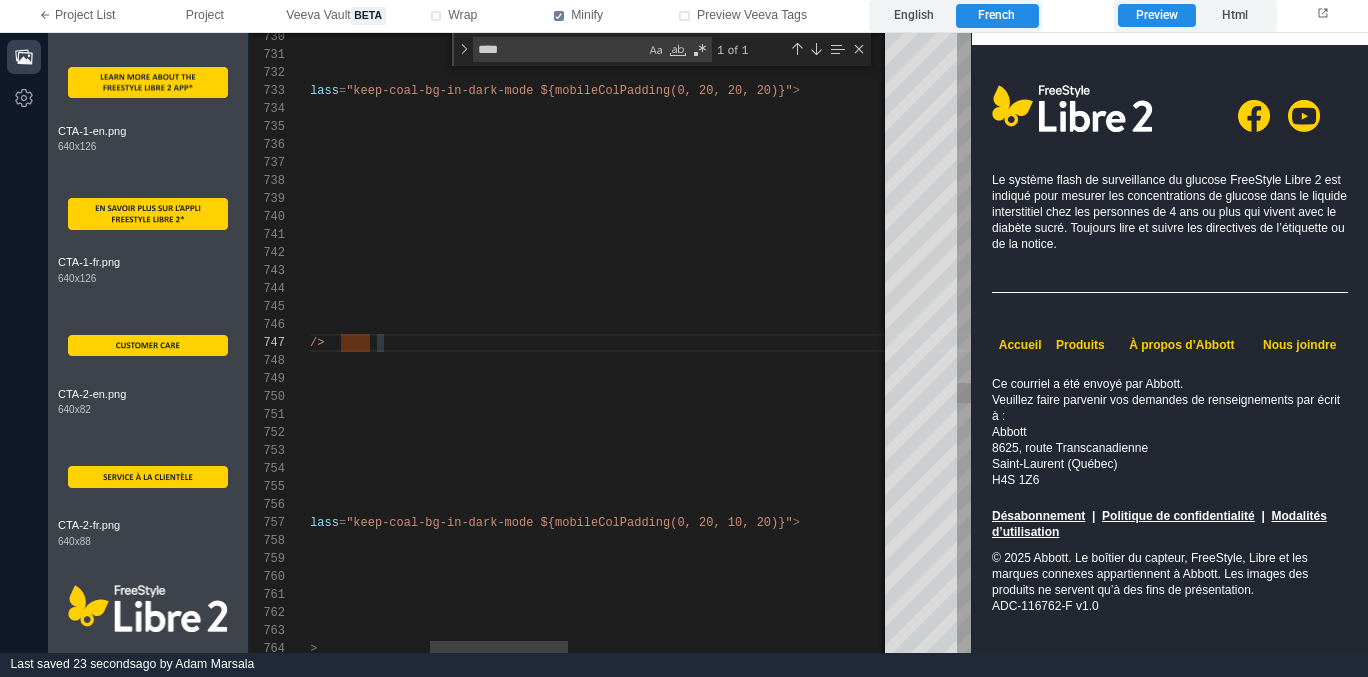 click on "de renseignements par écrit à :<br/>" at bounding box center (194, 343) 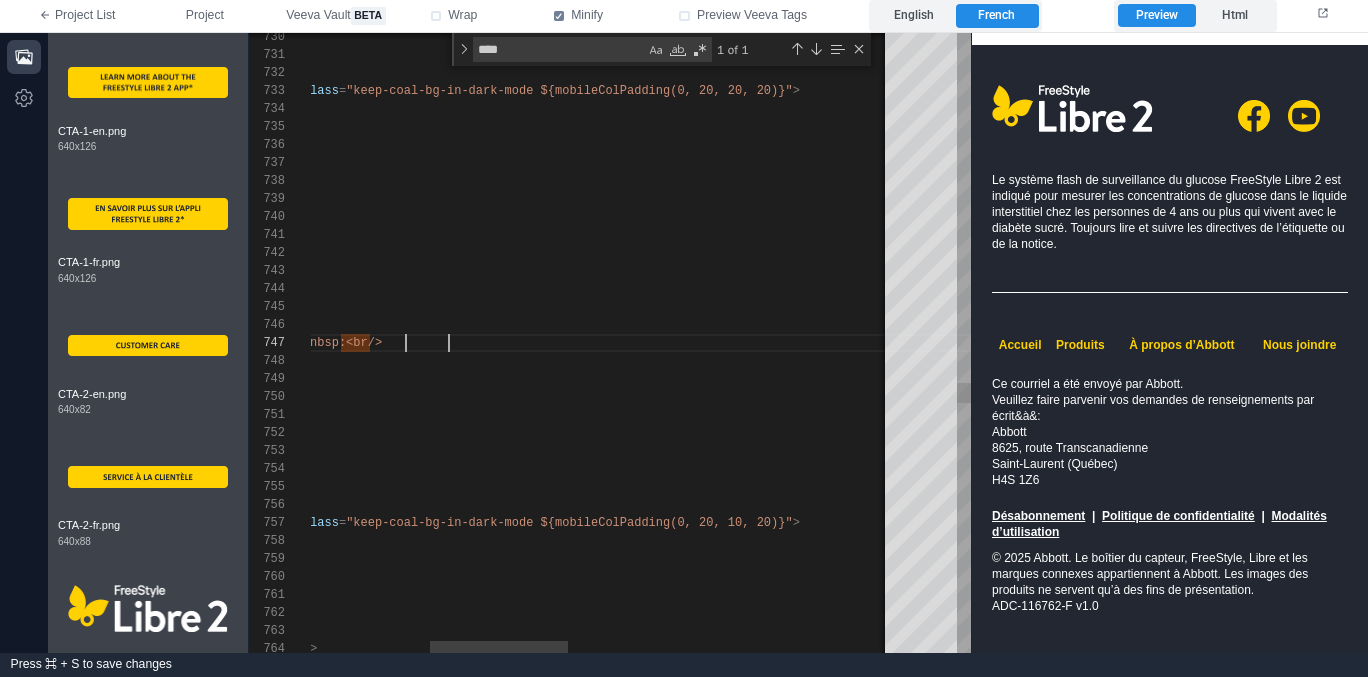 scroll, scrollTop: 108, scrollLeft: 607, axis: both 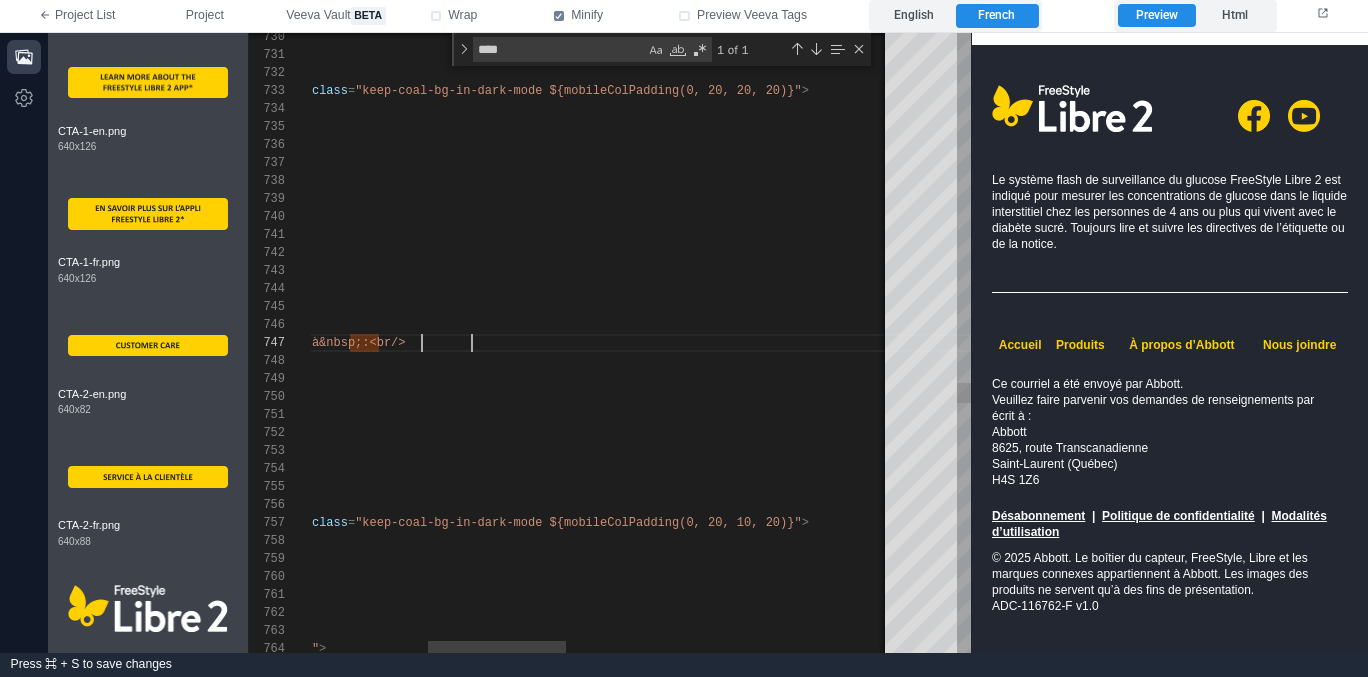 click on "8625, route Transcanadienne<br/>" at bounding box center [1033, 379] 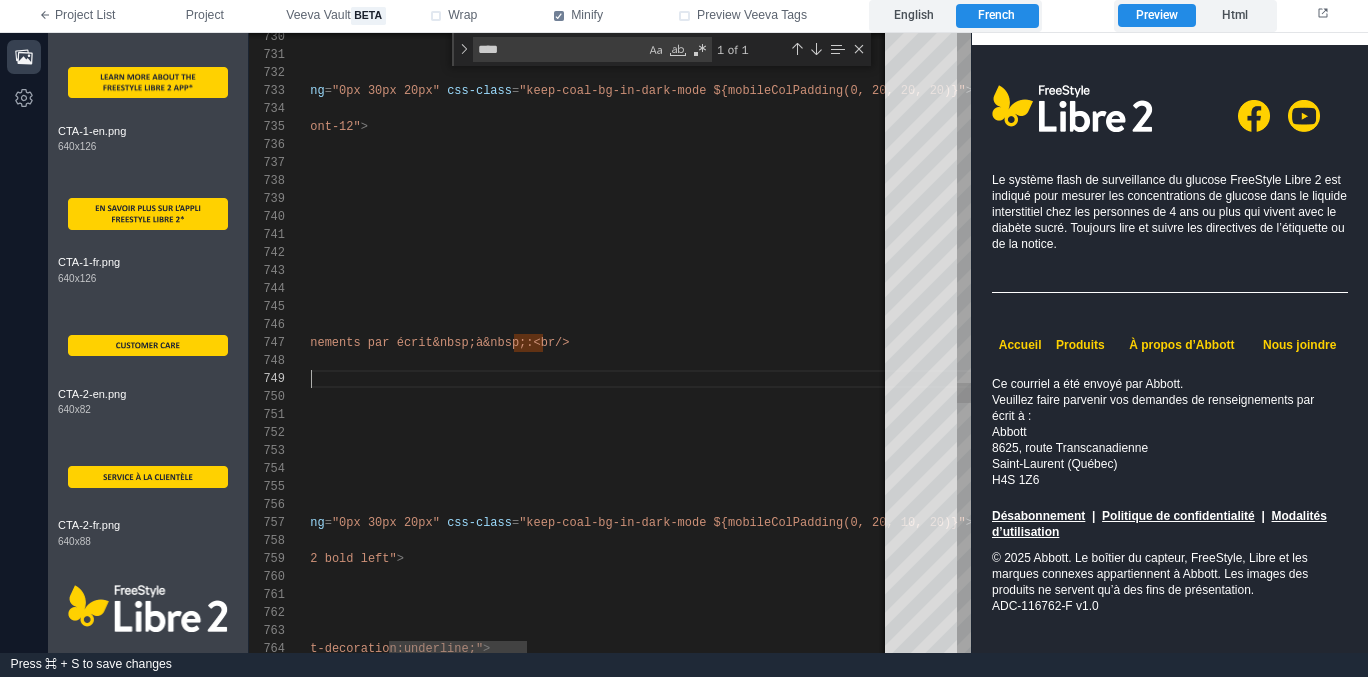 scroll, scrollTop: 144, scrollLeft: 332, axis: both 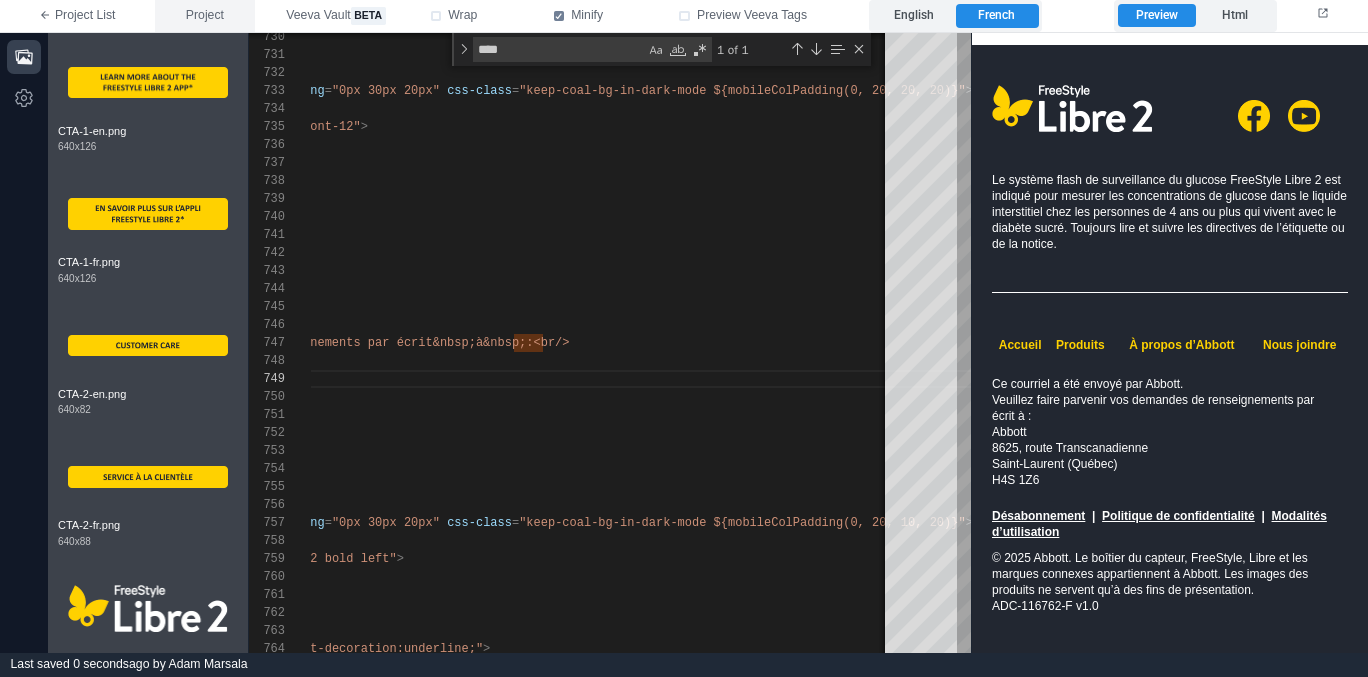 click on "Project" at bounding box center (205, 16) 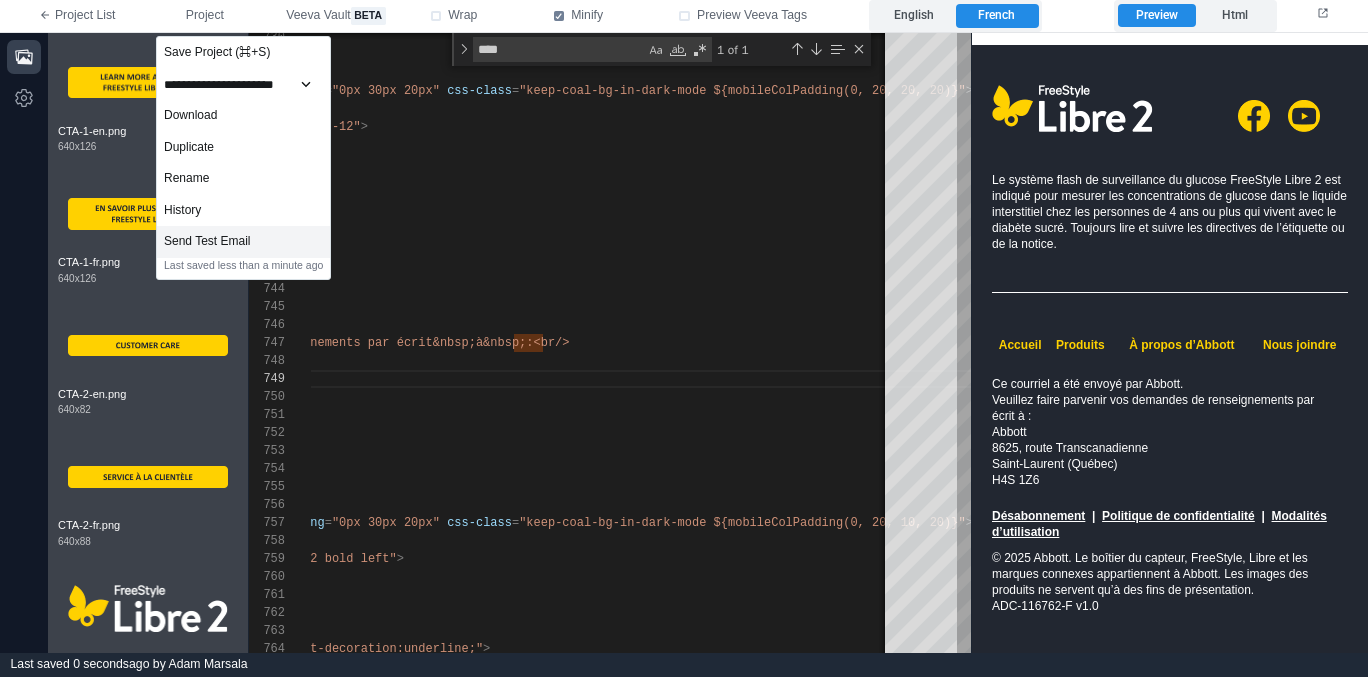 click on "Send Test Email" at bounding box center (243, 242) 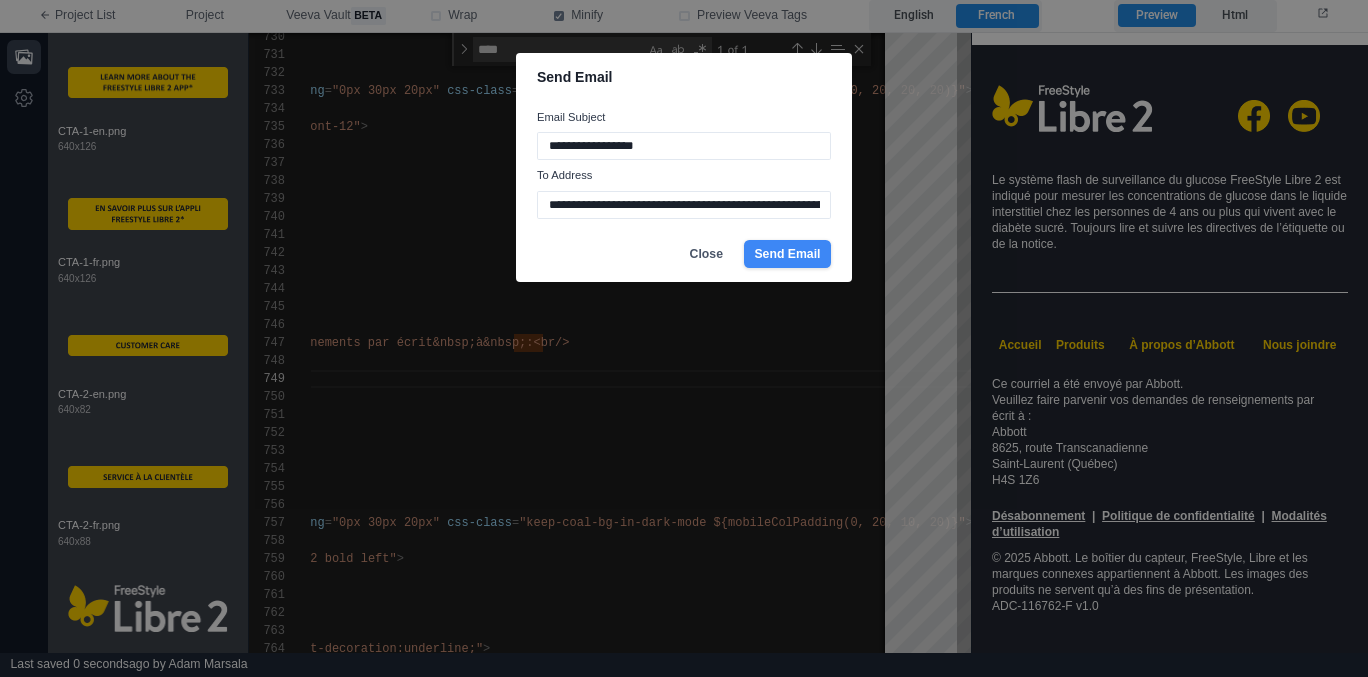 click on "Send Email" at bounding box center [787, 254] 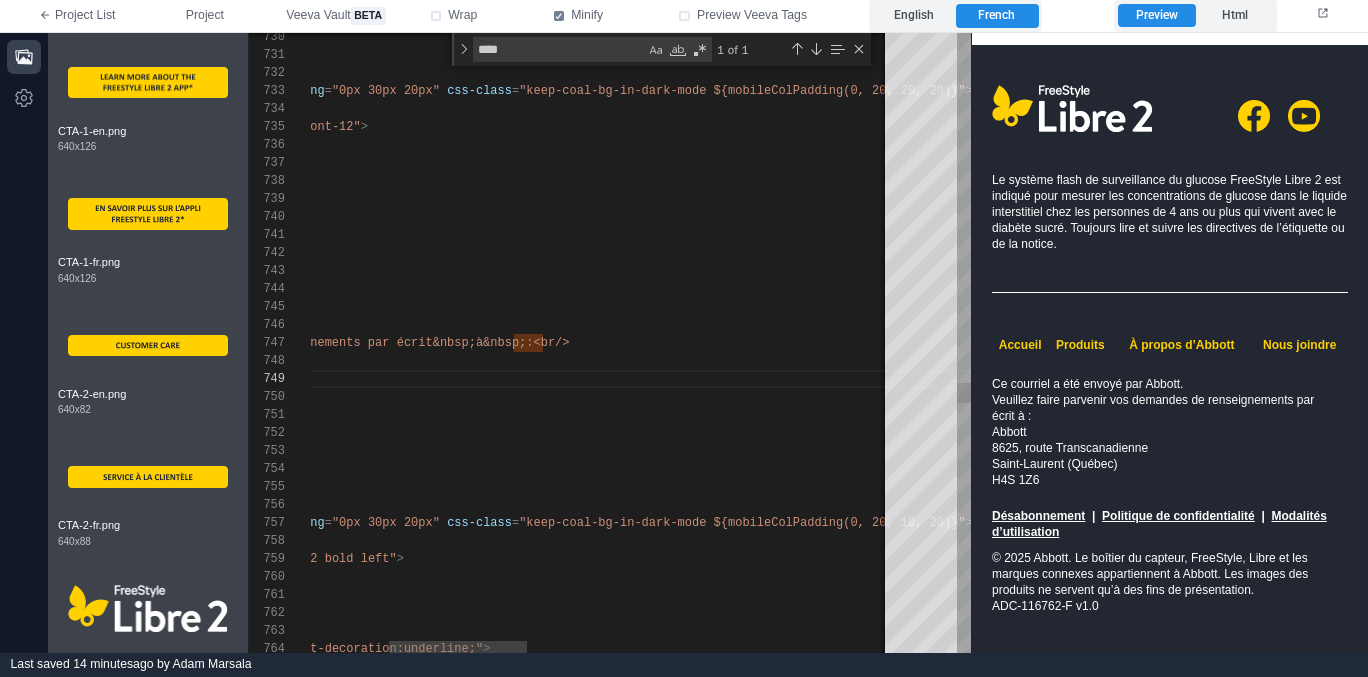 type on "**********" 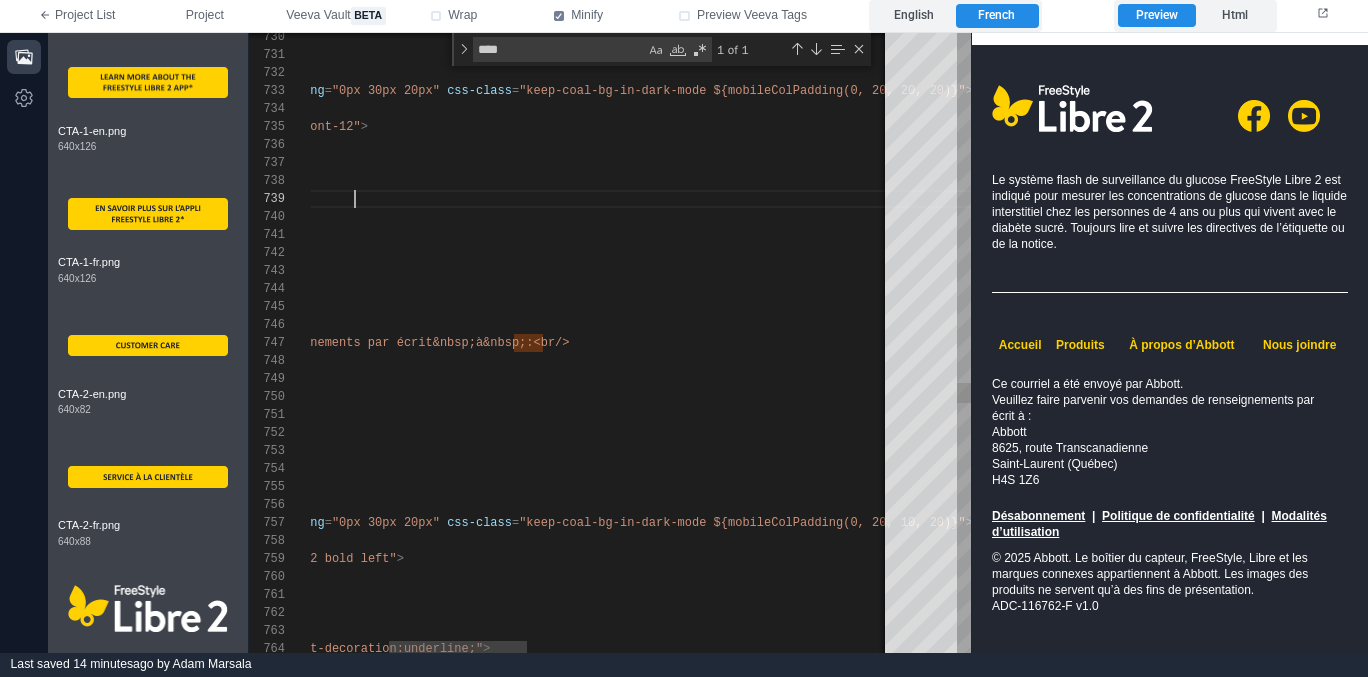 scroll, scrollTop: 144, scrollLeft: 376, axis: both 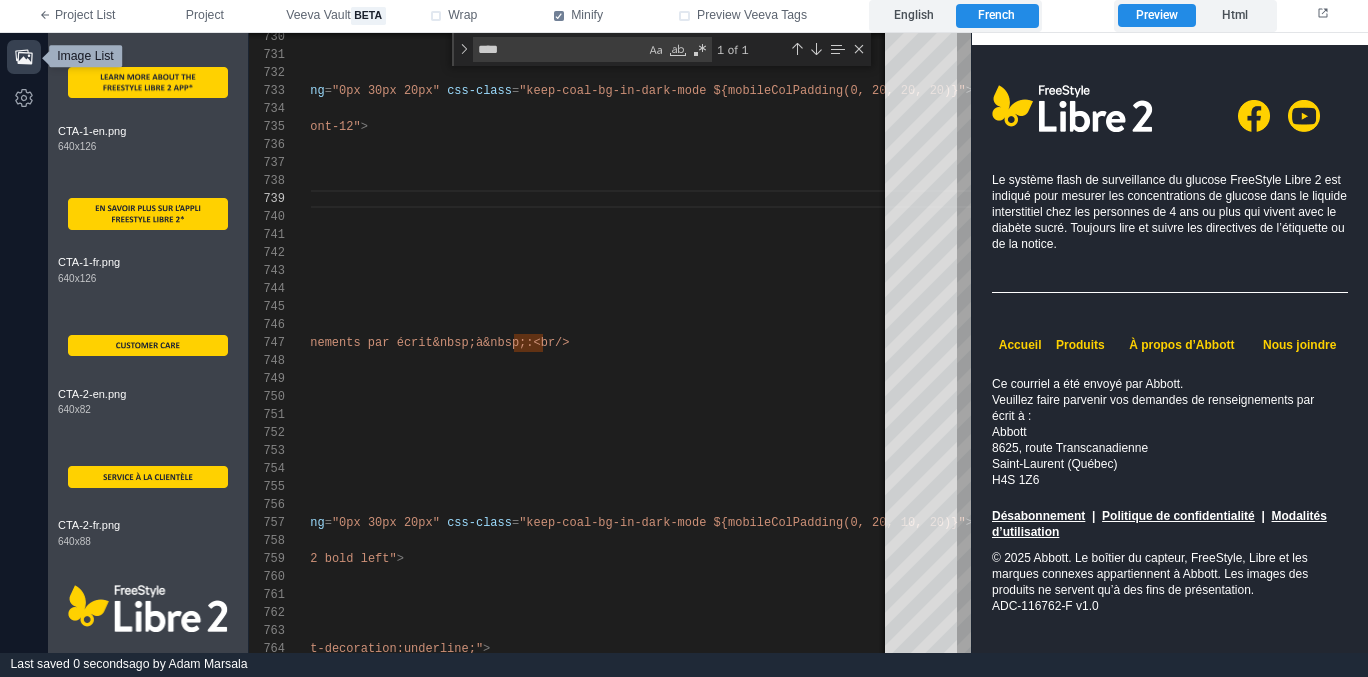 click 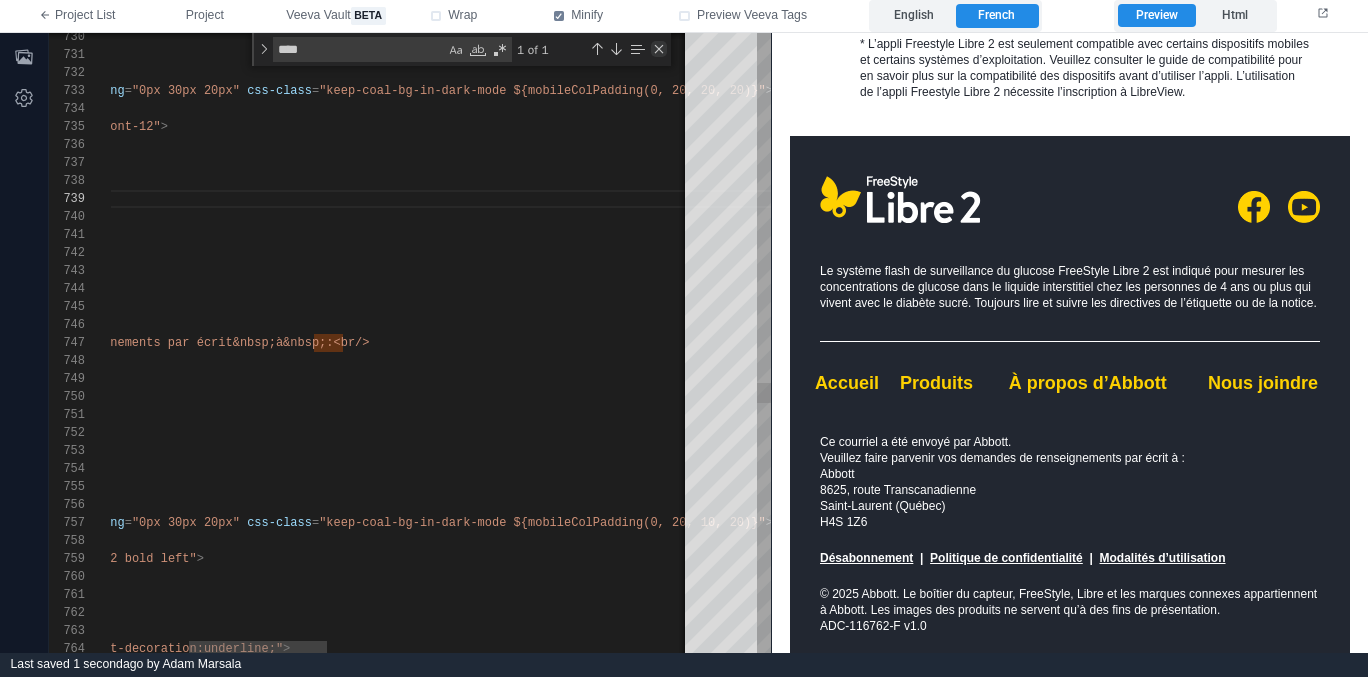 click at bounding box center (659, 49) 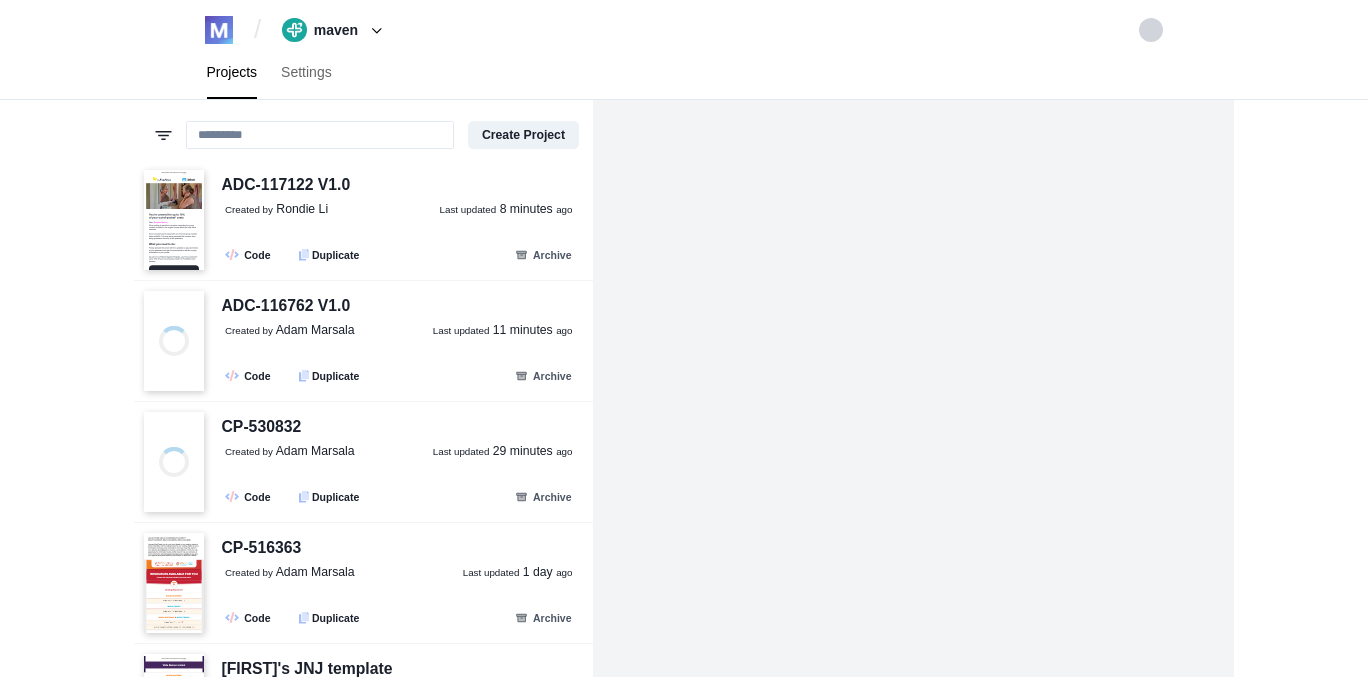 scroll, scrollTop: 0, scrollLeft: 0, axis: both 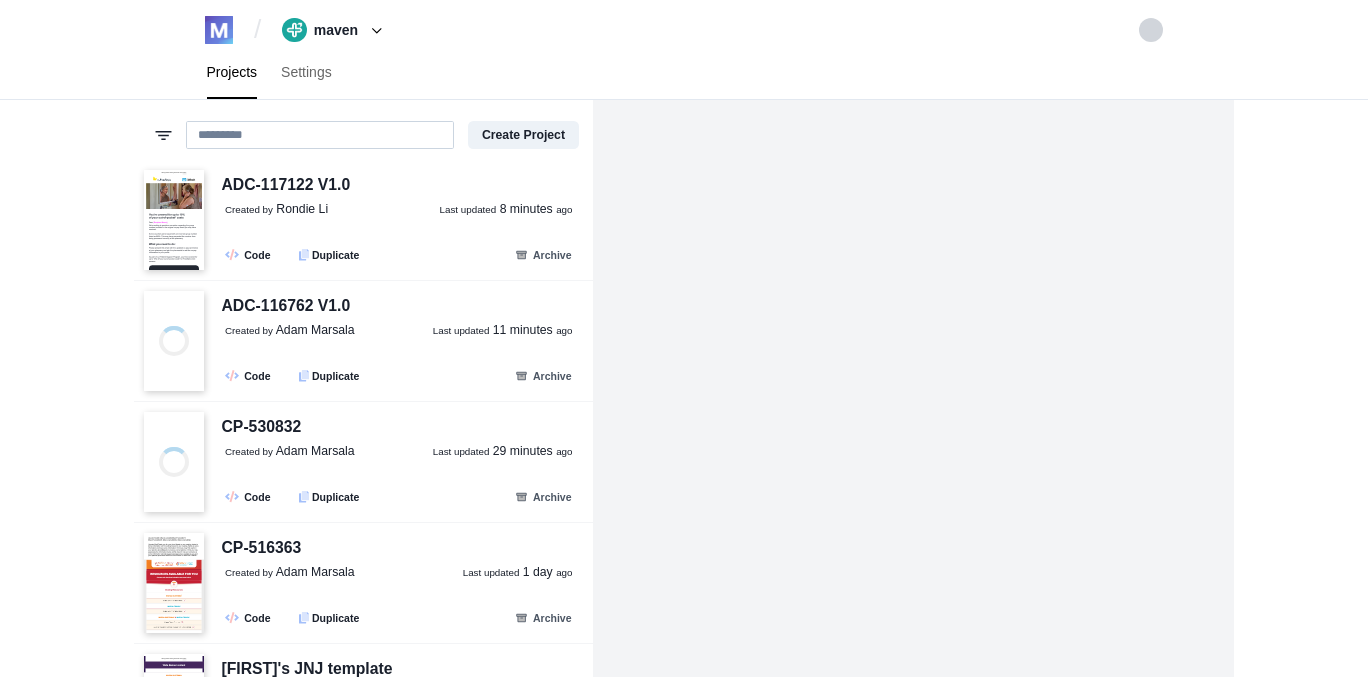 paste on "*********" 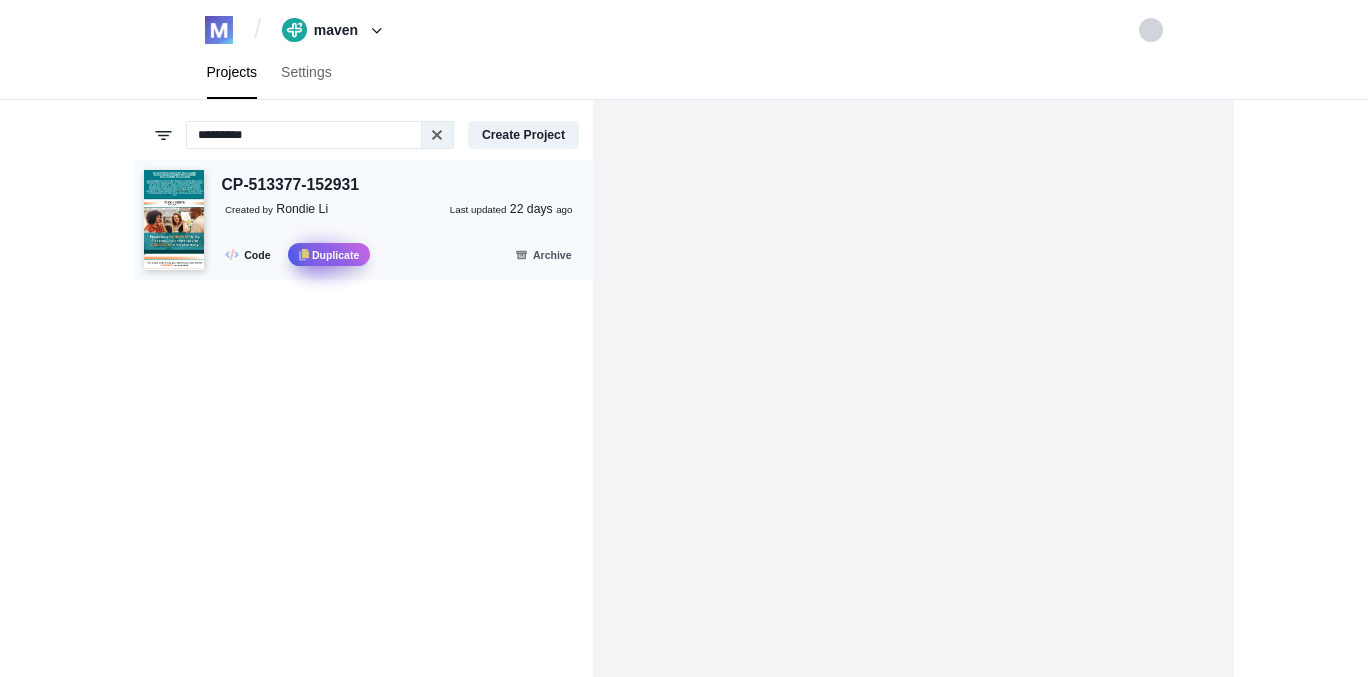 type on "*********" 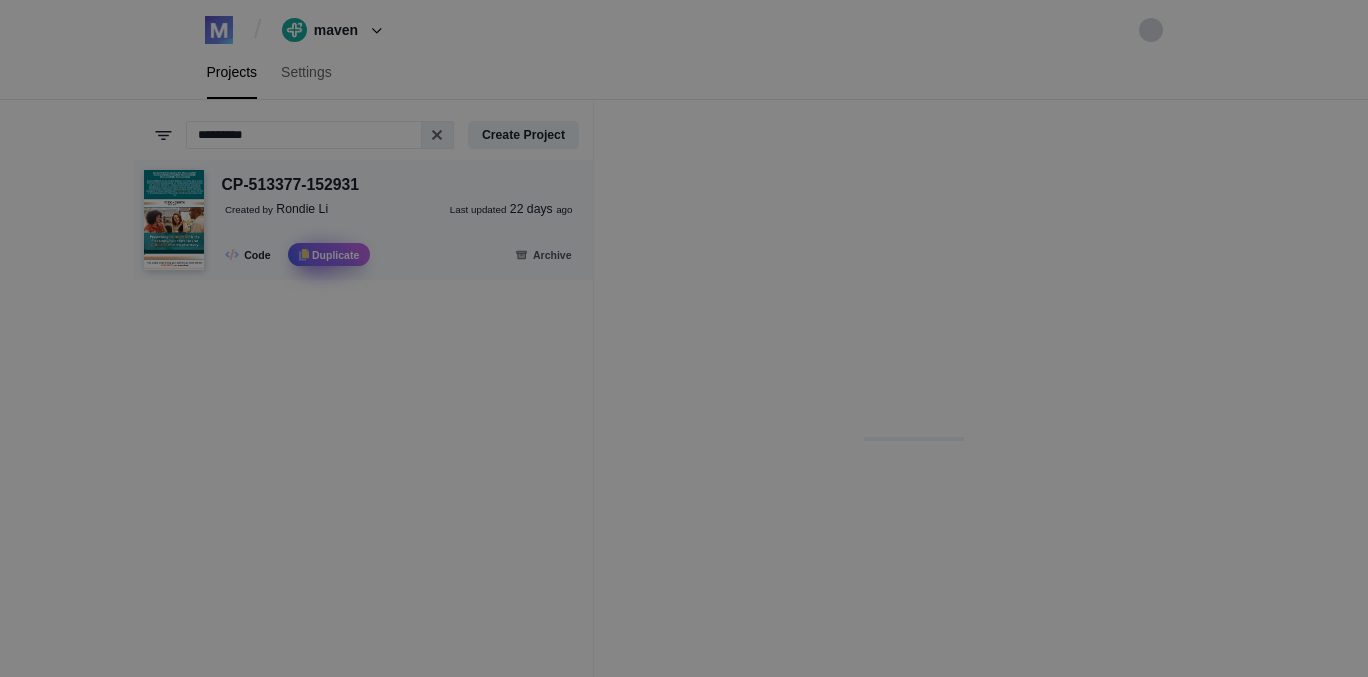 scroll, scrollTop: 0, scrollLeft: 0, axis: both 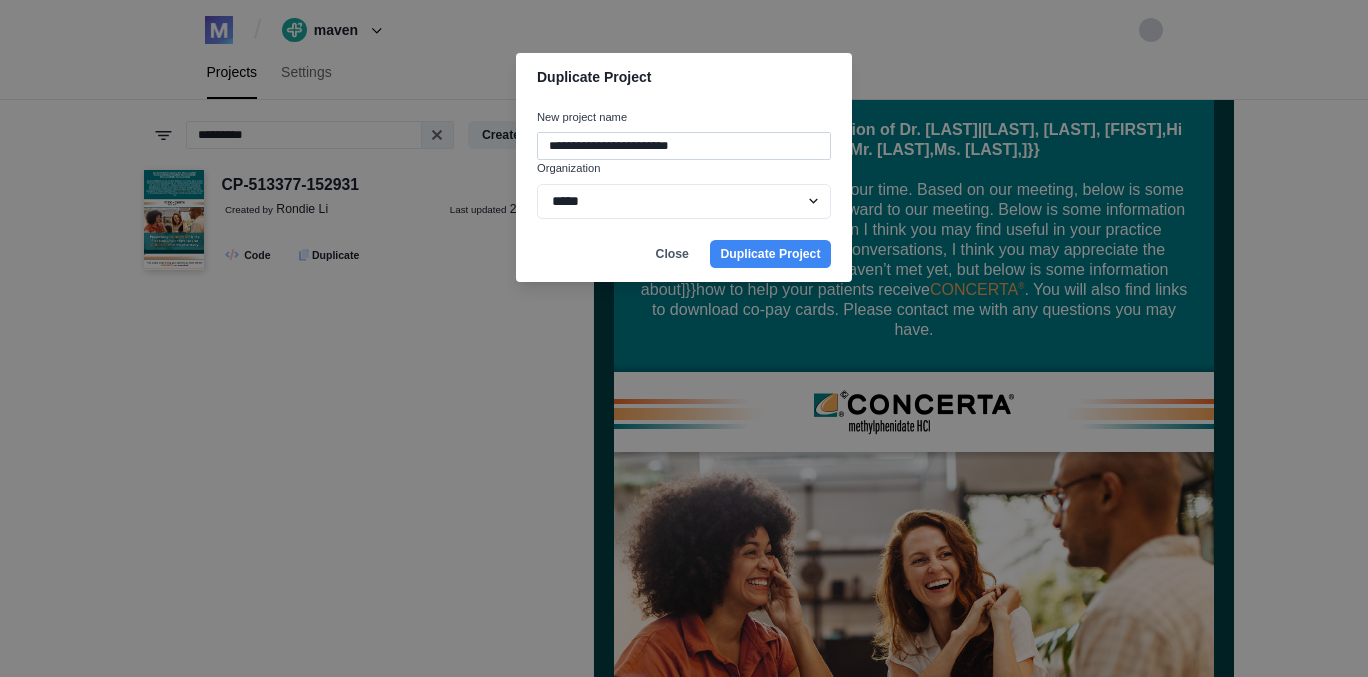 click on "**********" at bounding box center [684, 146] 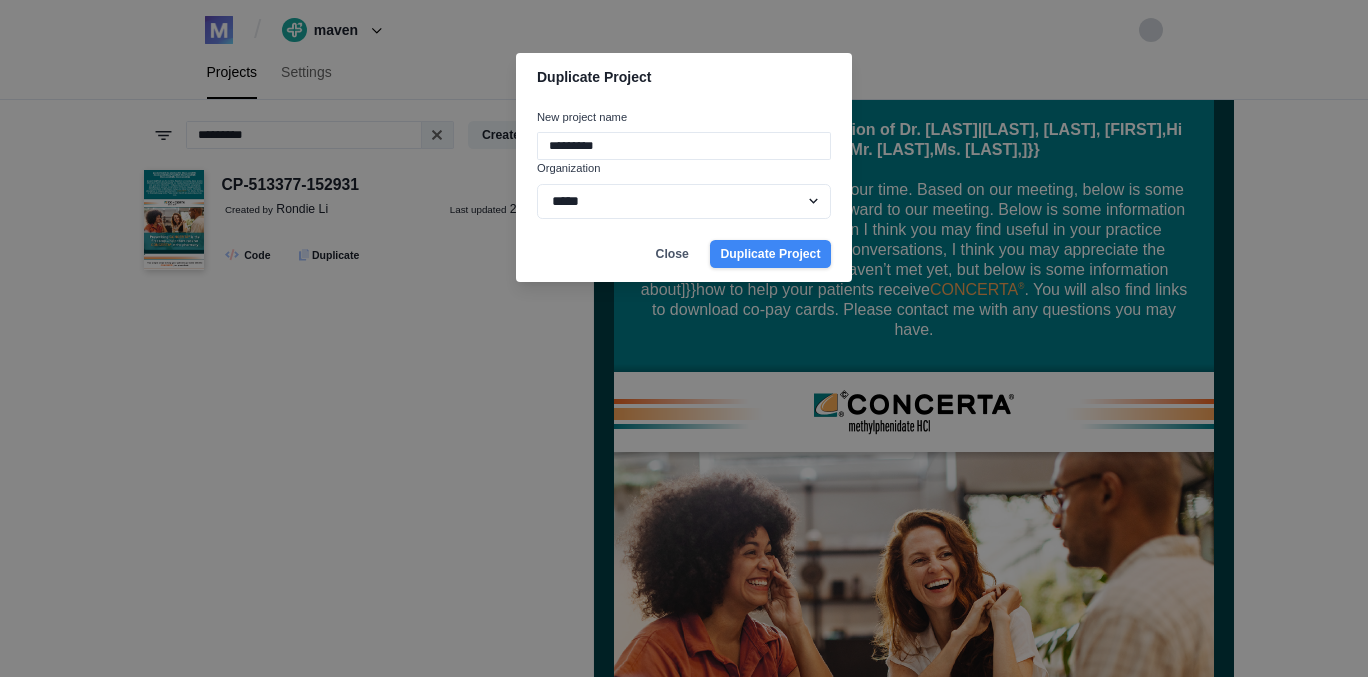 type on "*********" 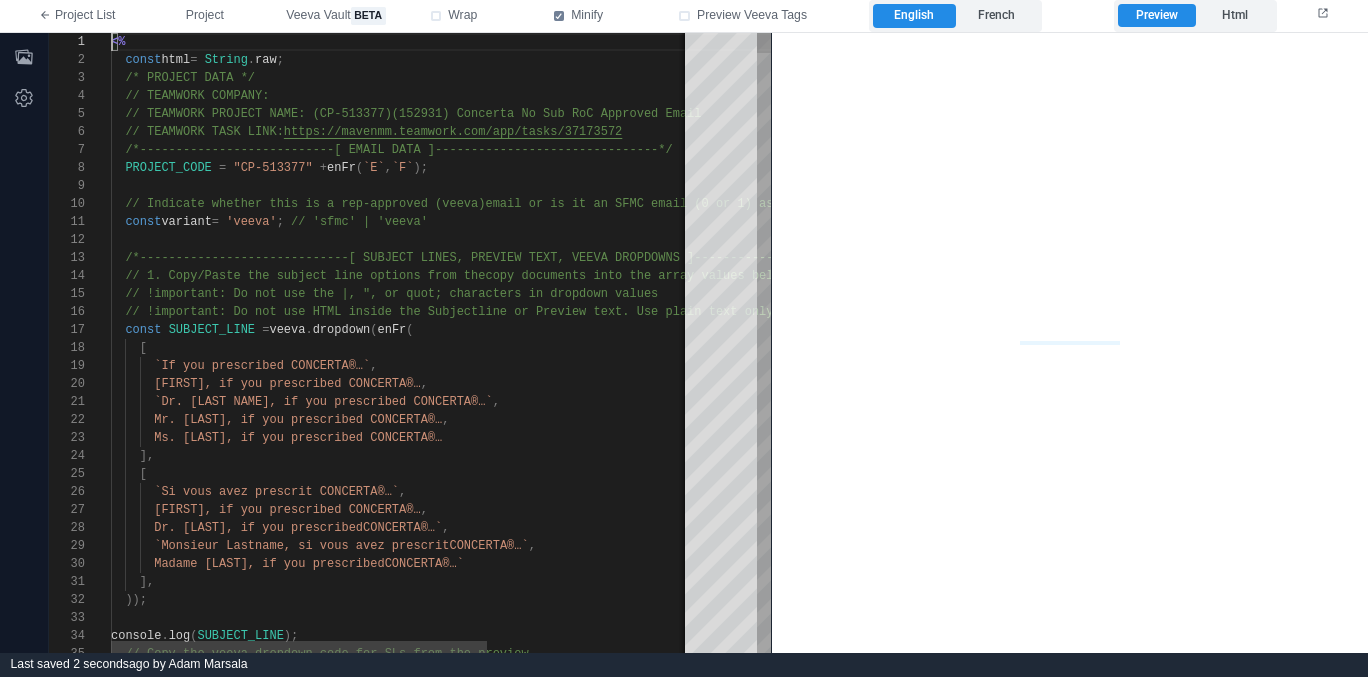 scroll, scrollTop: 0, scrollLeft: 0, axis: both 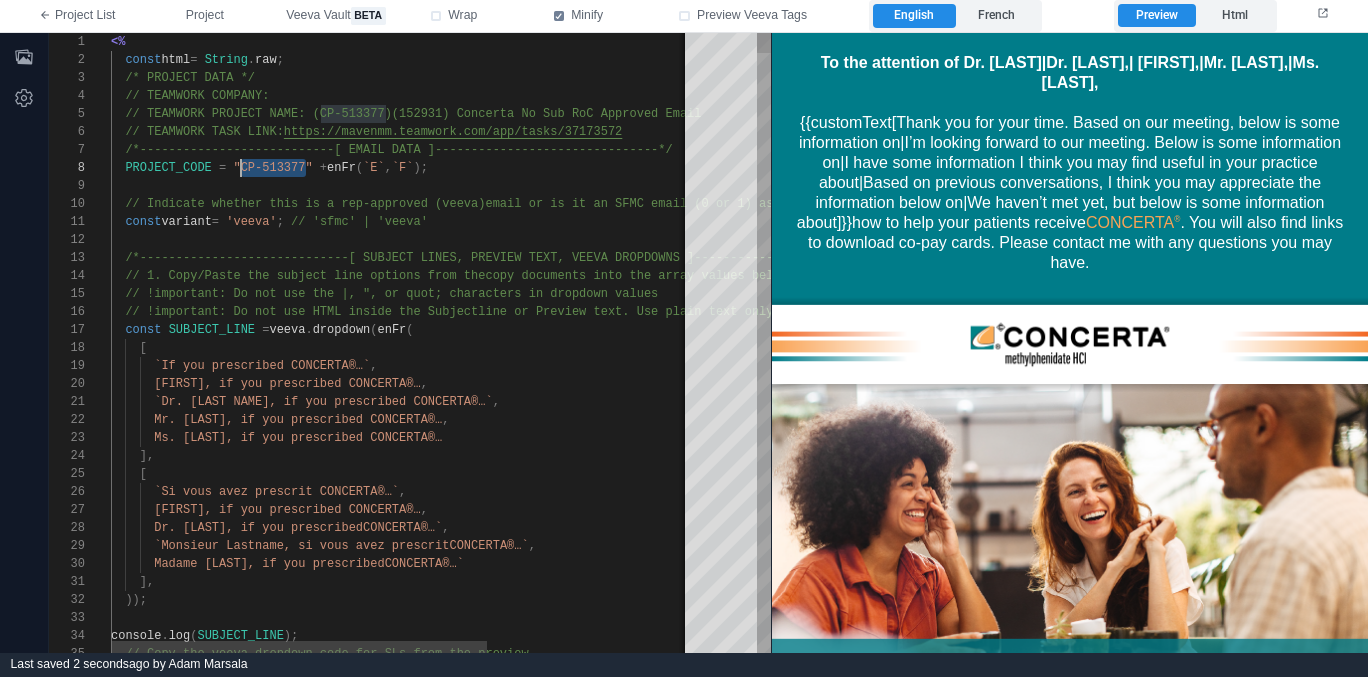 drag, startPoint x: 307, startPoint y: 167, endPoint x: 243, endPoint y: 173, distance: 64.28063 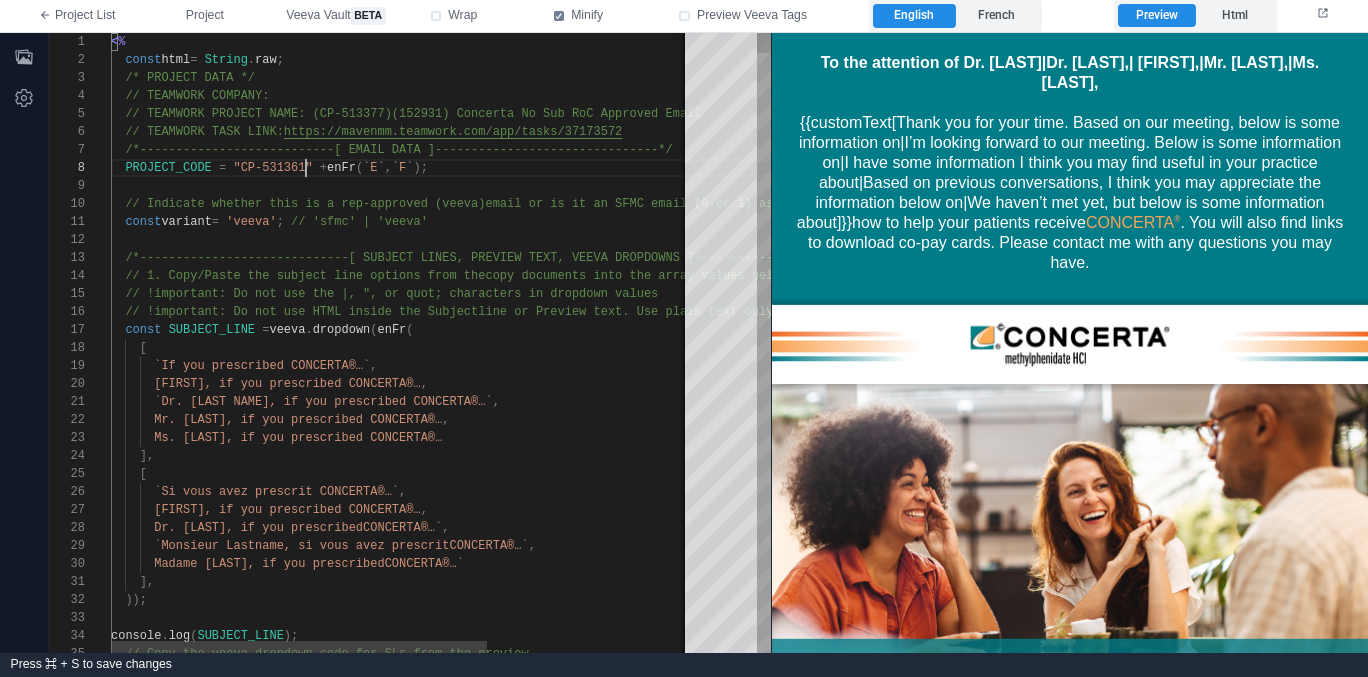 scroll, scrollTop: 126, scrollLeft: 195, axis: both 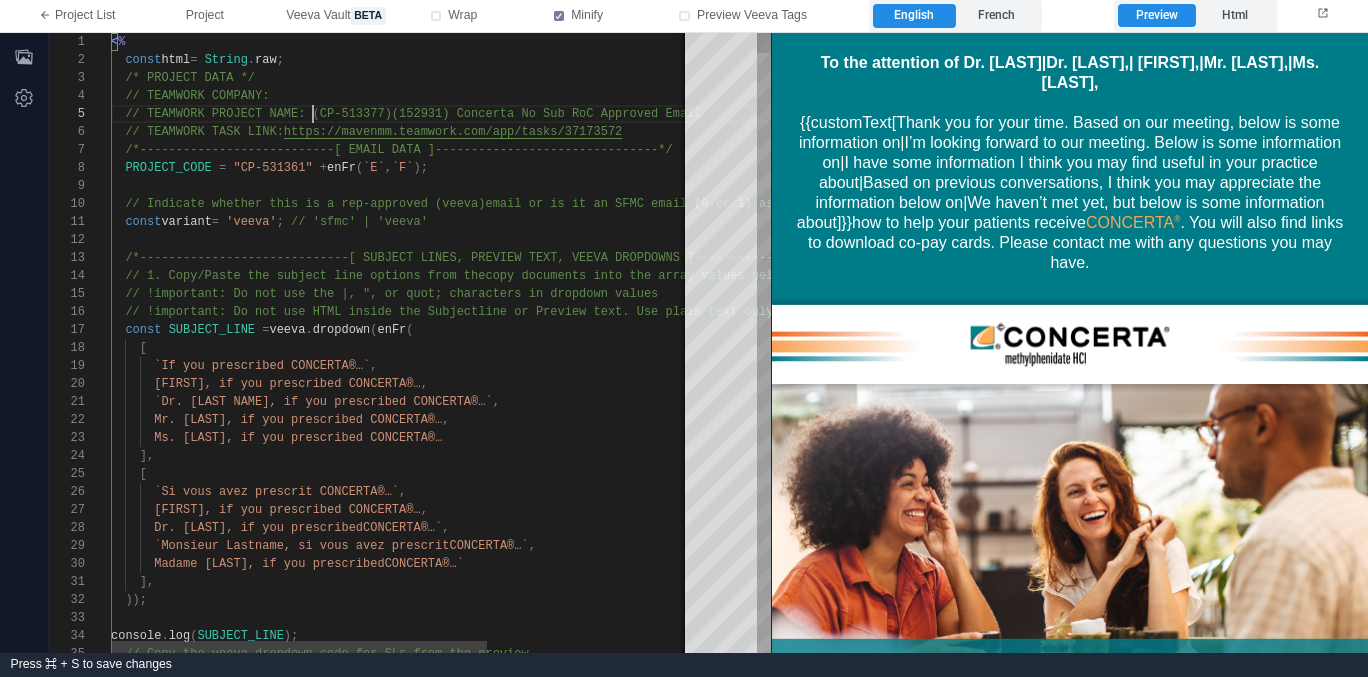 click on "// TEAMWORK PROJECT NAME: (CP-513377)(152931) Conc" at bounding box center [305, 114] 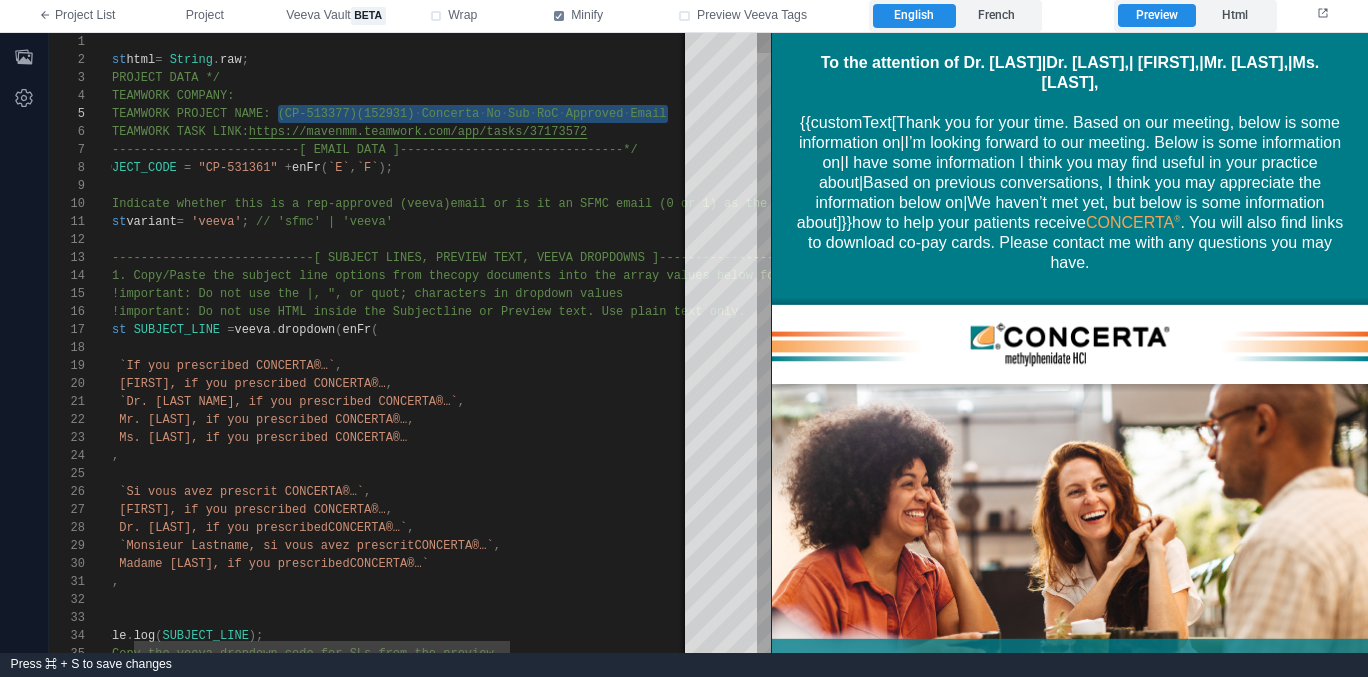 paste 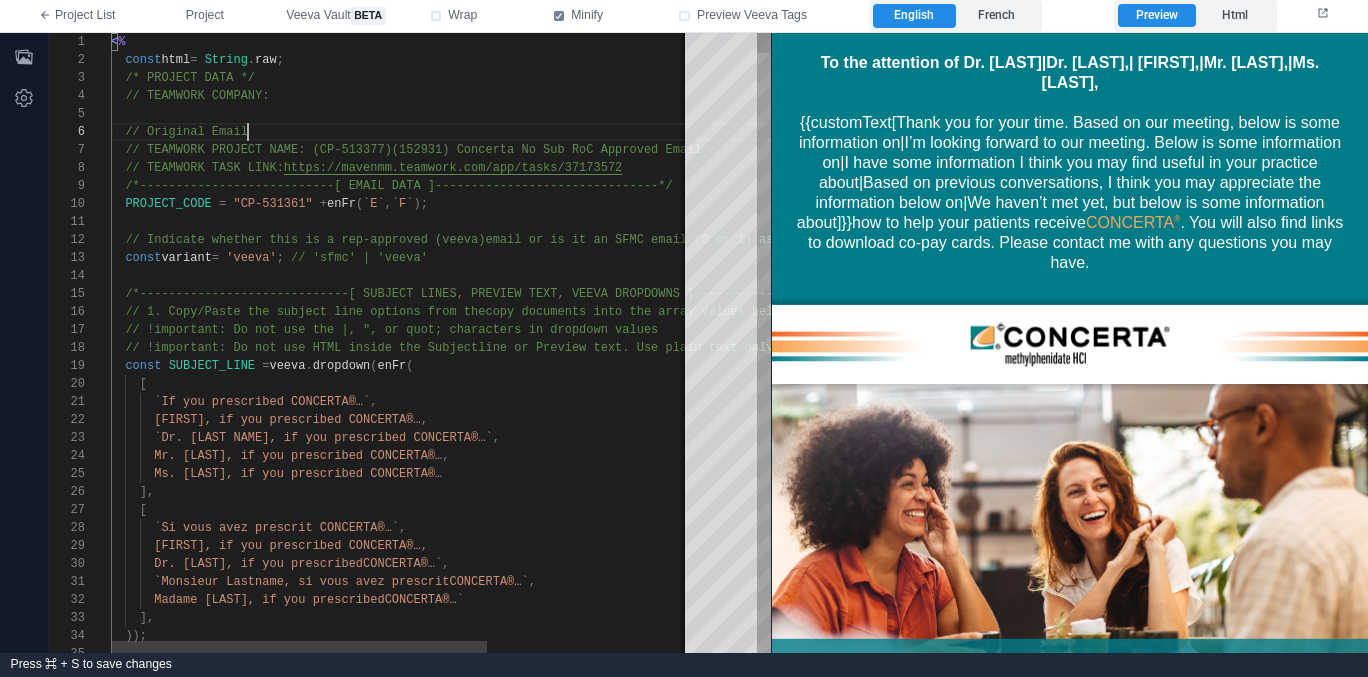 scroll, scrollTop: 90, scrollLeft: 137, axis: both 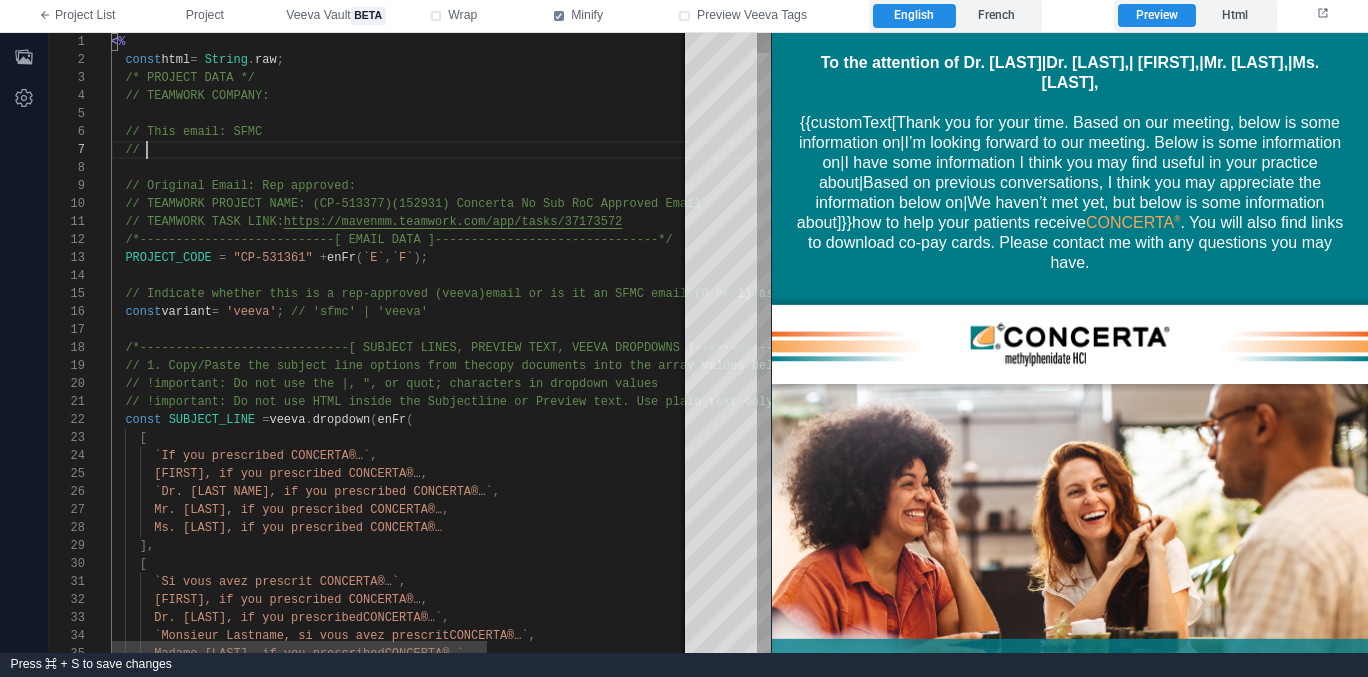 click on "https://mavenmm.teamwork.com/app/tasks/37173572" at bounding box center (453, 222) 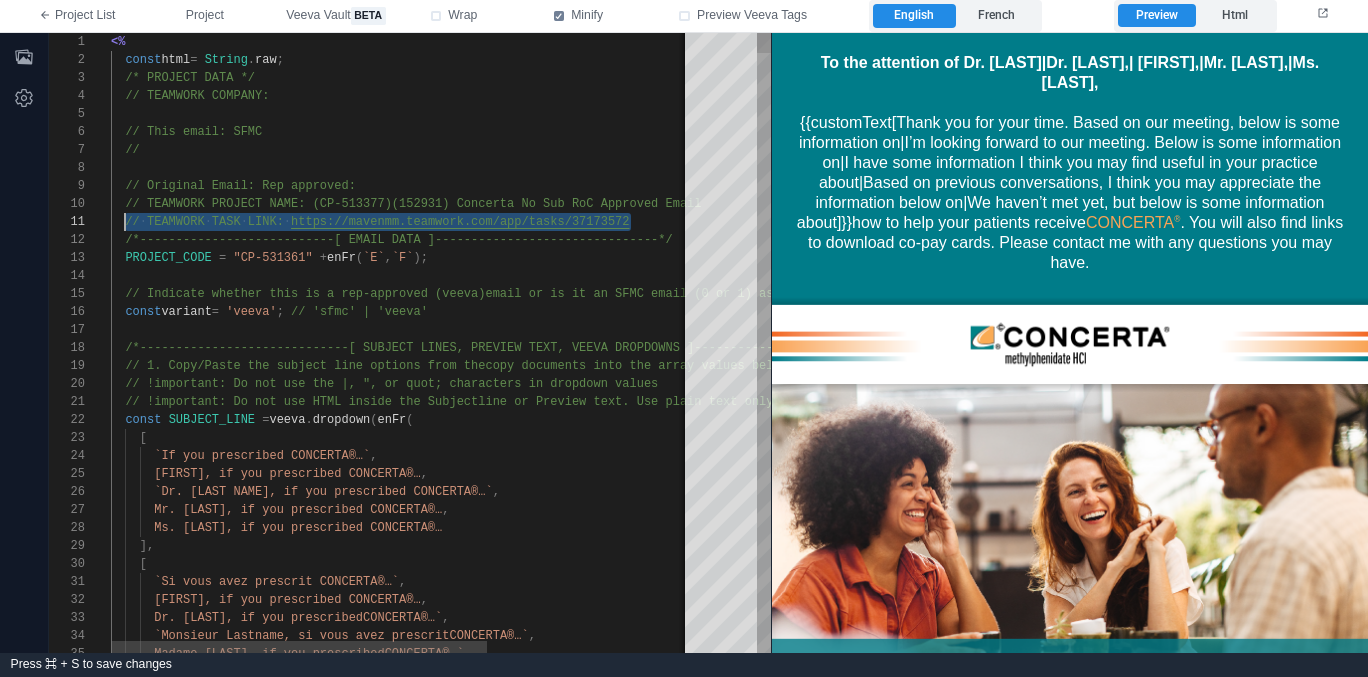 scroll, scrollTop: 0, scrollLeft: 14, axis: horizontal 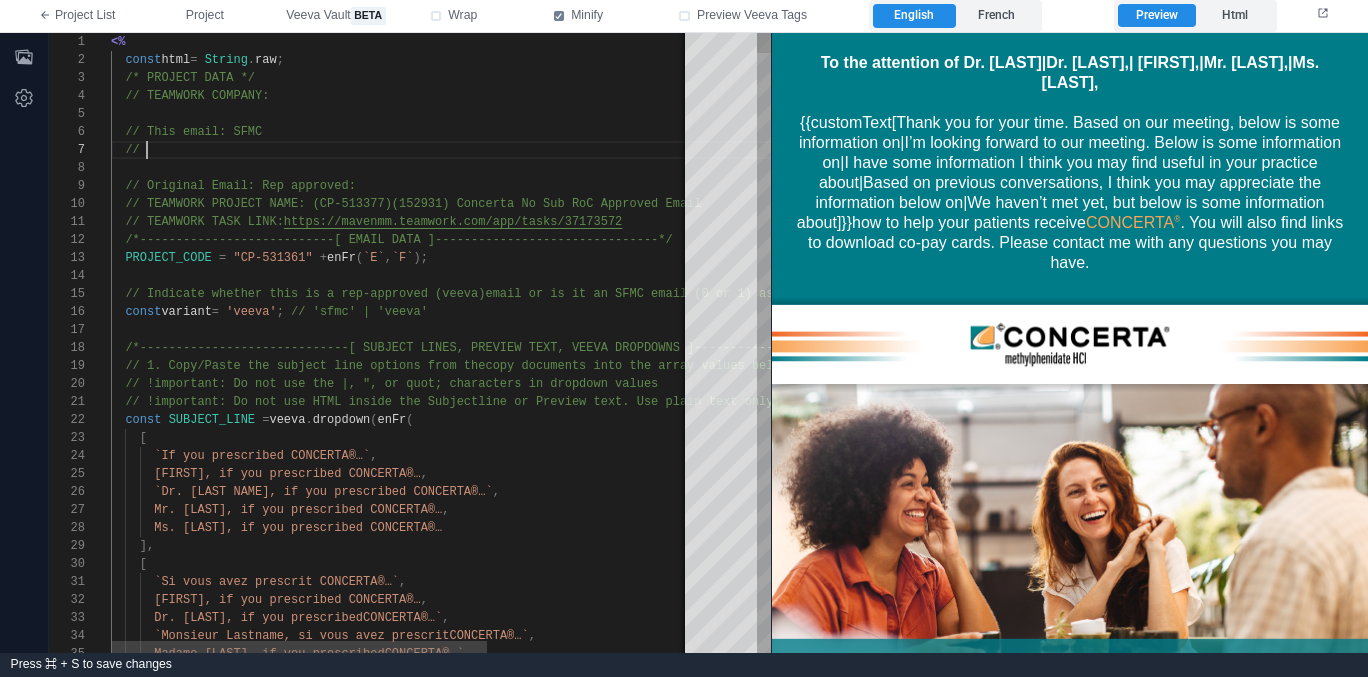 click on "//" at bounding box center (559, 150) 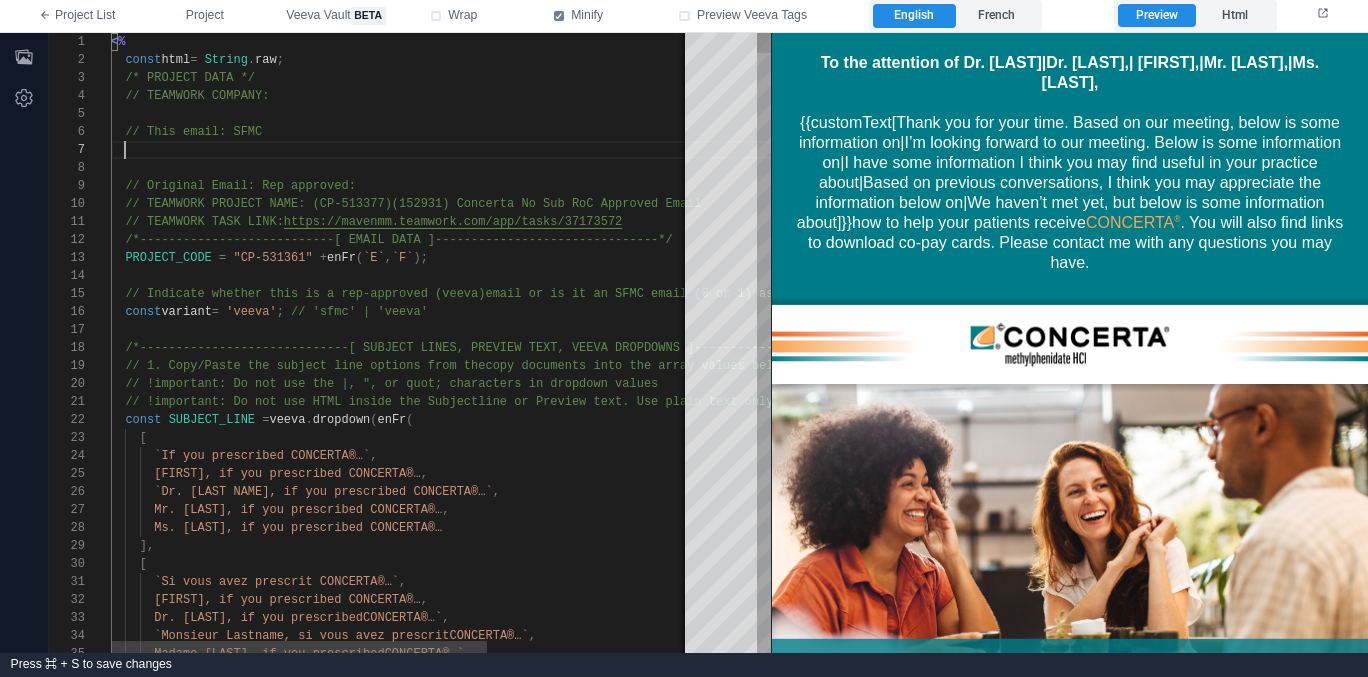 paste on "**********" 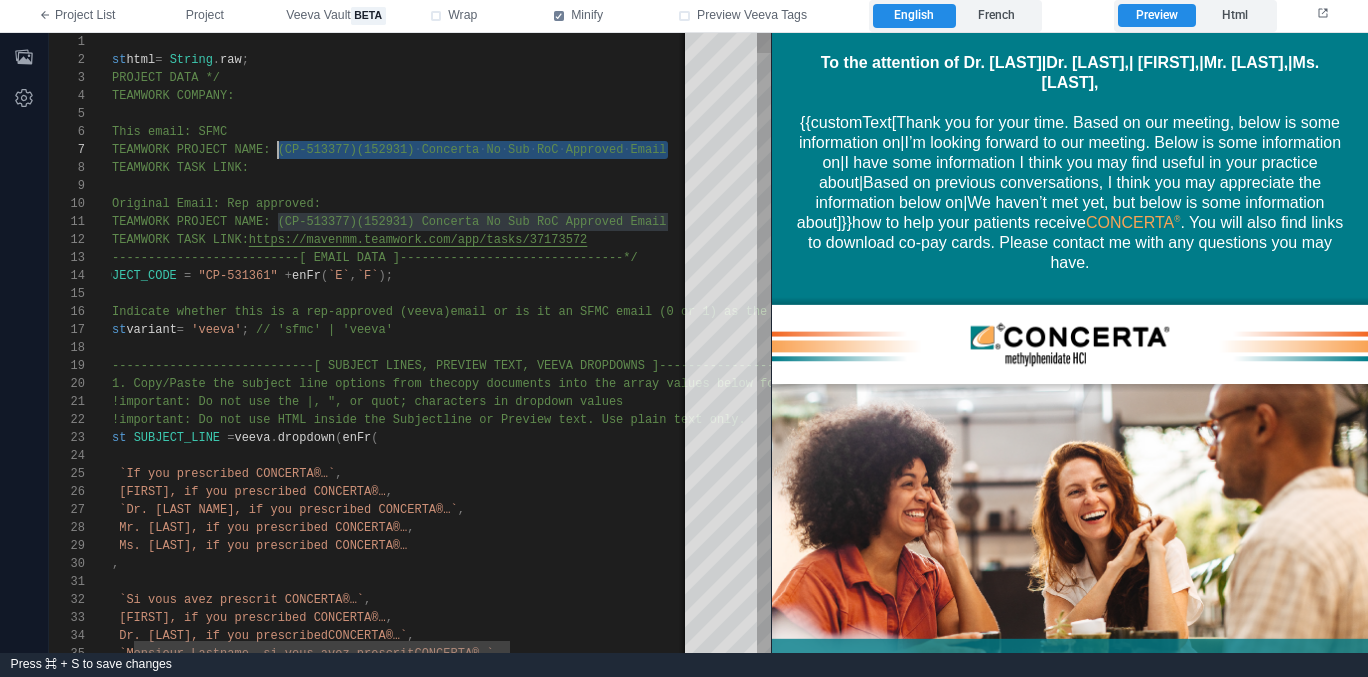 scroll, scrollTop: 108, scrollLeft: 202, axis: both 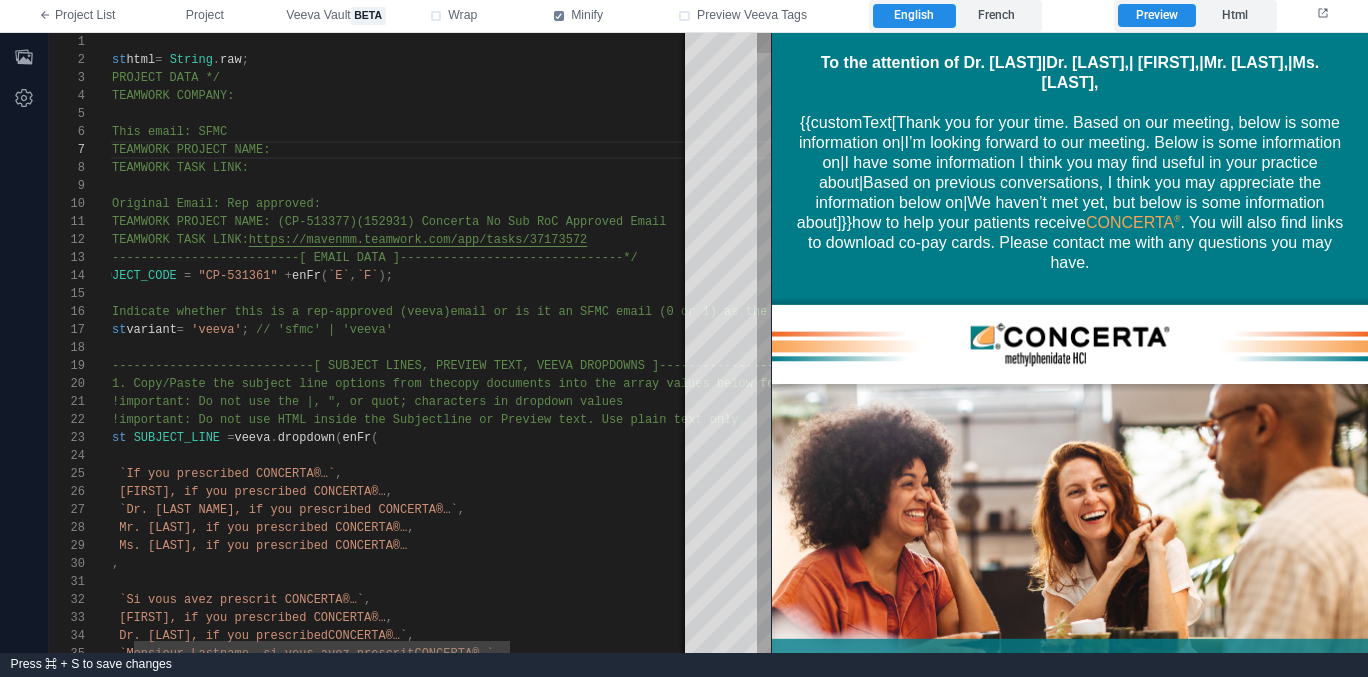 paste on "**********" 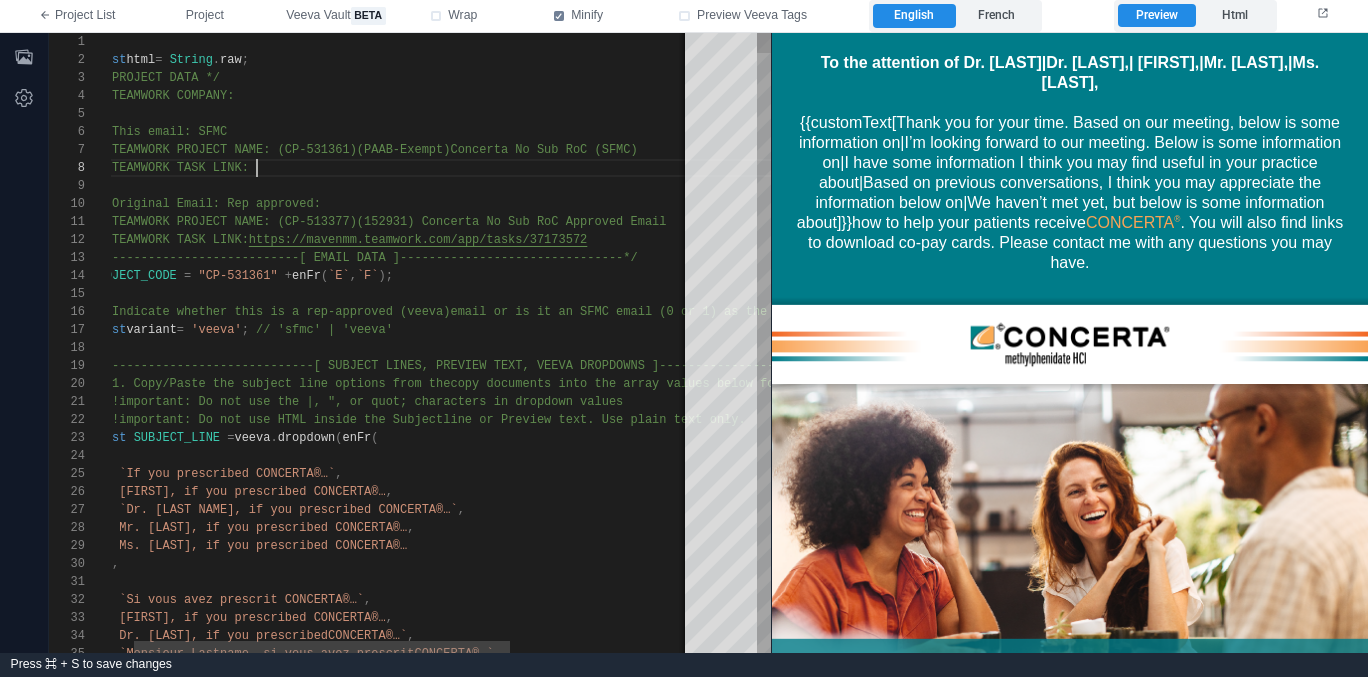 scroll, scrollTop: 126, scrollLeft: 181, axis: both 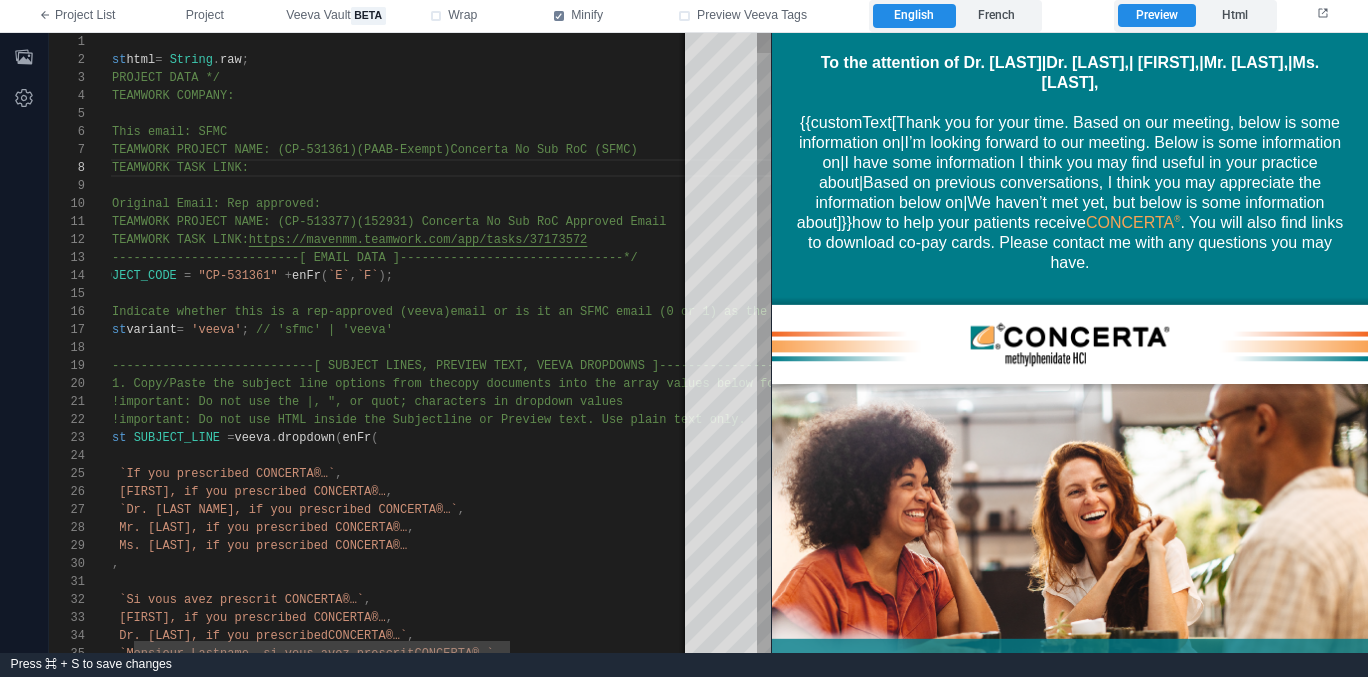 paste on "**********" 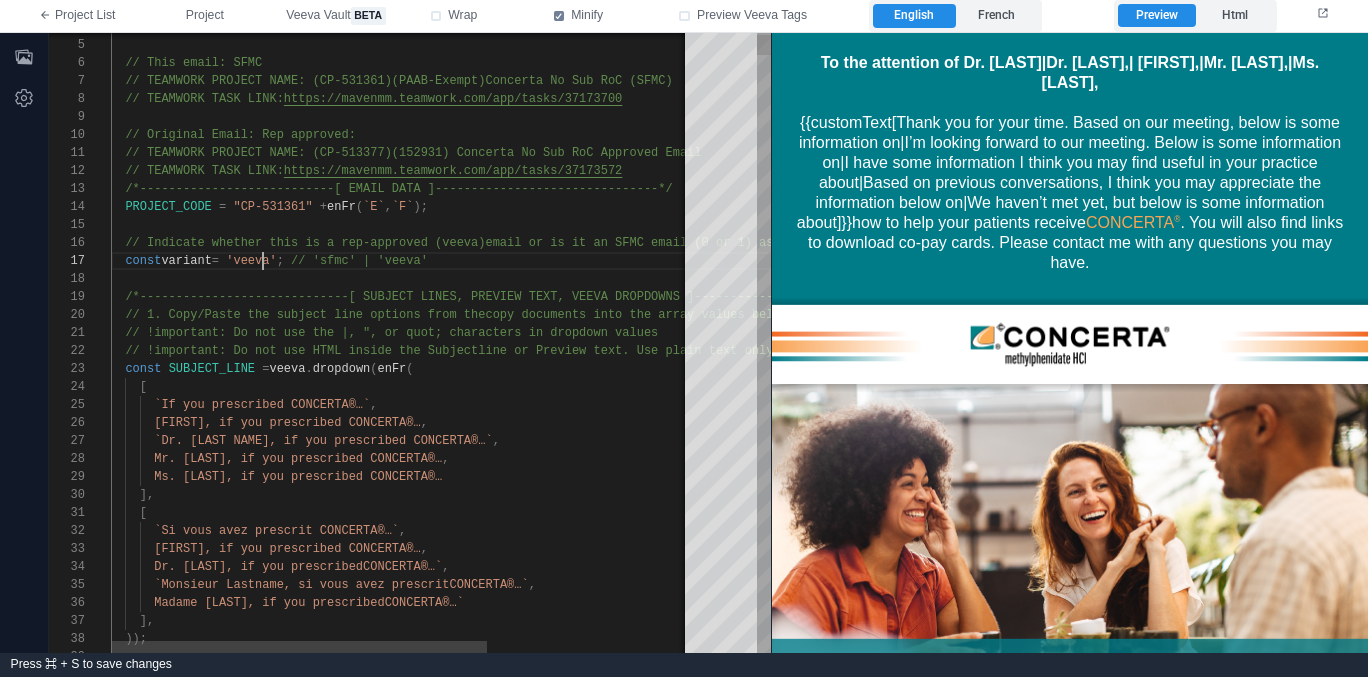 click on "'veeva'" at bounding box center (251, 261) 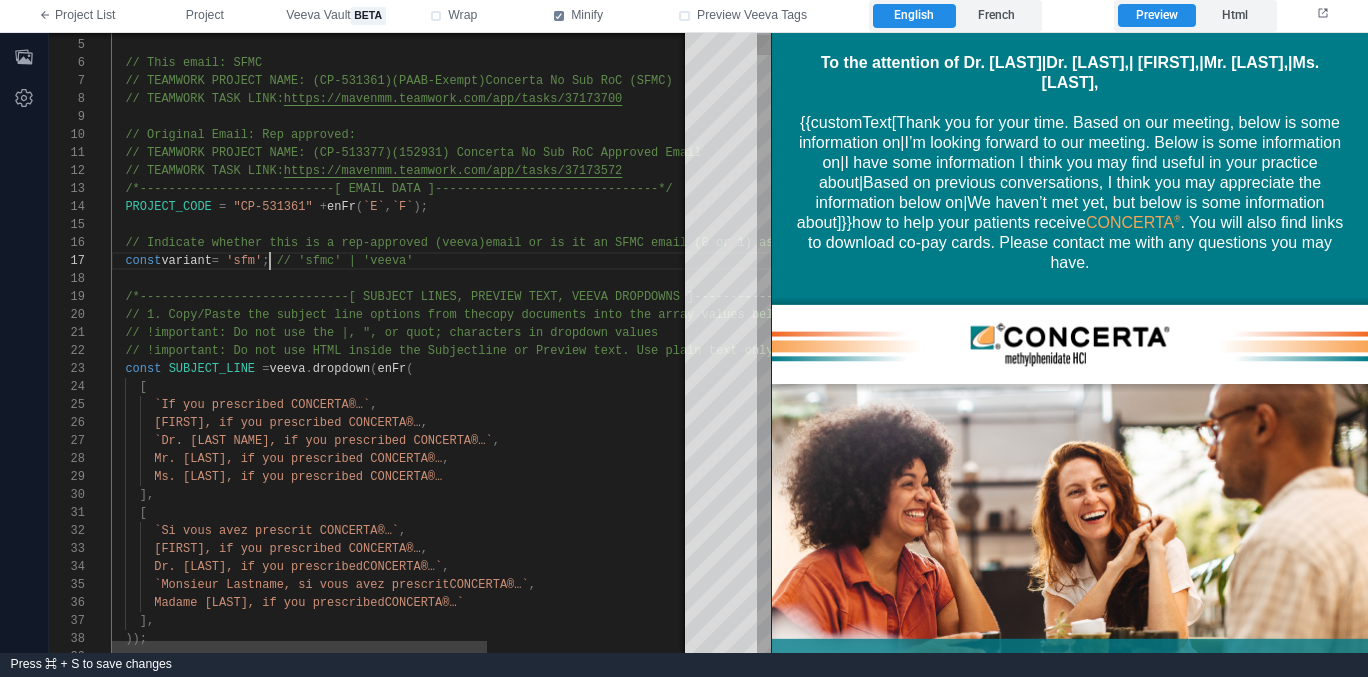 scroll, scrollTop: 108, scrollLeft: 166, axis: both 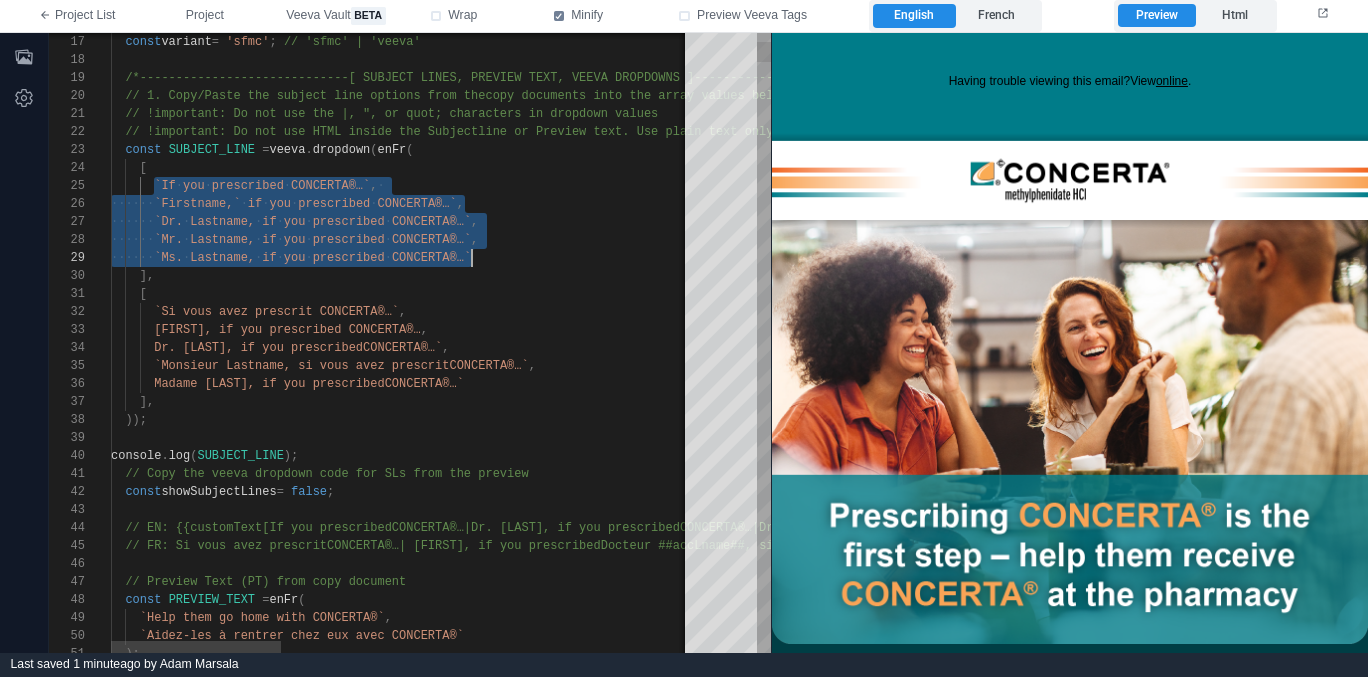 drag, startPoint x: 155, startPoint y: 182, endPoint x: 530, endPoint y: 257, distance: 382.42645 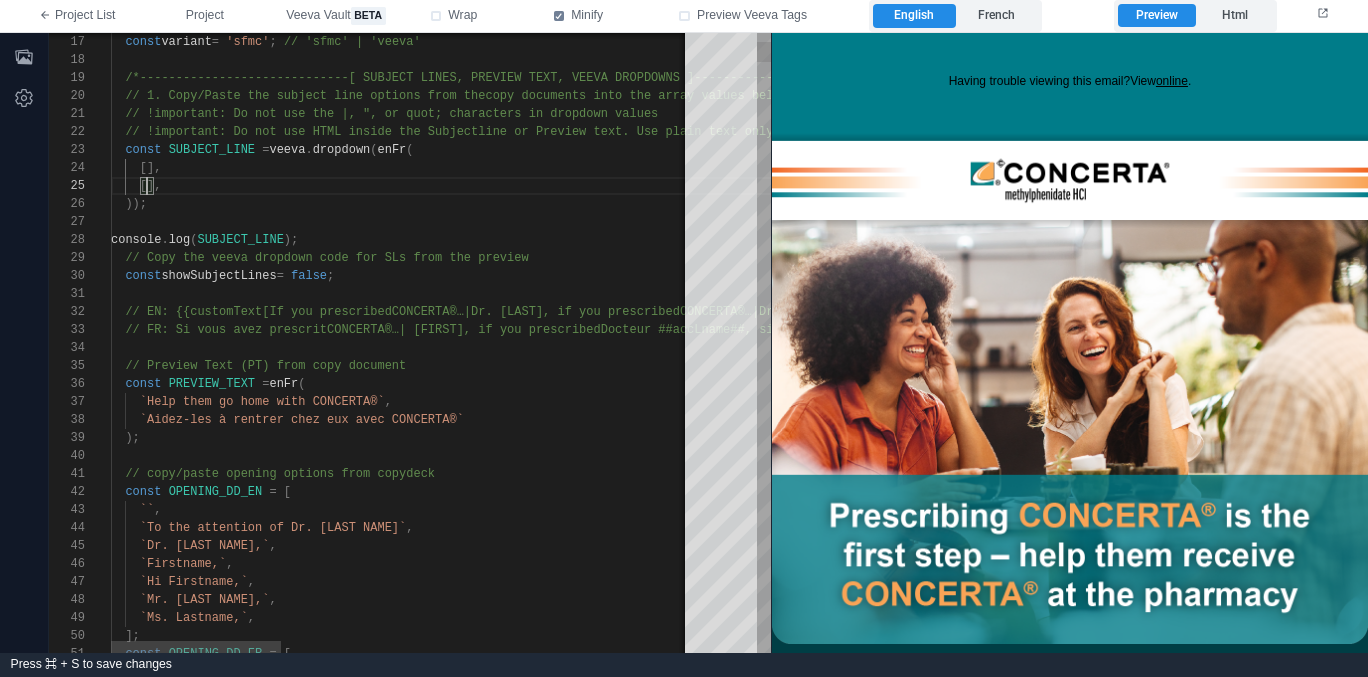 scroll, scrollTop: 54, scrollLeft: 36, axis: both 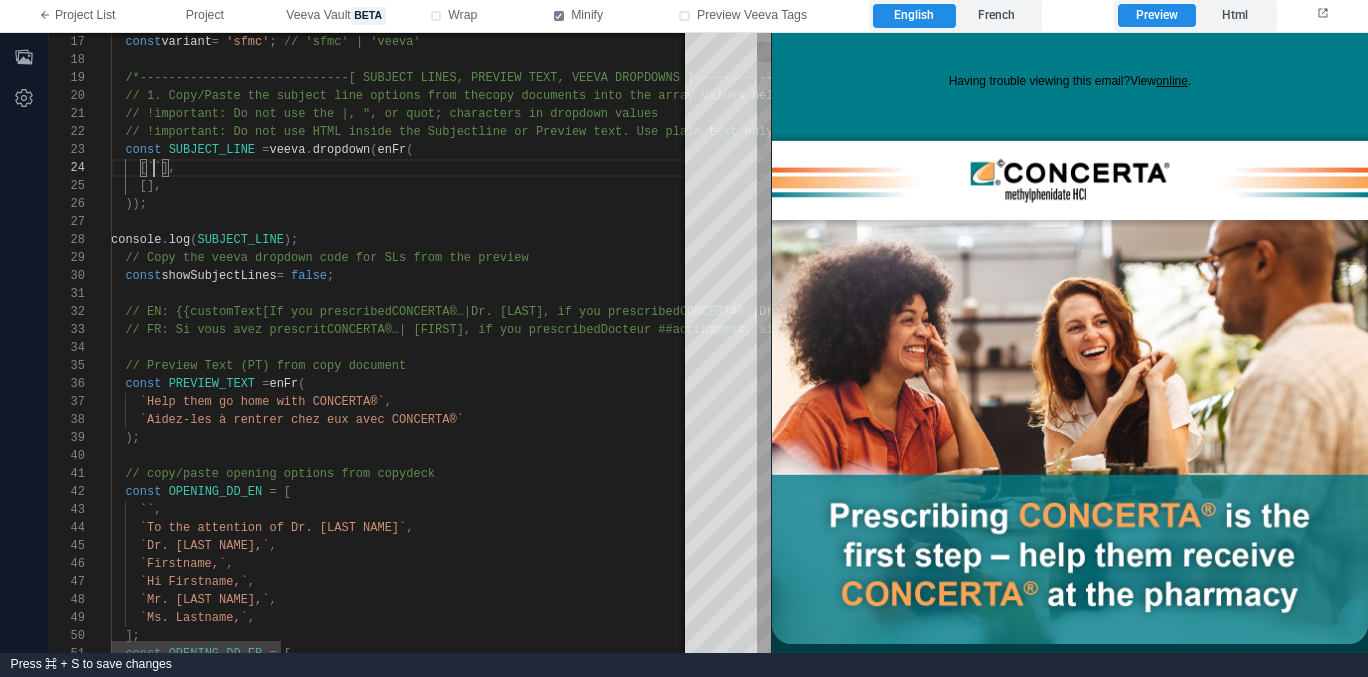 paste on "**********" 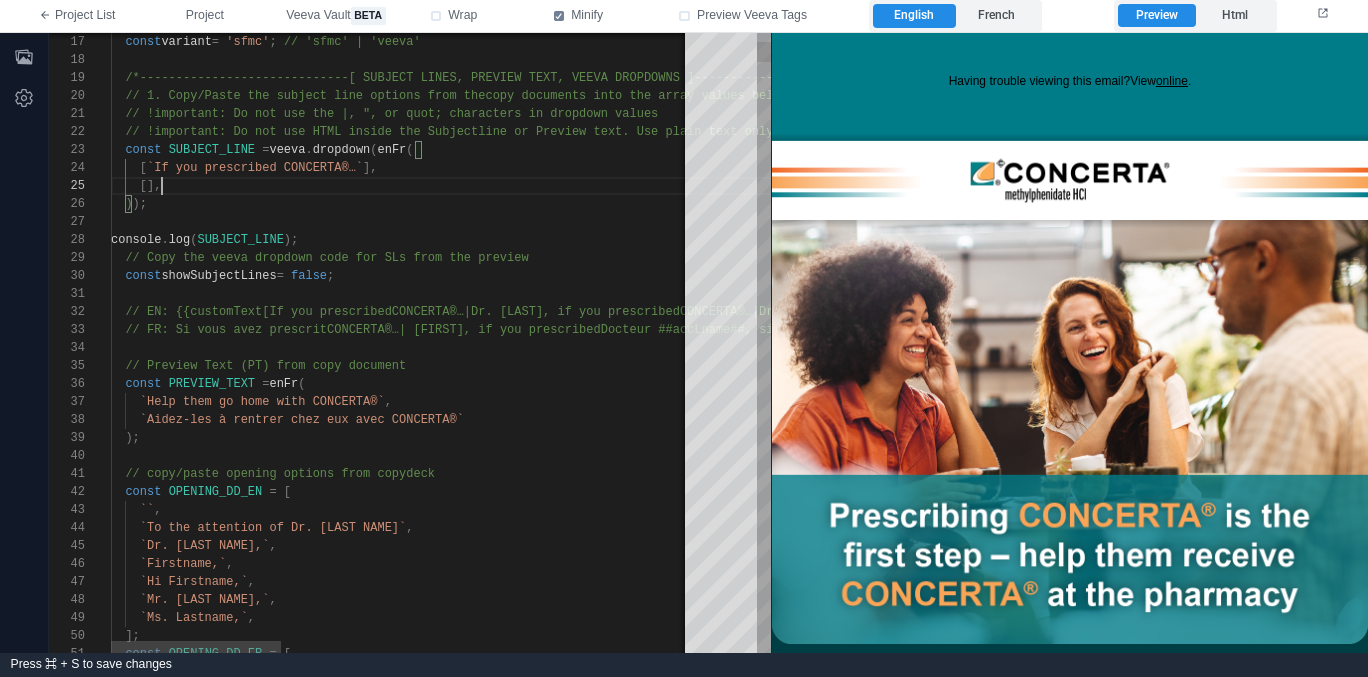 scroll, scrollTop: 72, scrollLeft: 51, axis: both 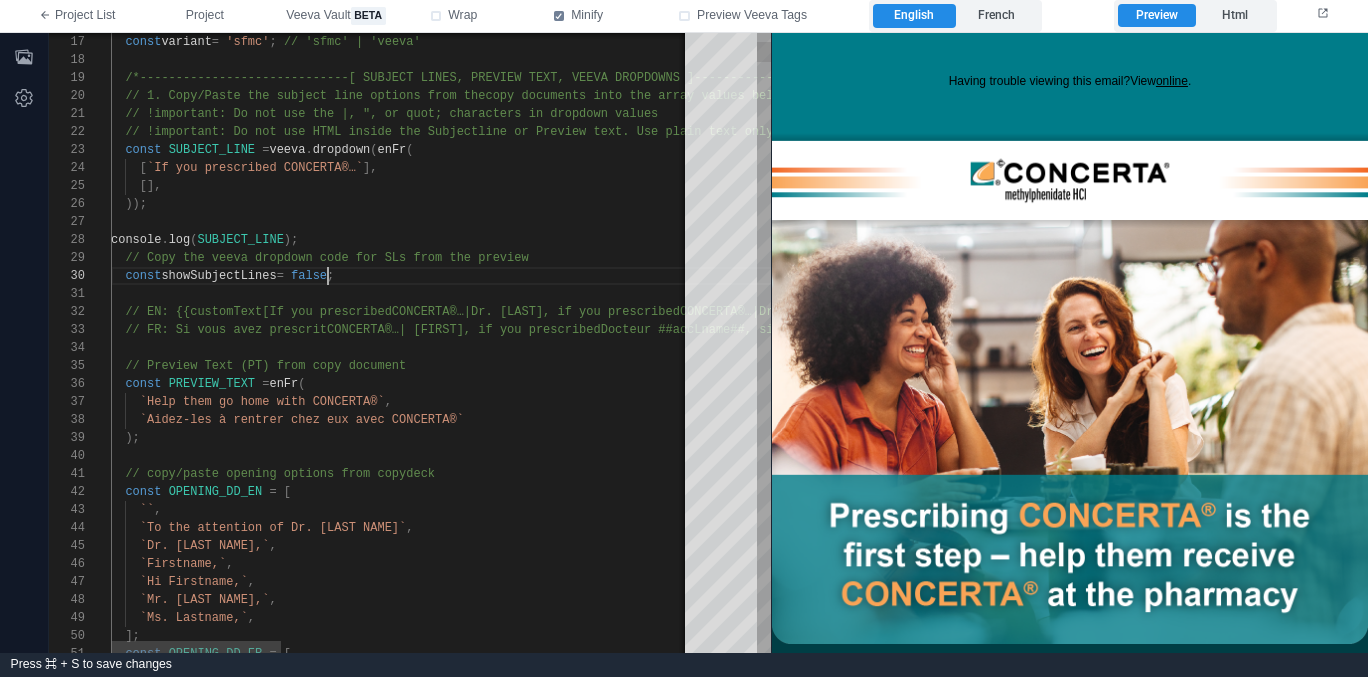 click on "false" at bounding box center [309, 276] 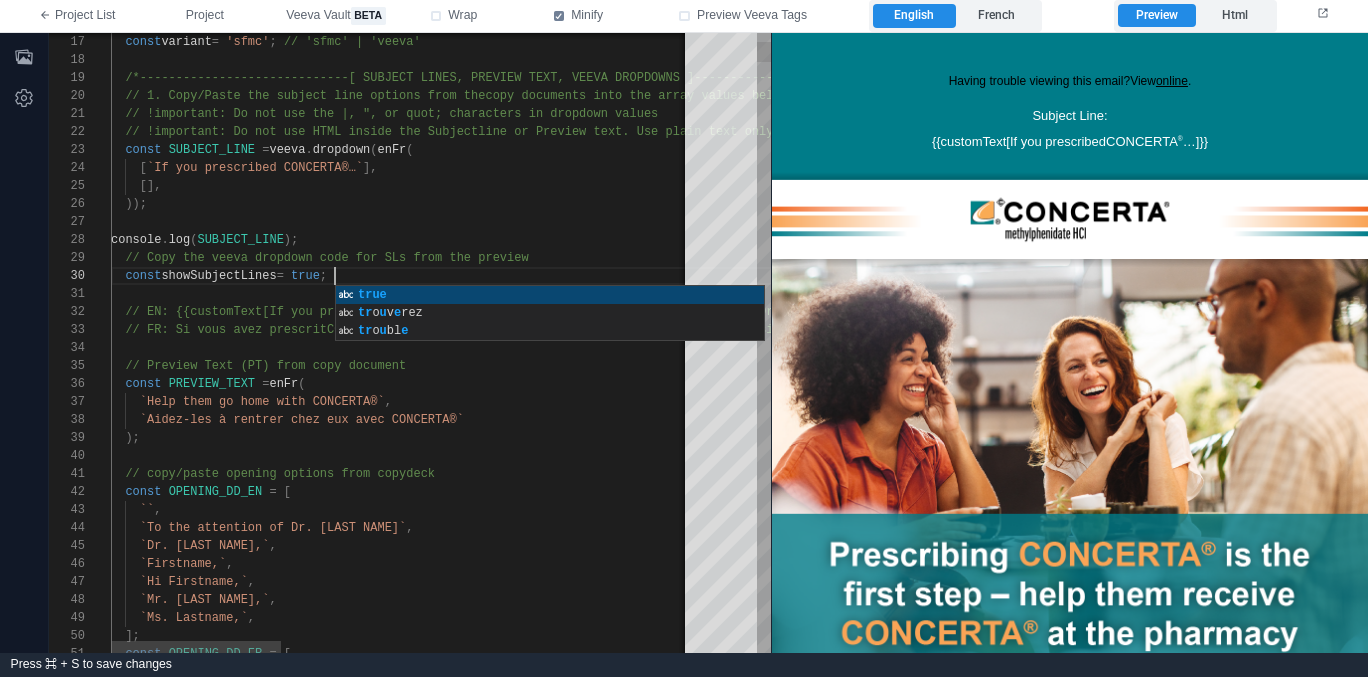 scroll, scrollTop: 162, scrollLeft: 231, axis: both 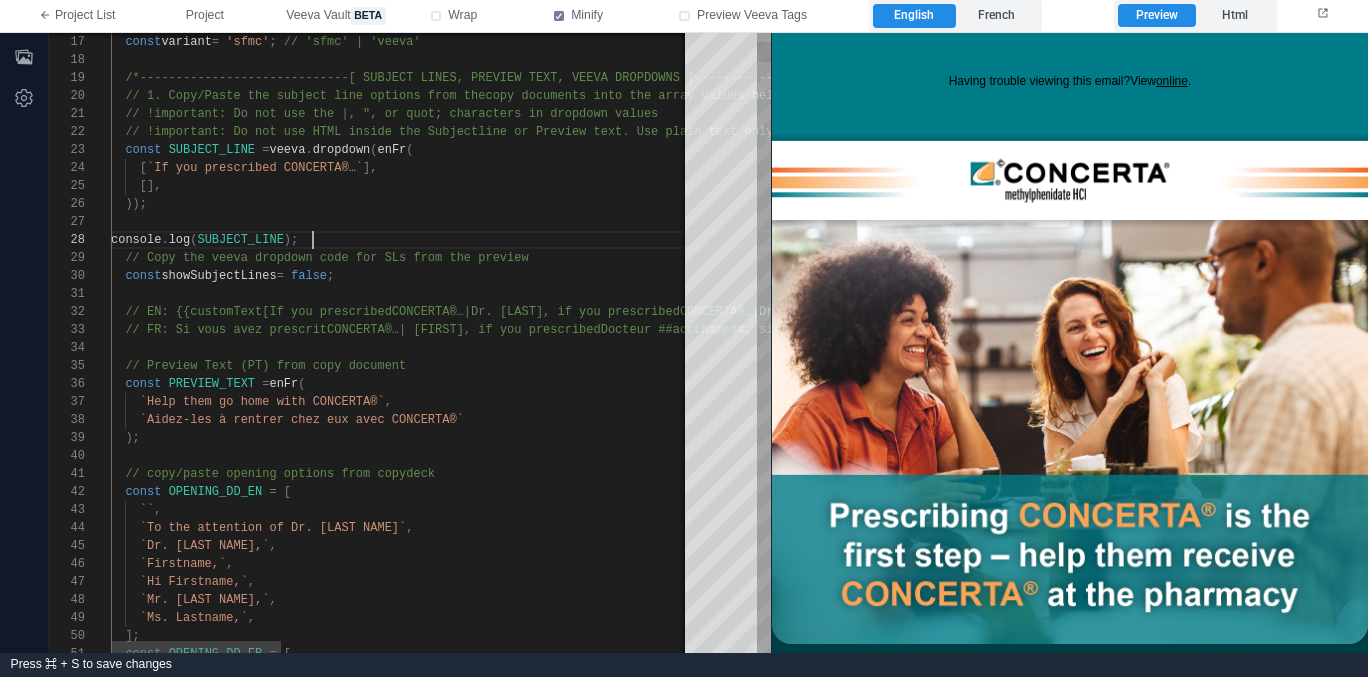 click on "console . log ( SUBJECT_LINE );" at bounding box center (1100, 240) 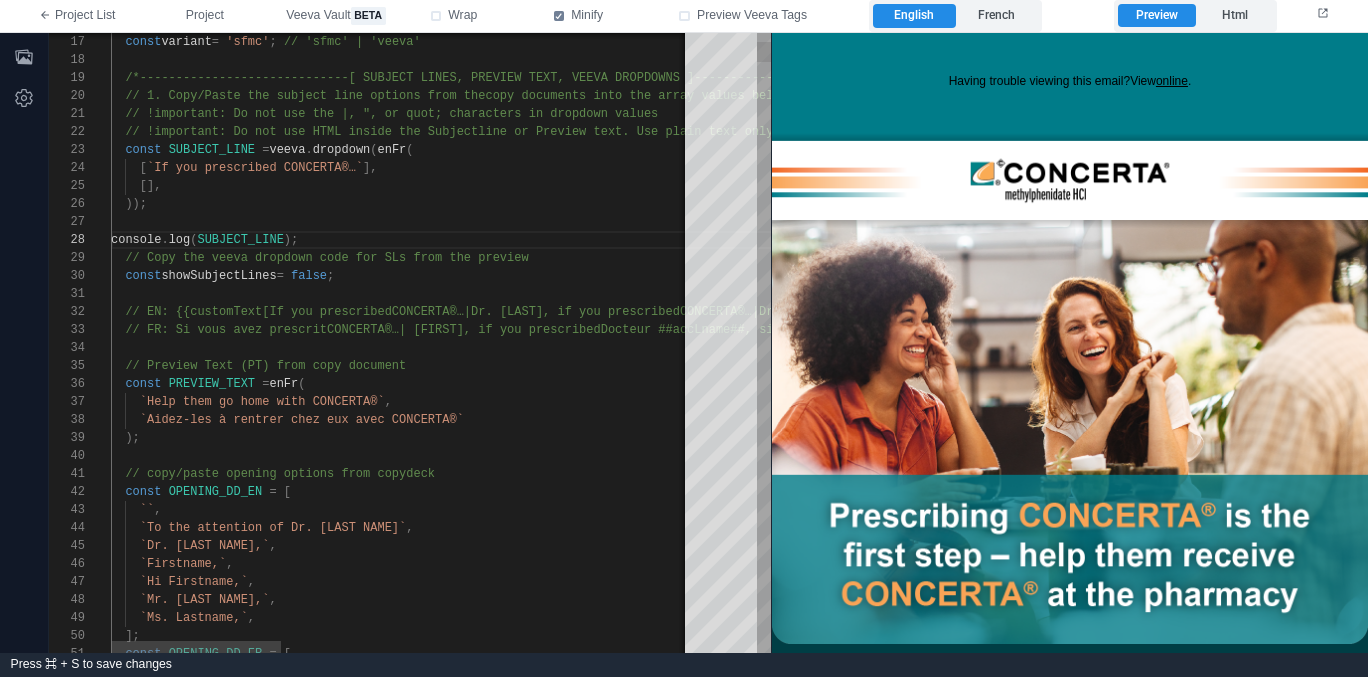 click on "`Help them go home with CONCERTA®`" at bounding box center [262, 402] 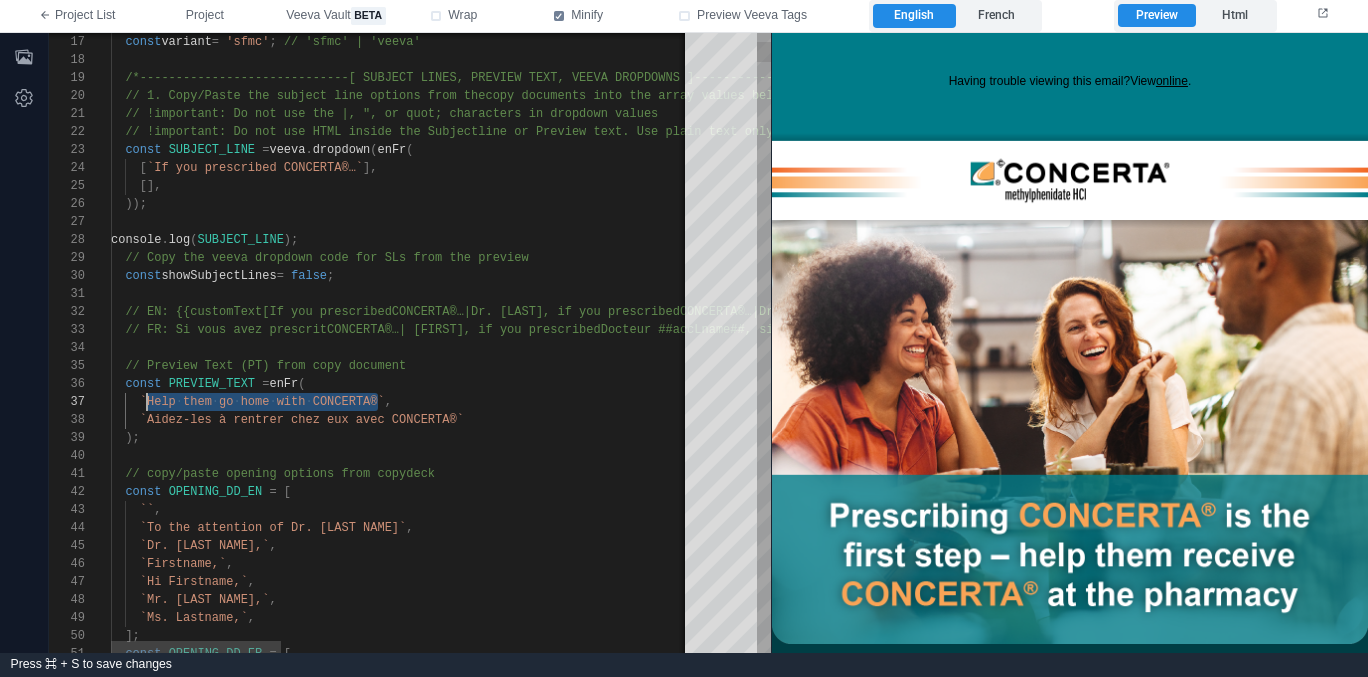 paste 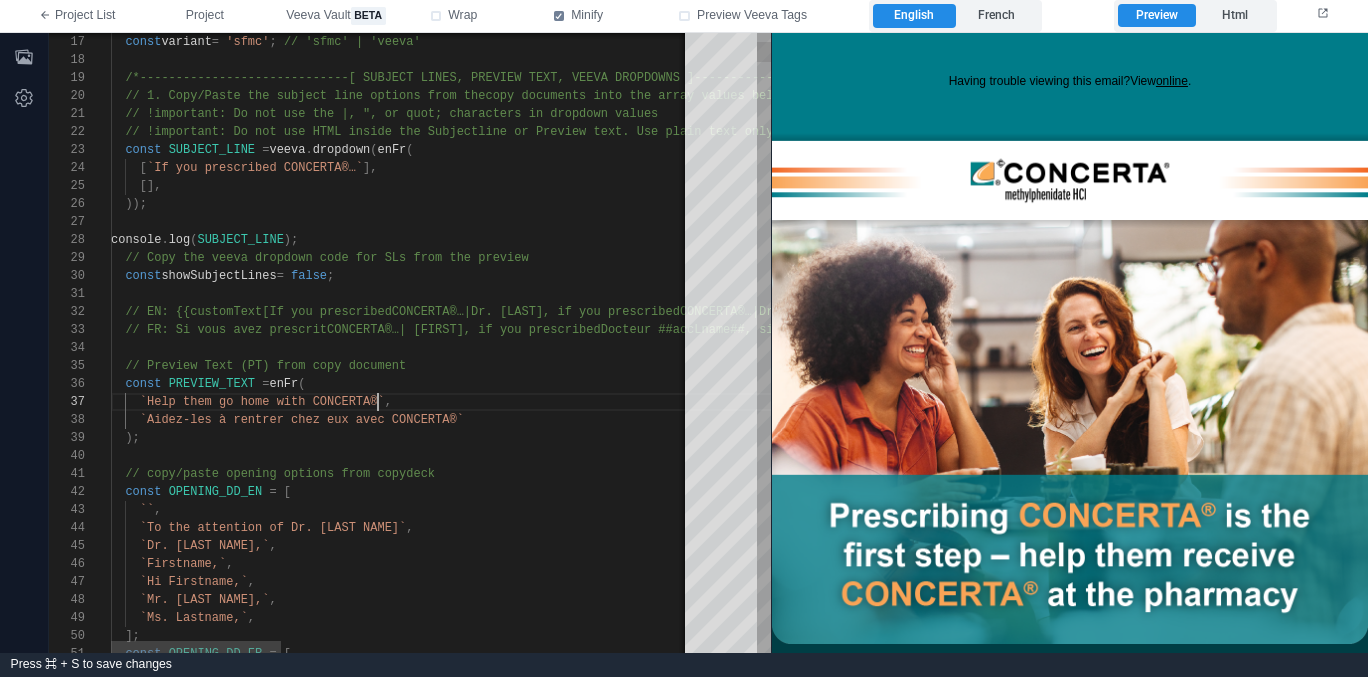 scroll, scrollTop: 90, scrollLeft: 267, axis: both 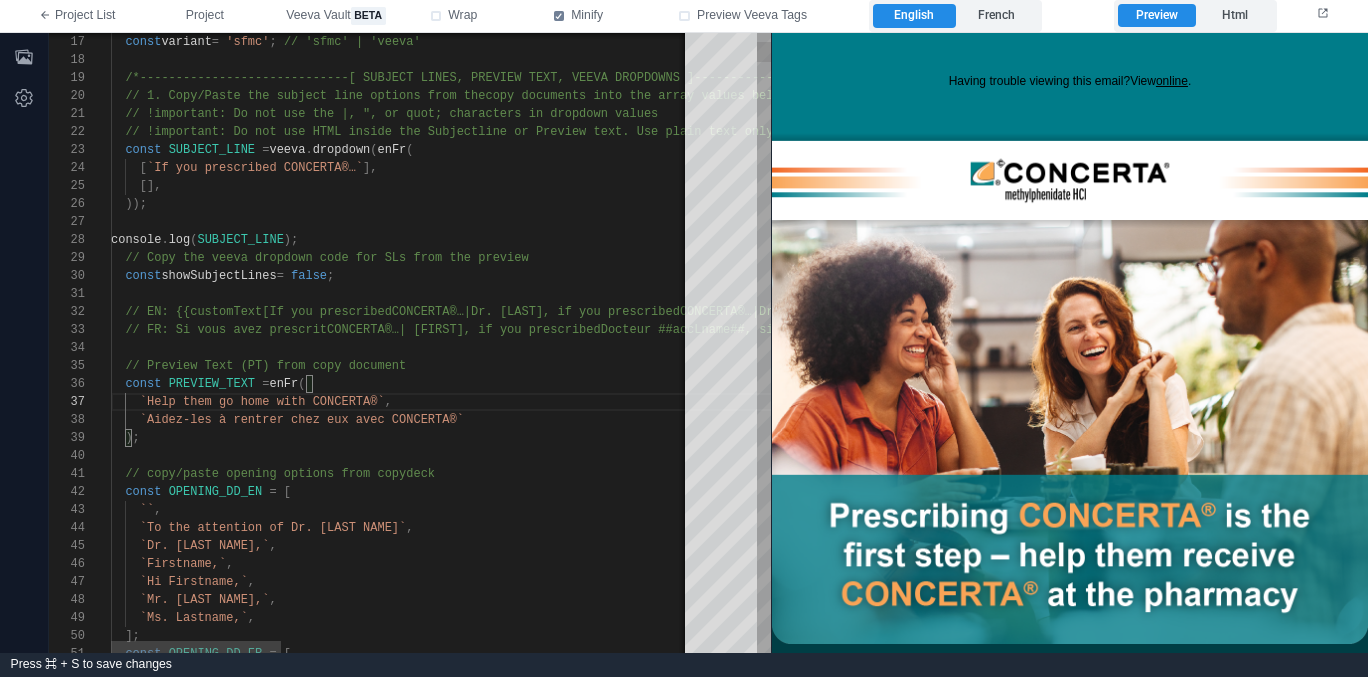 click on "[]," at bounding box center [1100, 186] 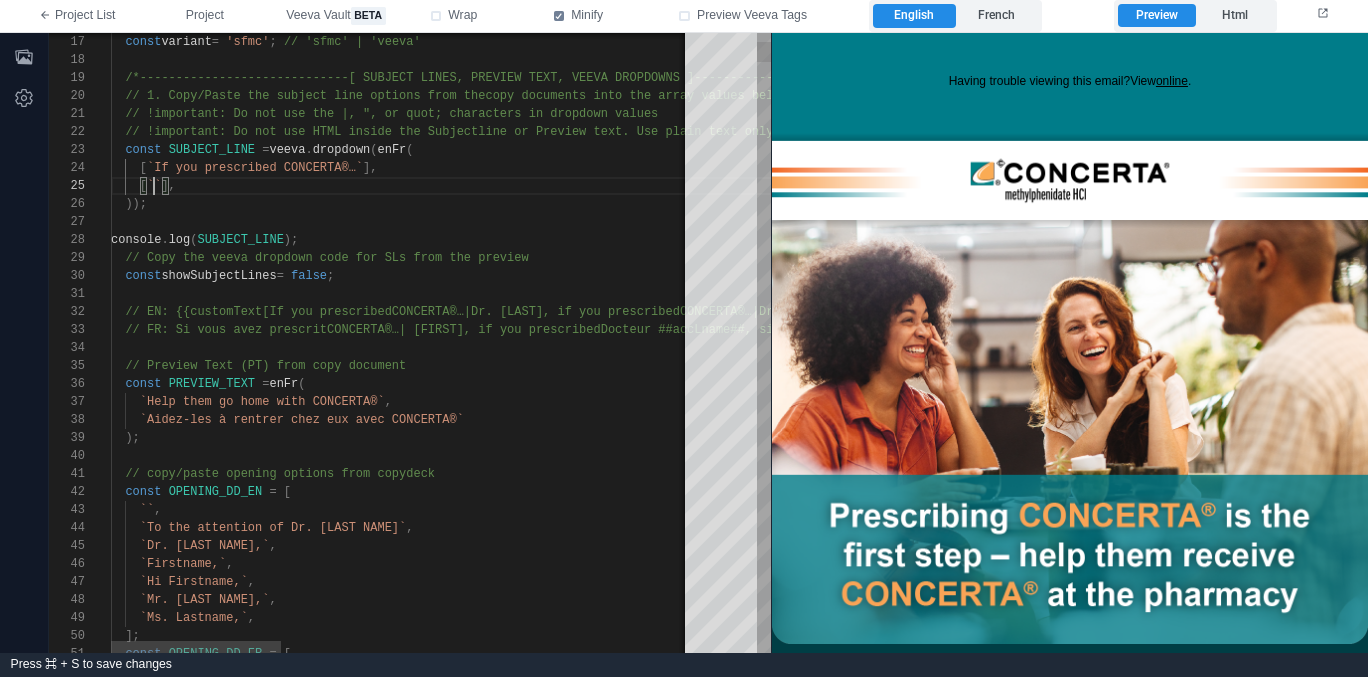 paste on "**********" 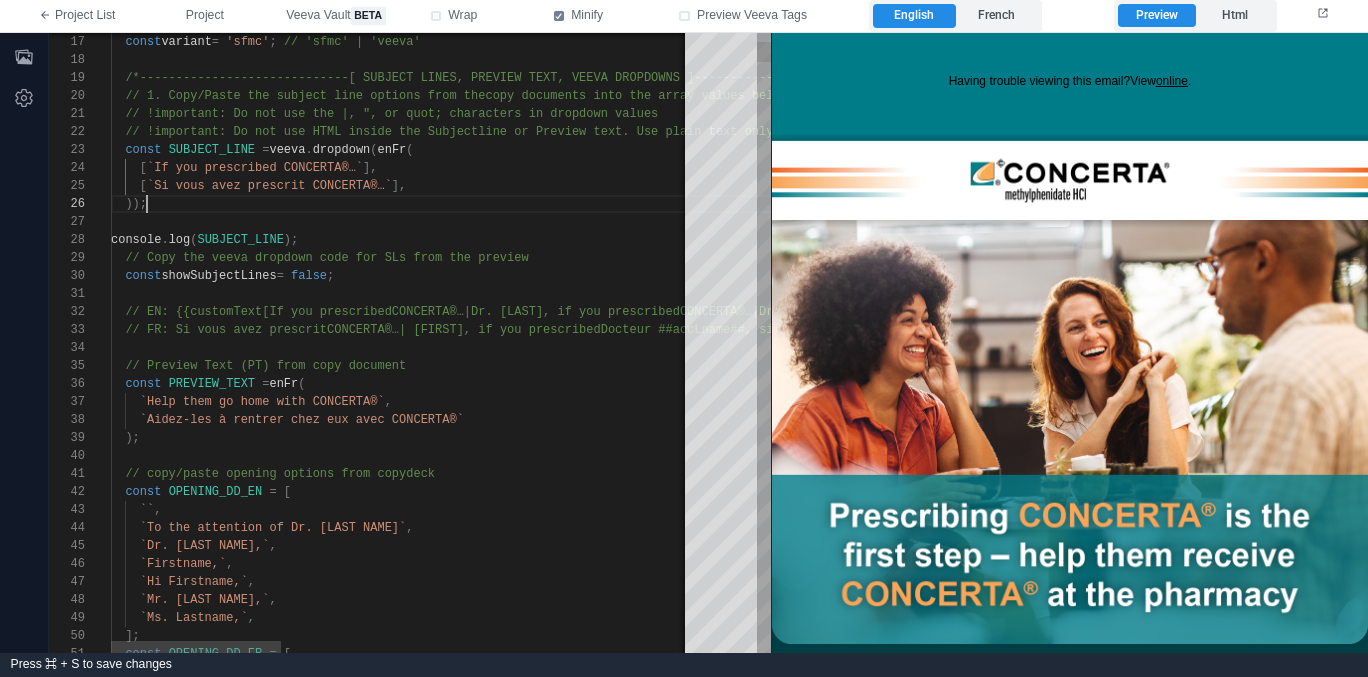 scroll, scrollTop: 90, scrollLeft: 36, axis: both 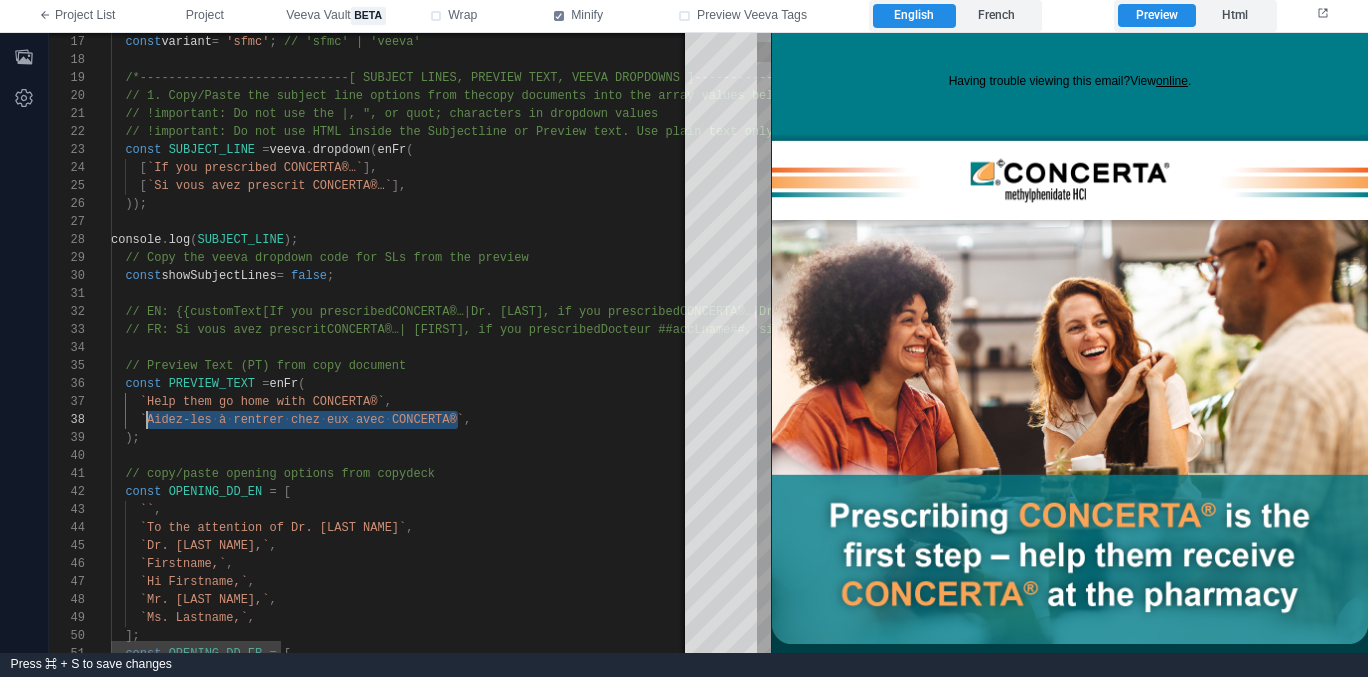 paste 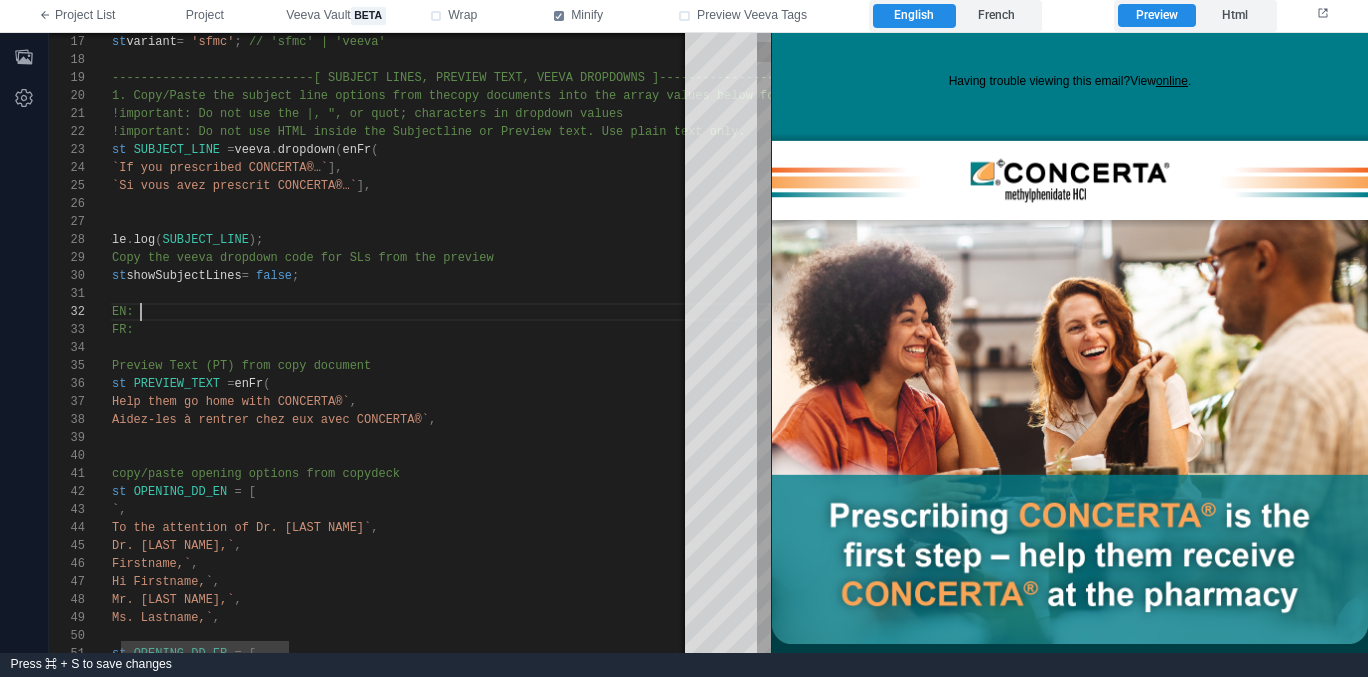 scroll, scrollTop: 18, scrollLeft: 65, axis: both 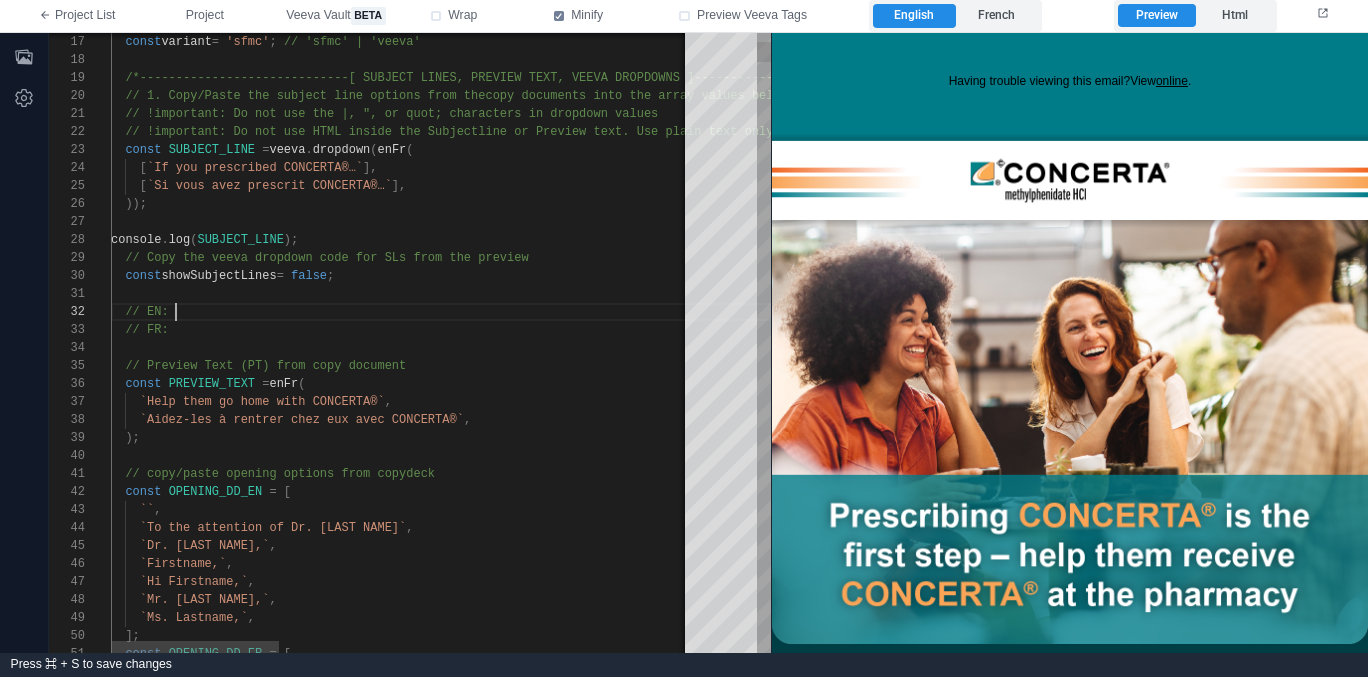 click on "If you prescribed CONCERTA®…" at bounding box center (410, 343) 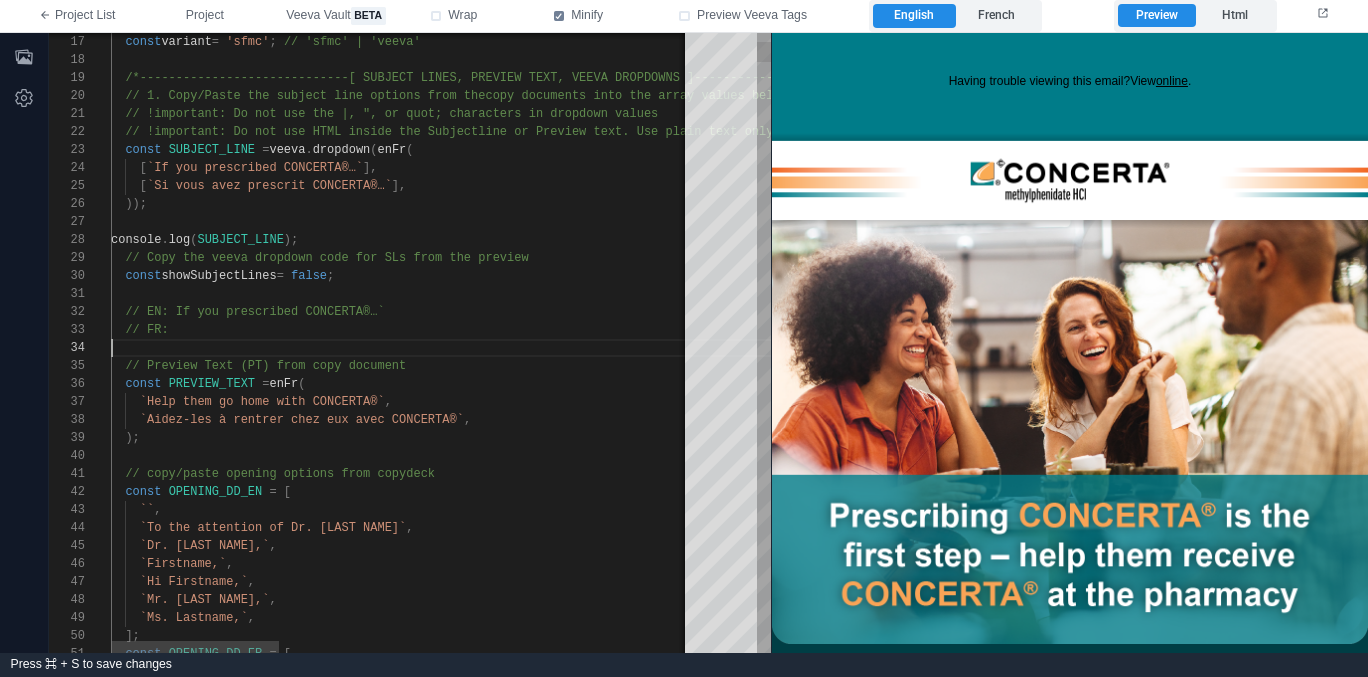 scroll, scrollTop: 54, scrollLeft: 0, axis: vertical 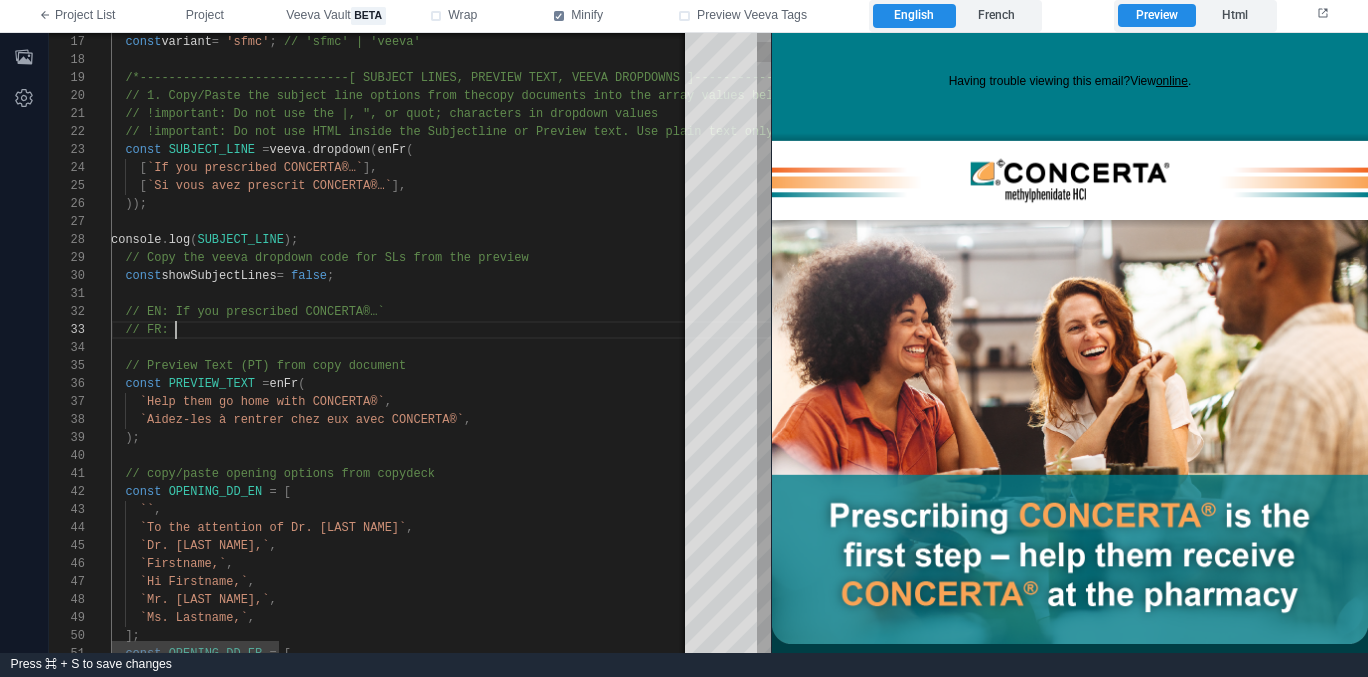 paste on "**********" 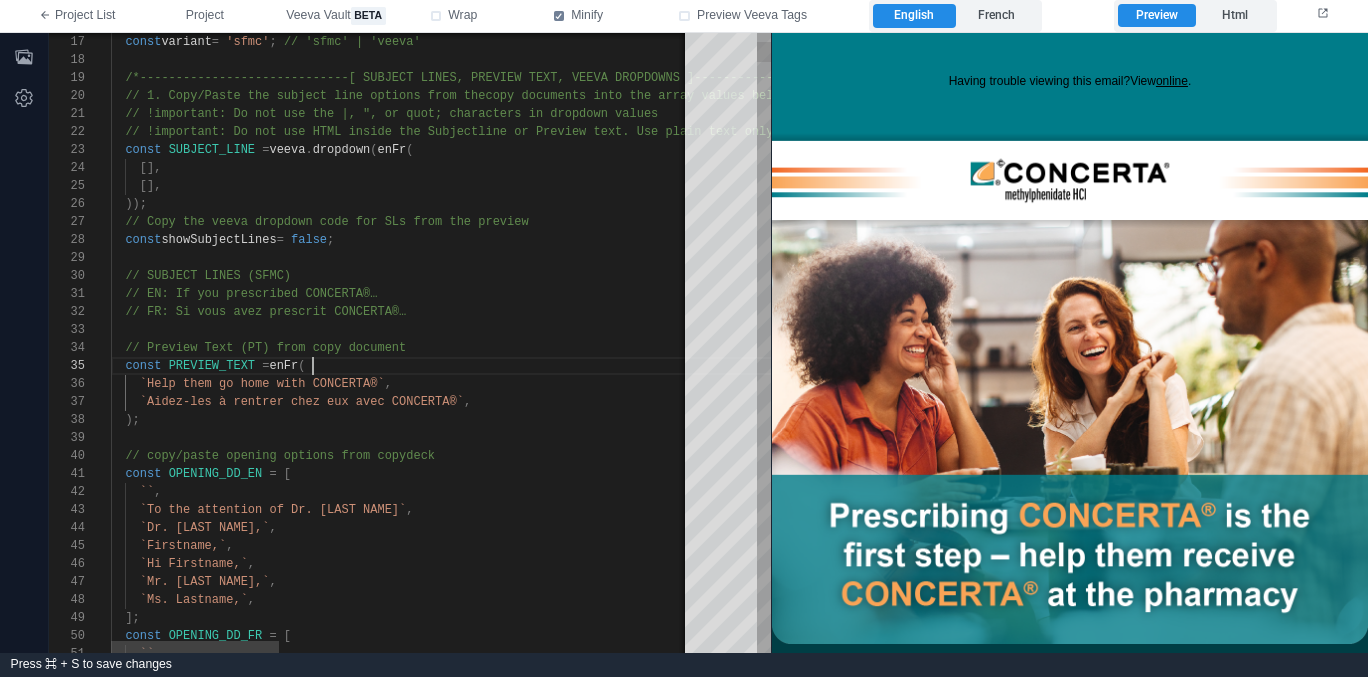 scroll, scrollTop: 72, scrollLeft: 202, axis: both 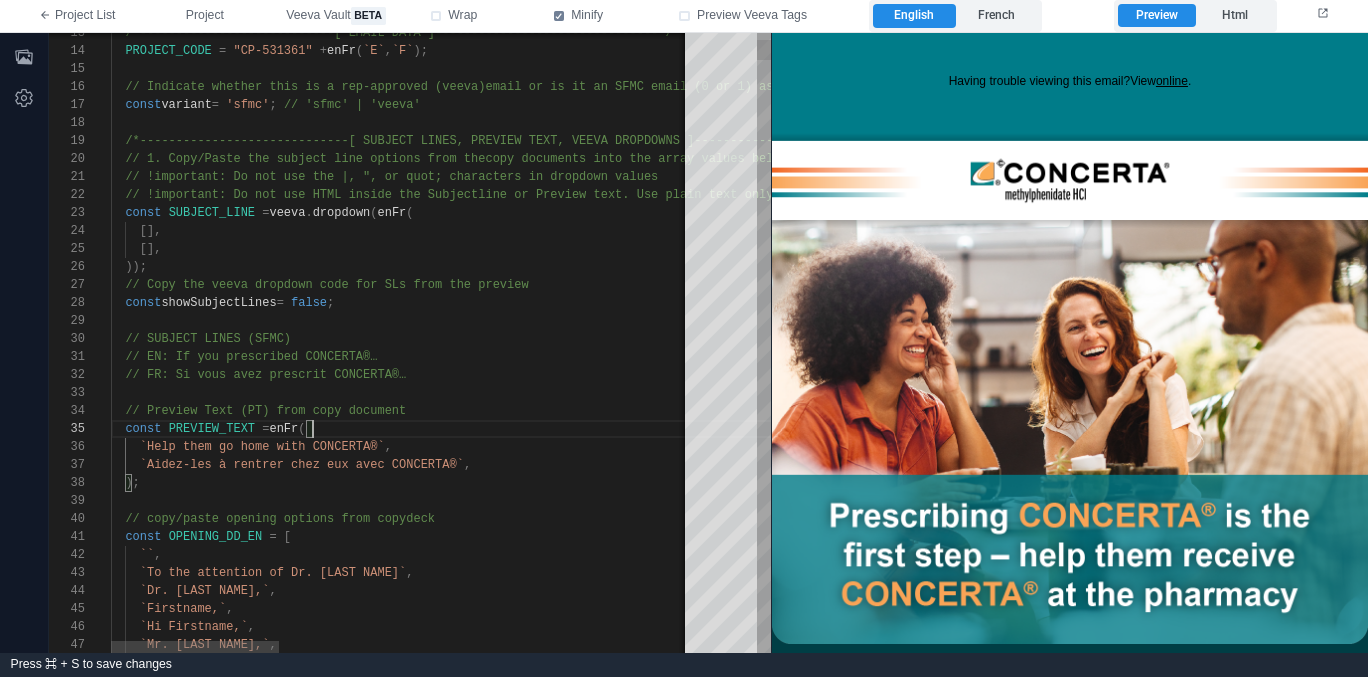 click on "// SUBJECT LINES (SFMC)" at bounding box center (1115, 339) 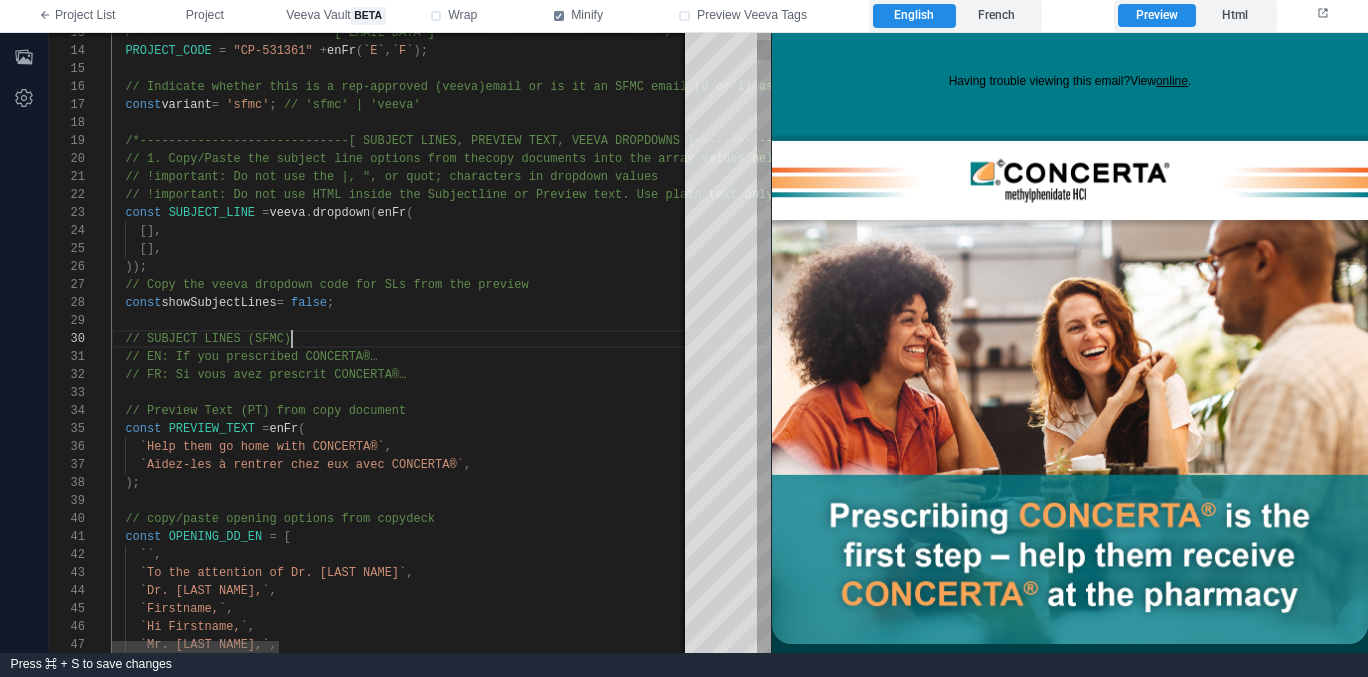 click on "// SUBJECT LINES (SFMC)" at bounding box center (208, 339) 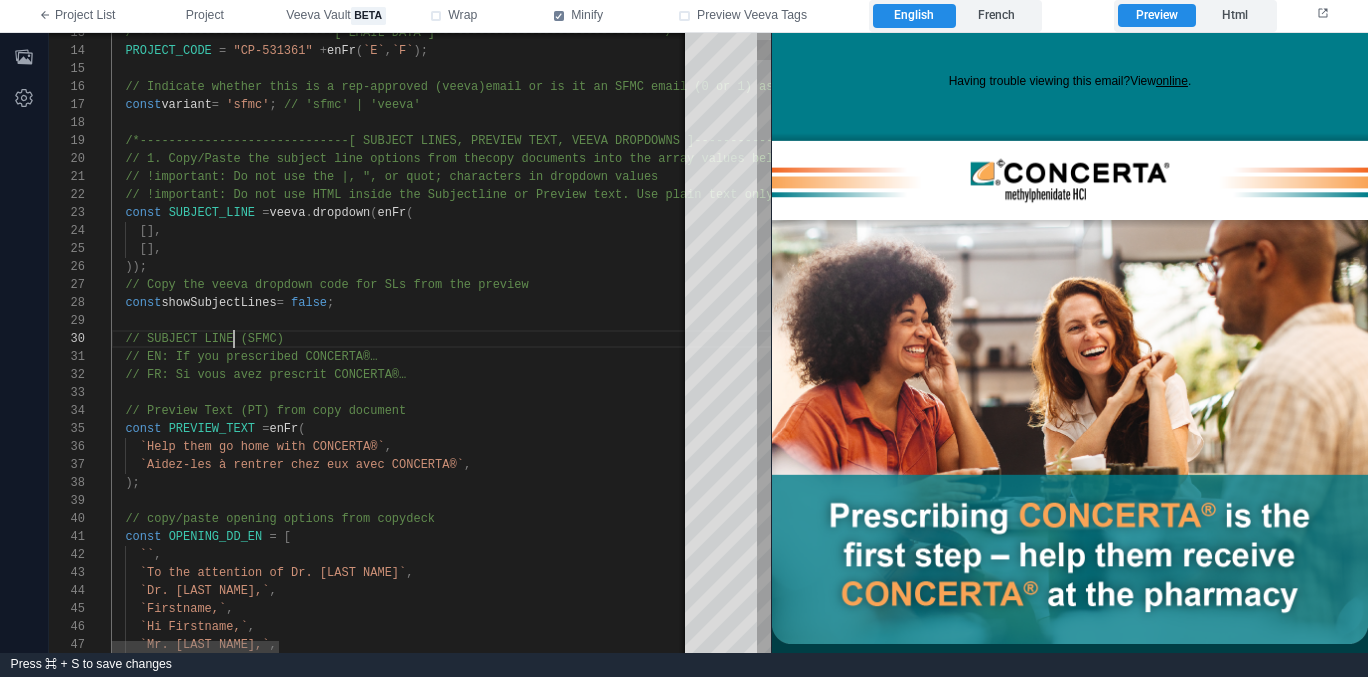 scroll, scrollTop: 162, scrollLeft: 123, axis: both 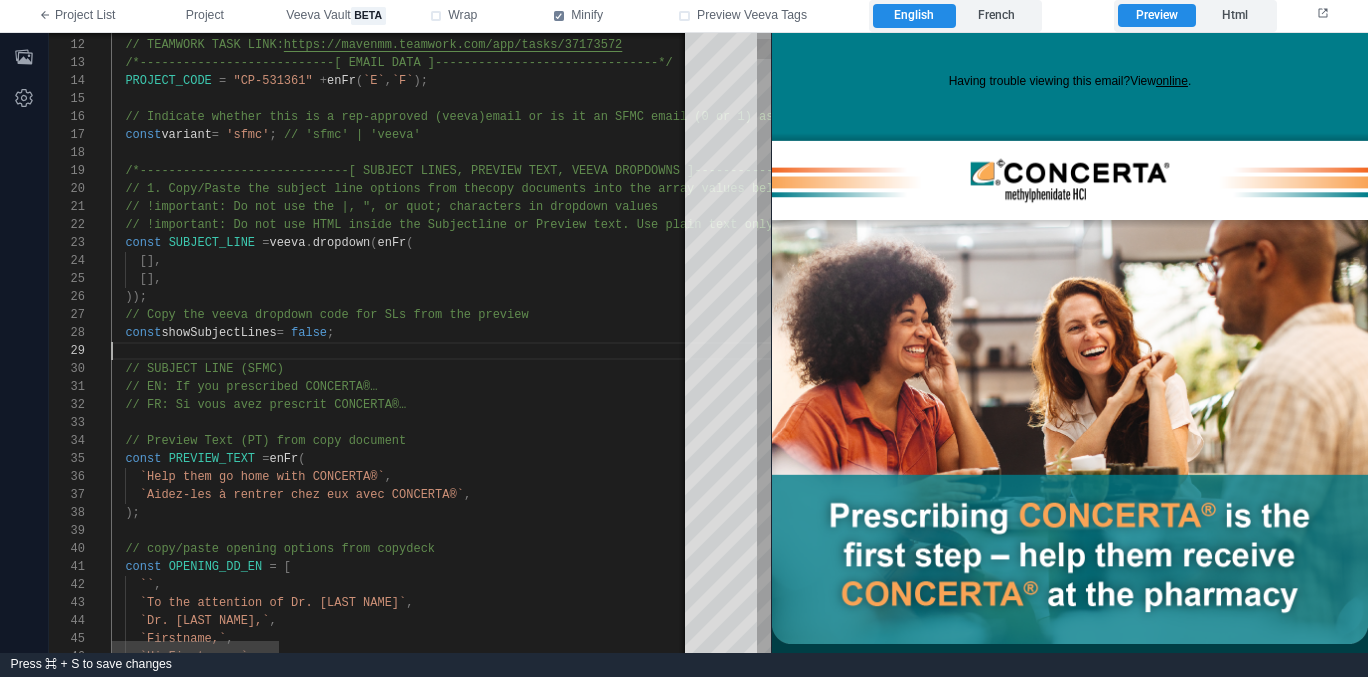click on "[]," at bounding box center (1115, 279) 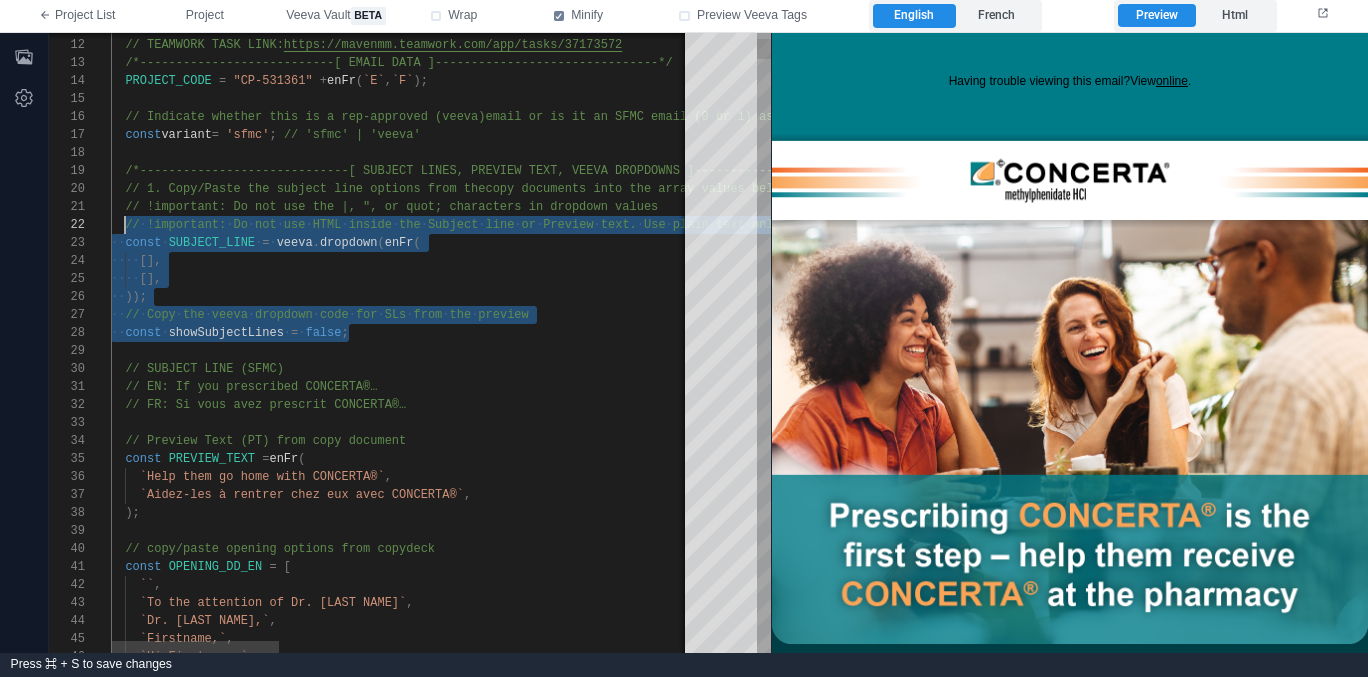 scroll, scrollTop: 0, scrollLeft: 14, axis: horizontal 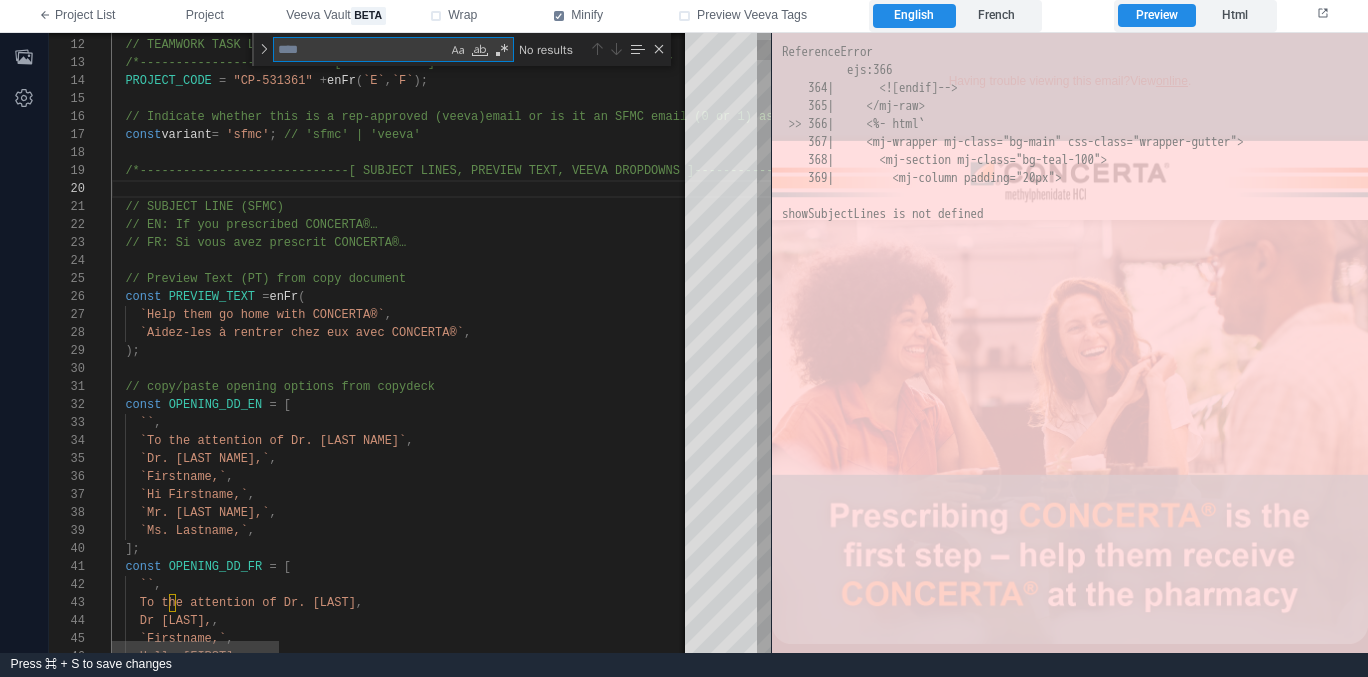 type on "**********" 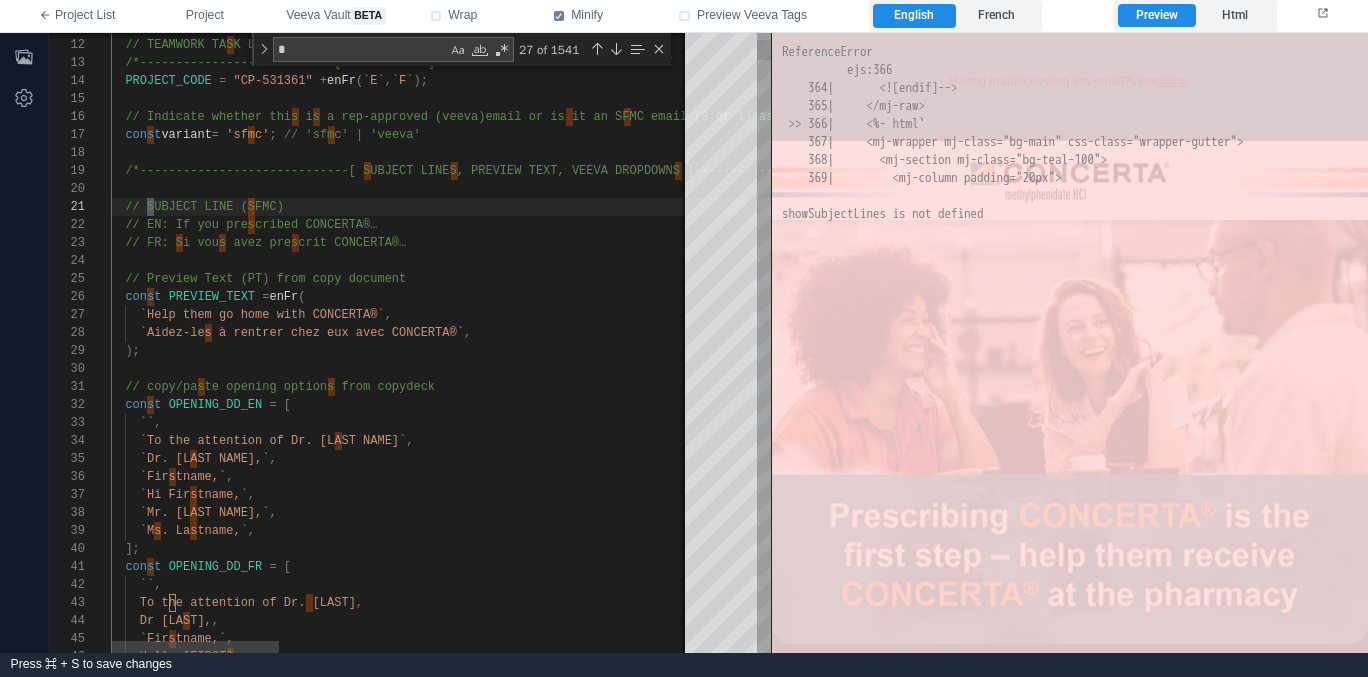 type on "**" 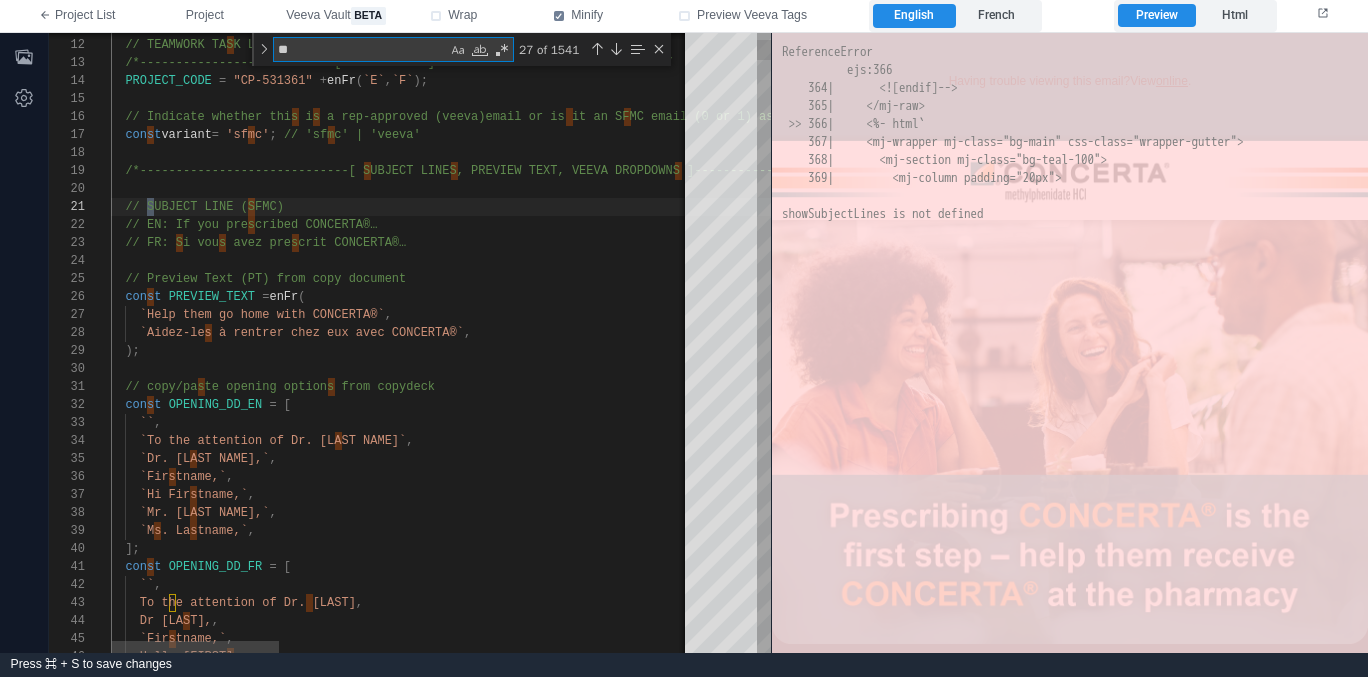 type on "**********" 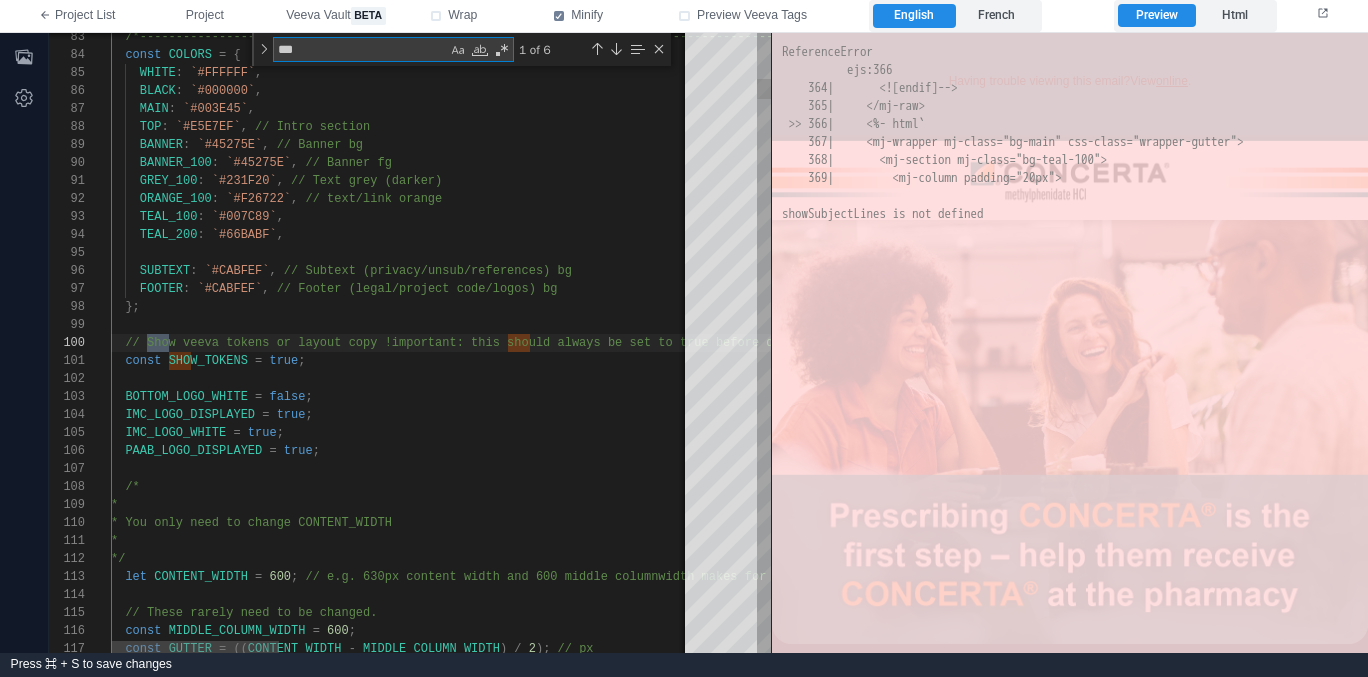 type on "****" 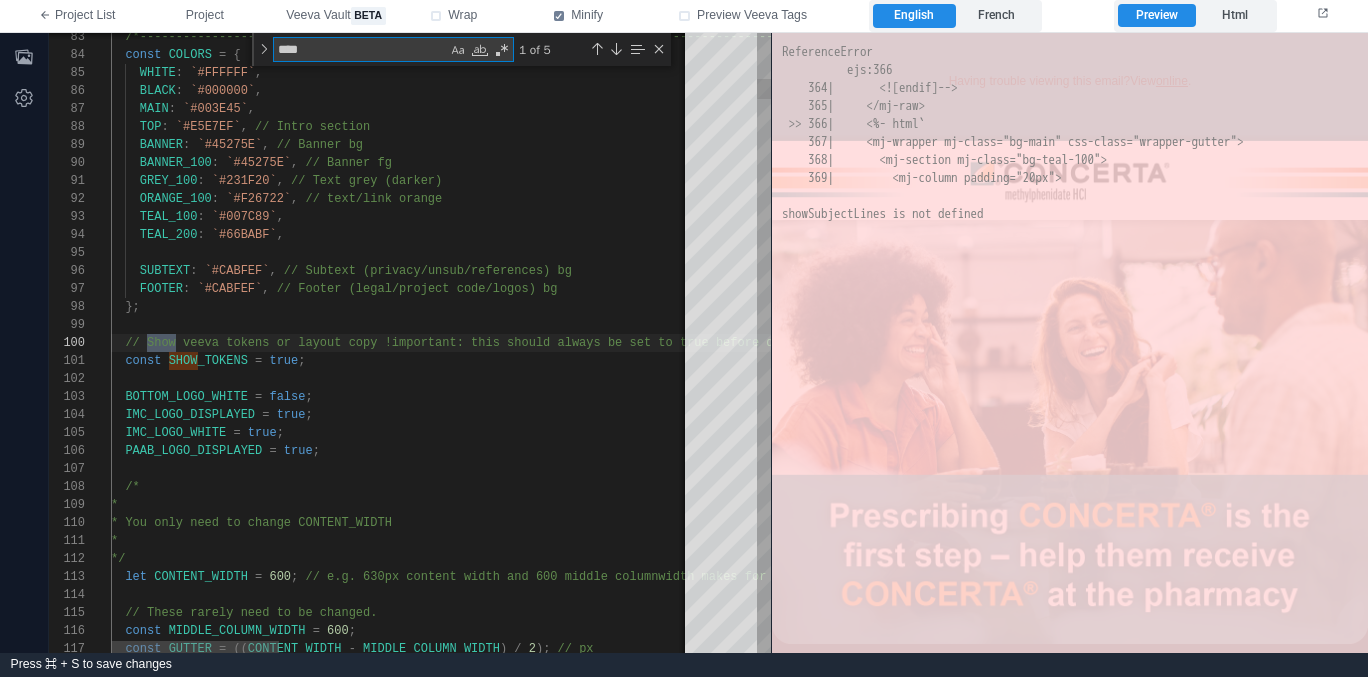 type on "**********" 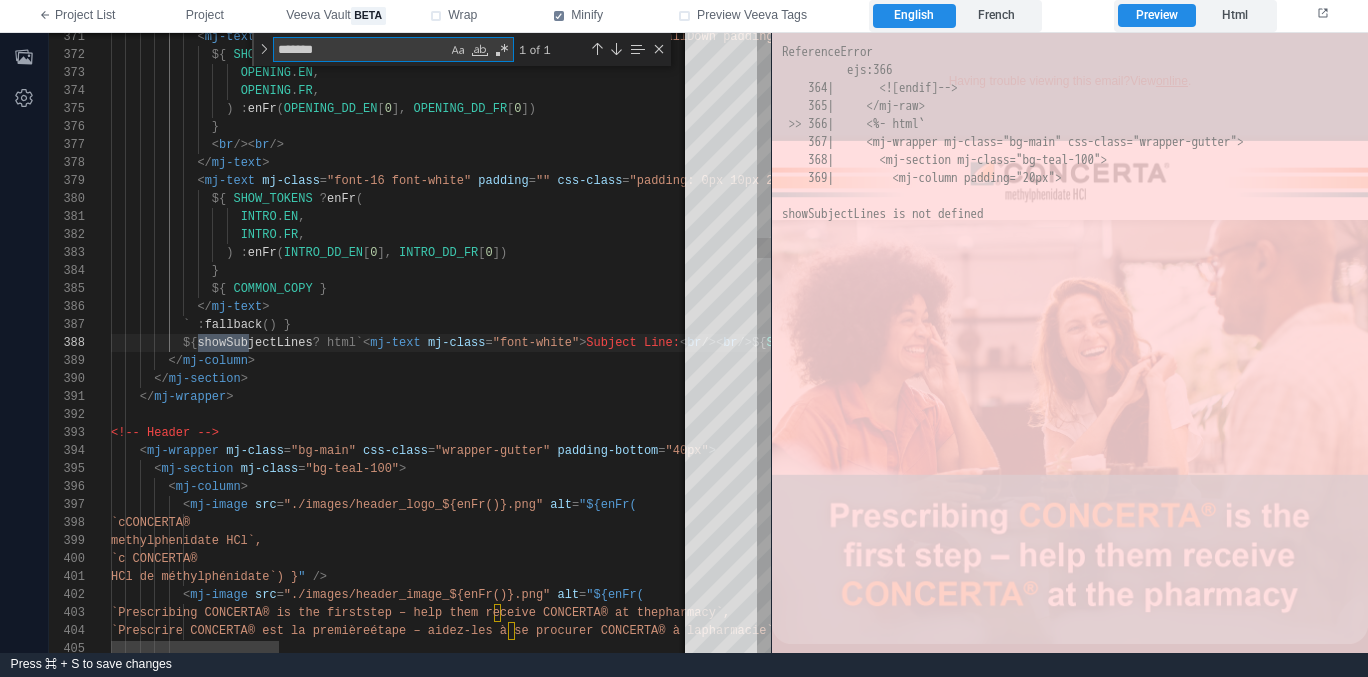 type on "*******" 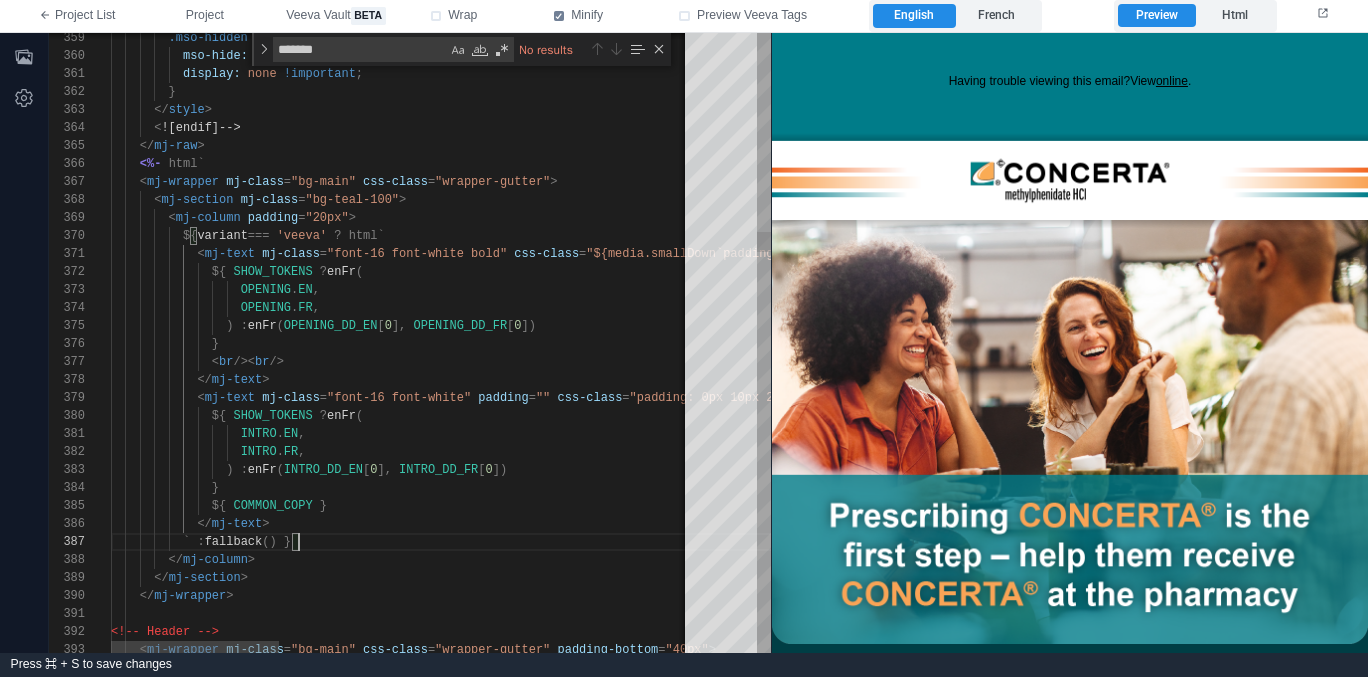 type on "**********" 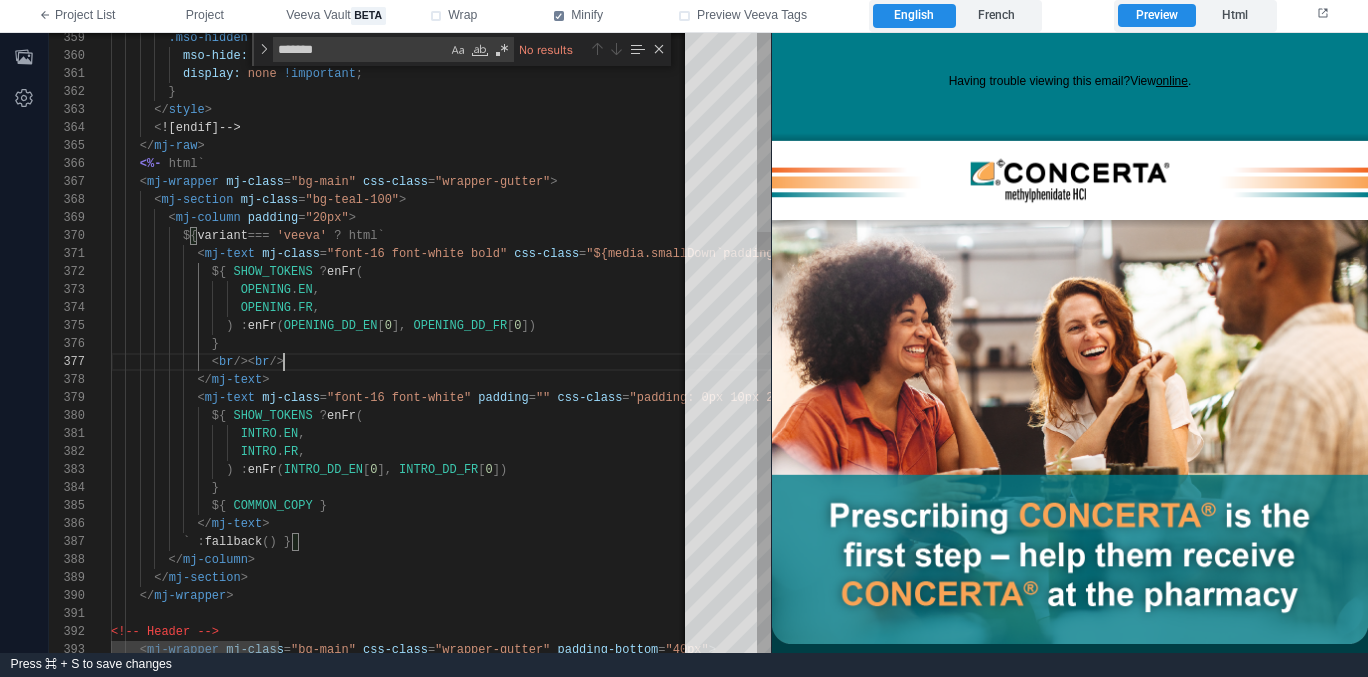 click on "< br />< br />" at bounding box center (1115, 362) 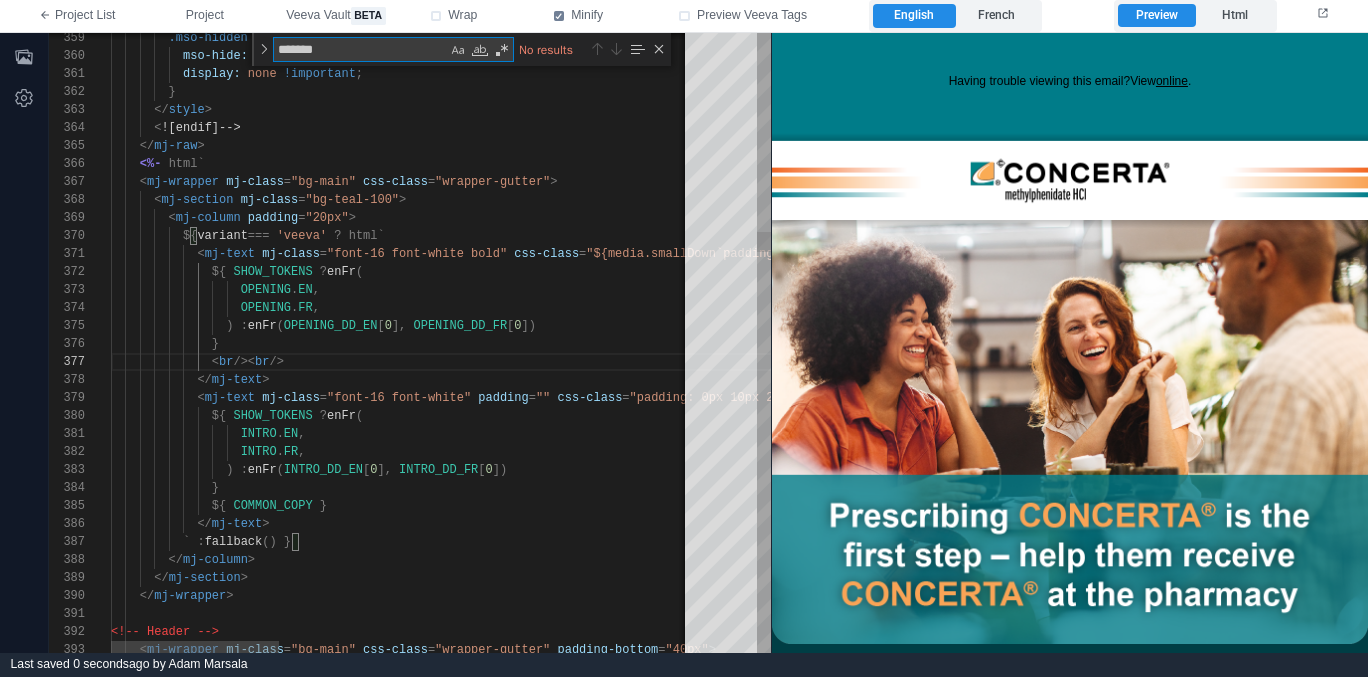 type on "*" 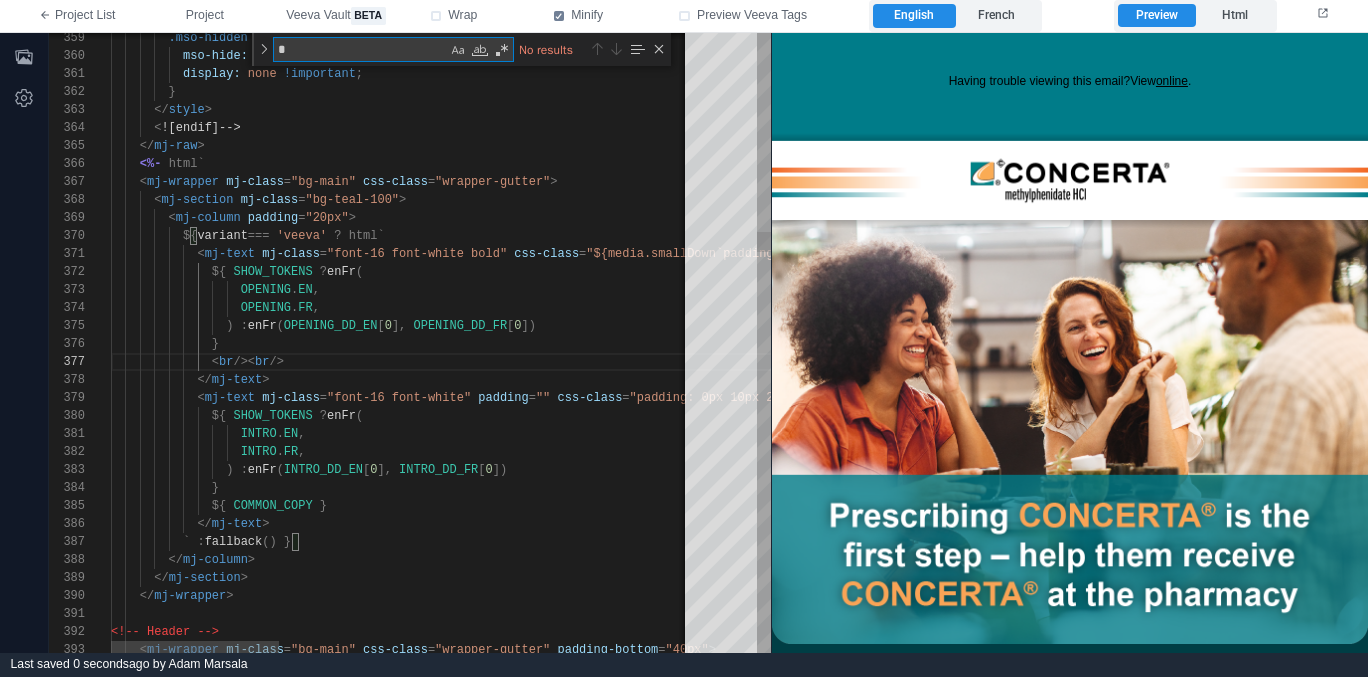 type on "**********" 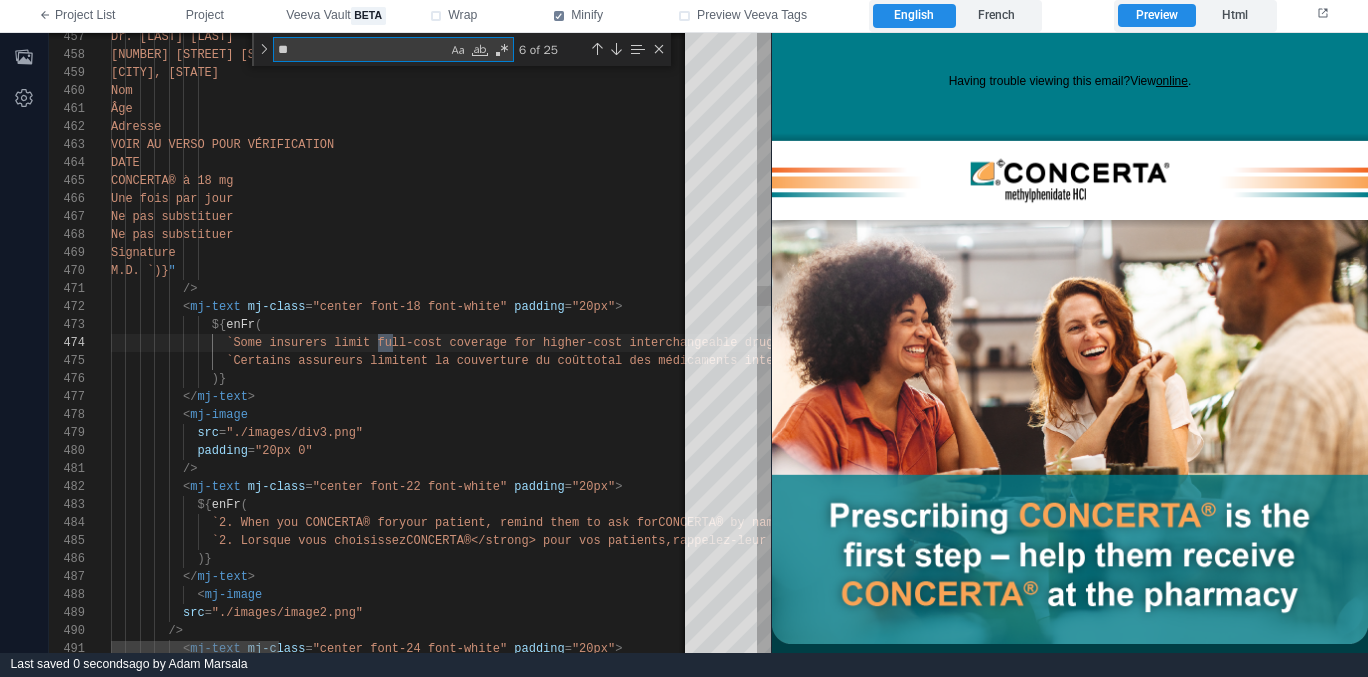 type on "**********" 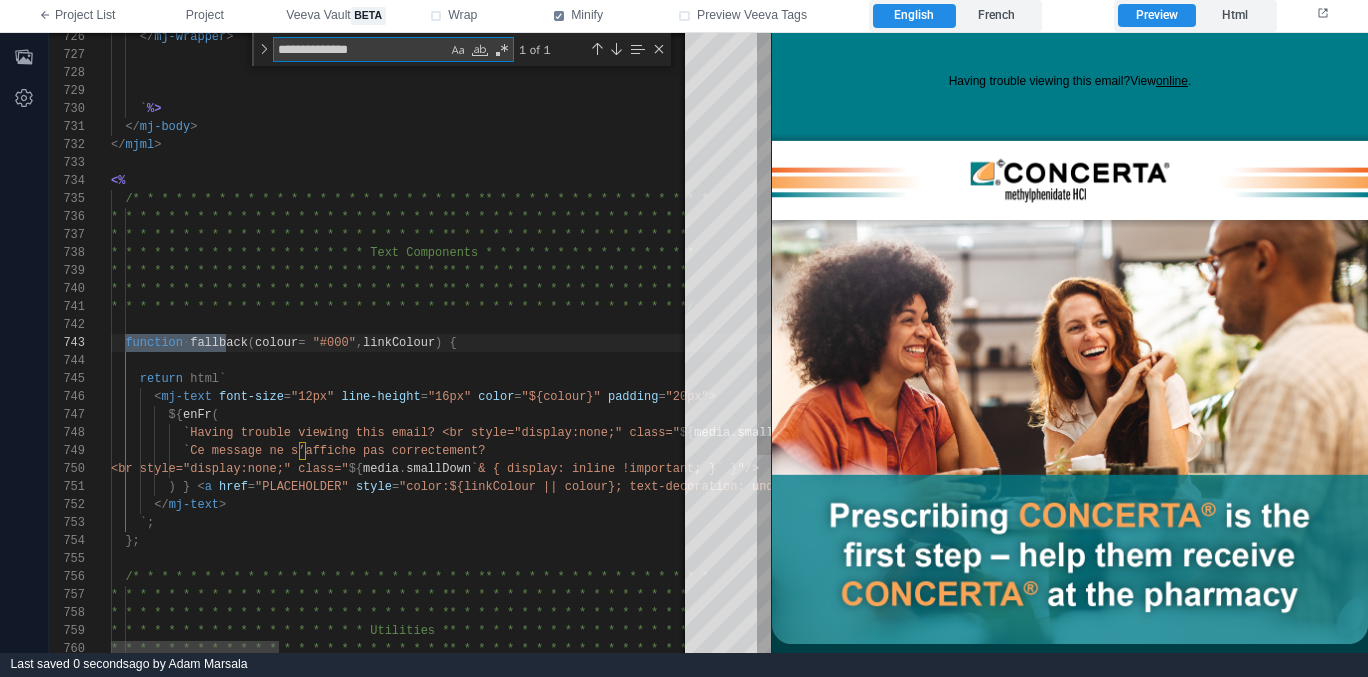 type on "**********" 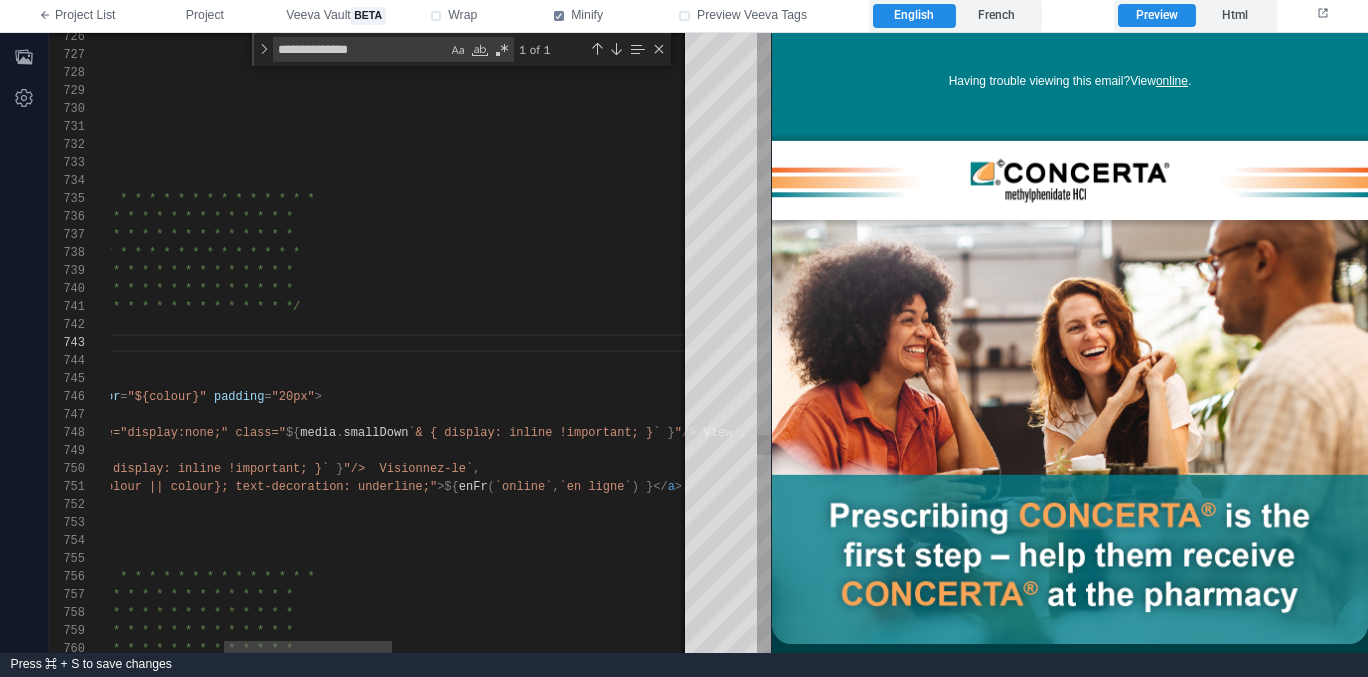 click on ""20px"" at bounding box center [293, 397] 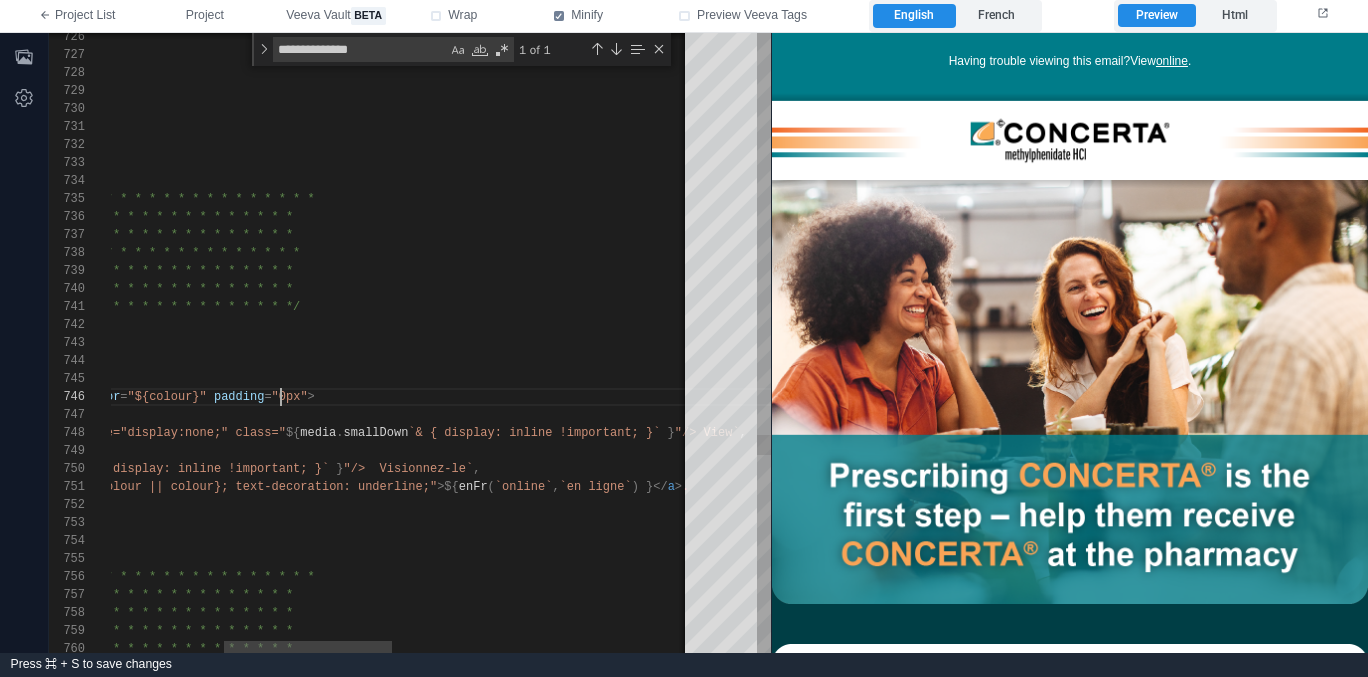 click on "padding" at bounding box center (239, 397) 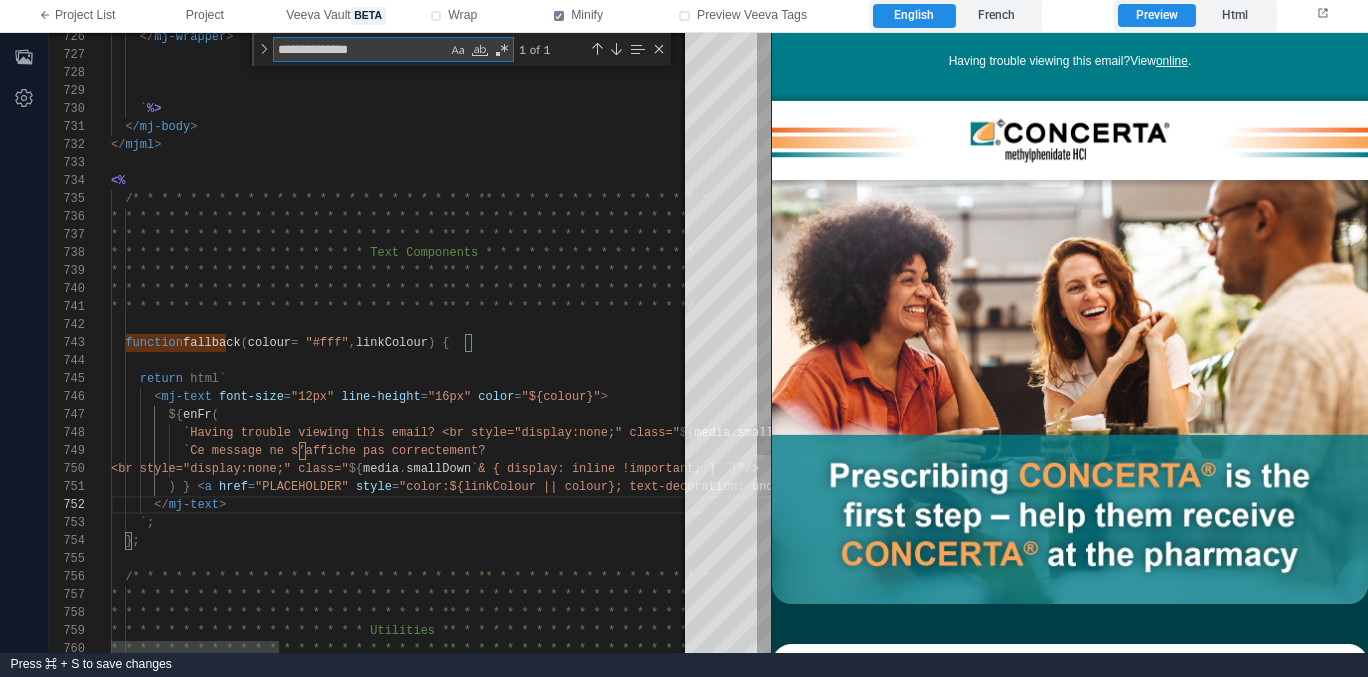 type on "**********" 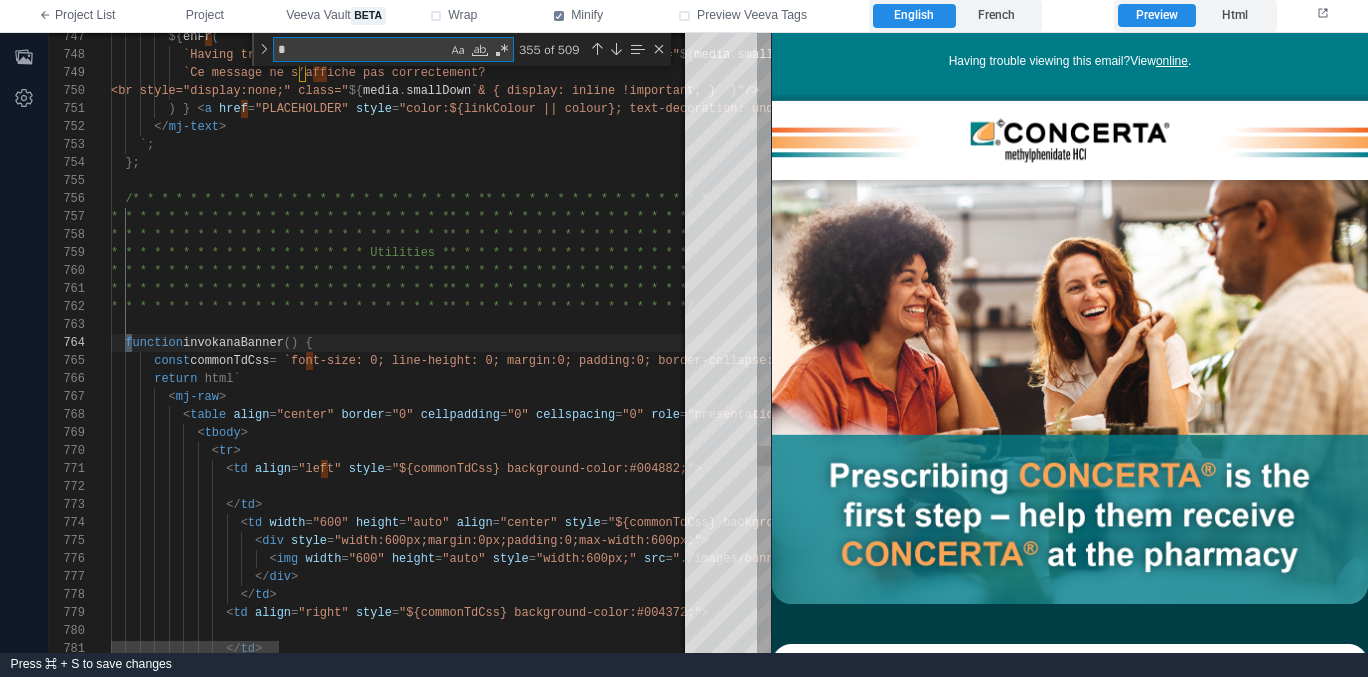 type on "**********" 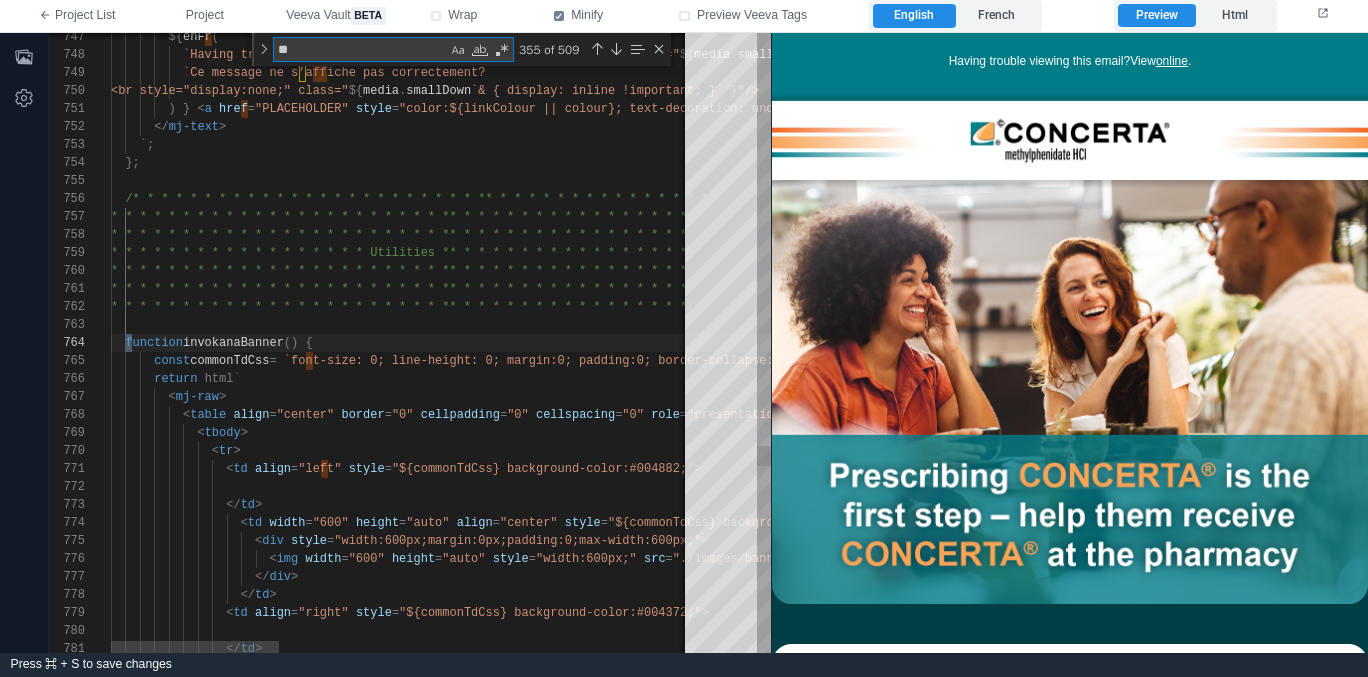 type on "**********" 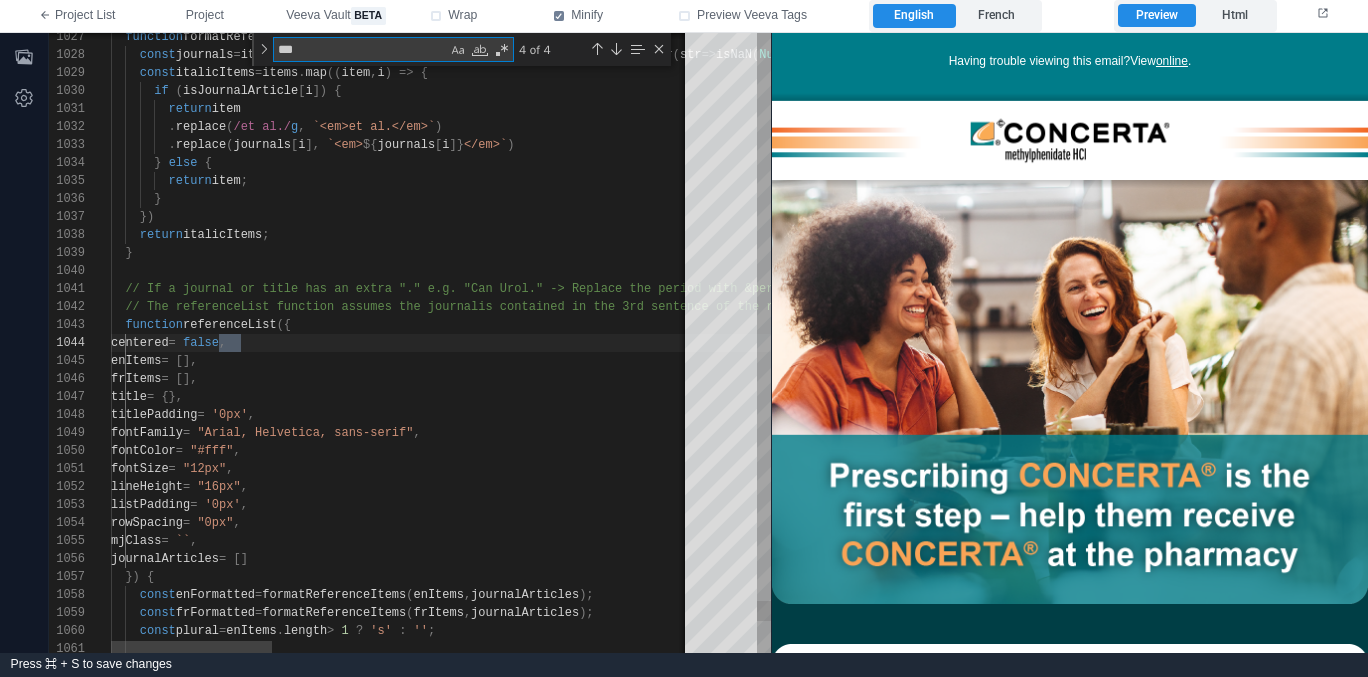 type on "**********" 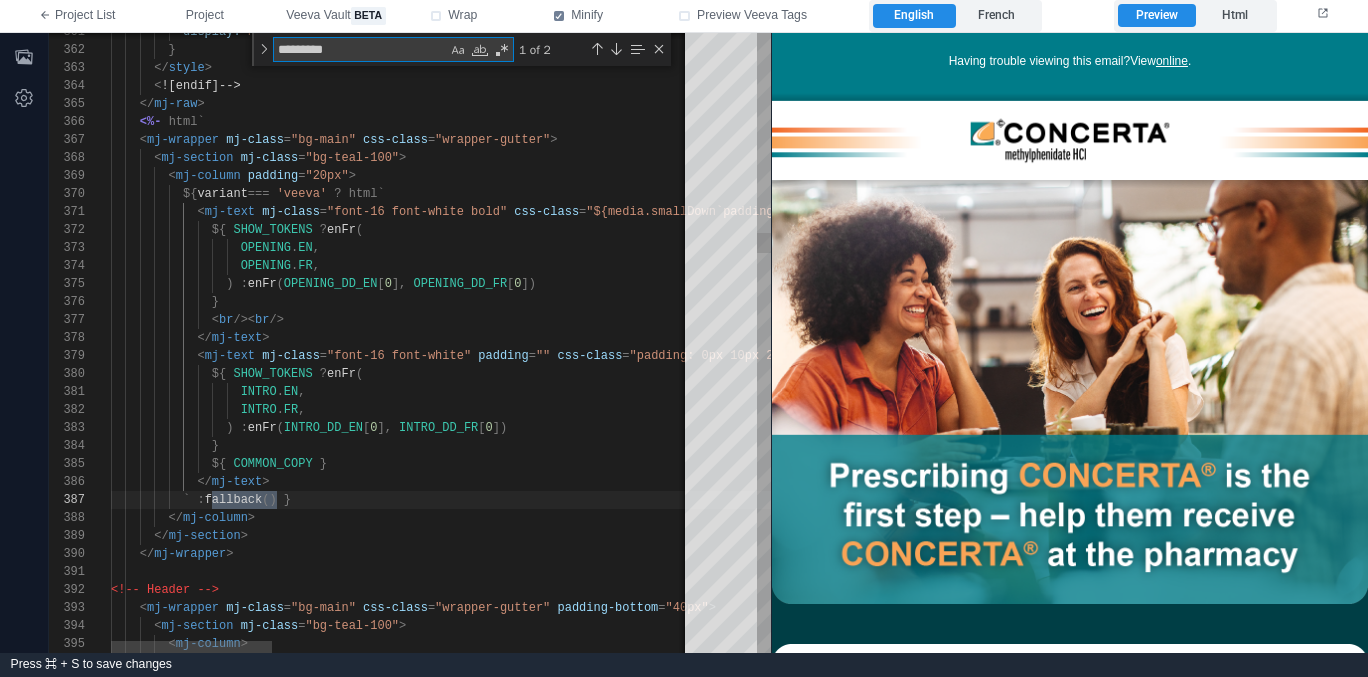 type on "*********" 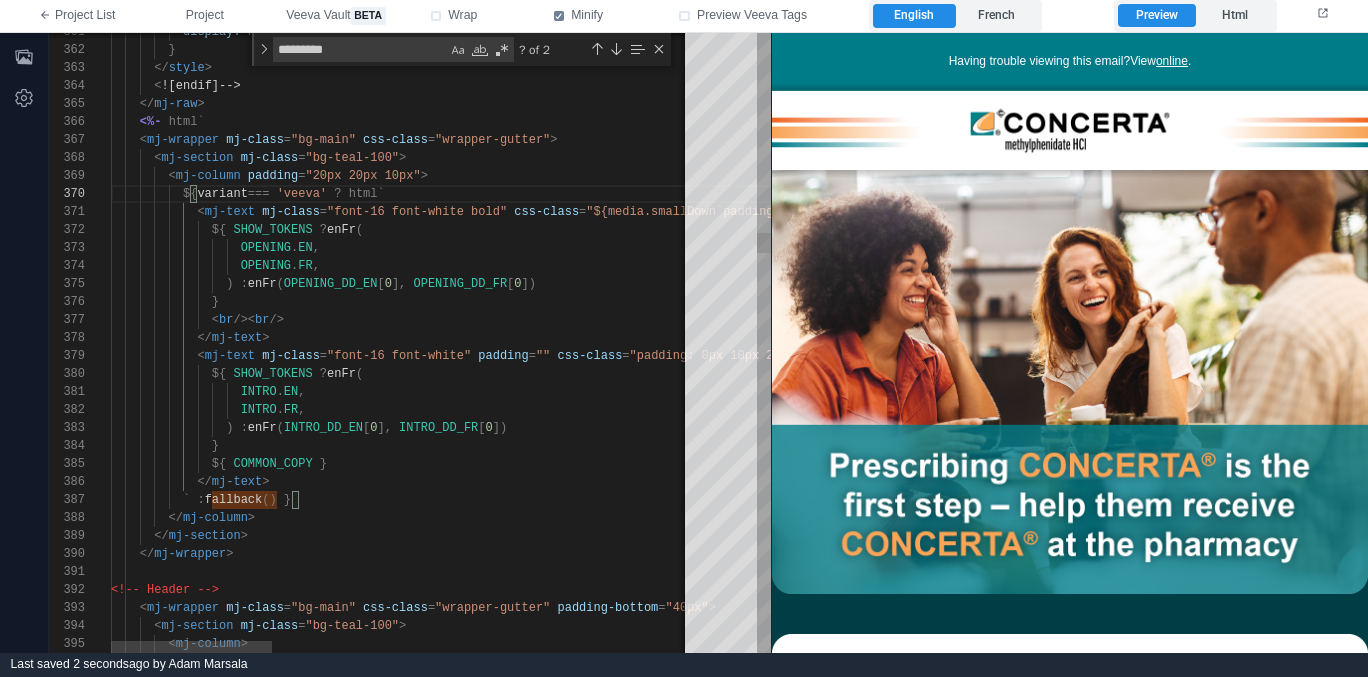 click on "${ variant  ===   'veeva'   ?   html`              < mj-text   mj-class = "font-16 font-white bold"   css-class = "${media.smallDown`padding: 20px 10px 0px !importa nt;` }" >                ${   SHOW_TOKENS   ?  enFr (                    OPENING . EN ,                    OPENING . FR ,                  )   :  enFr ( OPENING_DD_EN [ 0 ],   OPENING_DD_FR [ 0 ])                  }                < br />< br />              </ mj-text >              < mj-text   mj-class = "font-16 font-white"   padding = ""   css-class = "${media.smallDown`padding: 0px 10px 20px !importa nt;` }" >                ${   SHOW_TOKENS   ?  enFr (                    INTRO . EN ,                    INTRO . FR ,                  )   :  enFr ( INTRO_DD_EN [ 0 ],   INTRO_DD_FR [ 0 ])   } ${ }" at bounding box center [500111, 493510] 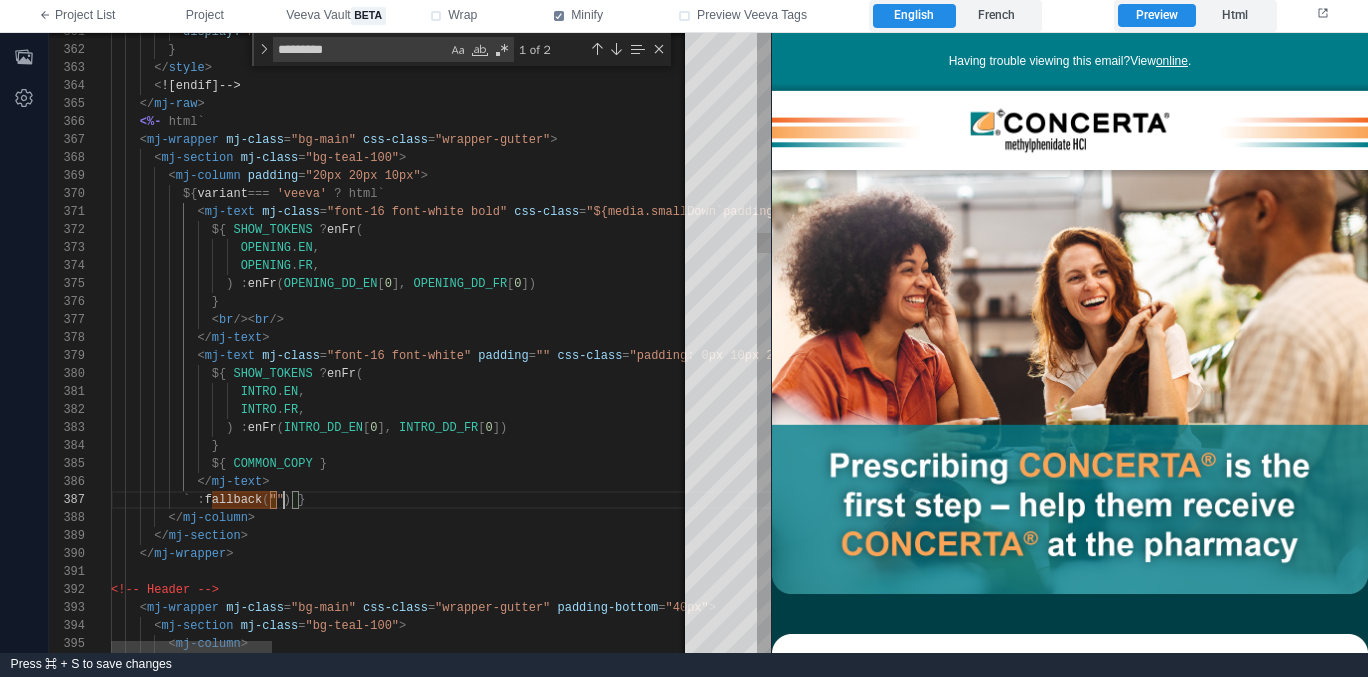 paste on "*******" 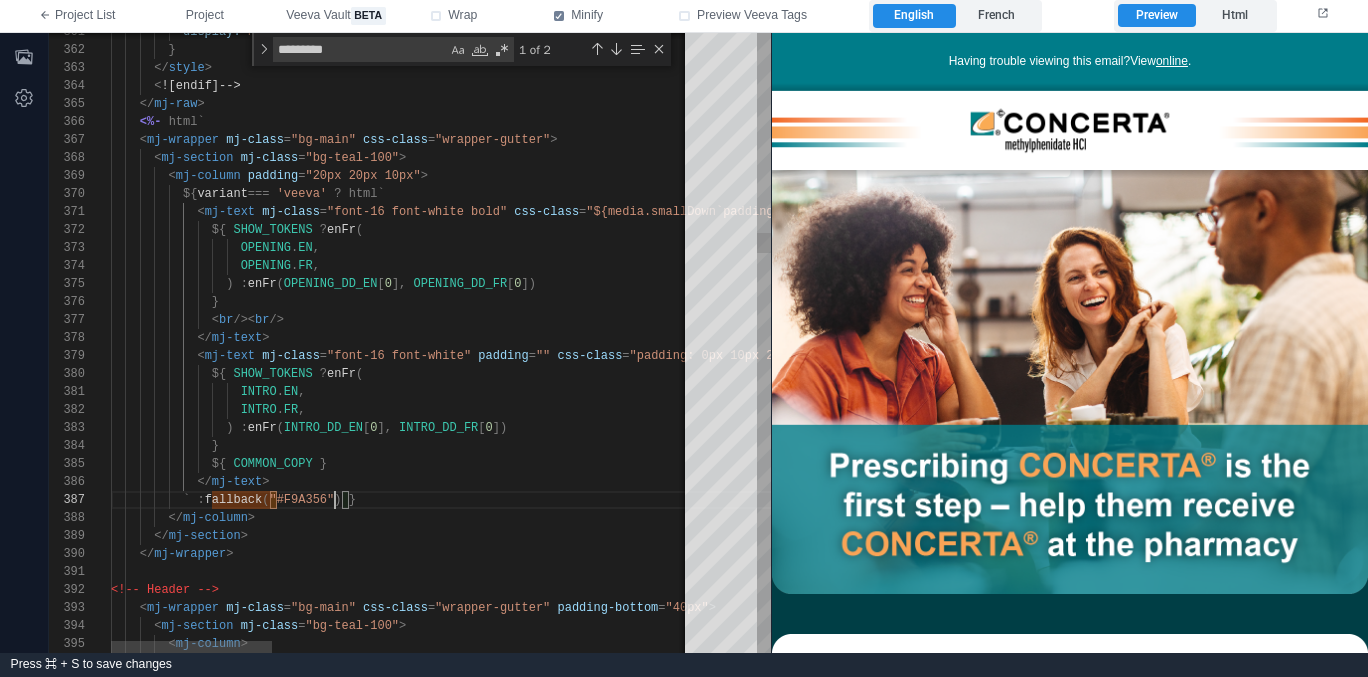 scroll, scrollTop: 108, scrollLeft: 224, axis: both 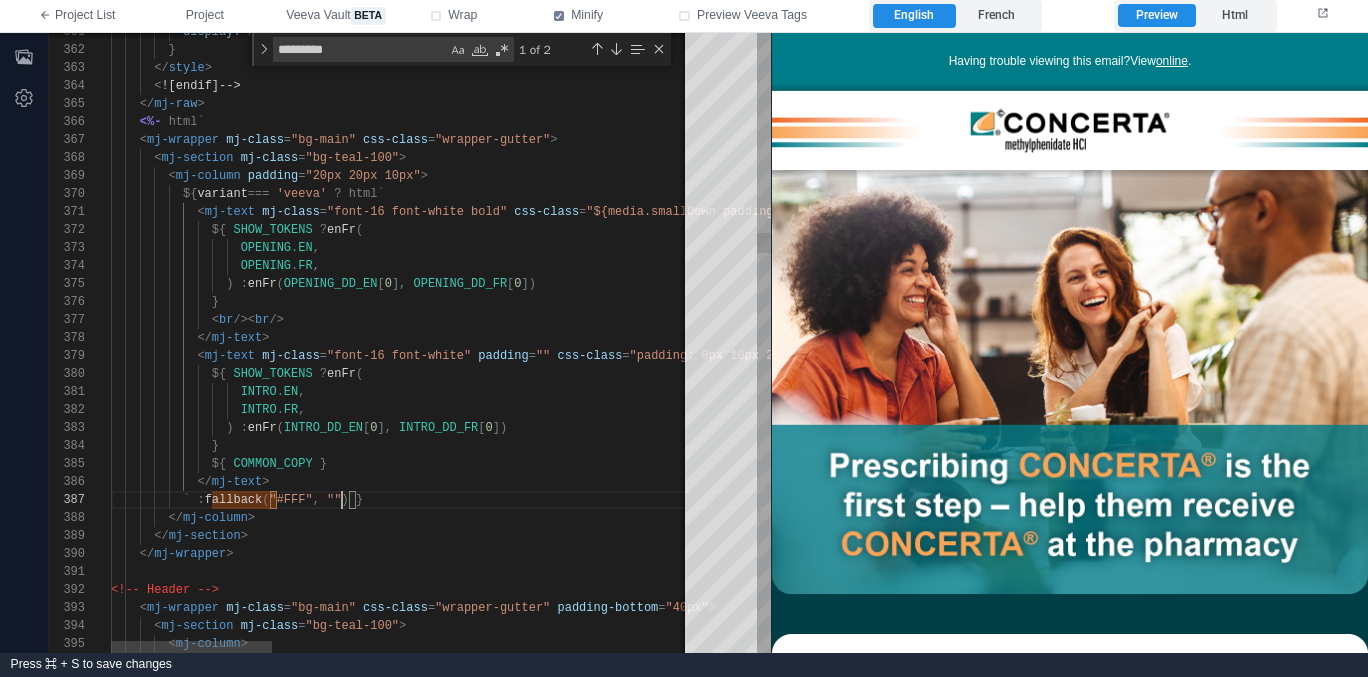 paste on "*******" 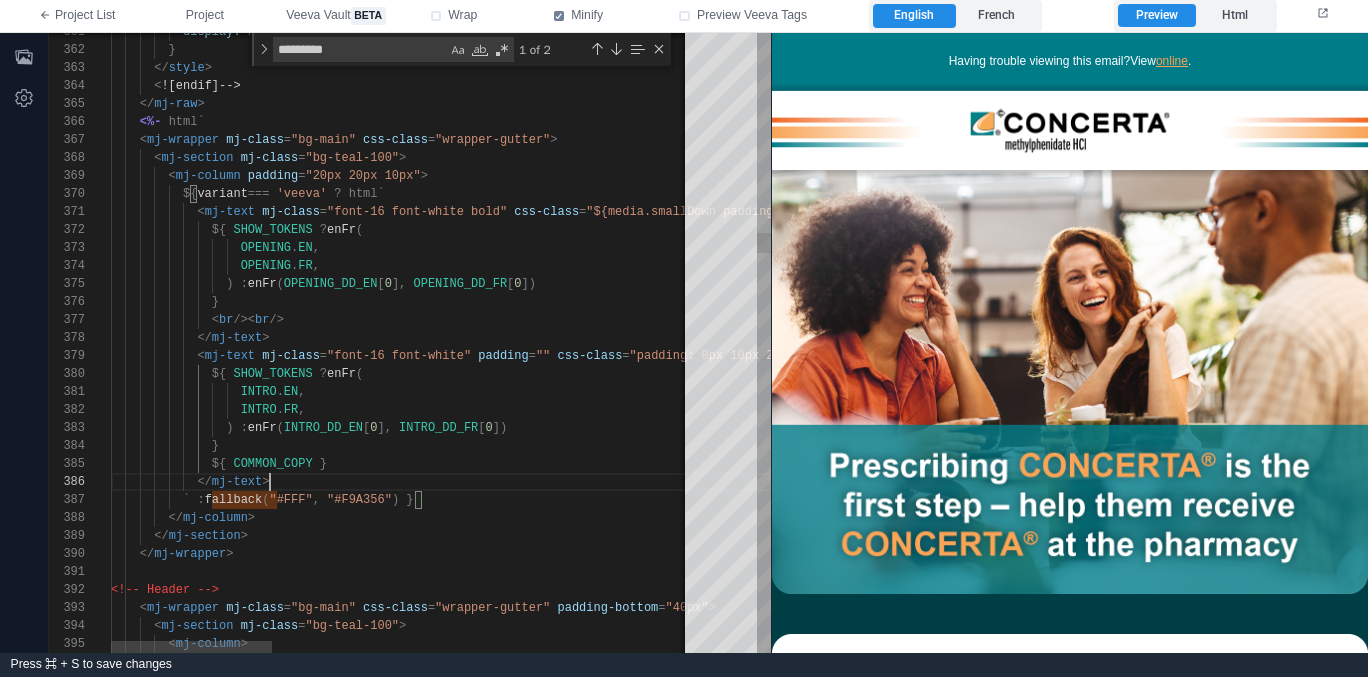 scroll, scrollTop: 90, scrollLeft: 159, axis: both 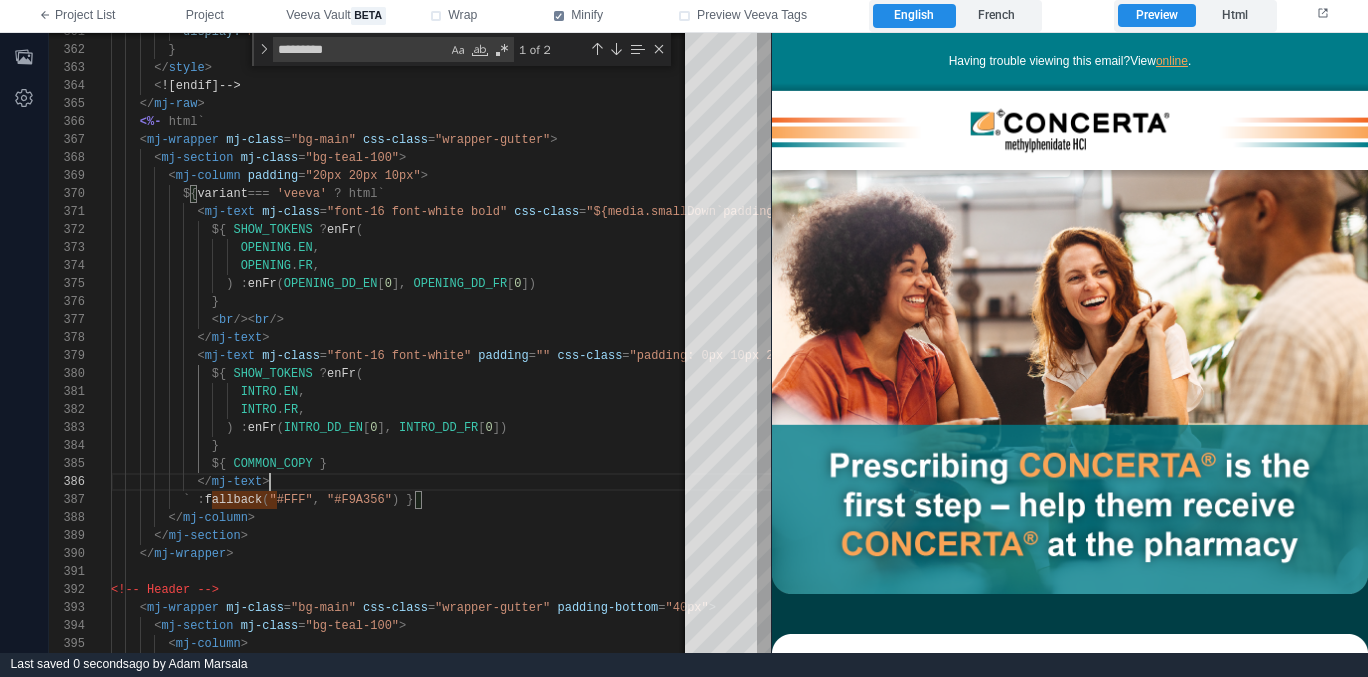 type on "**********" 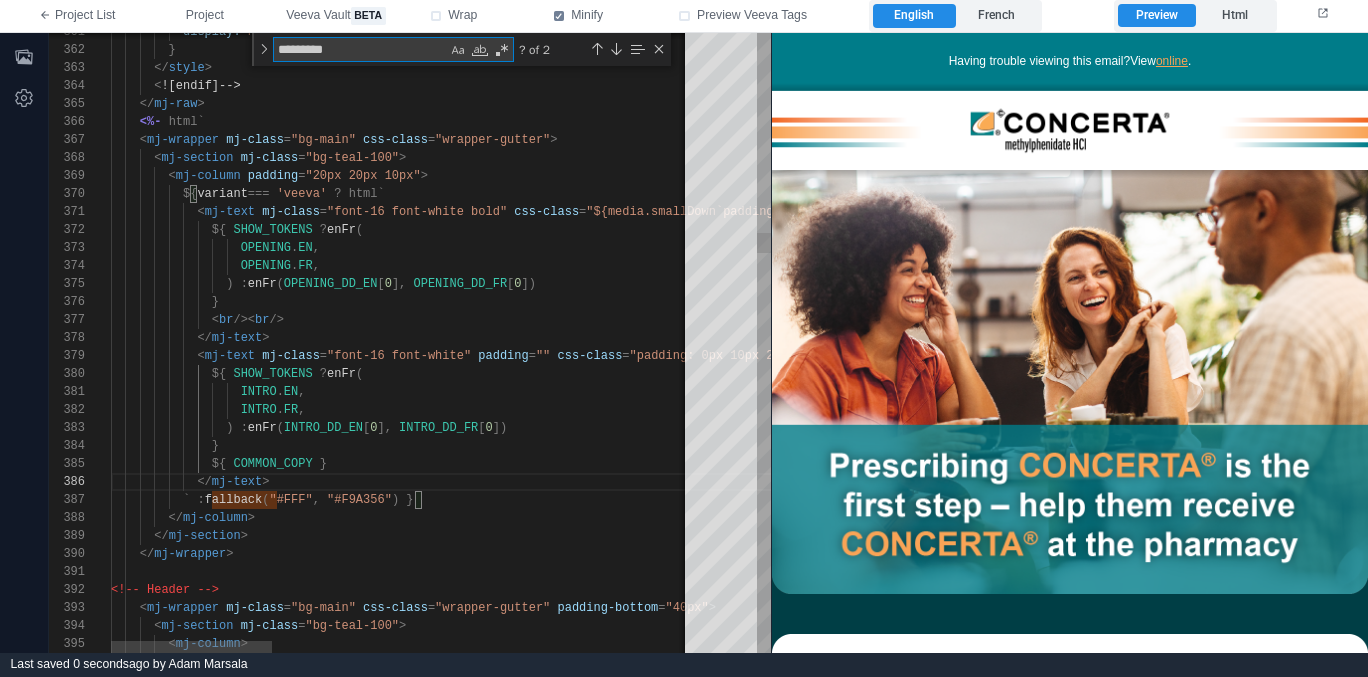 type on "*" 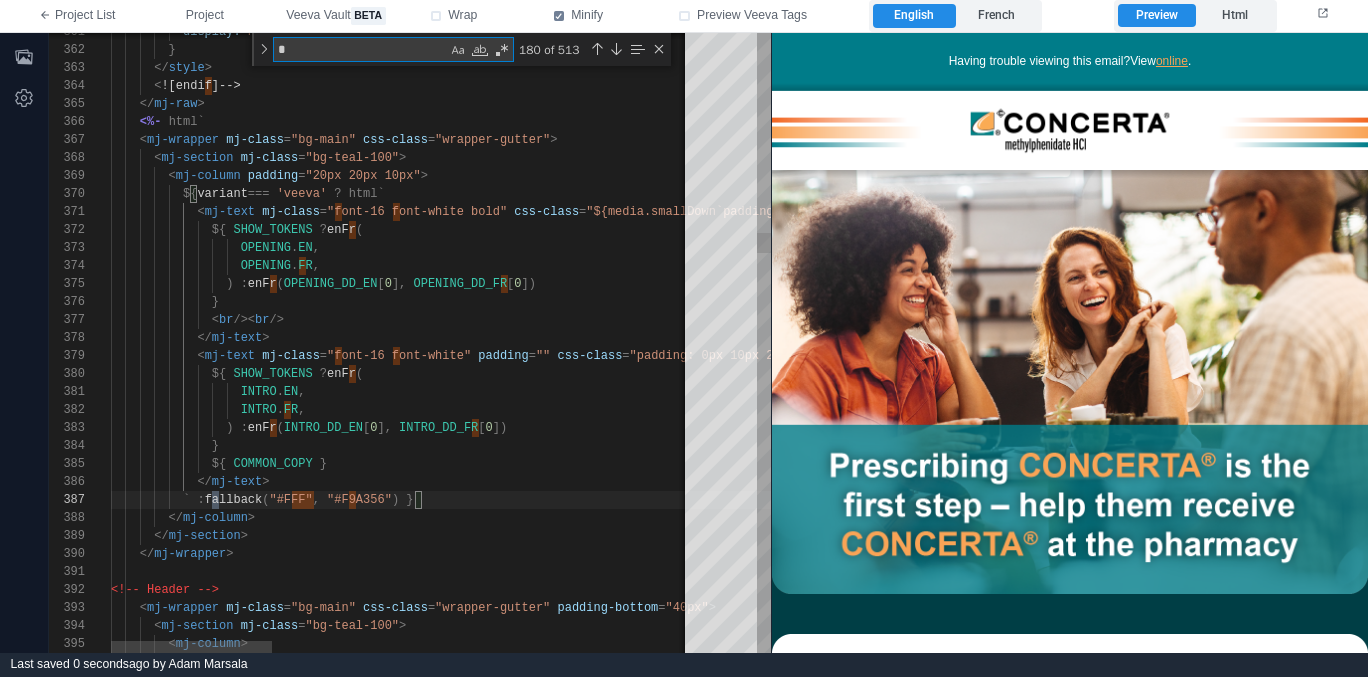 type on "**********" 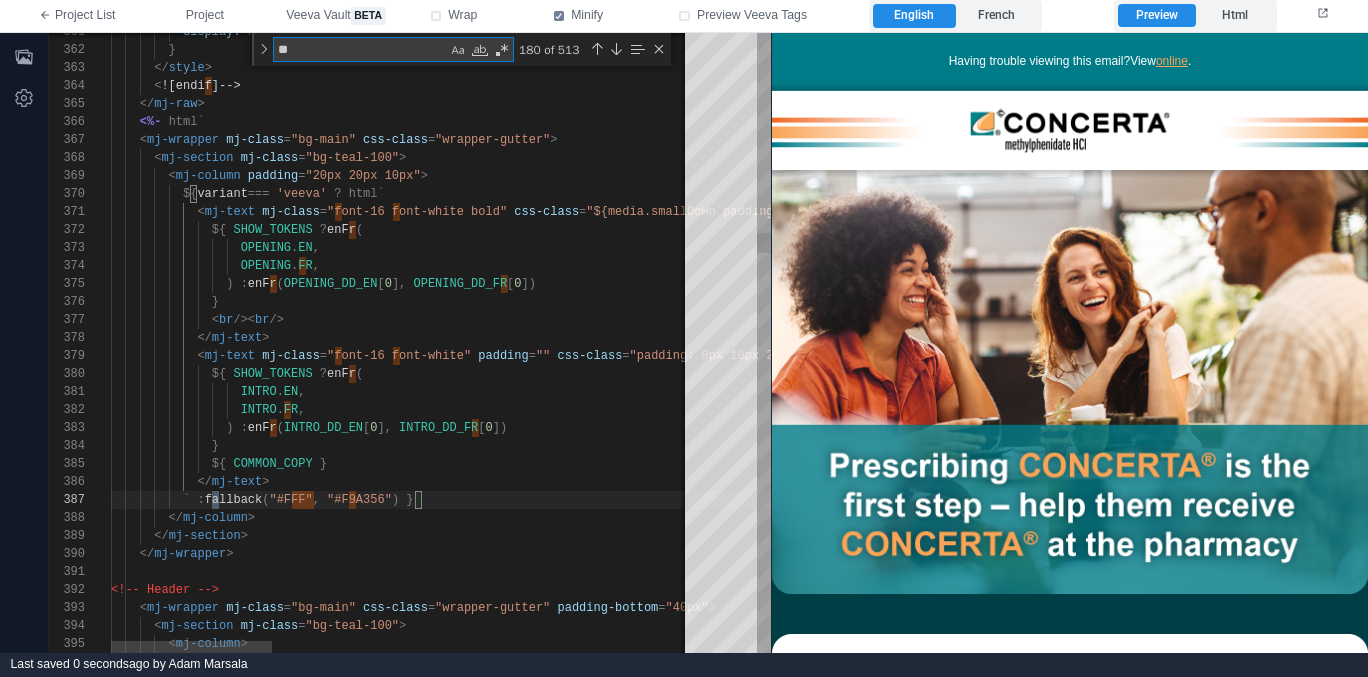 type on "**********" 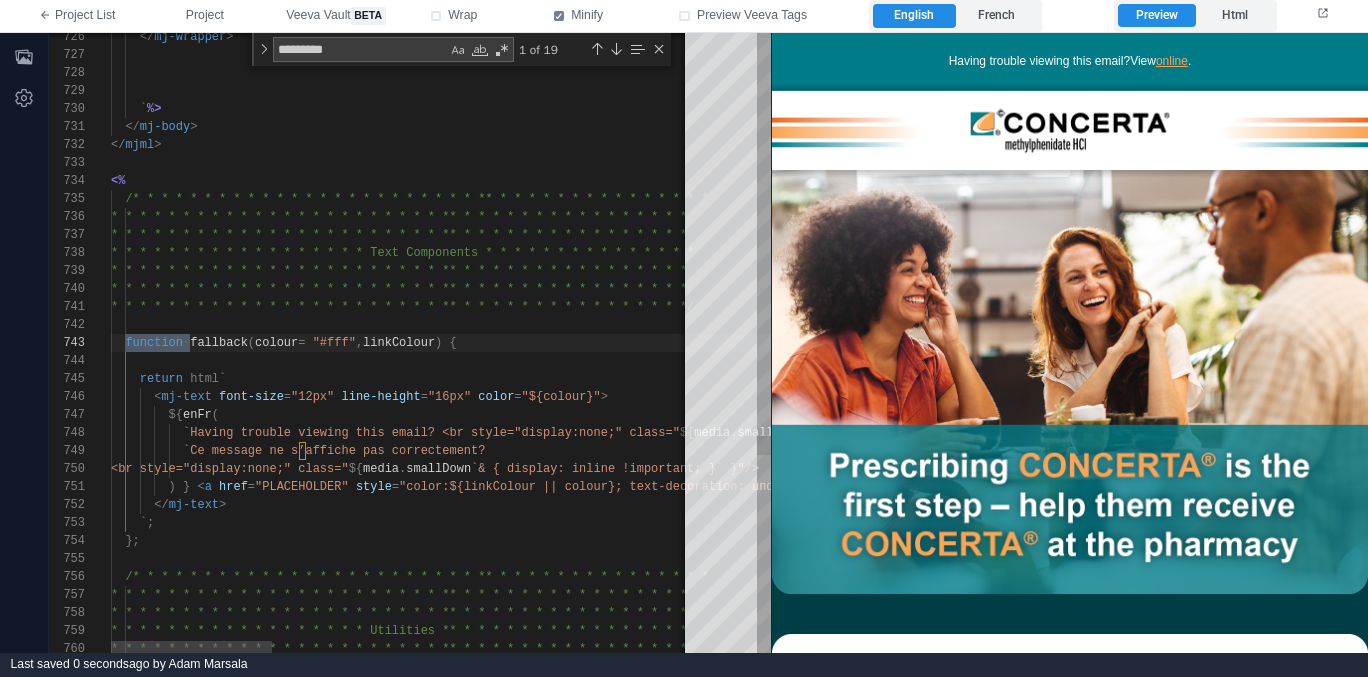 scroll, scrollTop: 180, scrollLeft: 79, axis: both 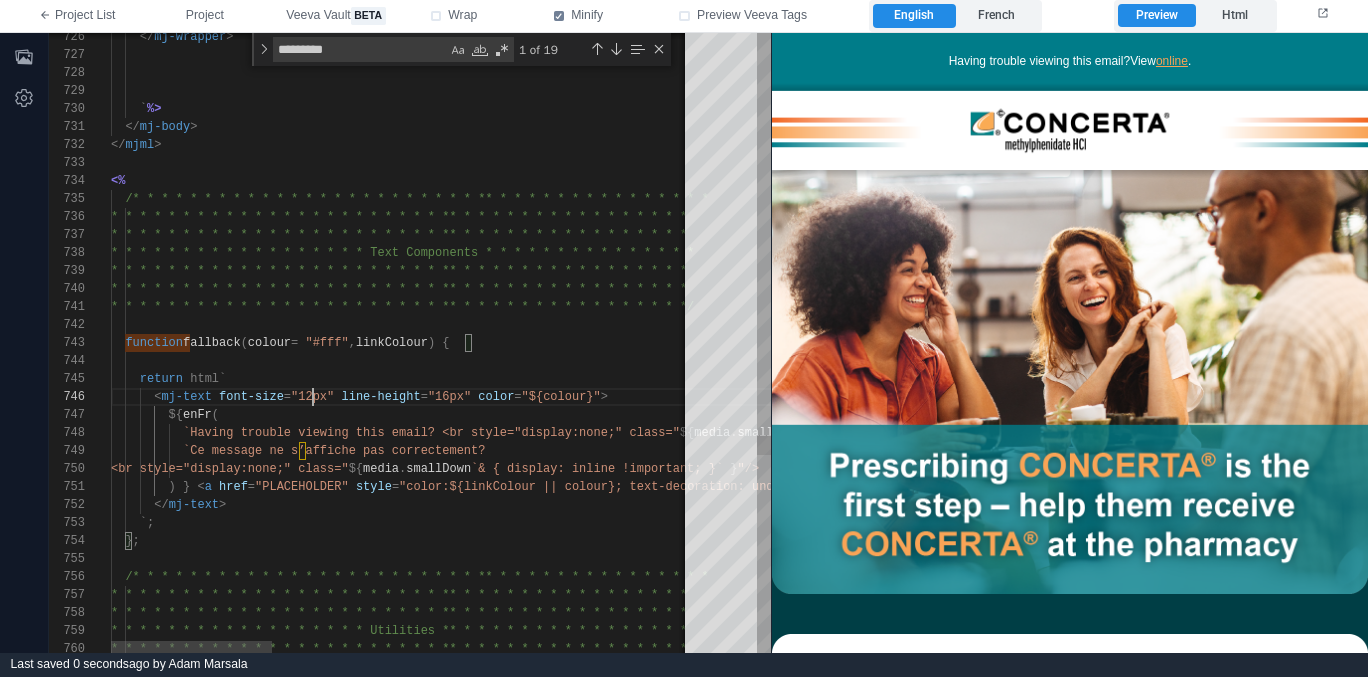 click on "tant;"} %>" at bounding box center [410, 343] 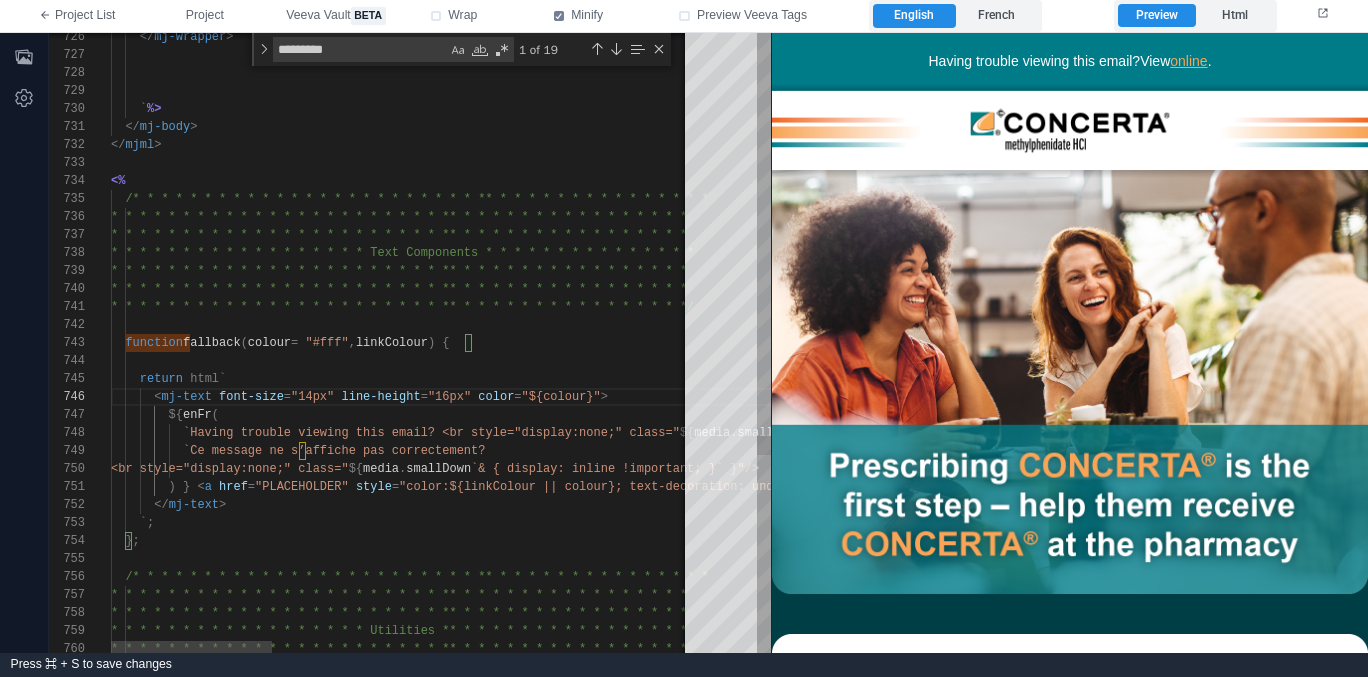 click on ""16px"" at bounding box center (449, 397) 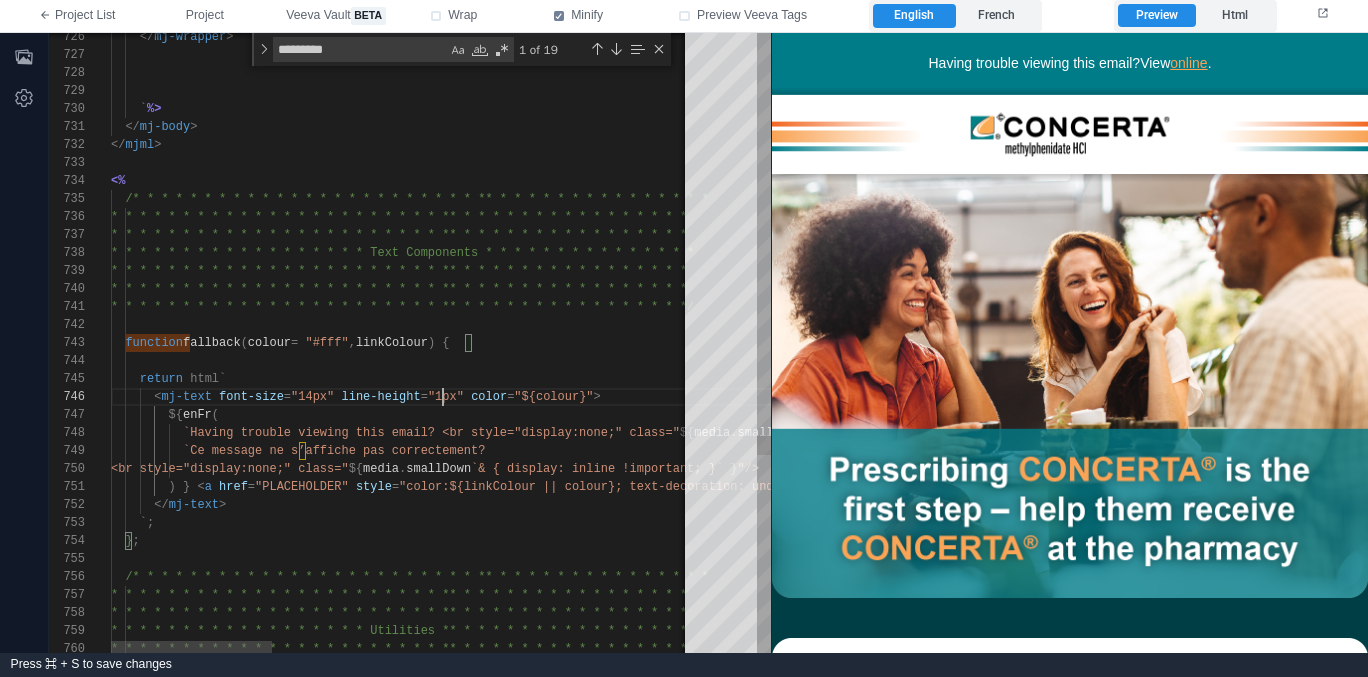 scroll, scrollTop: 90, scrollLeft: 340, axis: both 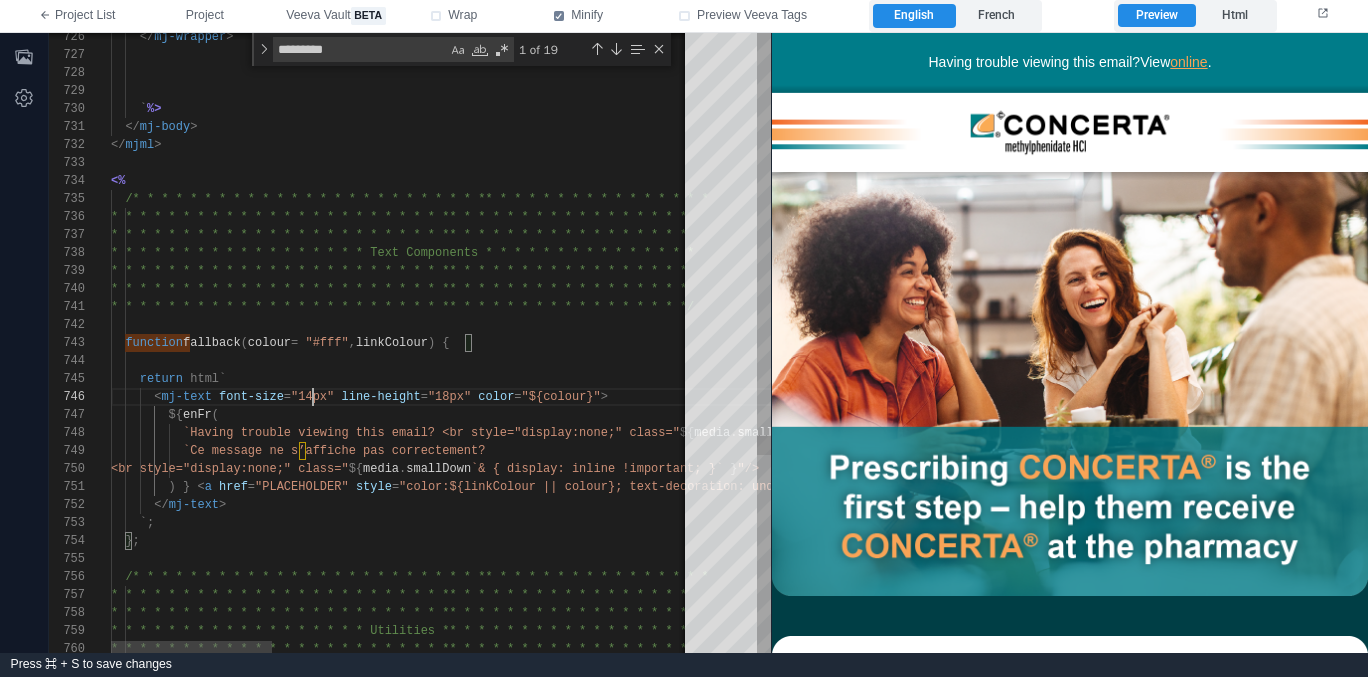 click on "tant;"} %>" at bounding box center [410, 343] 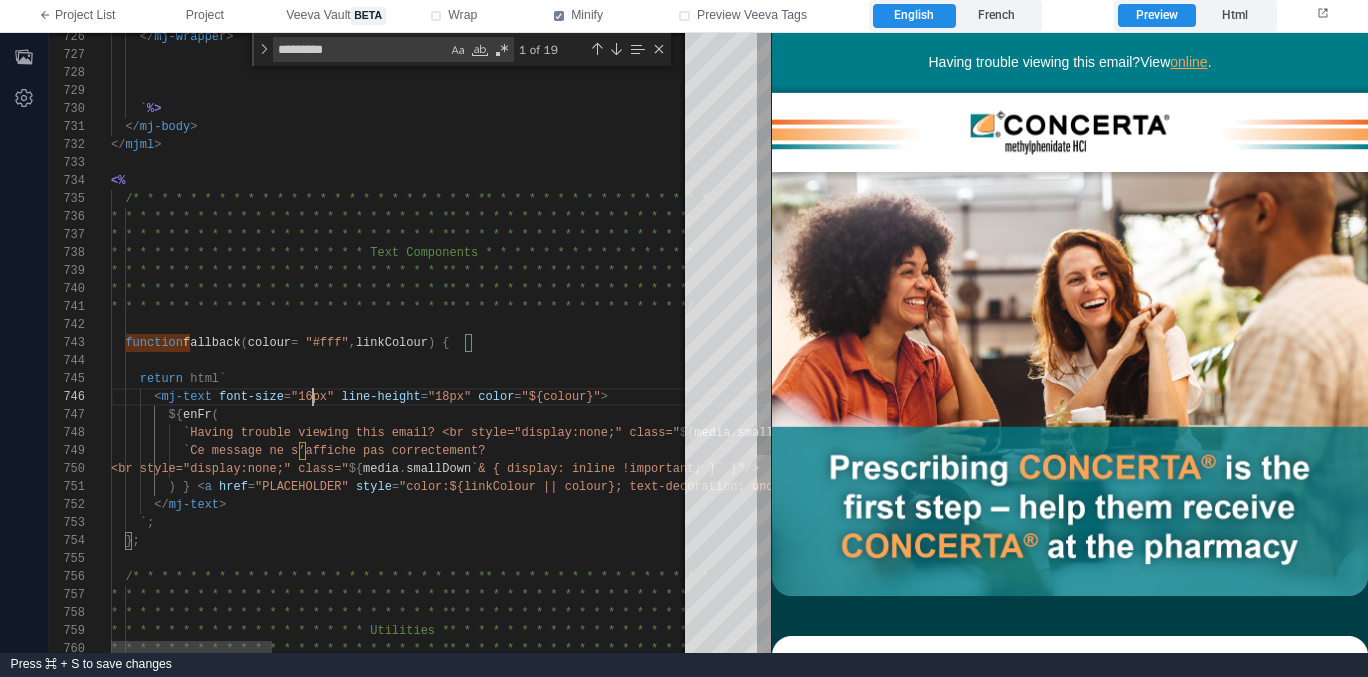 scroll, scrollTop: 90, scrollLeft: 202, axis: both 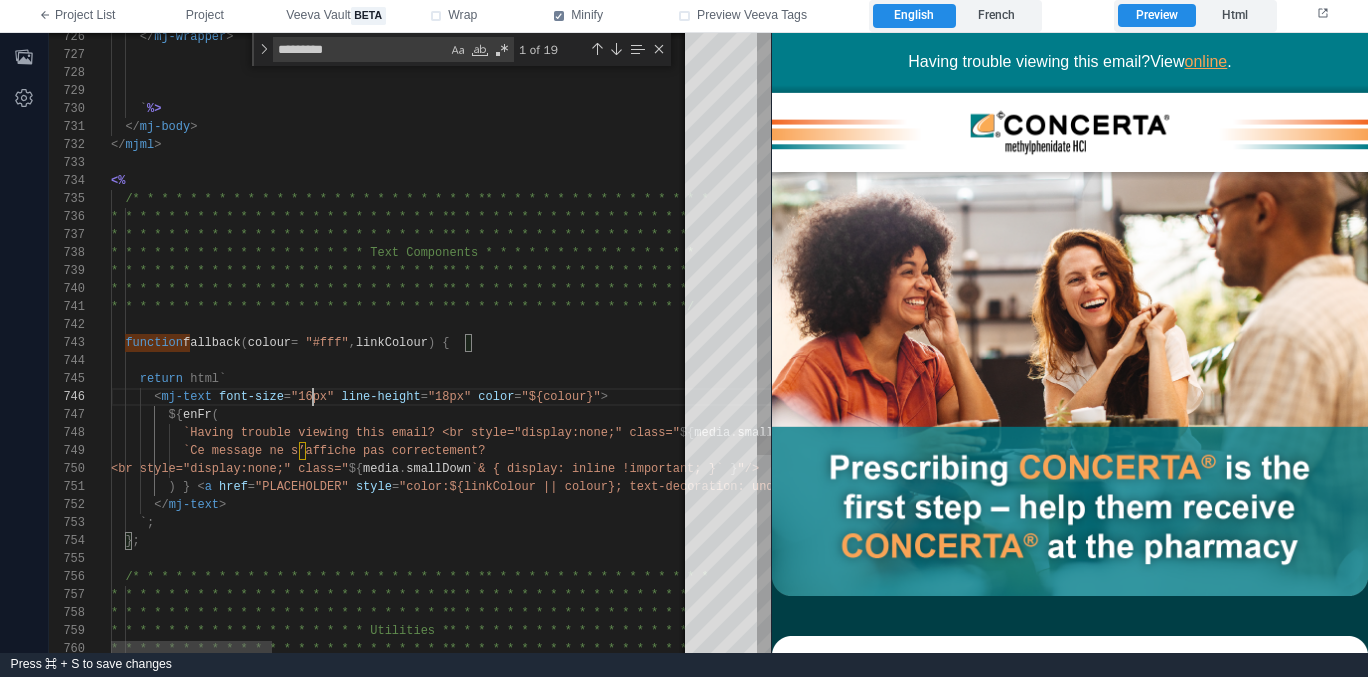 click on "</ mj-wrapper >                     ` %>    </ mj-body > </ mjml > <%    /* * * * * * * * * * * * * * * * * * * * * * * * *  * * * * * * * * * * * * * * * *    * * * * * * * * * * * * * * * * * * * * * * * *  * * * * * * * * * * * * * * * * *    * * * * * * * * * * * * * * * * * * * * * * * *  * * * * * * * * * * * * * * * * *    * * * * * * * * * * * * * * * * * * Text Compon ents * * * * * * * * * * * * * * *    * * * * * * * * * * * * * * * * * * * * * * * *  * * * * * * * * * * * * * * * * *    * * * * * * * * * * * * * * * * * * * * * * * *  * * * * * * * * * * * * * * * * *     * * * * * * * * * * * * * * * * * * * * * * * *  * * * * * * * * * * * * * * * * */    function  fallback (" at bounding box center (500111, 486945) 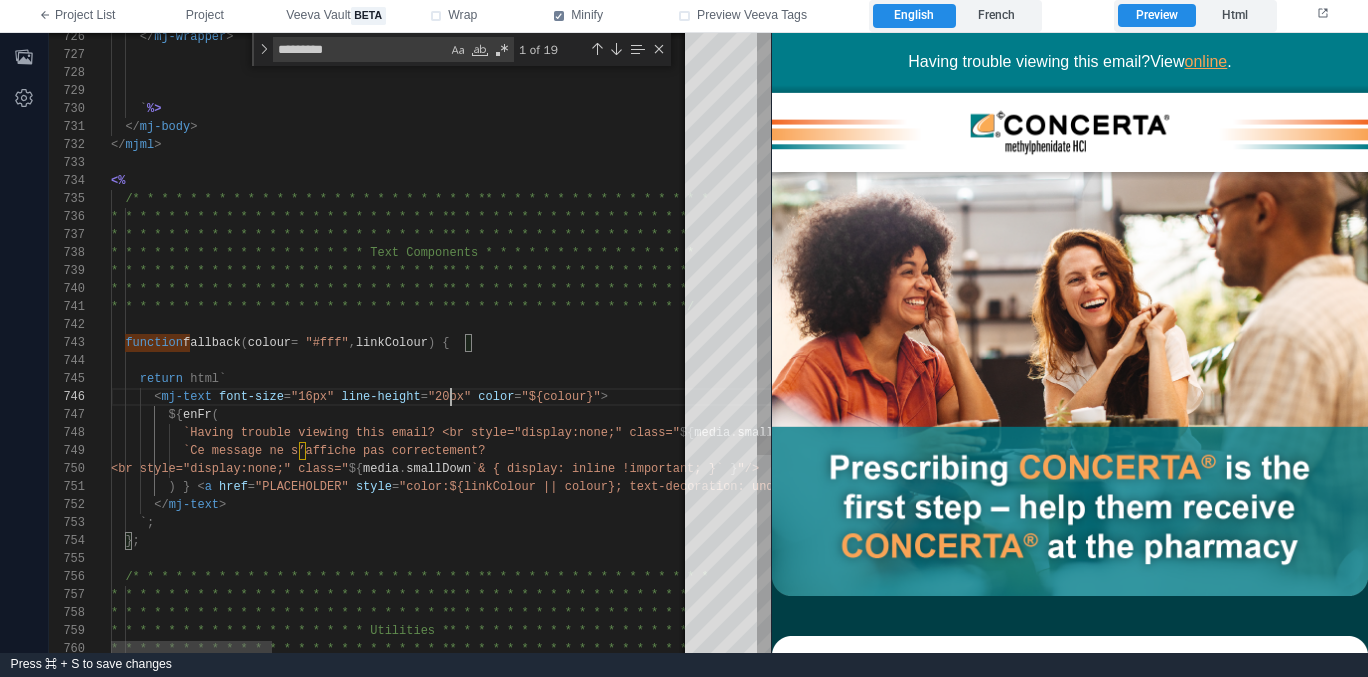 scroll, scrollTop: 90, scrollLeft: 340, axis: both 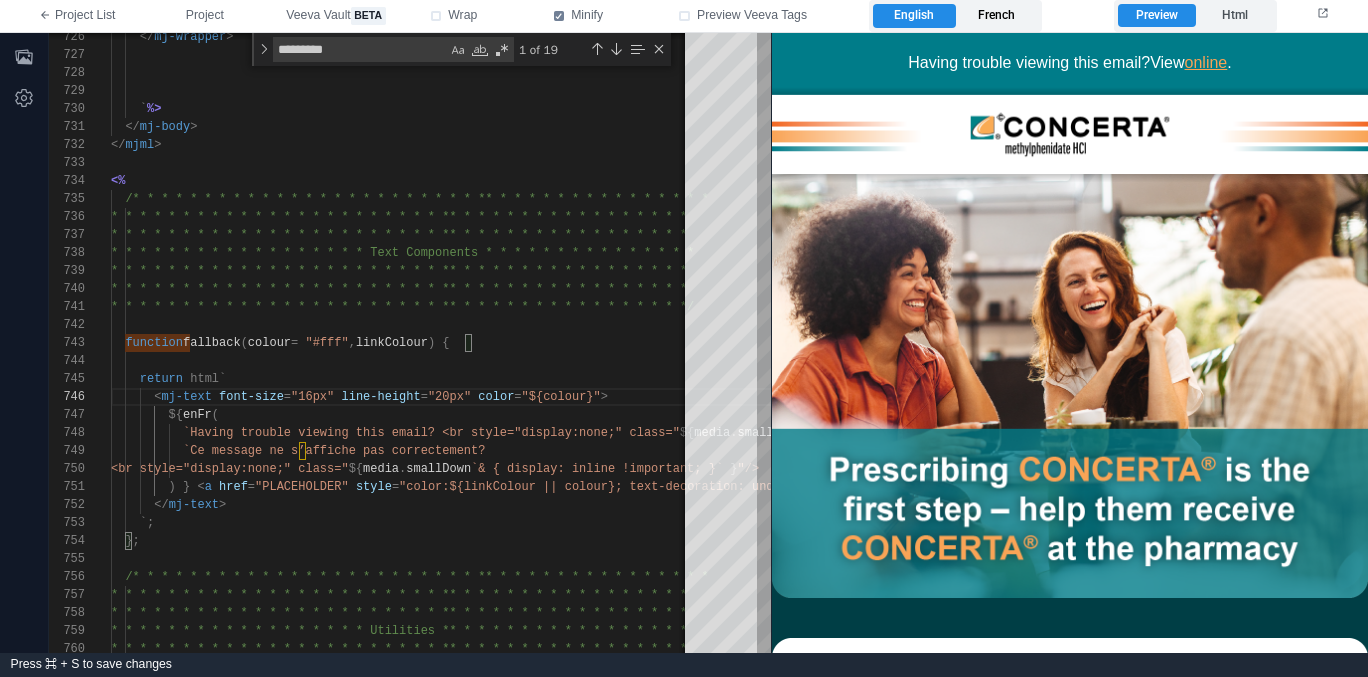 click on "French" at bounding box center (997, 16) 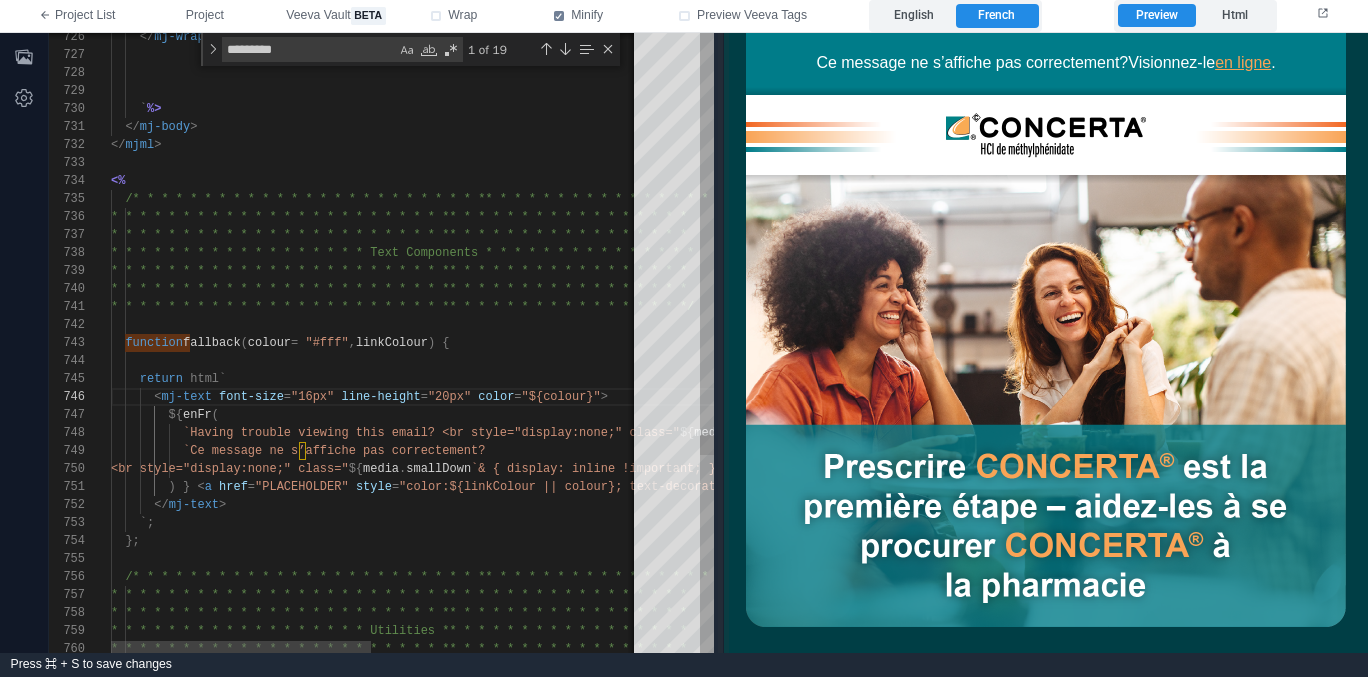 drag, startPoint x: 772, startPoint y: 82, endPoint x: 728, endPoint y: 73, distance: 44.911022 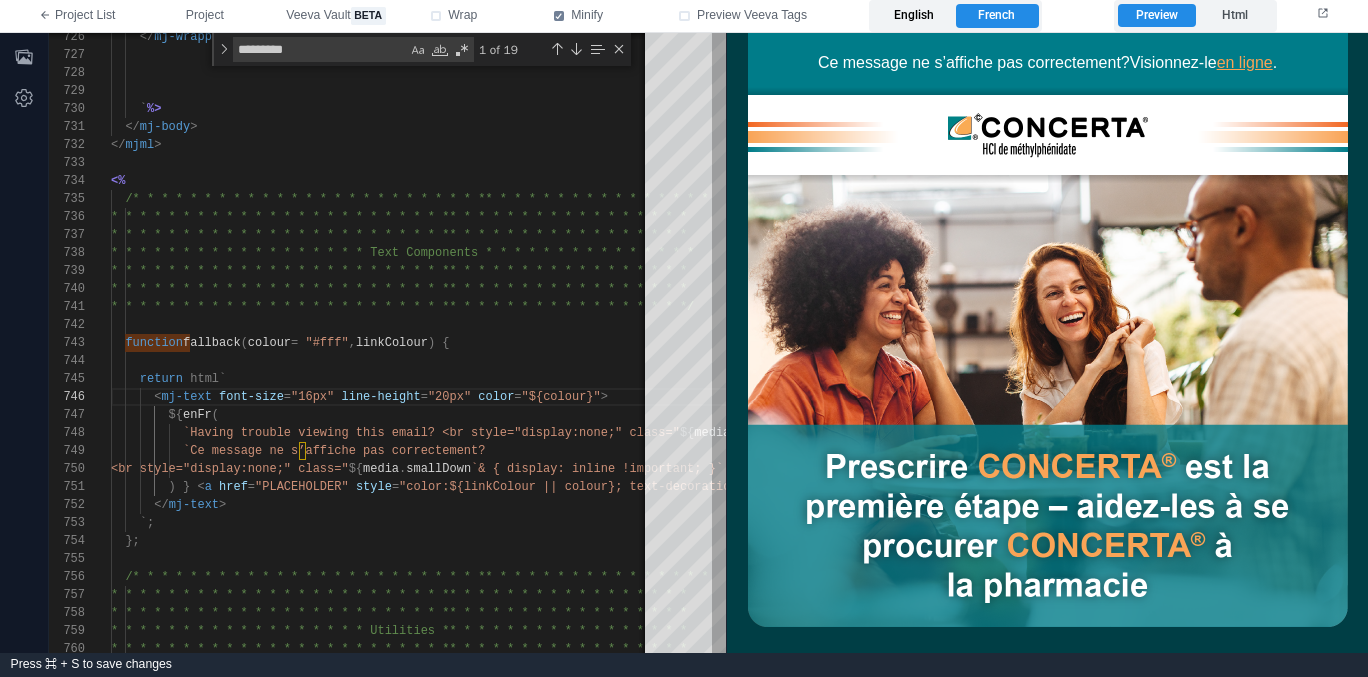 click on "English" at bounding box center [914, 16] 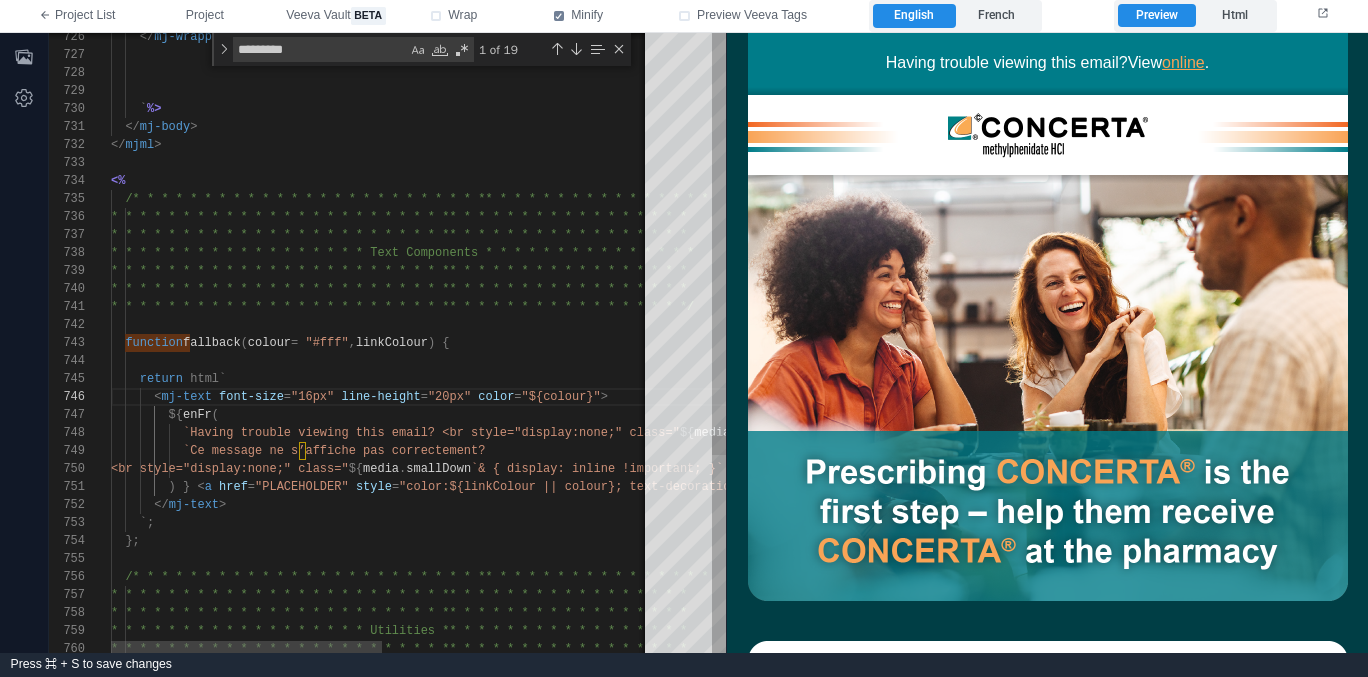 scroll, scrollTop: 126, scrollLeft: 253, axis: both 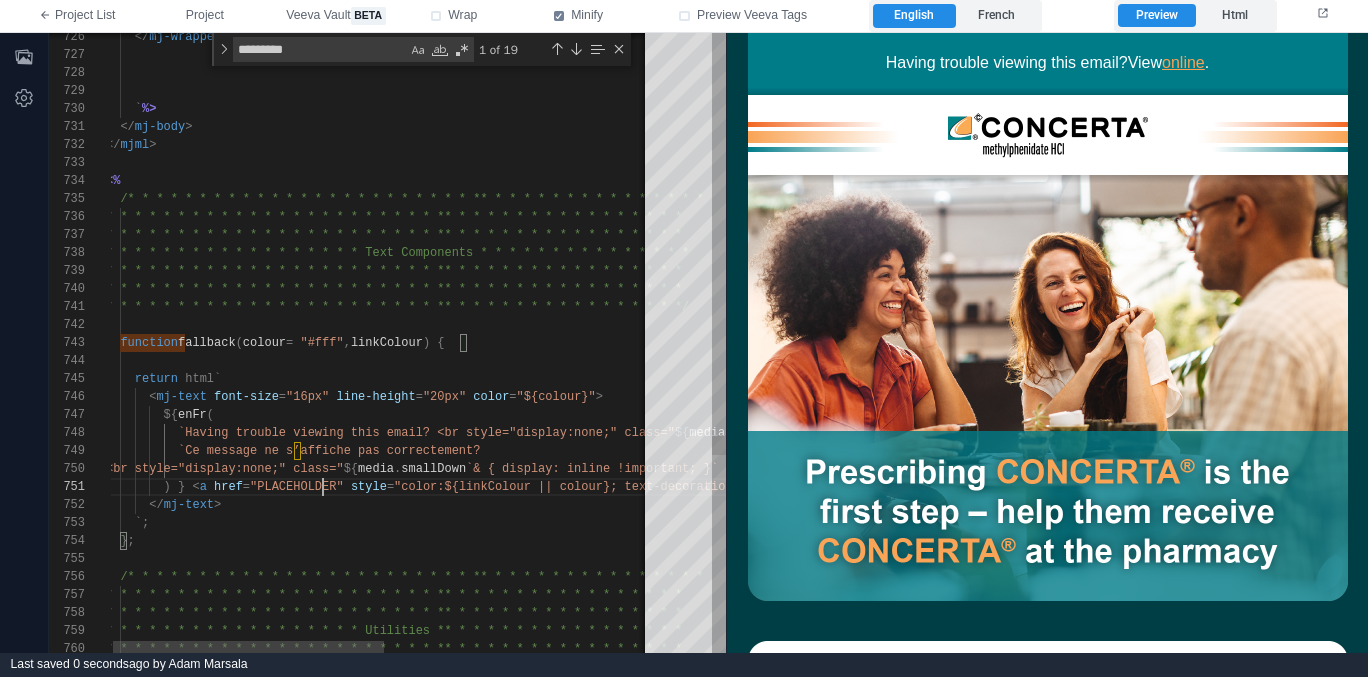 click on "</ mj-wrapper >                     ` %>    </ mj-body > </ mjml > <%    /* * * * * * * * * * * * * * * * * * * * * * * * *  * * * * * * * * * * * * * * * *    * * * * * * * * * * * * * * * * * * * * * * * *  * * * * * * * * * * * * * * * * *    * * * * * * * * * * * * * * * * * * * * * * * *  * * * * * * * * * * * * * * * * *    * * * * * * * * * * * * * * * * * * Text Compon ents * * * * * * * * * * * * * * *    * * * * * * * * * * * * * * * * * * * * * * * *  * * * * * * * * * * * * * * * * *    * * * * * * * * * * * * * * * * * * * * * * * *  * * * * * * * * * * * * * * * * *     * * * * * * * * * * * * * * * * * * * * * * * *  * * * * * * * * * * * * * * * * */    function  fallback (" at bounding box center (500106, 486945) 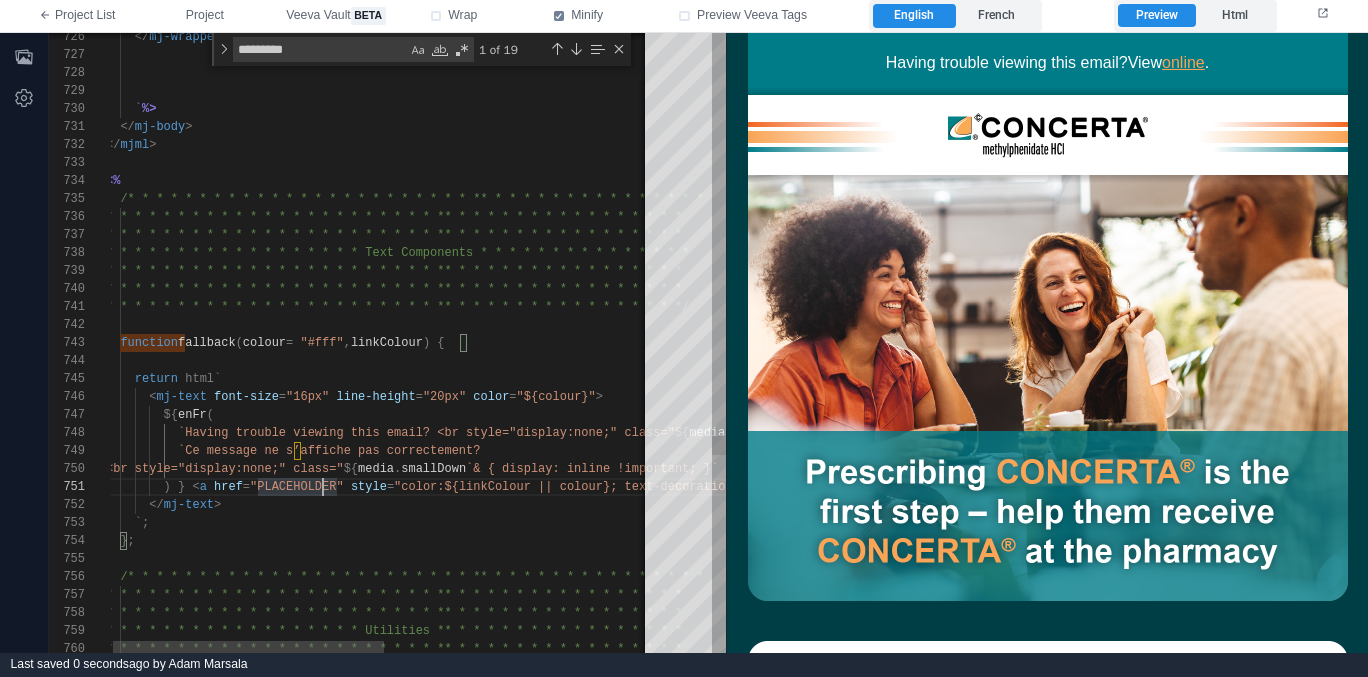 click on "</ mj-wrapper >                     ` %>    </ mj-body > </ mjml > <%    /* * * * * * * * * * * * * * * * * * * * * * * * *  * * * * * * * * * * * * * * * *    * * * * * * * * * * * * * * * * * * * * * * * *  * * * * * * * * * * * * * * * * *    * * * * * * * * * * * * * * * * * * * * * * * *  * * * * * * * * * * * * * * * * *    * * * * * * * * * * * * * * * * * * Text Compon ents * * * * * * * * * * * * * * *    * * * * * * * * * * * * * * * * * * * * * * * *  * * * * * * * * * * * * * * * * *    * * * * * * * * * * * * * * * * * * * * * * * *  * * * * * * * * * * * * * * * * *     * * * * * * * * * * * * * * * * * * * * * * * *  * * * * * * * * * * * * * * * * */    function  fallback (" at bounding box center [500106, 486945] 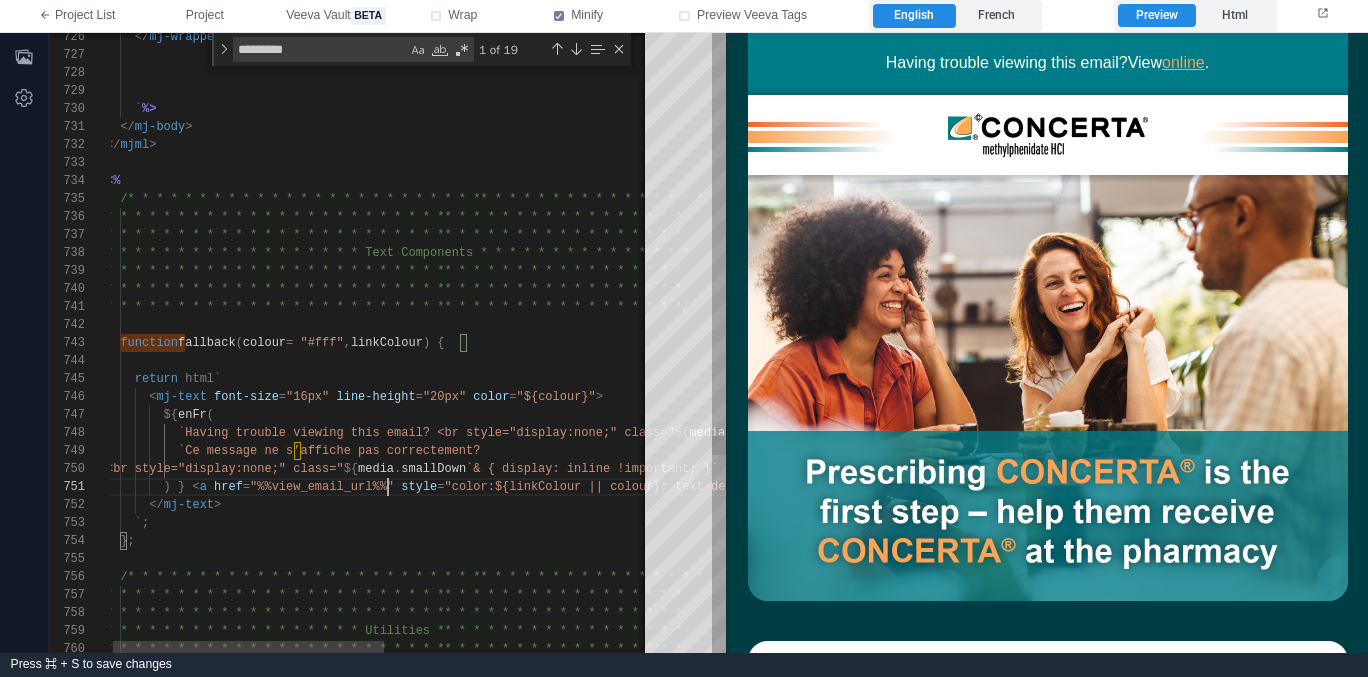 scroll, scrollTop: 0, scrollLeft: 282, axis: horizontal 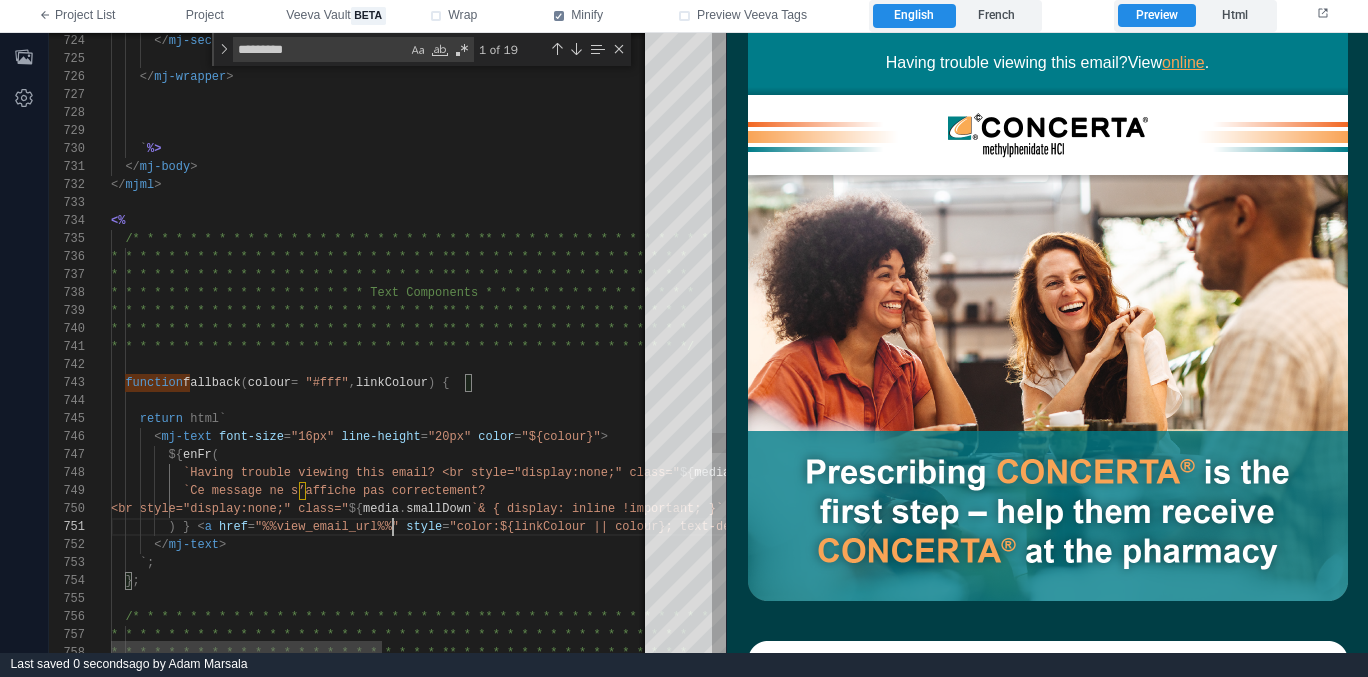 click on "${  enFr (" at bounding box center [649, 455] 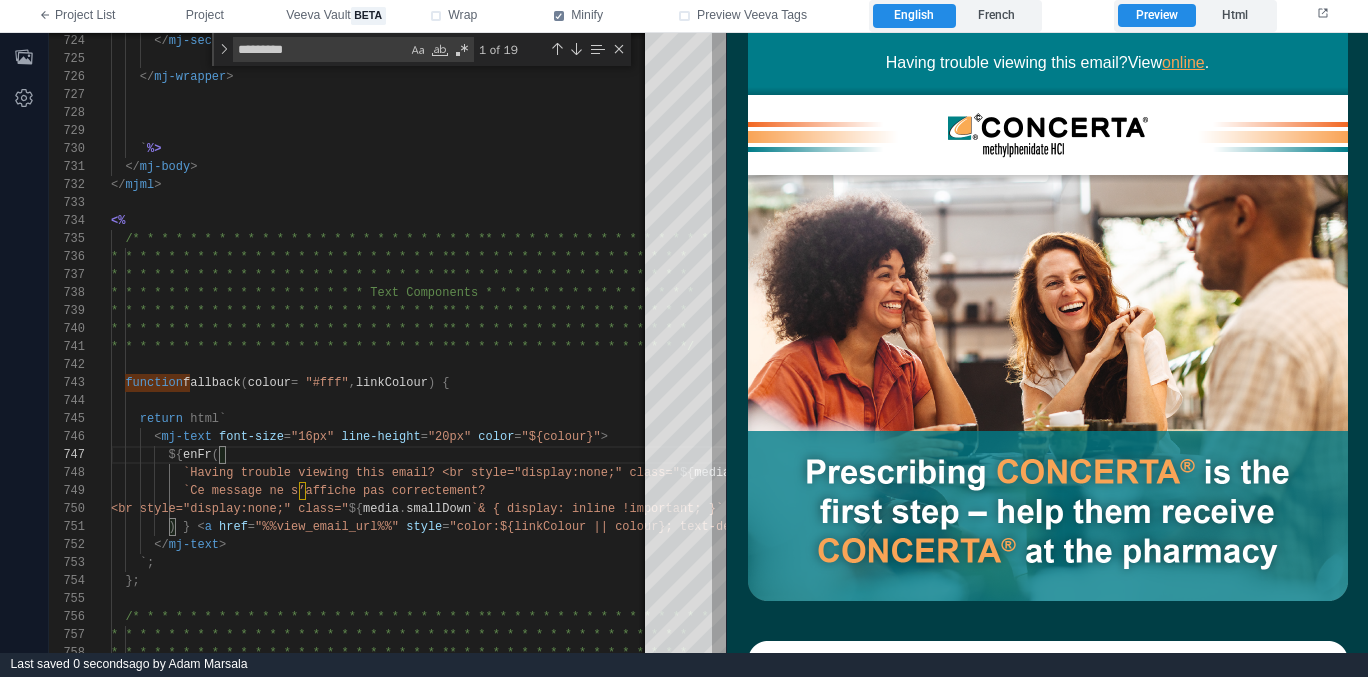 type on "**********" 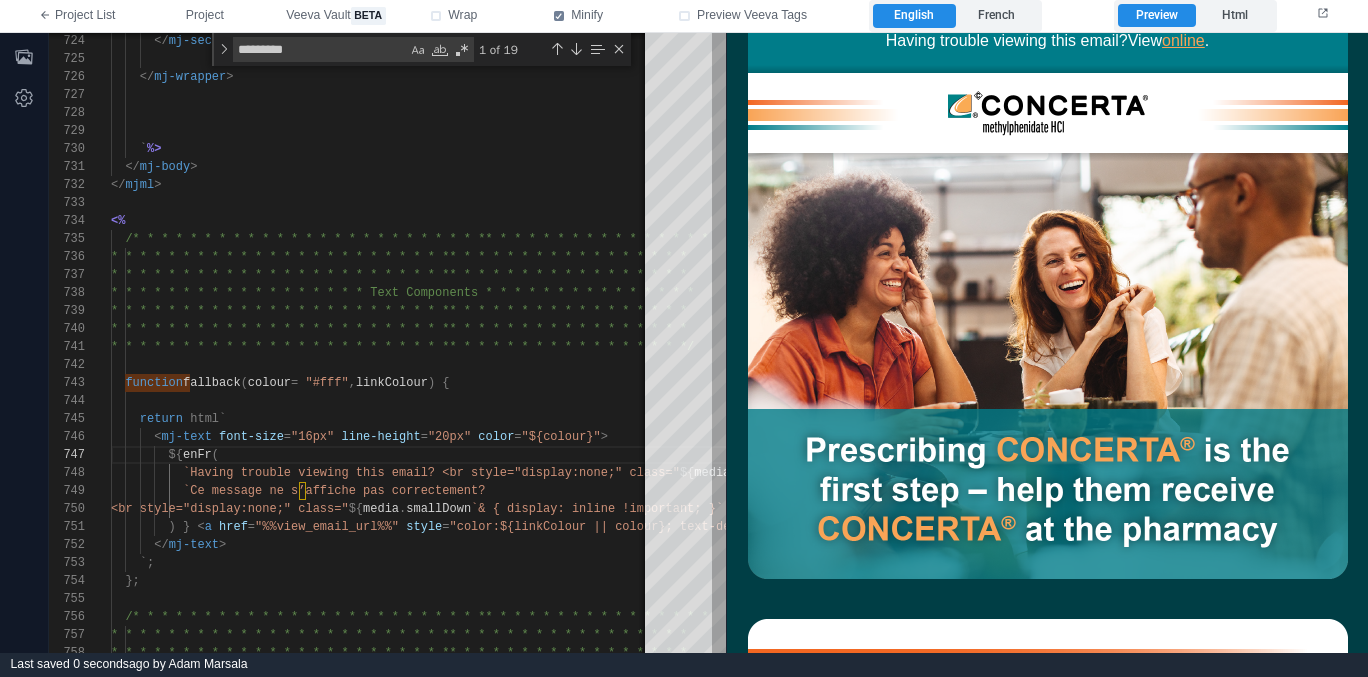 scroll, scrollTop: 0, scrollLeft: 0, axis: both 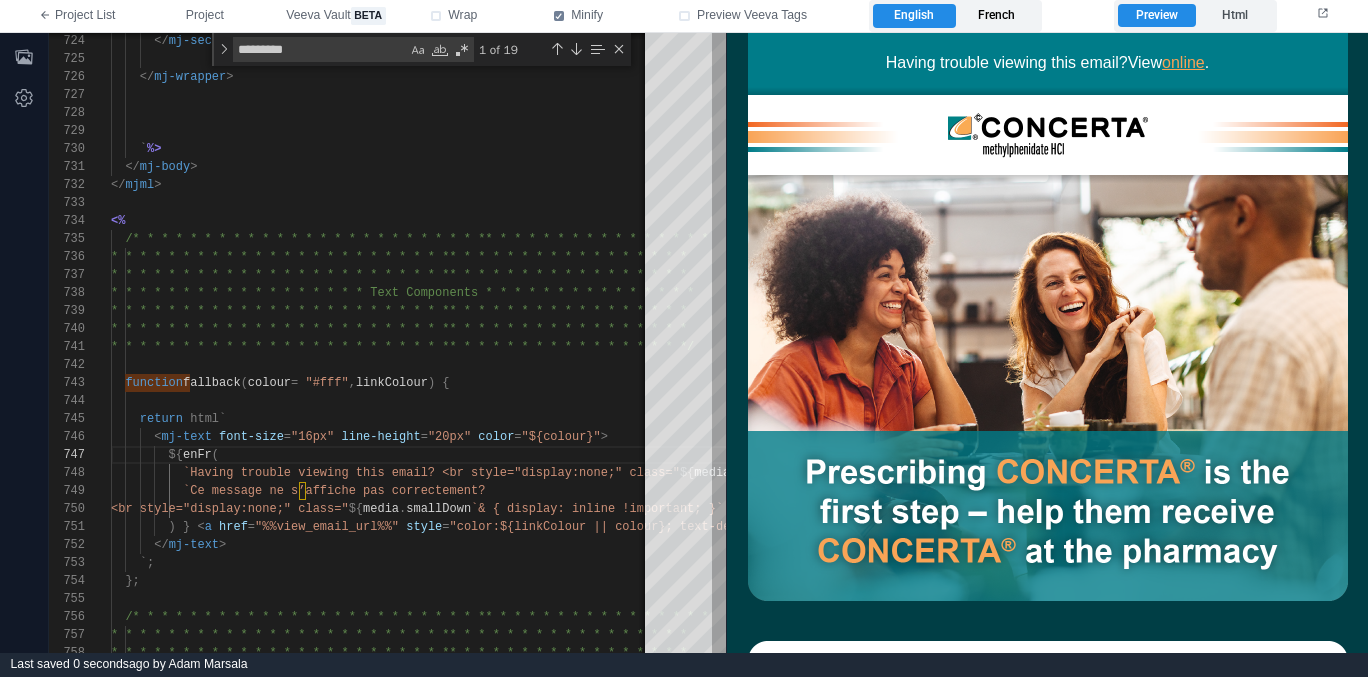 click on "French" at bounding box center (997, 16) 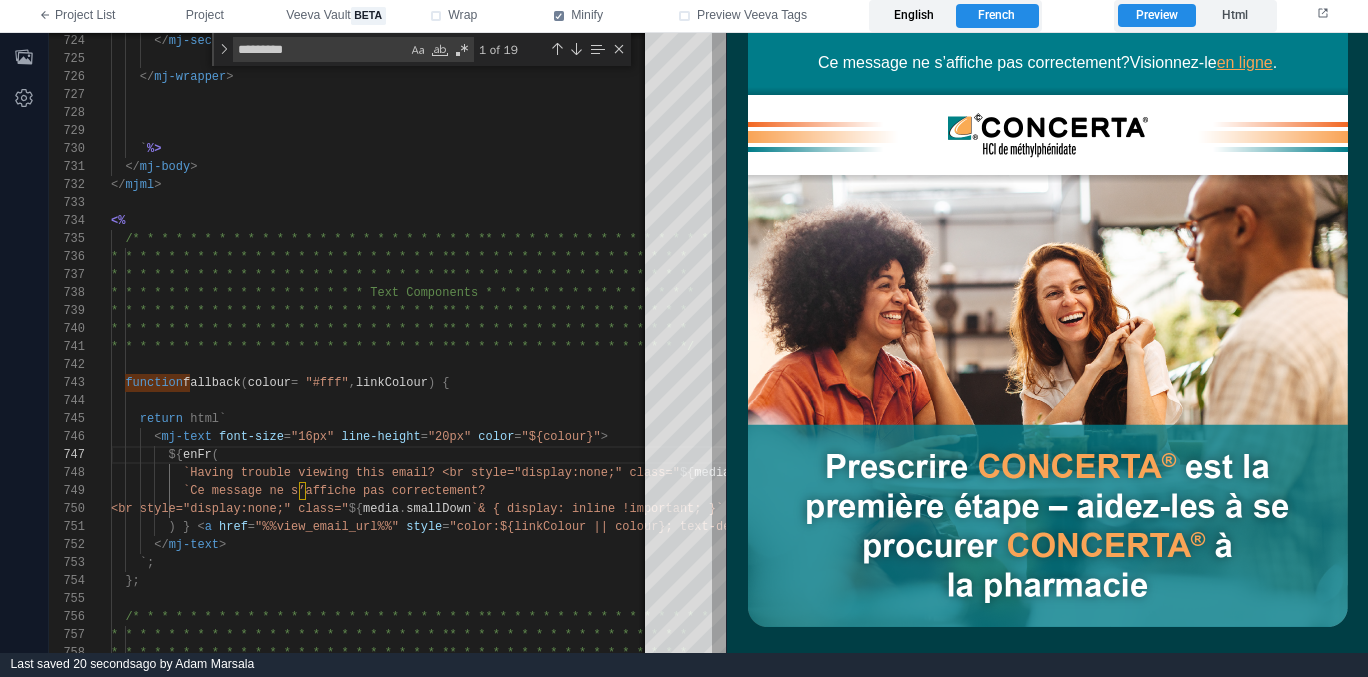 click on "English" at bounding box center (914, 16) 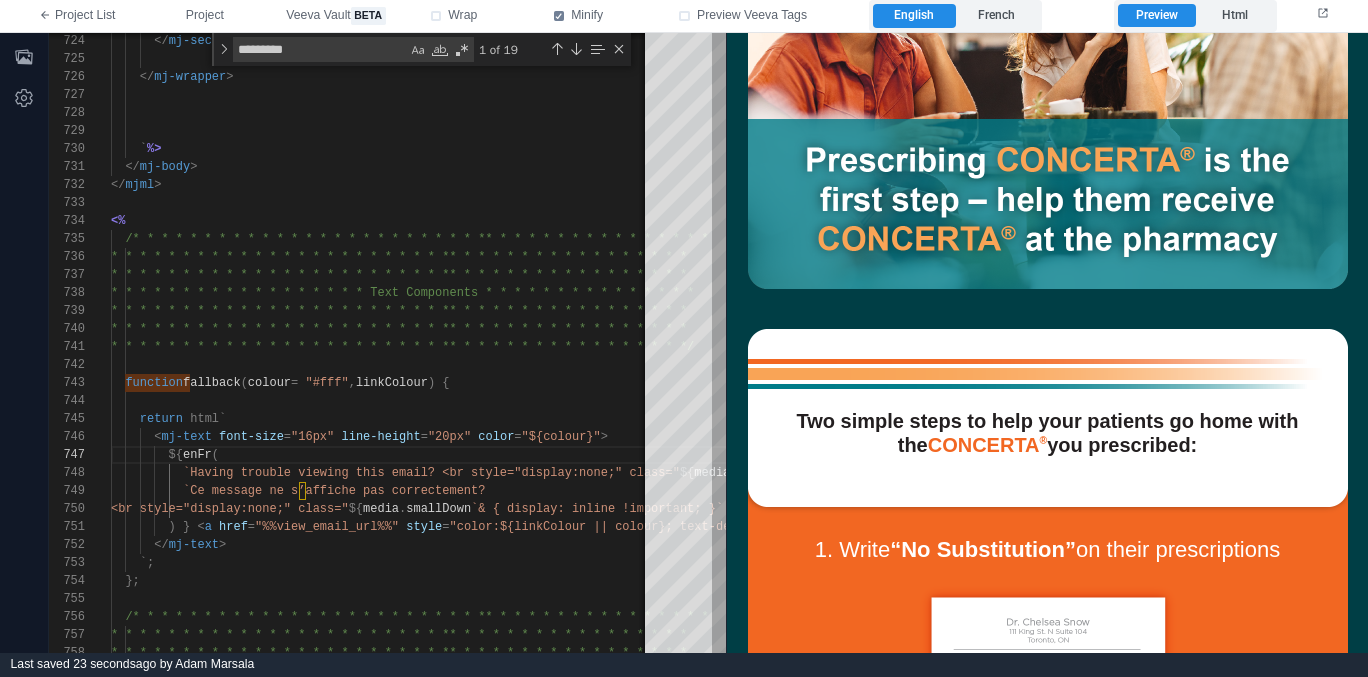 scroll, scrollTop: 320, scrollLeft: 0, axis: vertical 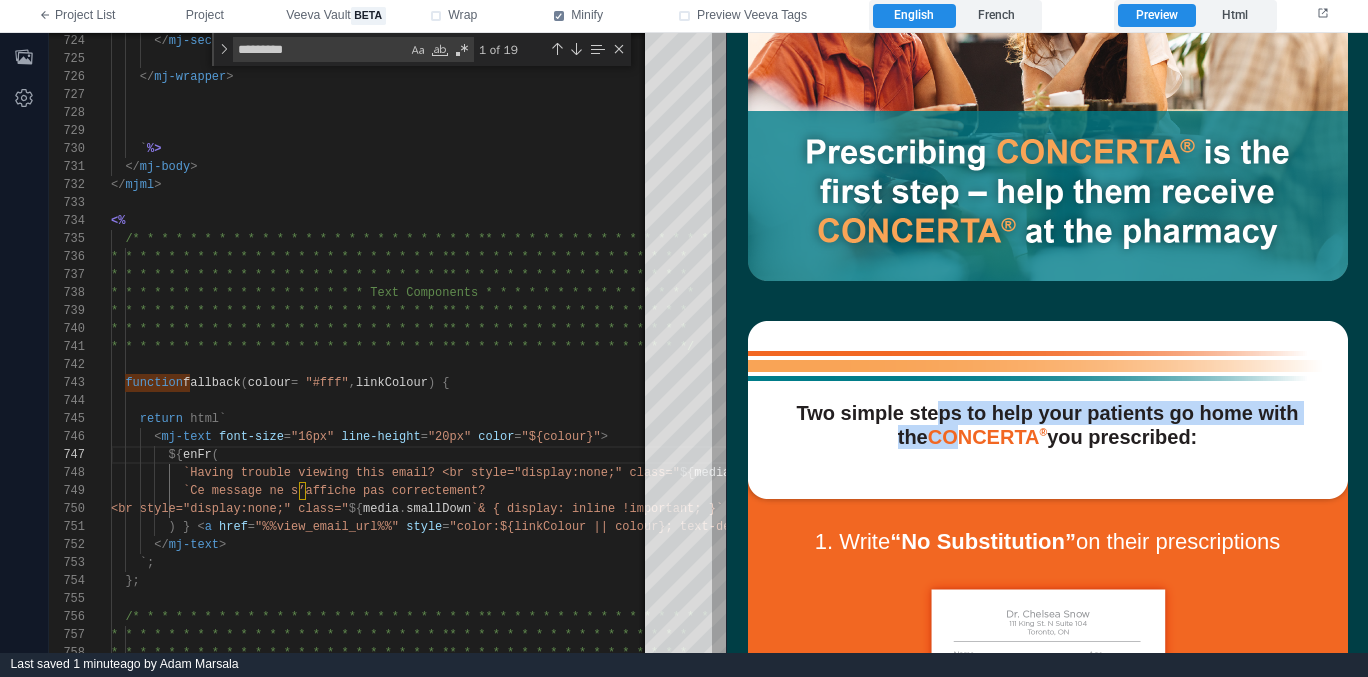 drag, startPoint x: 927, startPoint y: 419, endPoint x: 1312, endPoint y: 467, distance: 387.98068 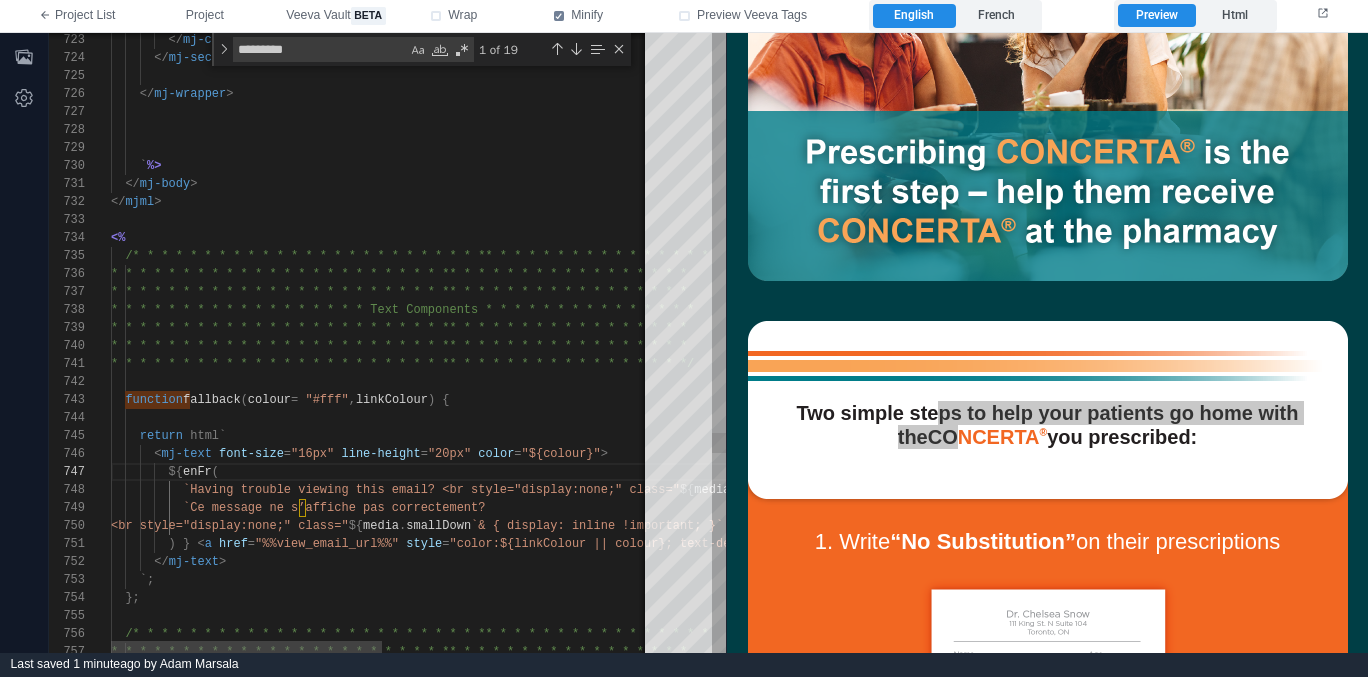 click on "********" at bounding box center [320, 49] 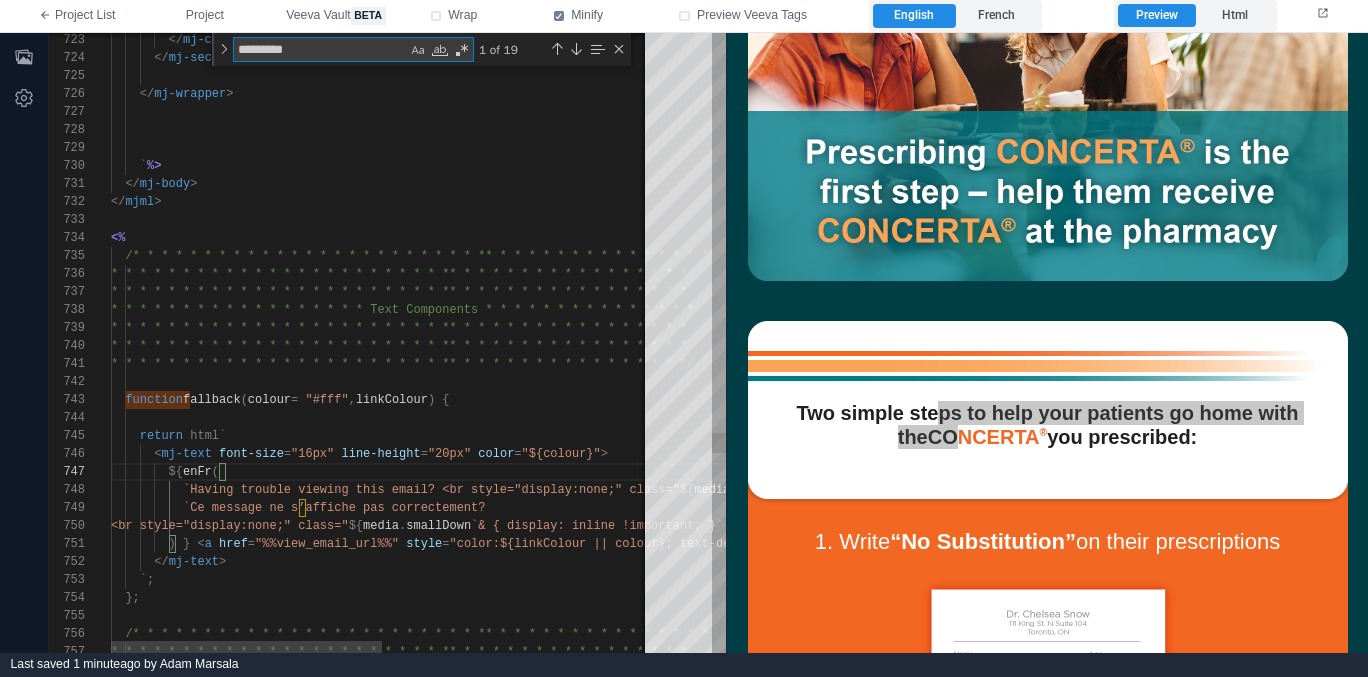 type on "*" 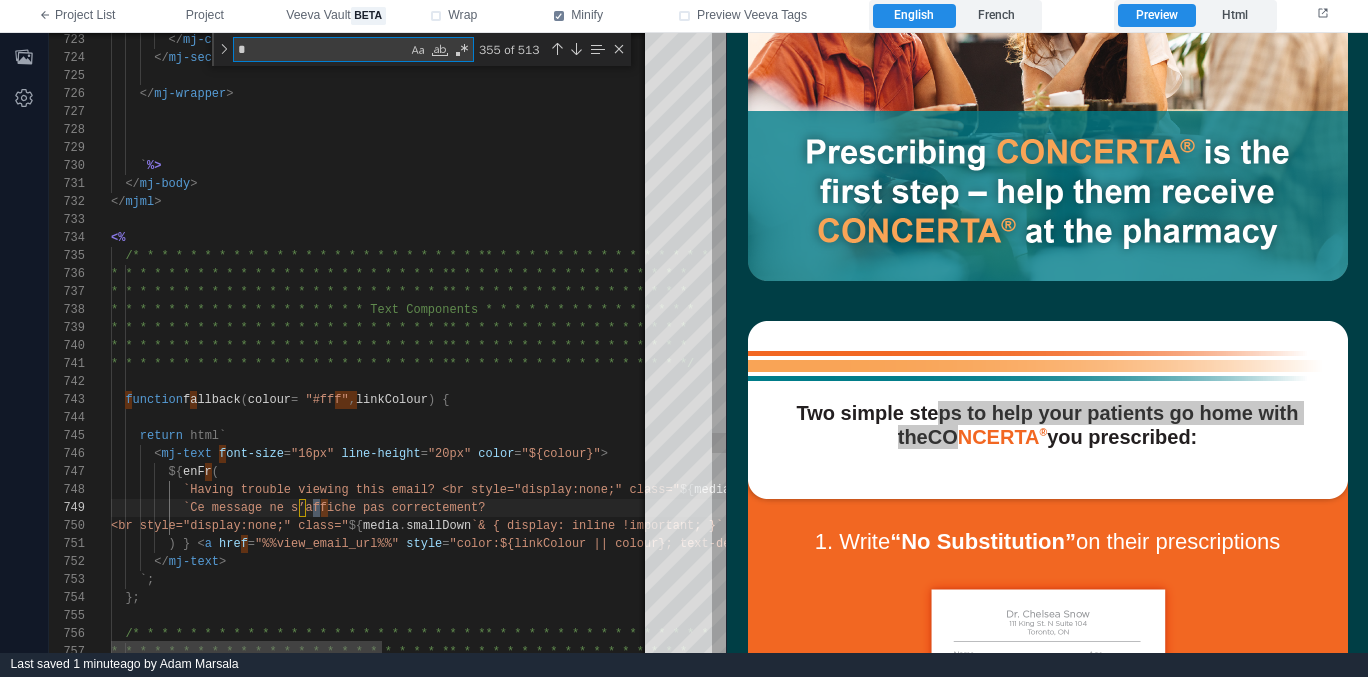type on "**********" 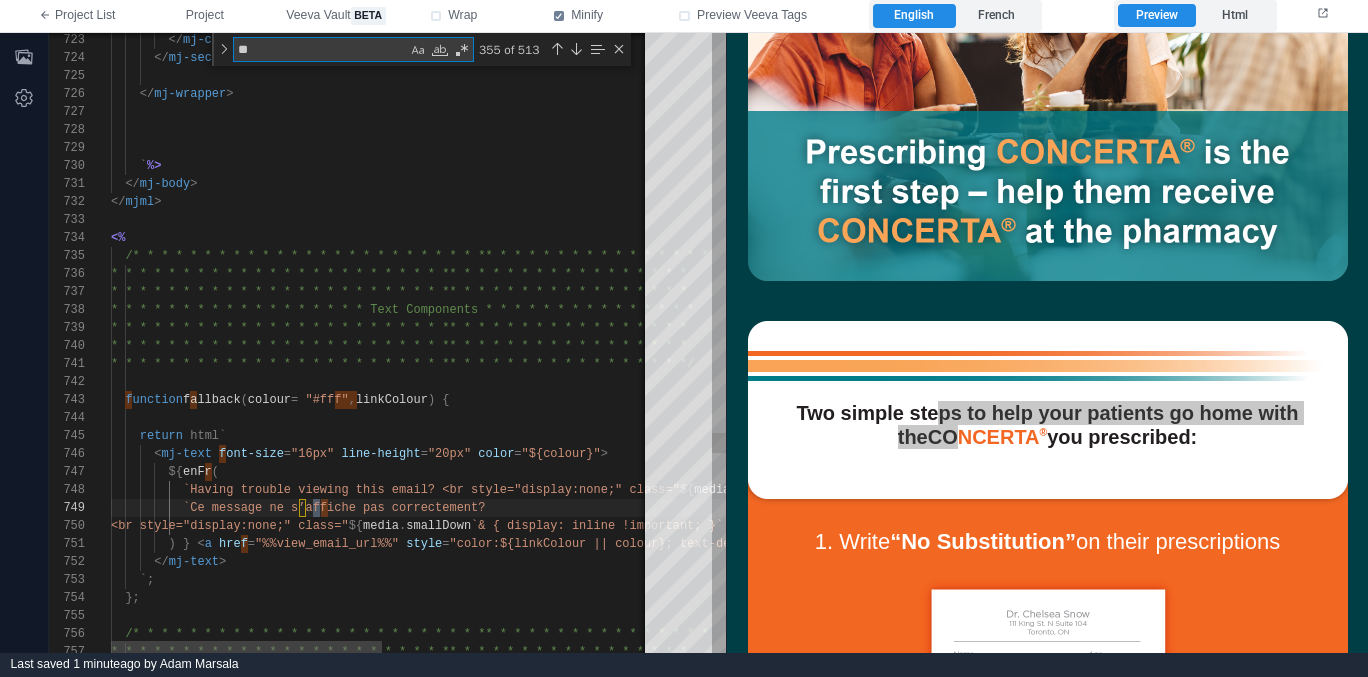 type on "**********" 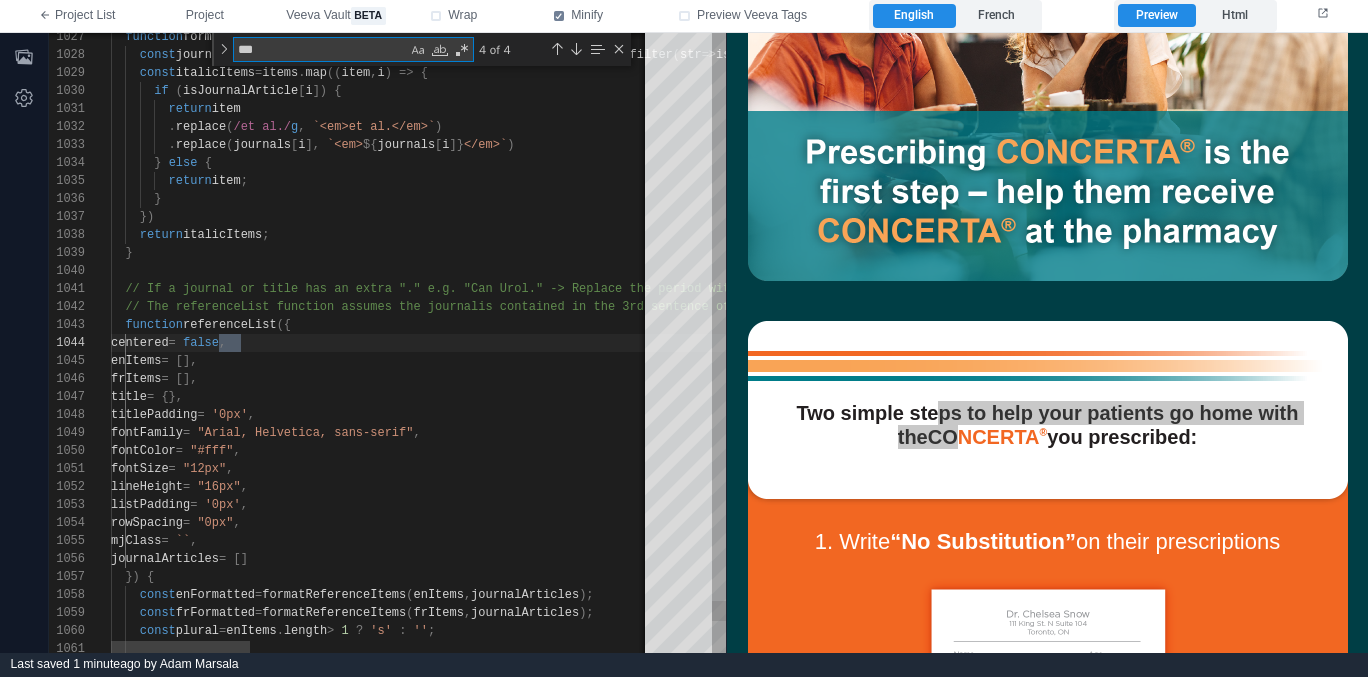 type on "**********" 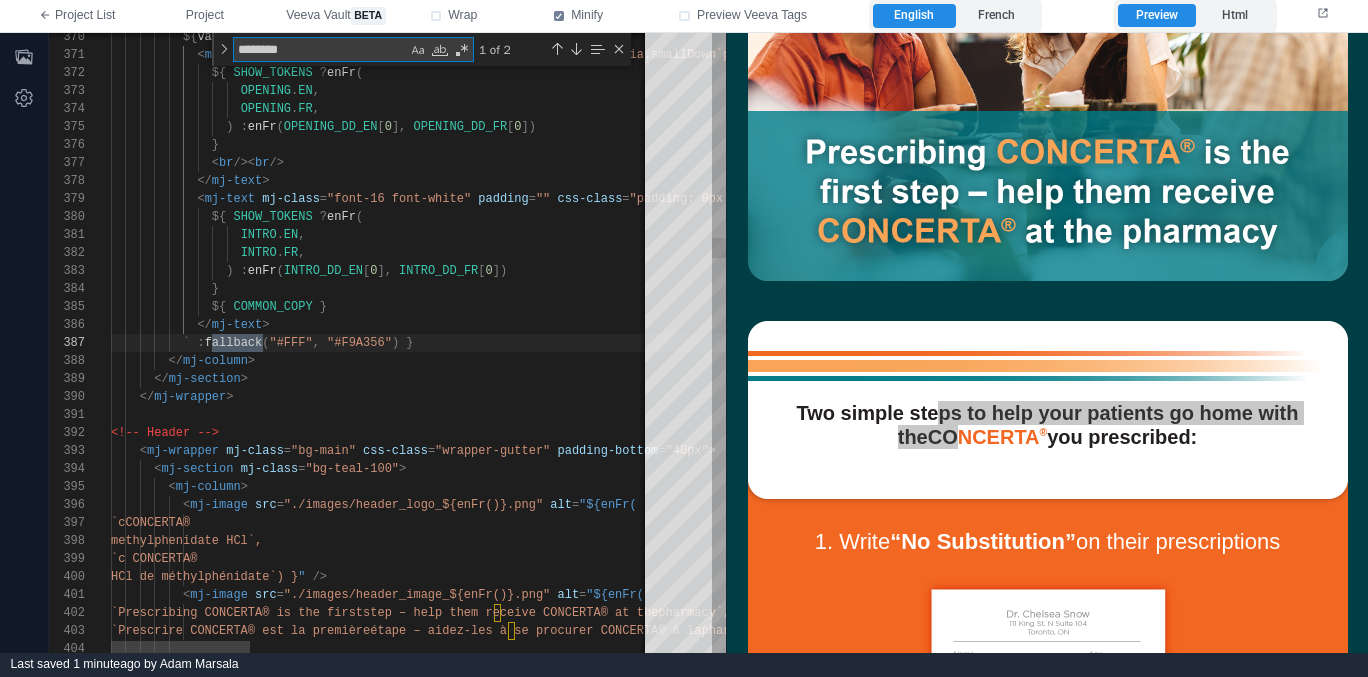 scroll, scrollTop: 180, scrollLeft: 159, axis: both 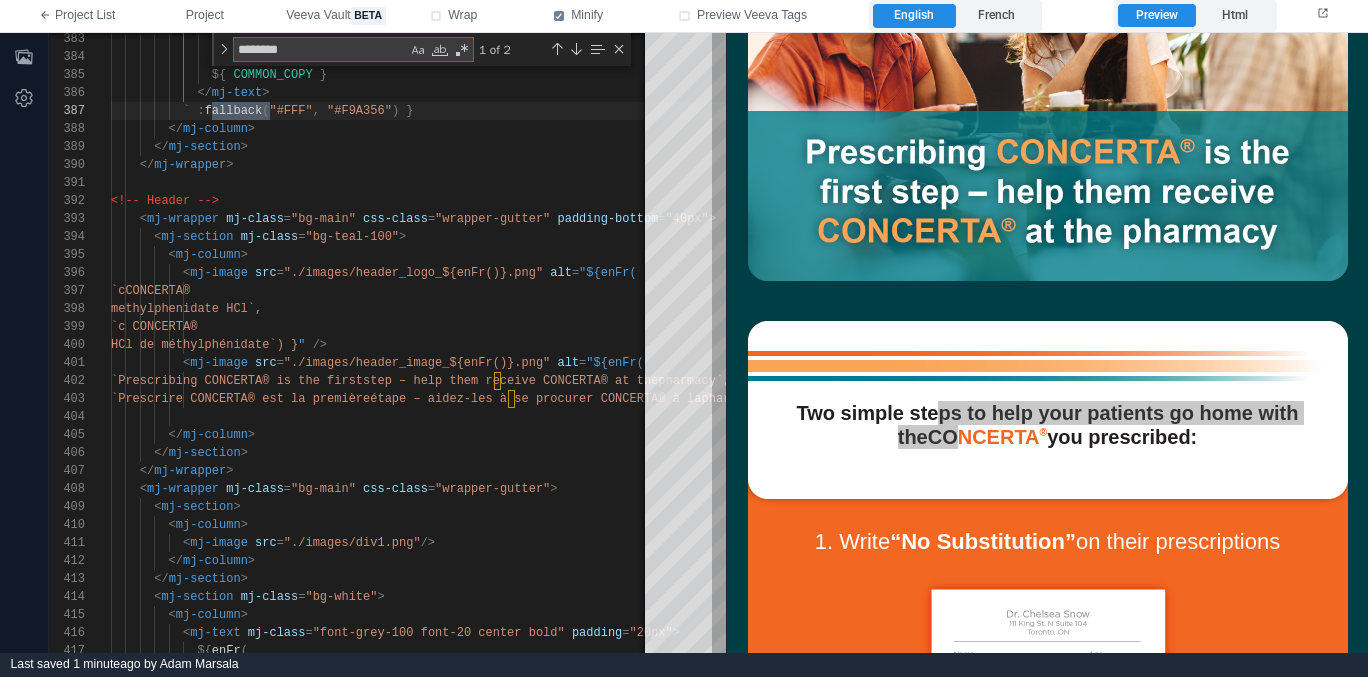 type on "********" 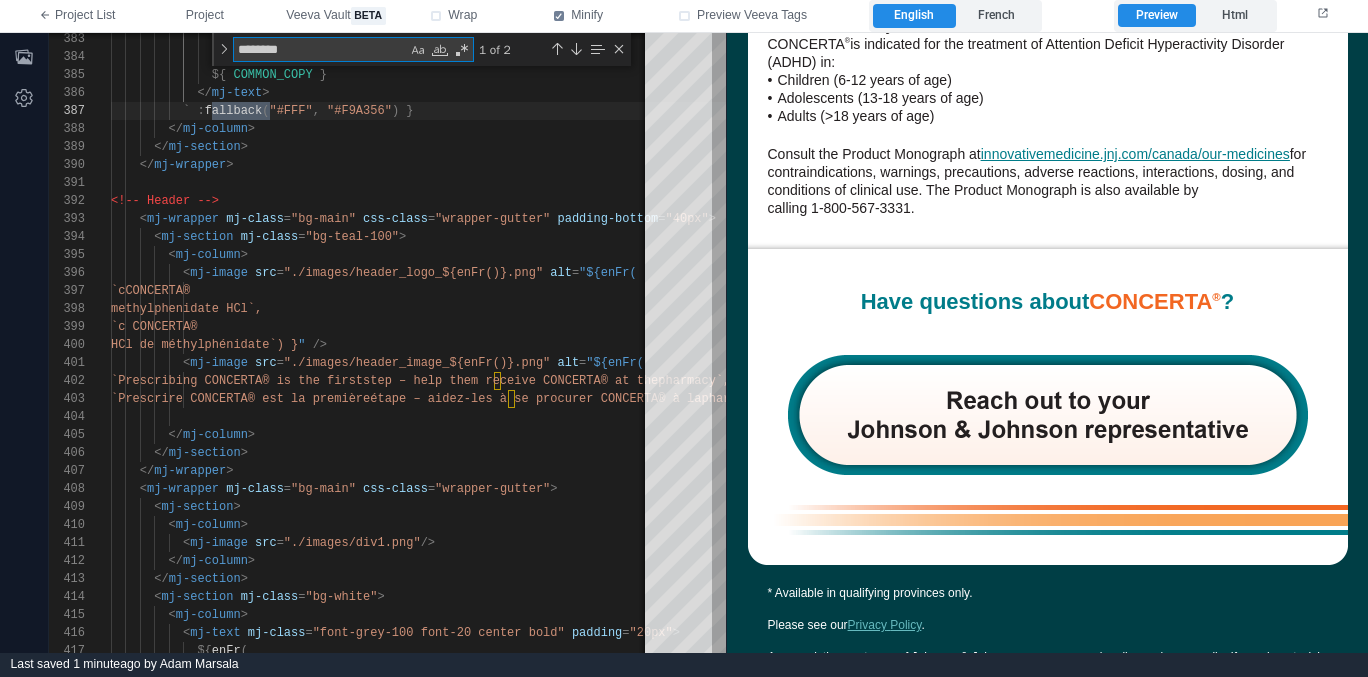 scroll, scrollTop: 2547, scrollLeft: 0, axis: vertical 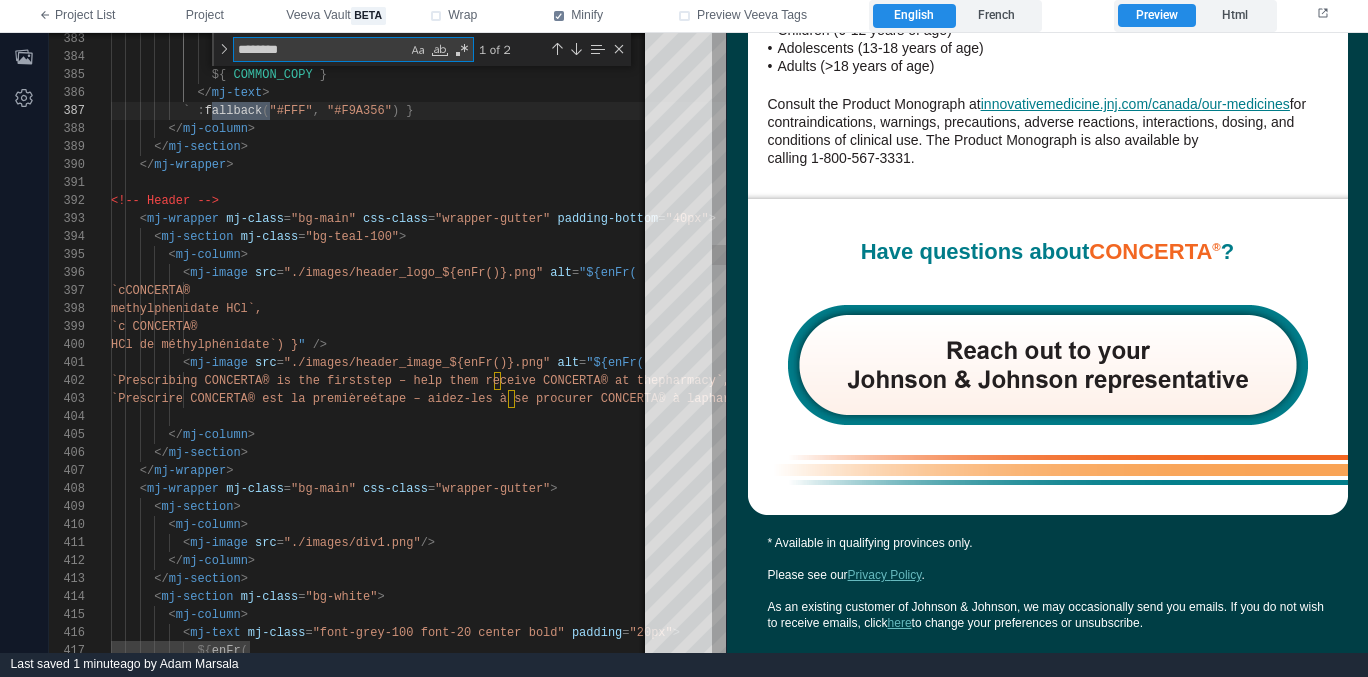 click on "HCl de méthylphénidate`)} "   />" at bounding box center (1159, 345) 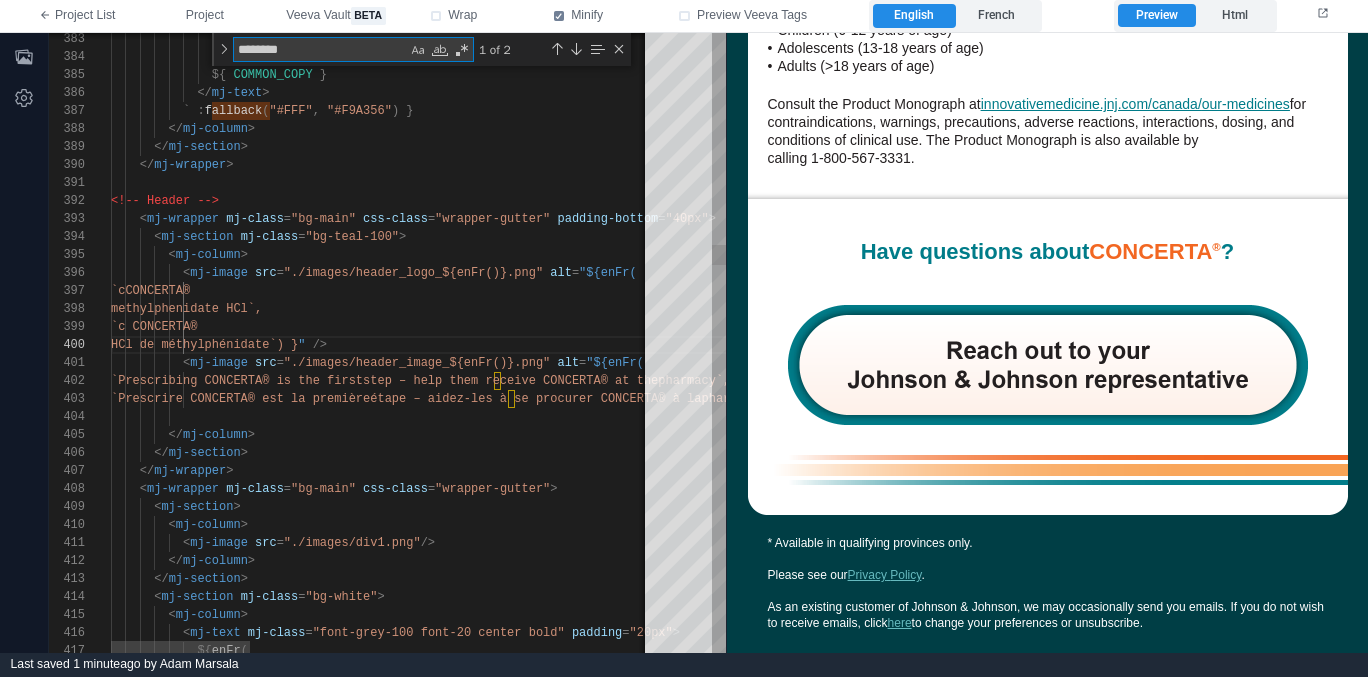 type on "**********" 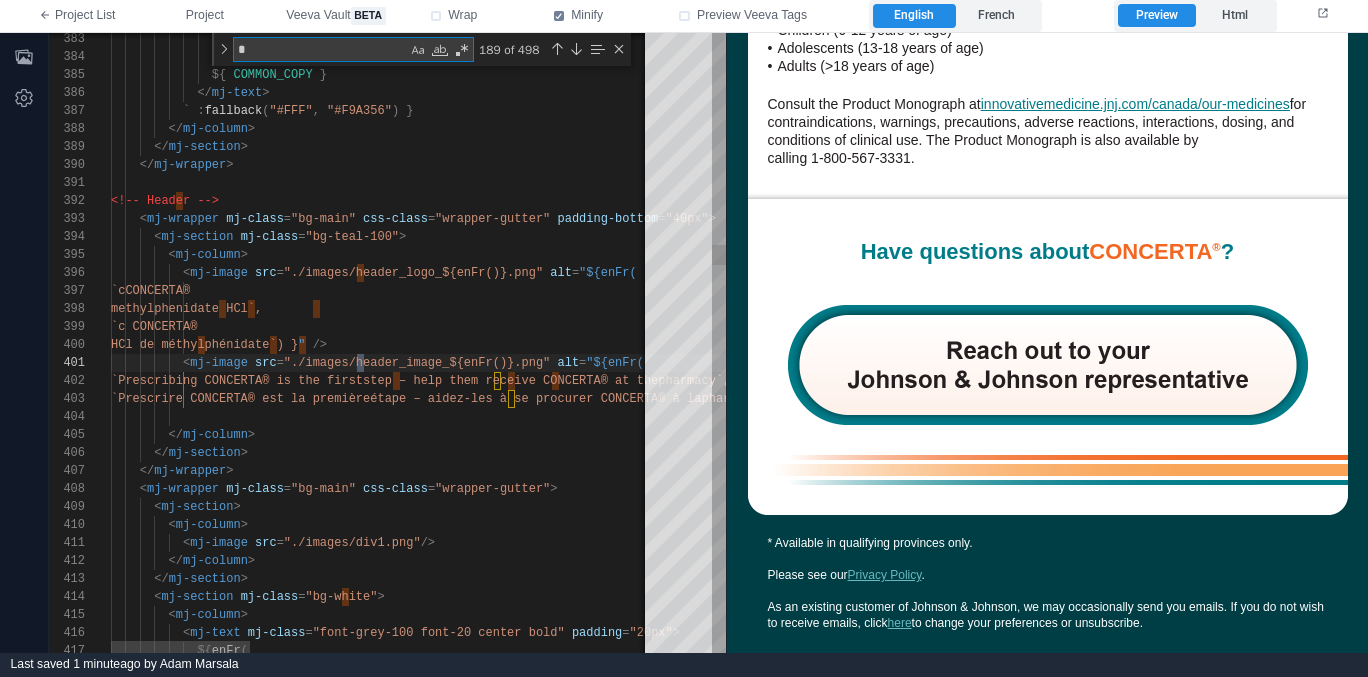 type on "**" 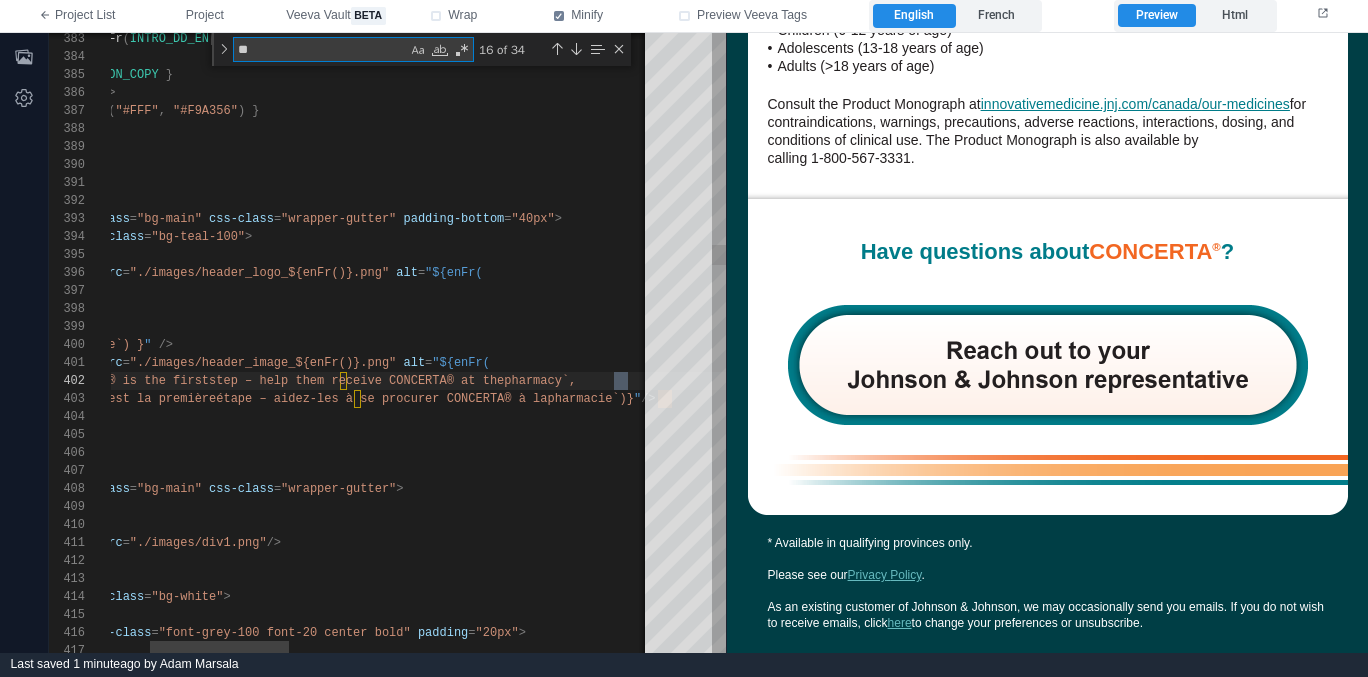 type on "**********" 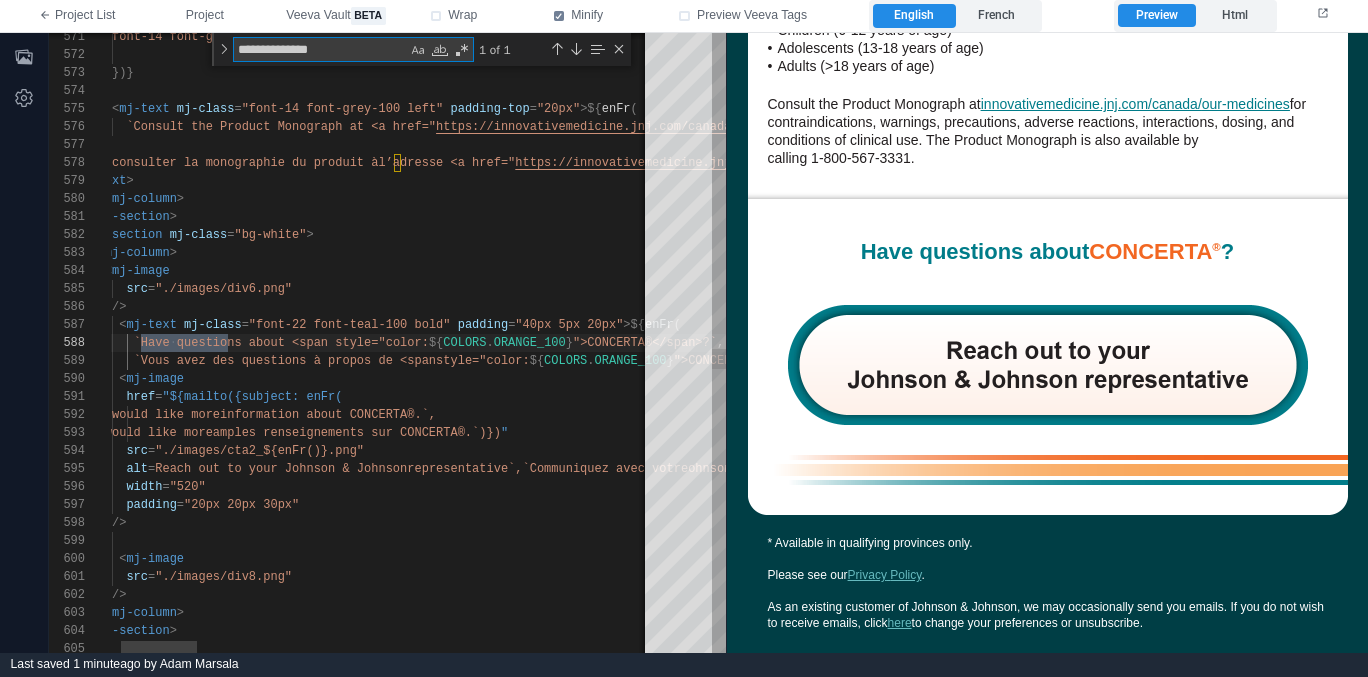 scroll, scrollTop: 180, scrollLeft: 202, axis: both 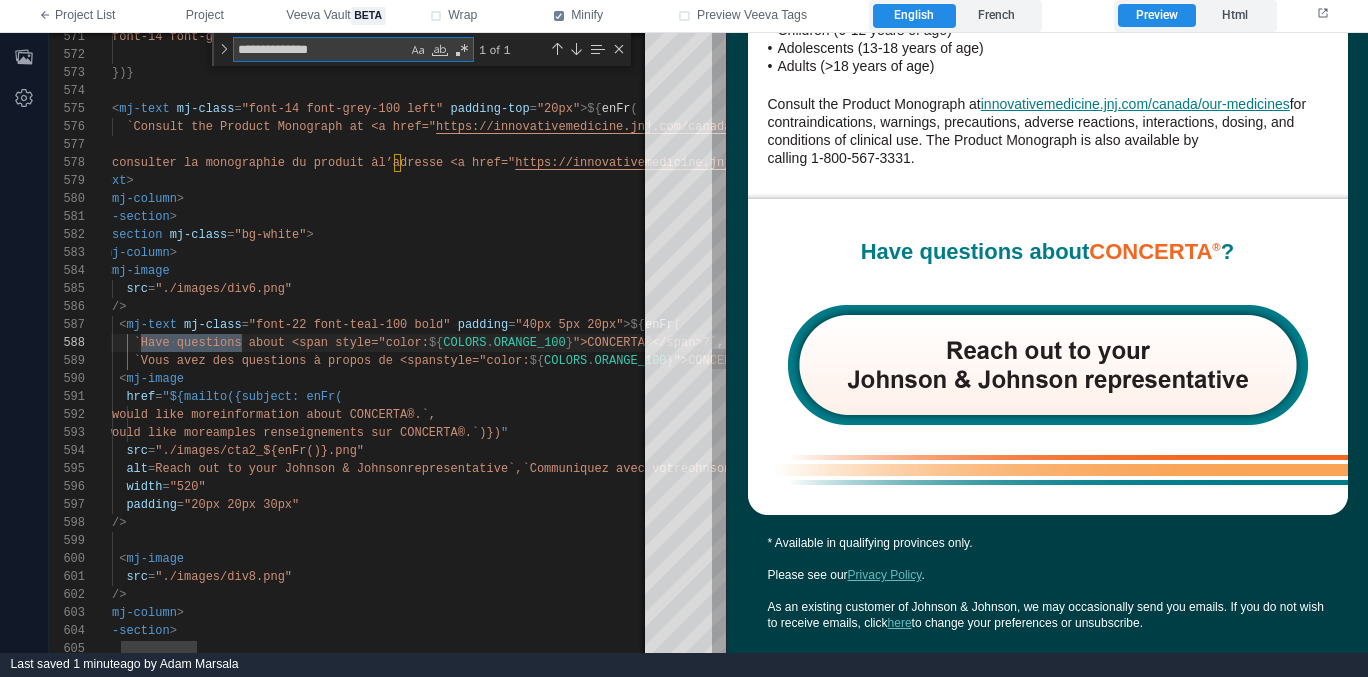 type on "**********" 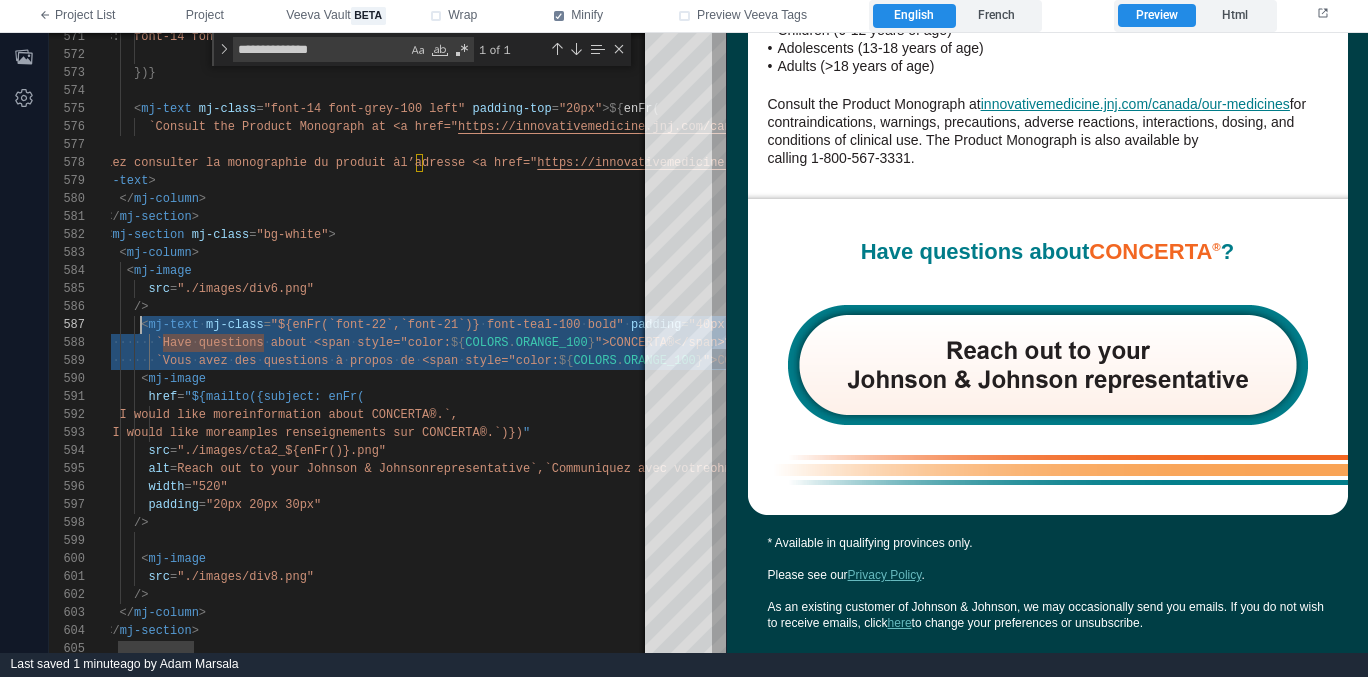 scroll, scrollTop: 108, scrollLeft: 79, axis: both 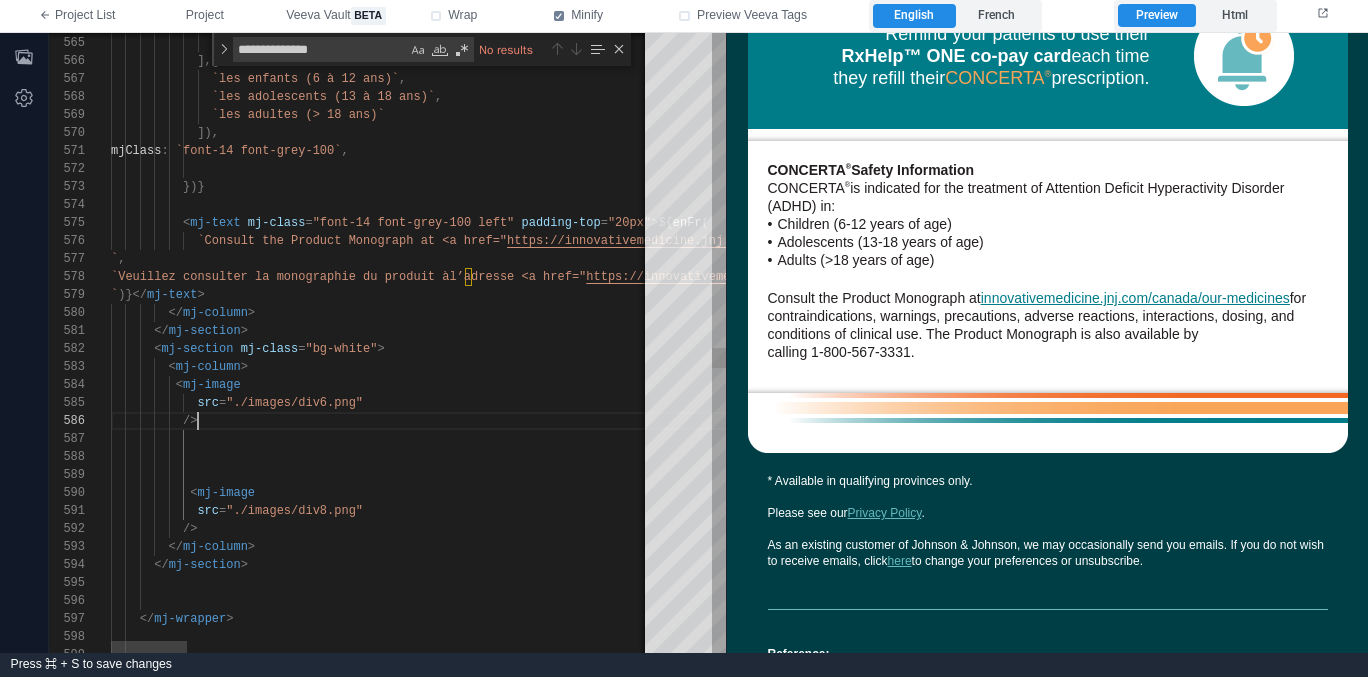 click on "/>" at bounding box center [2018, 421] 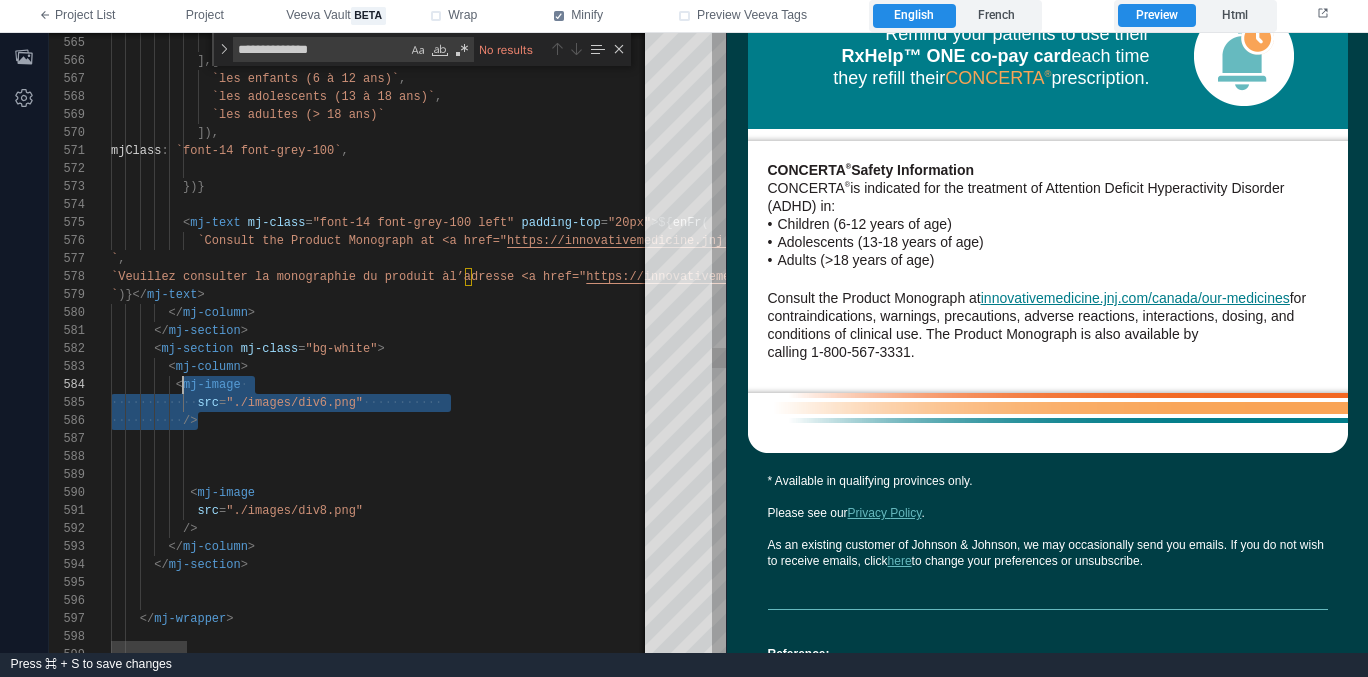 scroll, scrollTop: 54, scrollLeft: 65, axis: both 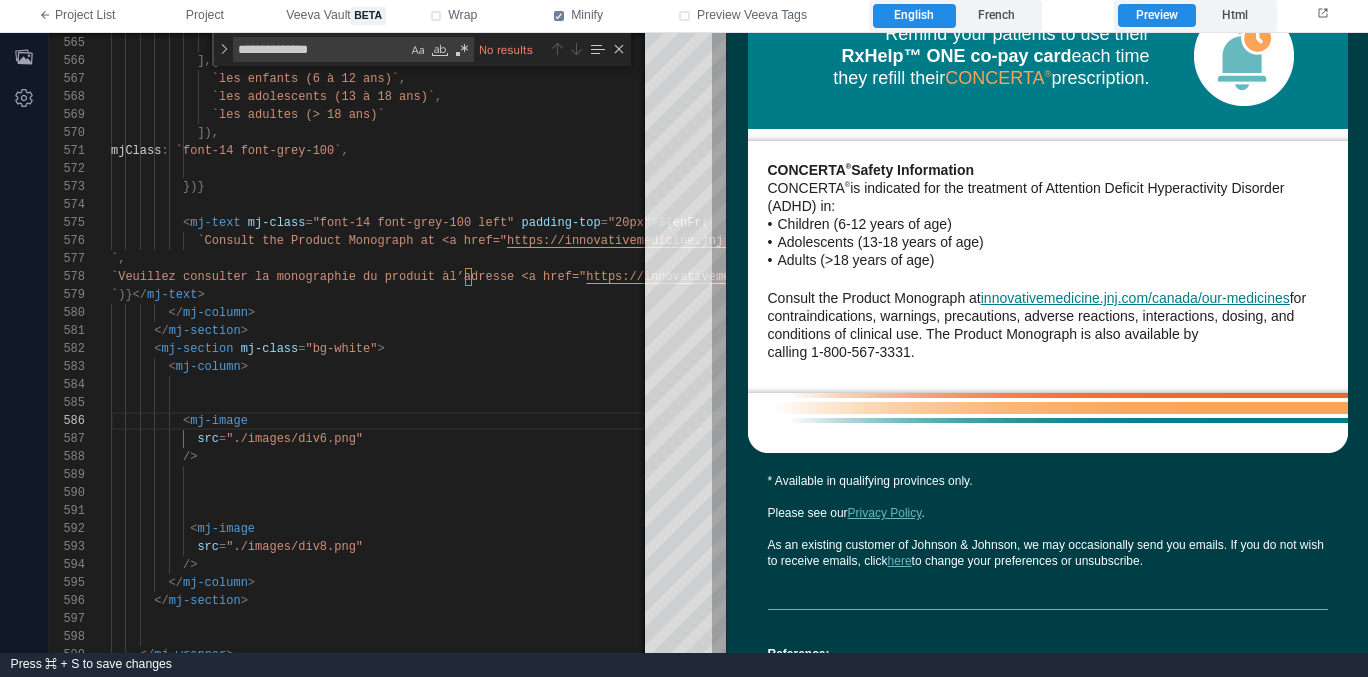 type on "**********" 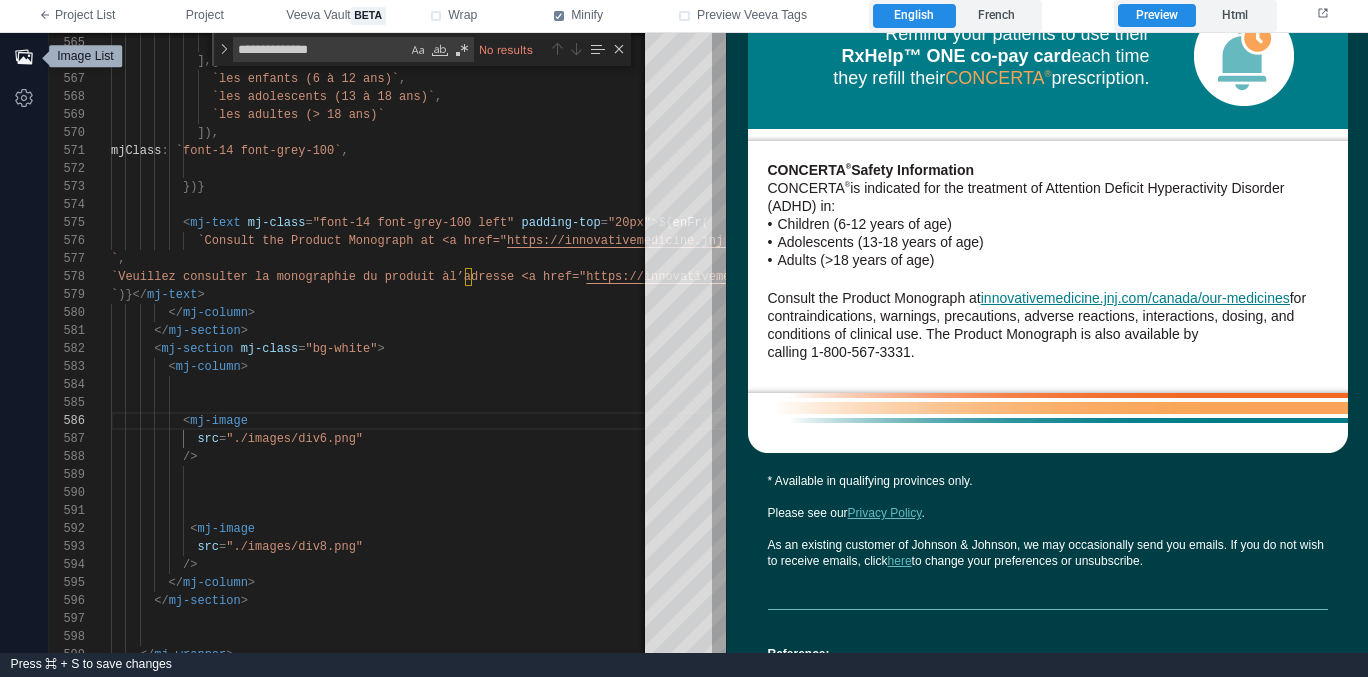 click 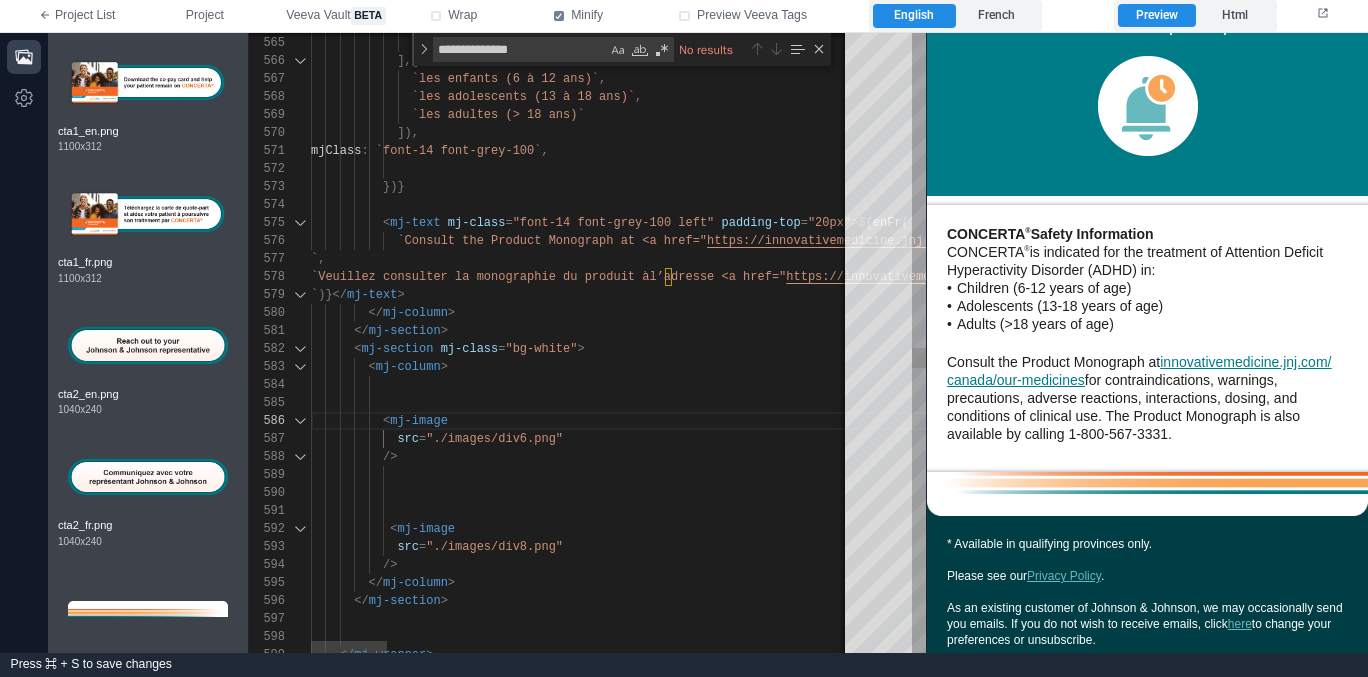 type 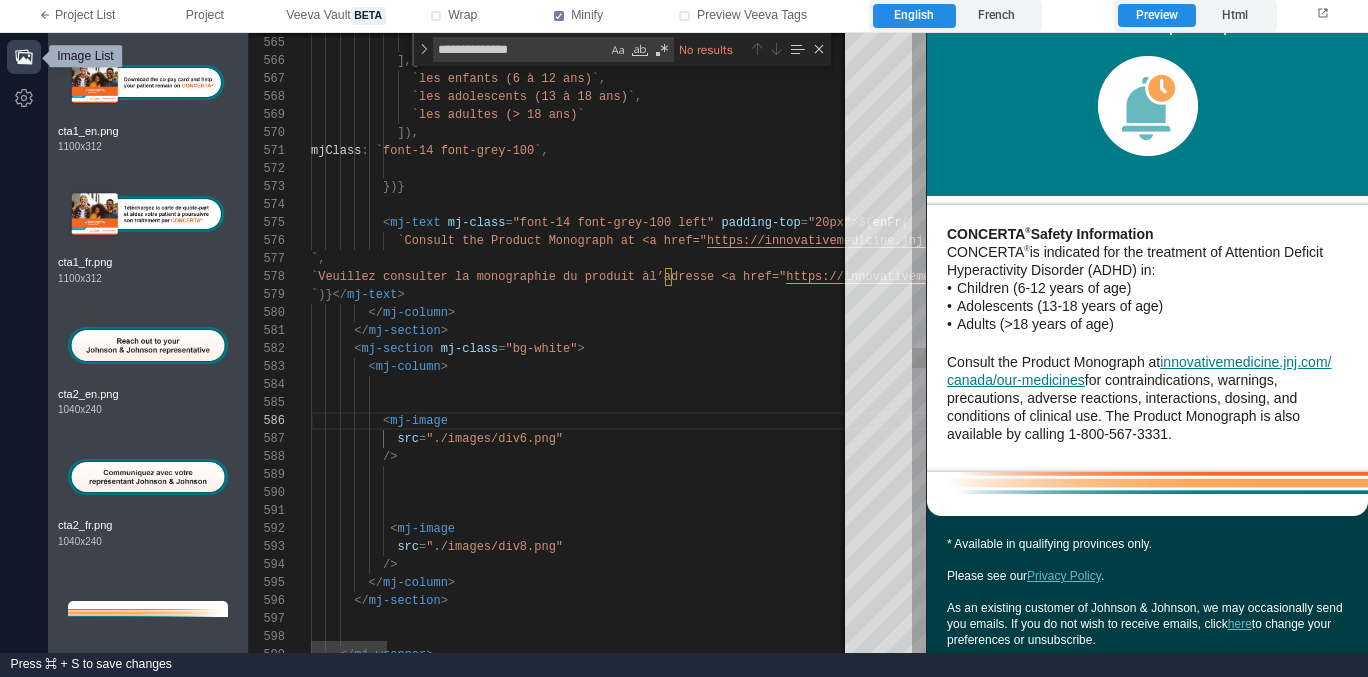 click on "`Consult the Product Monograph at innovativemedicine.jnj.com/canada/our-medicines for contraindications, warnings, precautions, adverse reactions, interactions , dosing, and conditions of clinical use. The Prod uct Monograph is also available by calling 1-800-567-3331. `" at bounding box center [587, 343] 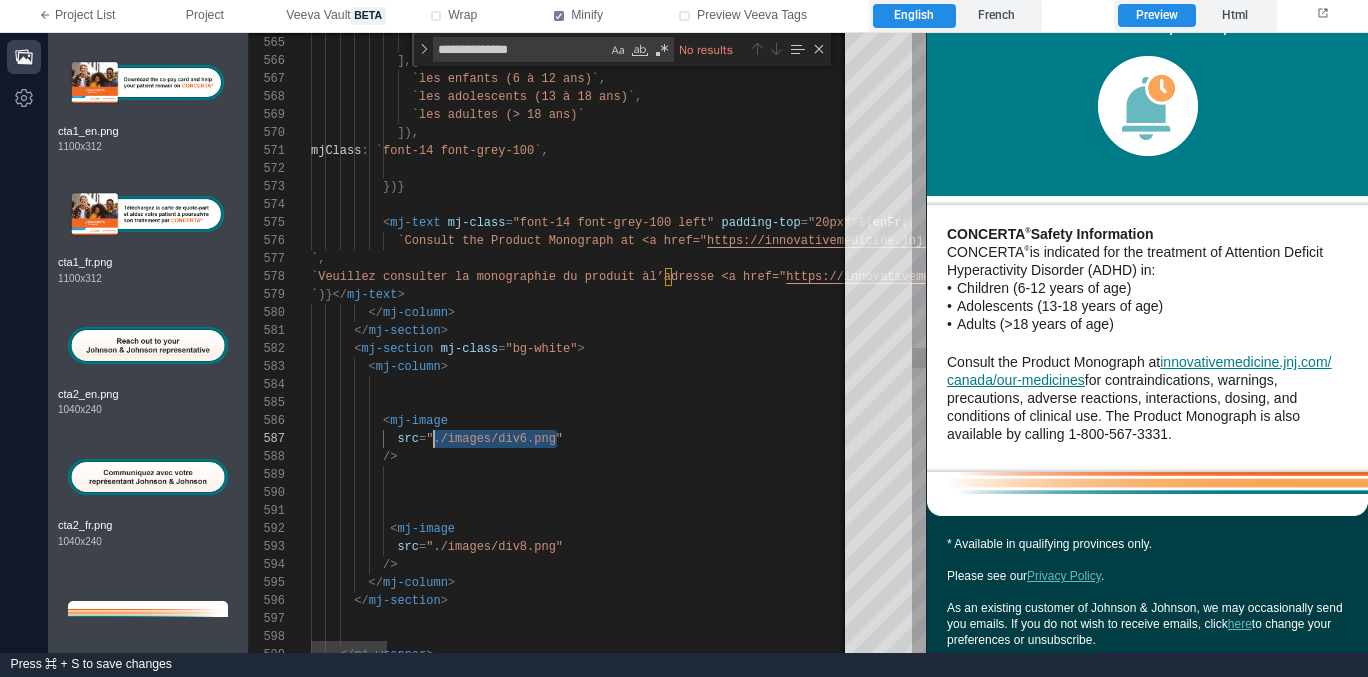 scroll, scrollTop: 108, scrollLeft: 123, axis: both 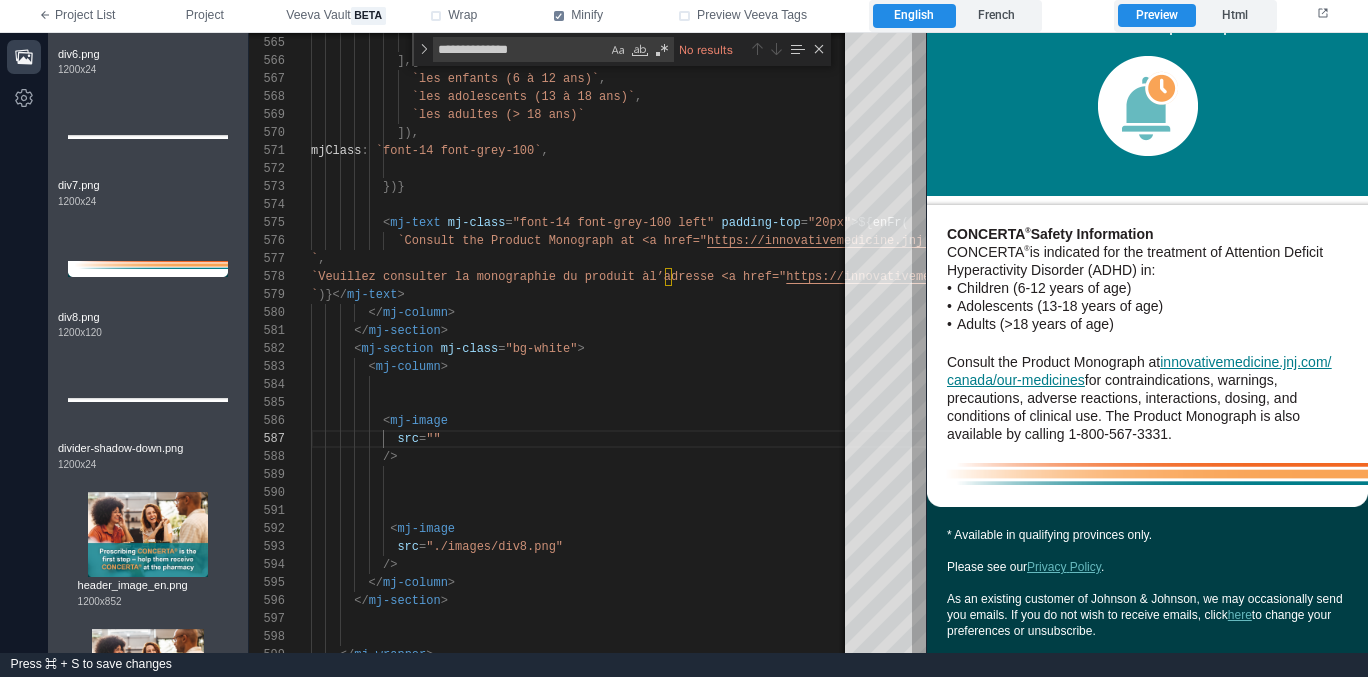 click at bounding box center (148, 400) 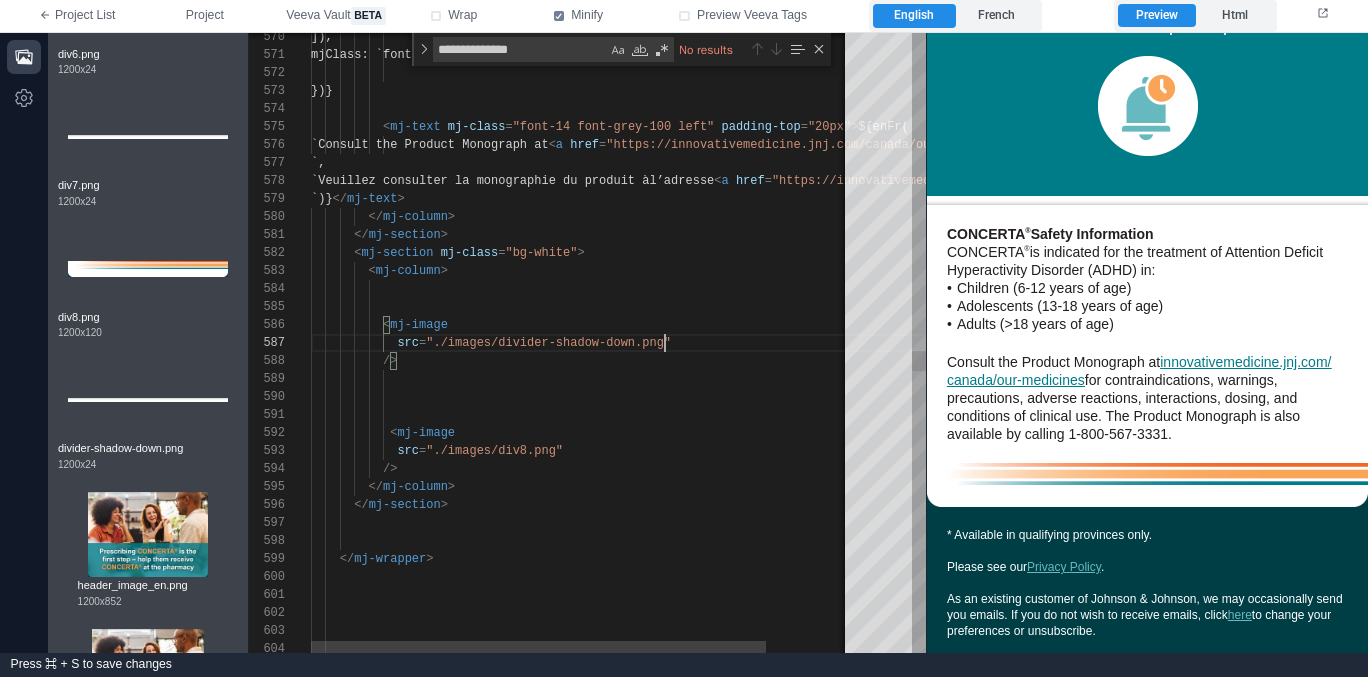 scroll, scrollTop: 108, scrollLeft: 354, axis: both 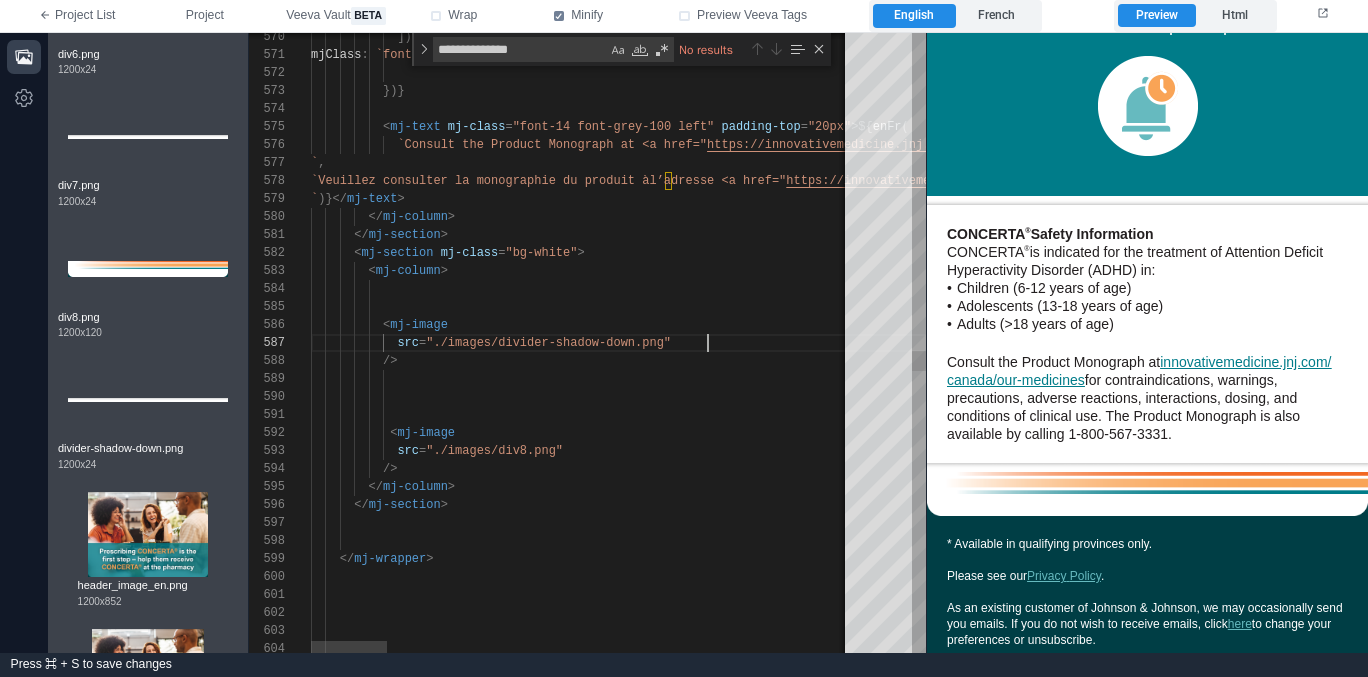 click on "src = "./images/divider-shadow-down.png"" at bounding box center [2218, 343] 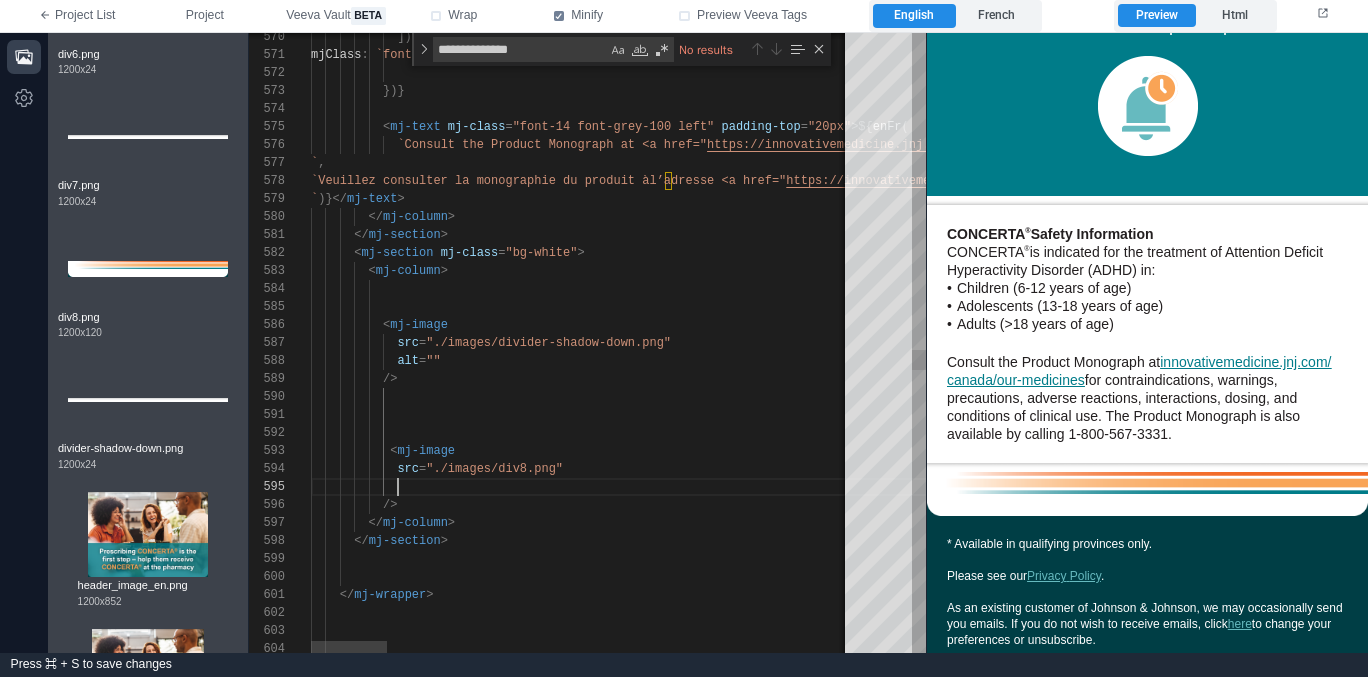paste on "******" 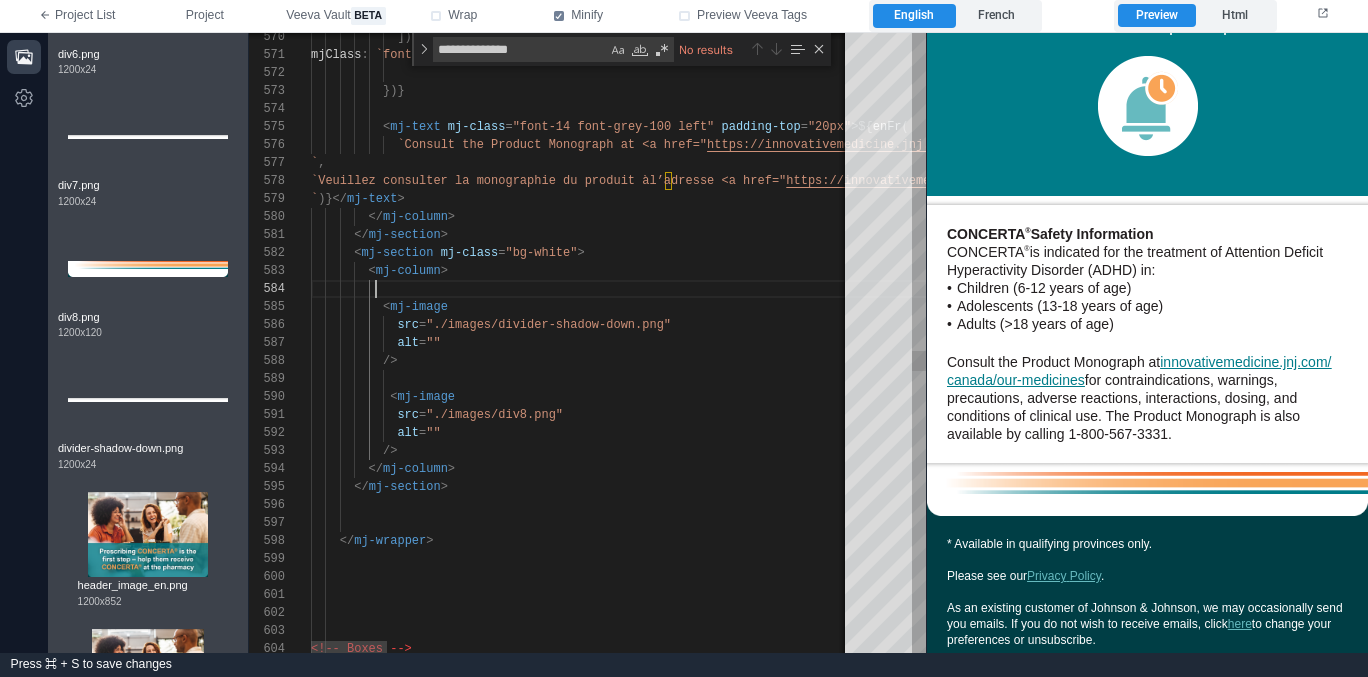 scroll, scrollTop: 54, scrollLeft: 65, axis: both 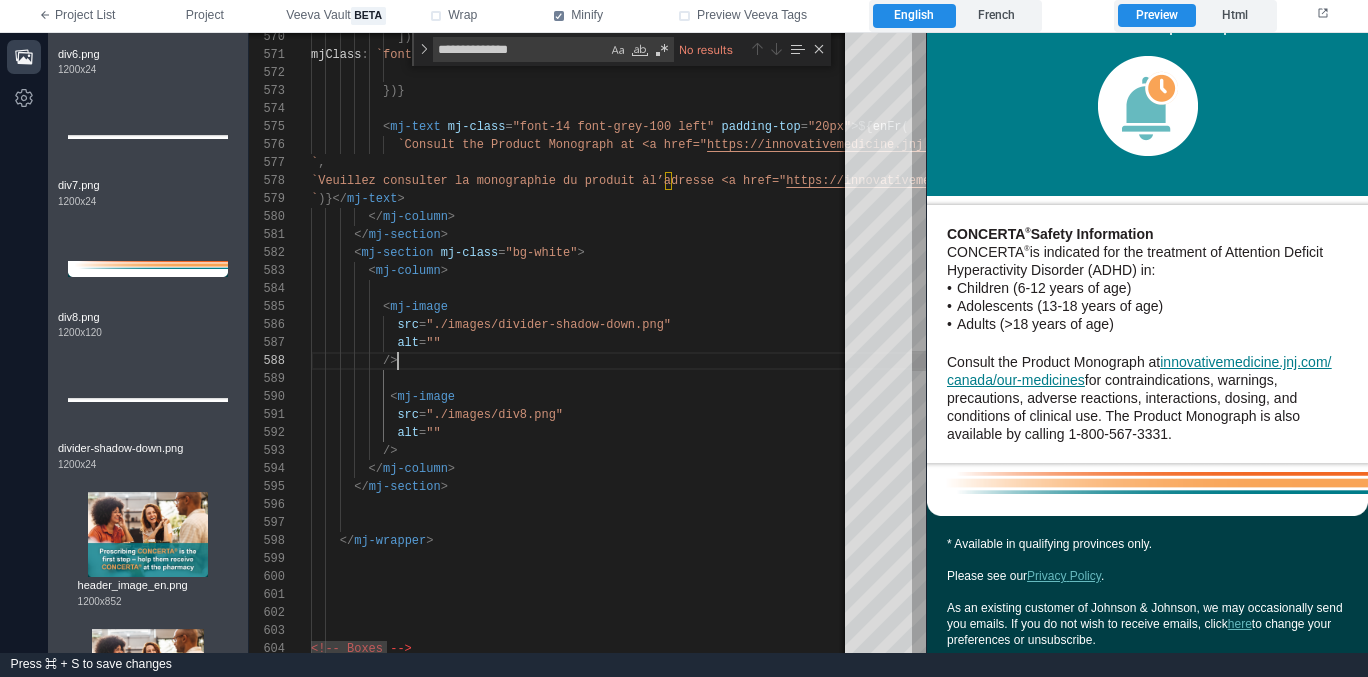 click on "/>" at bounding box center [2218, 361] 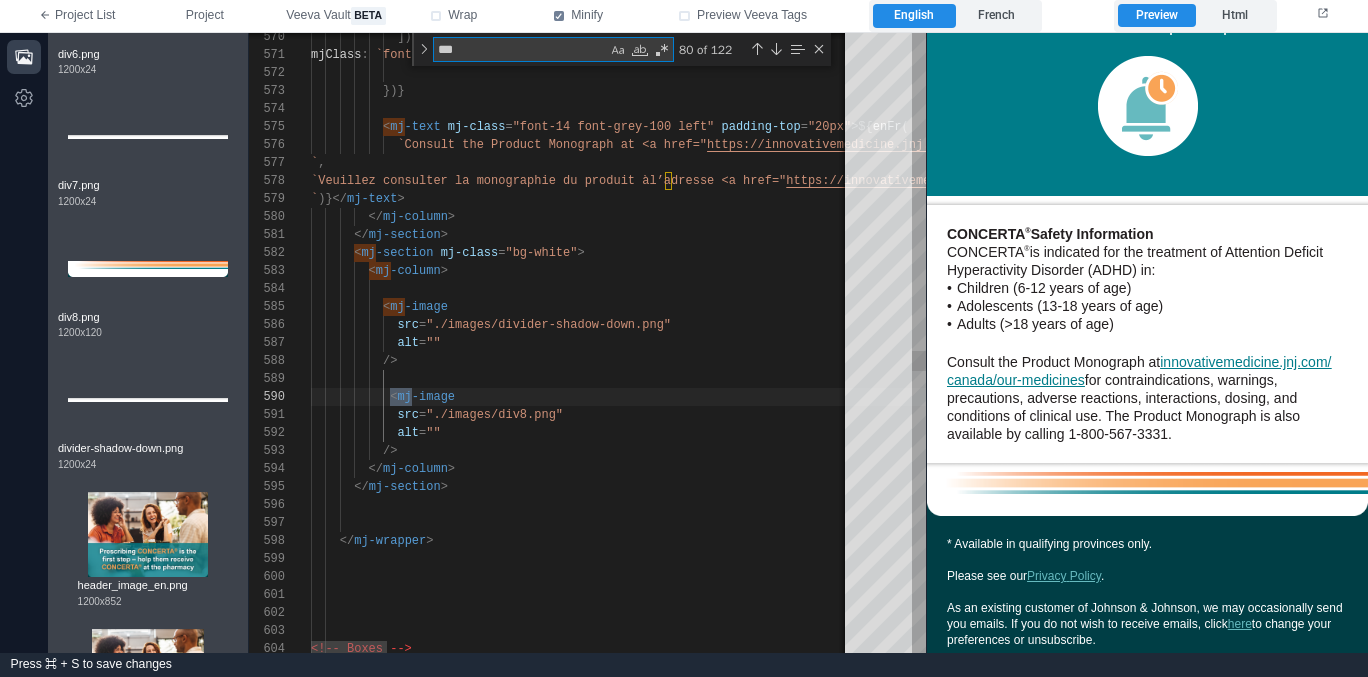 type on "****" 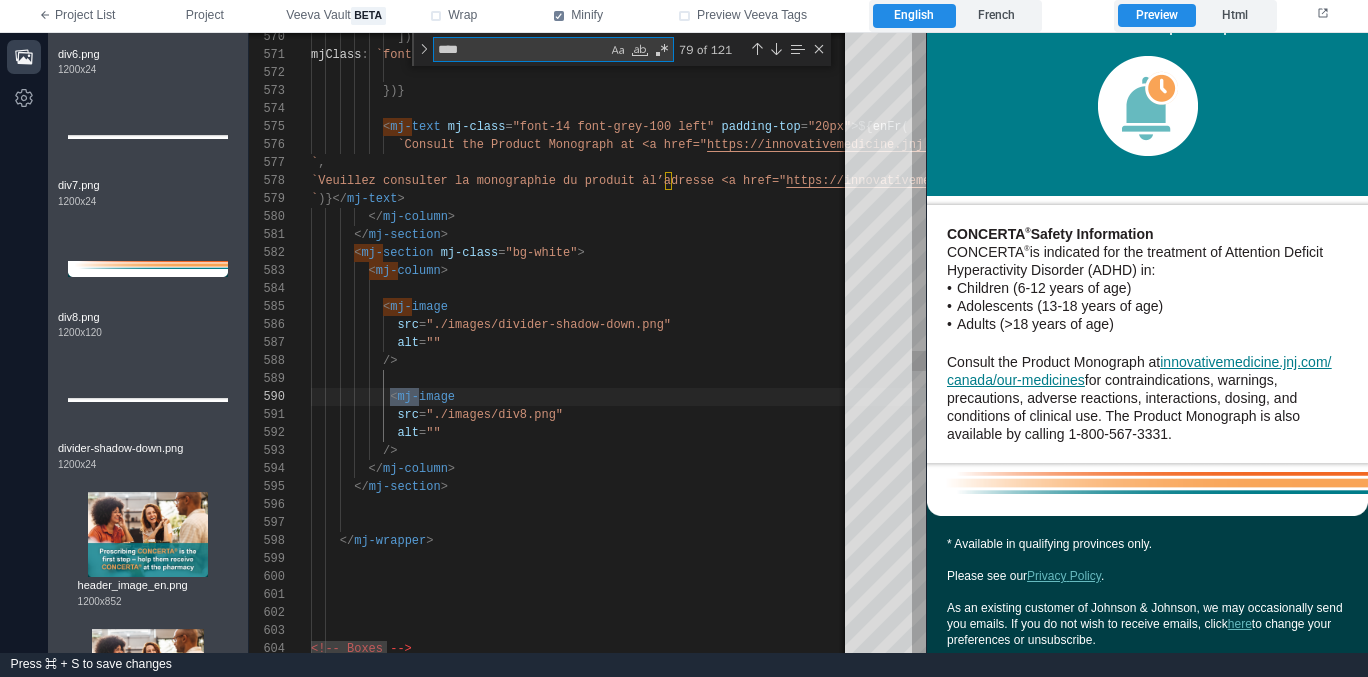 type on "**********" 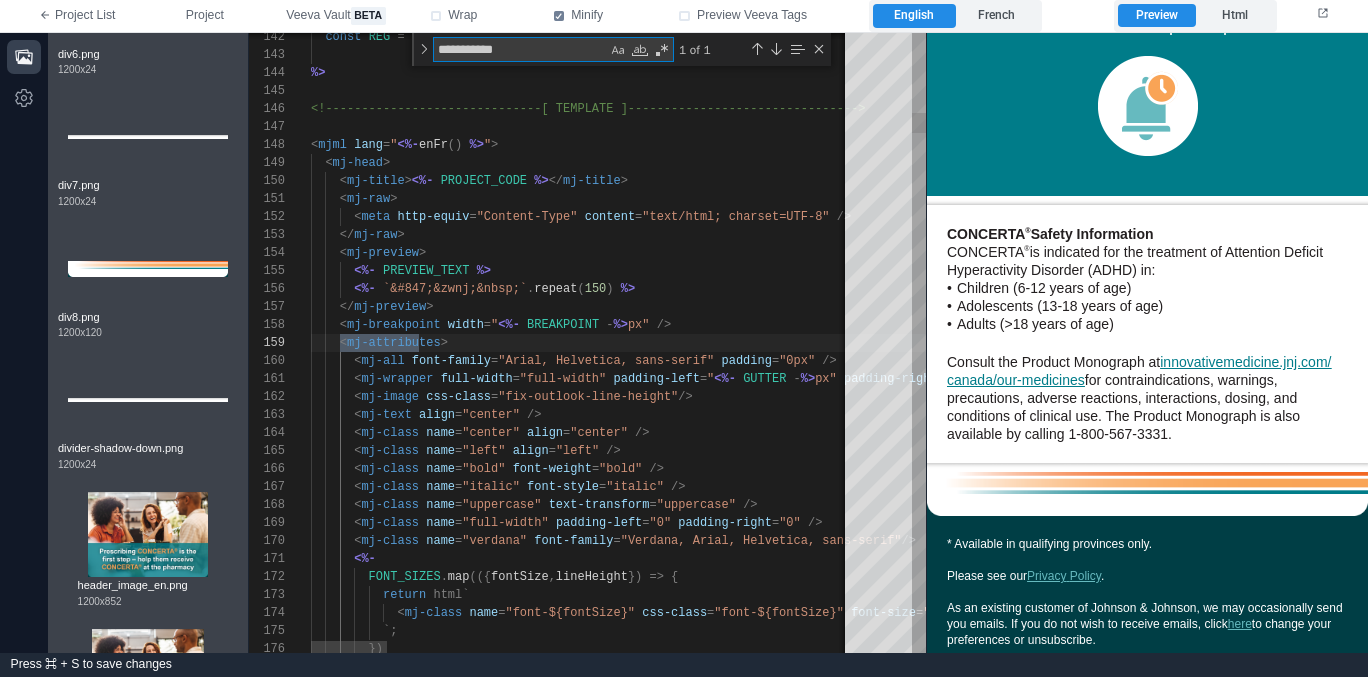 scroll, scrollTop: 180, scrollLeft: 108, axis: both 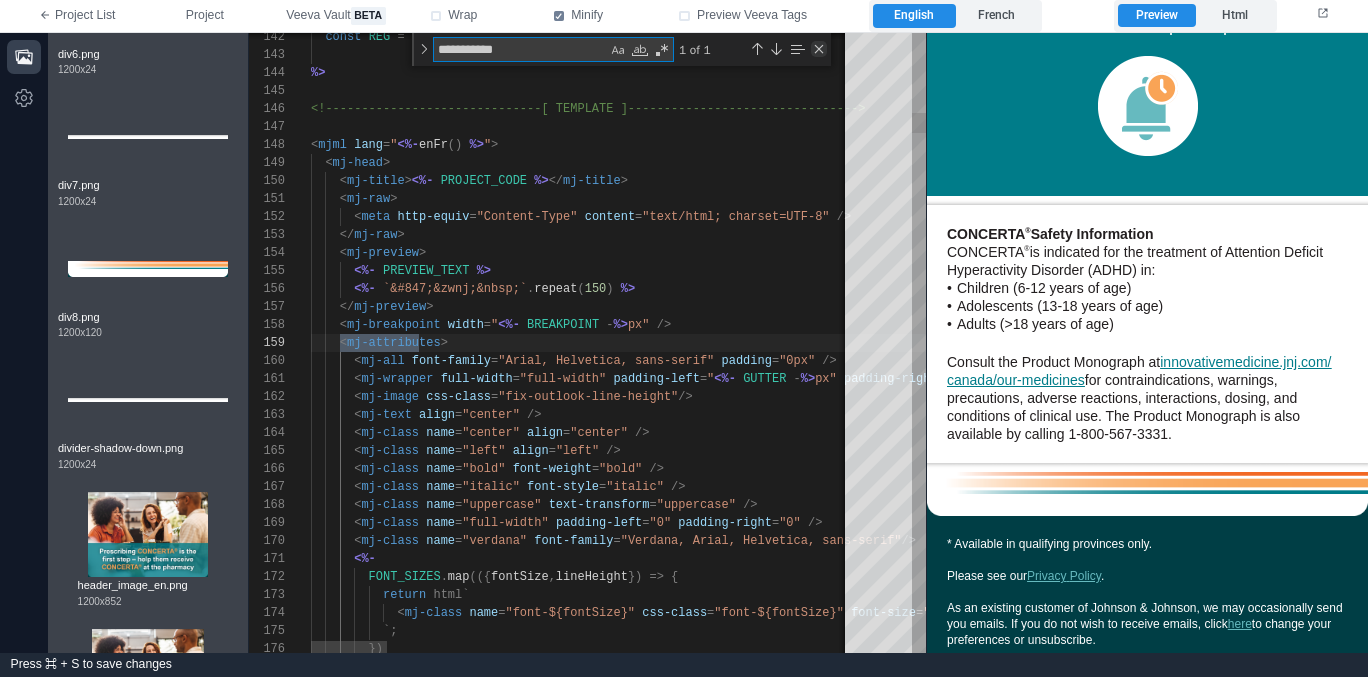 type on "**********" 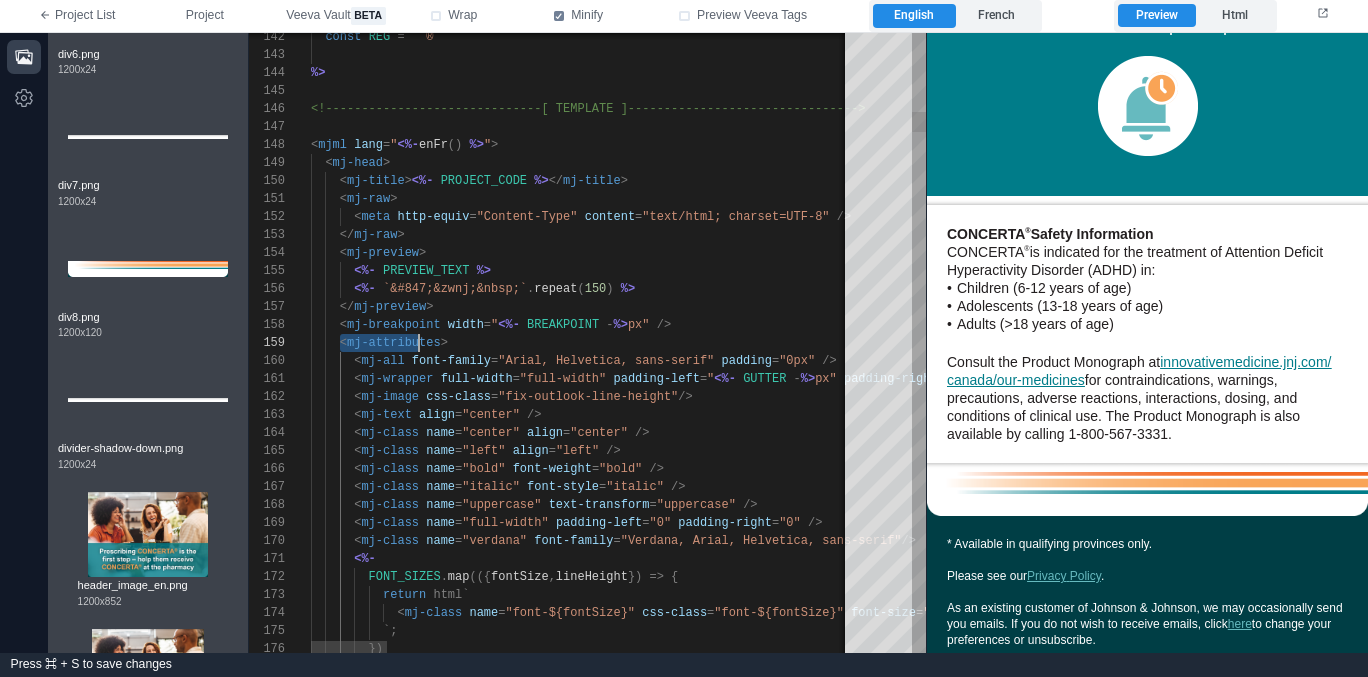 scroll, scrollTop: 144, scrollLeft: 108, axis: both 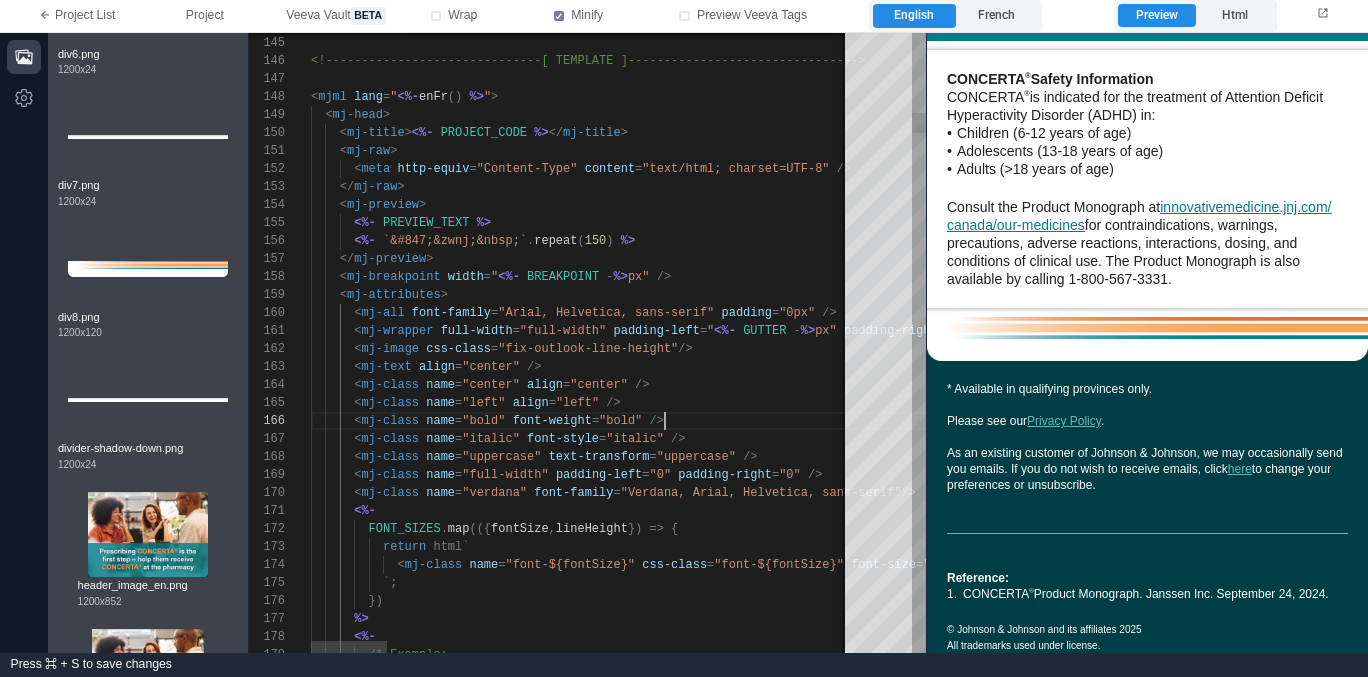 click on "< mj-class   name = "bold"   font-weight = "bold"   />" at bounding box center [2218, 421] 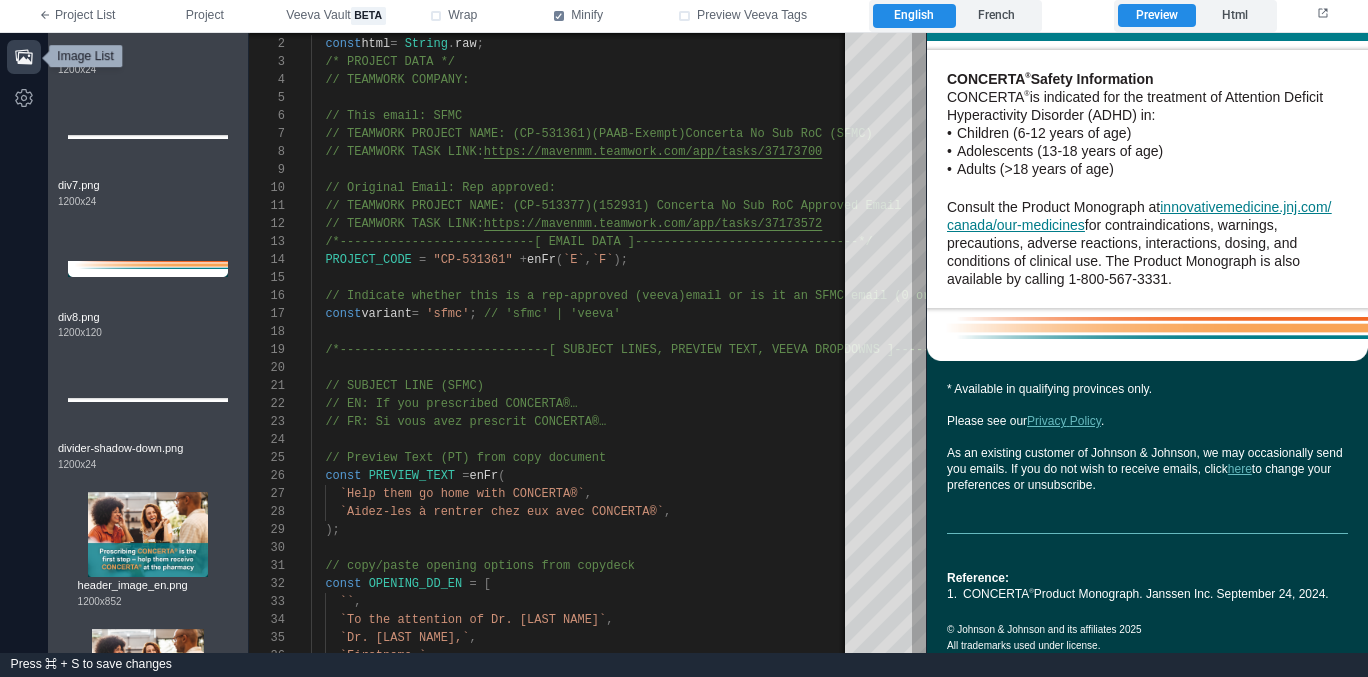 click 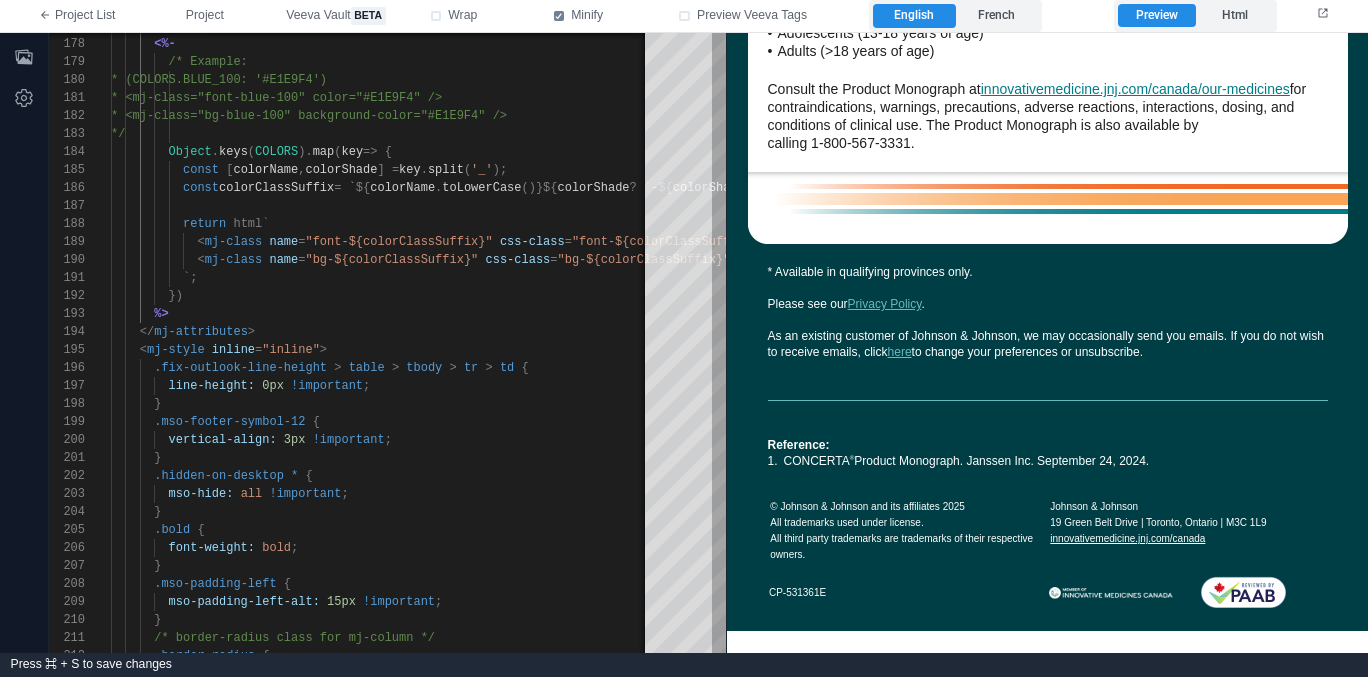 scroll, scrollTop: 2623, scrollLeft: 0, axis: vertical 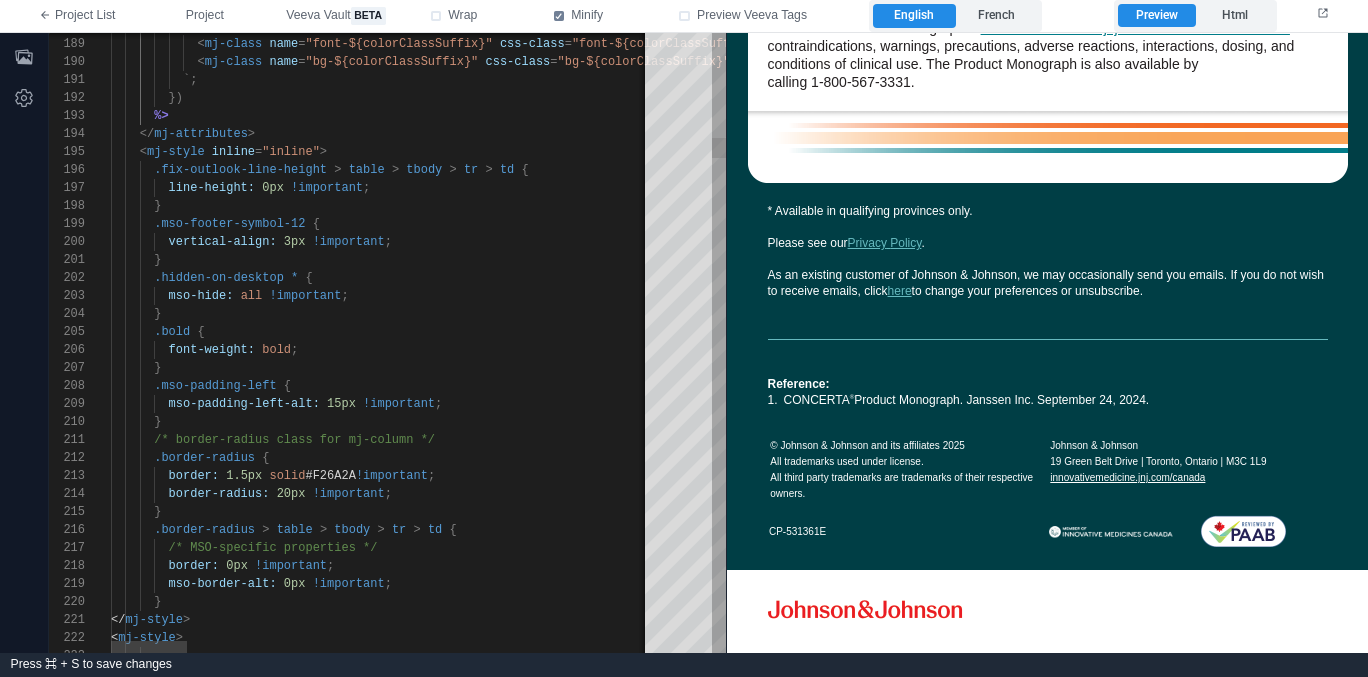 type on "**********" 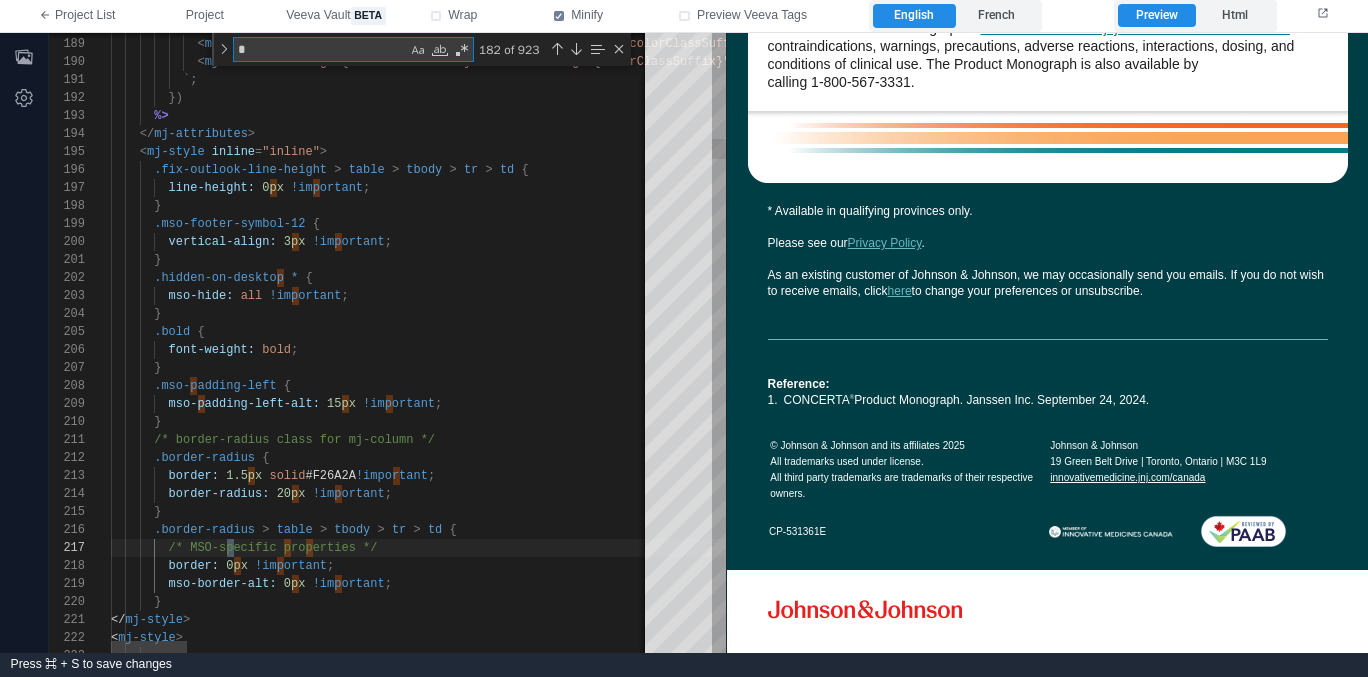 type on "**" 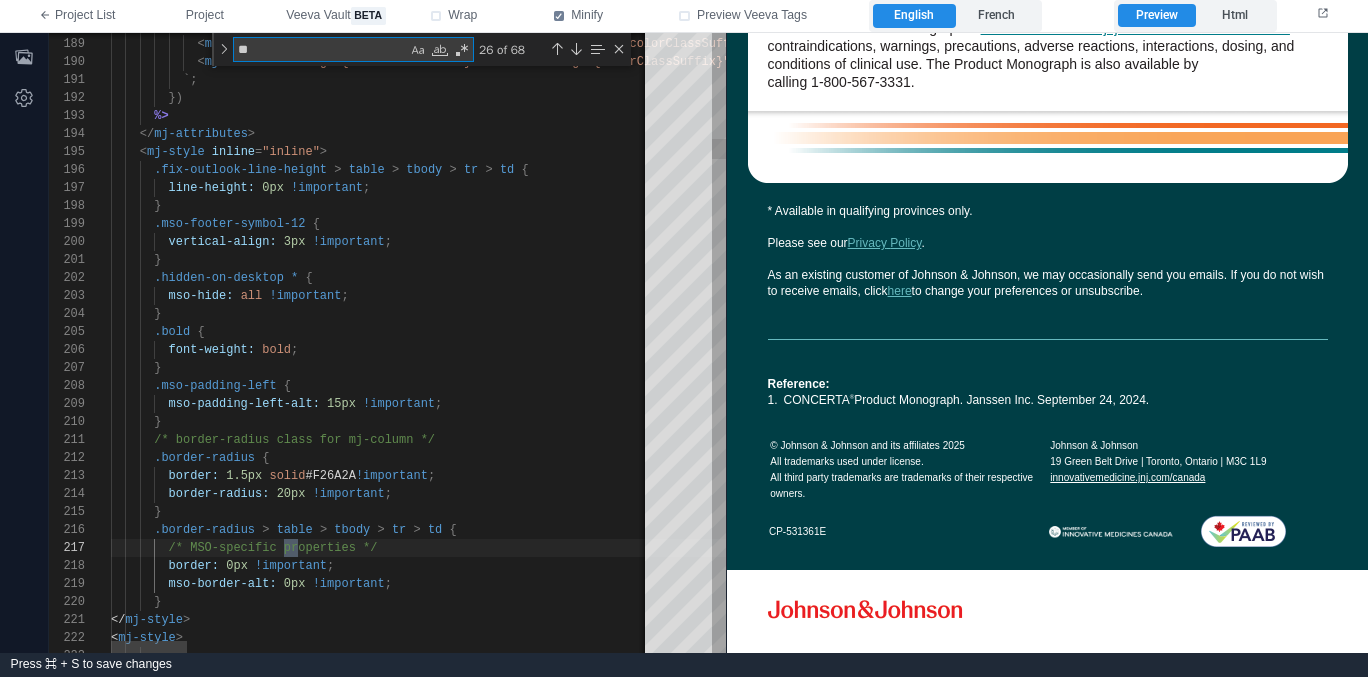 type on "**********" 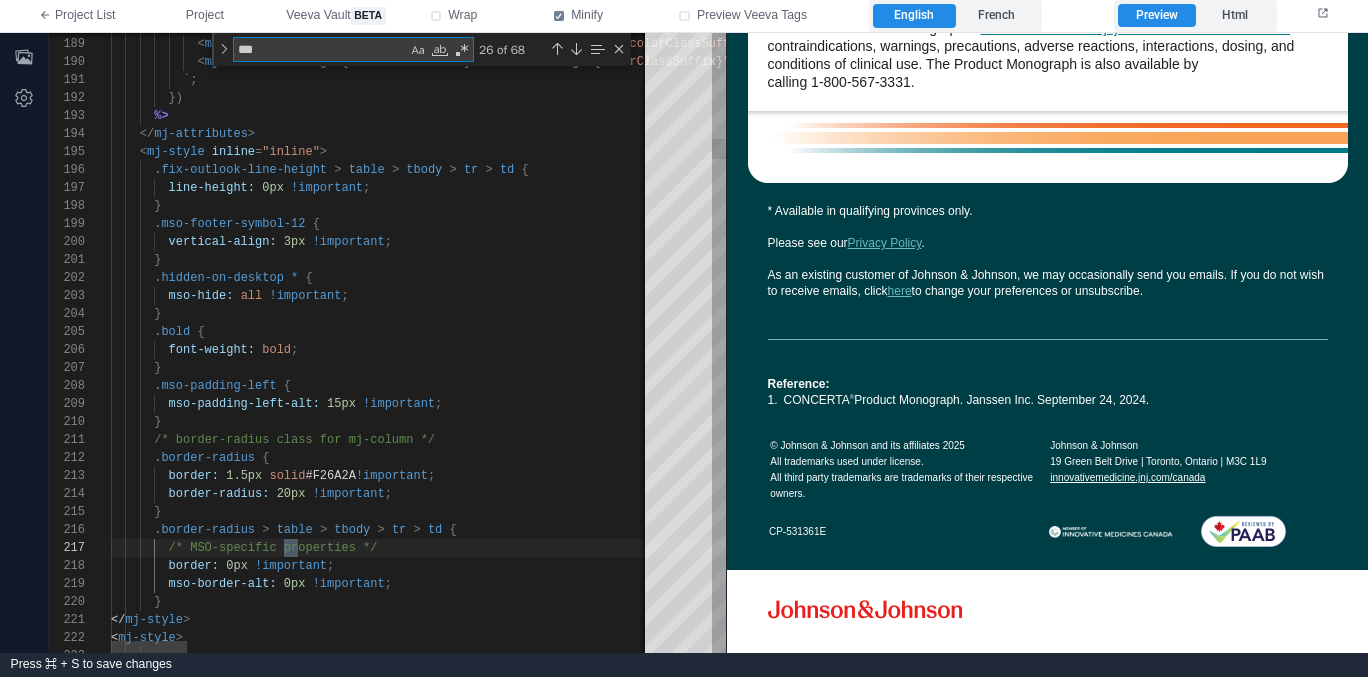 type on "**********" 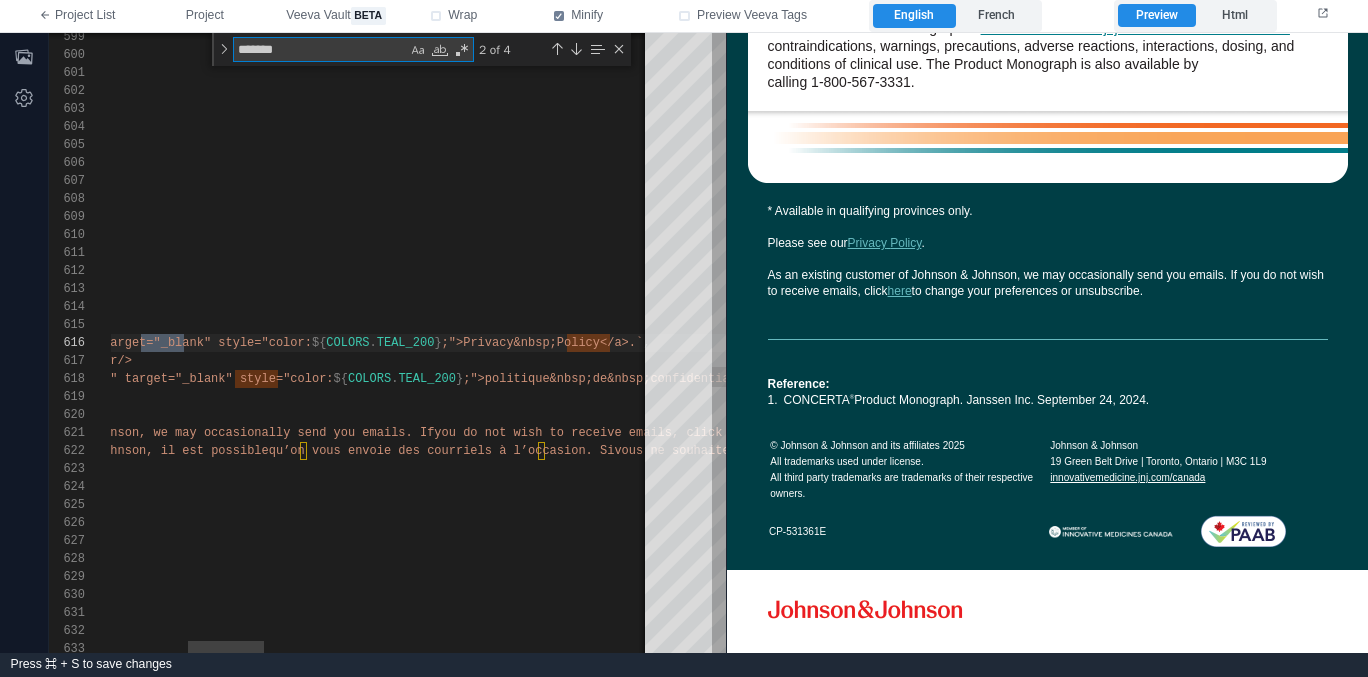 scroll, scrollTop: 180, scrollLeft: 629, axis: both 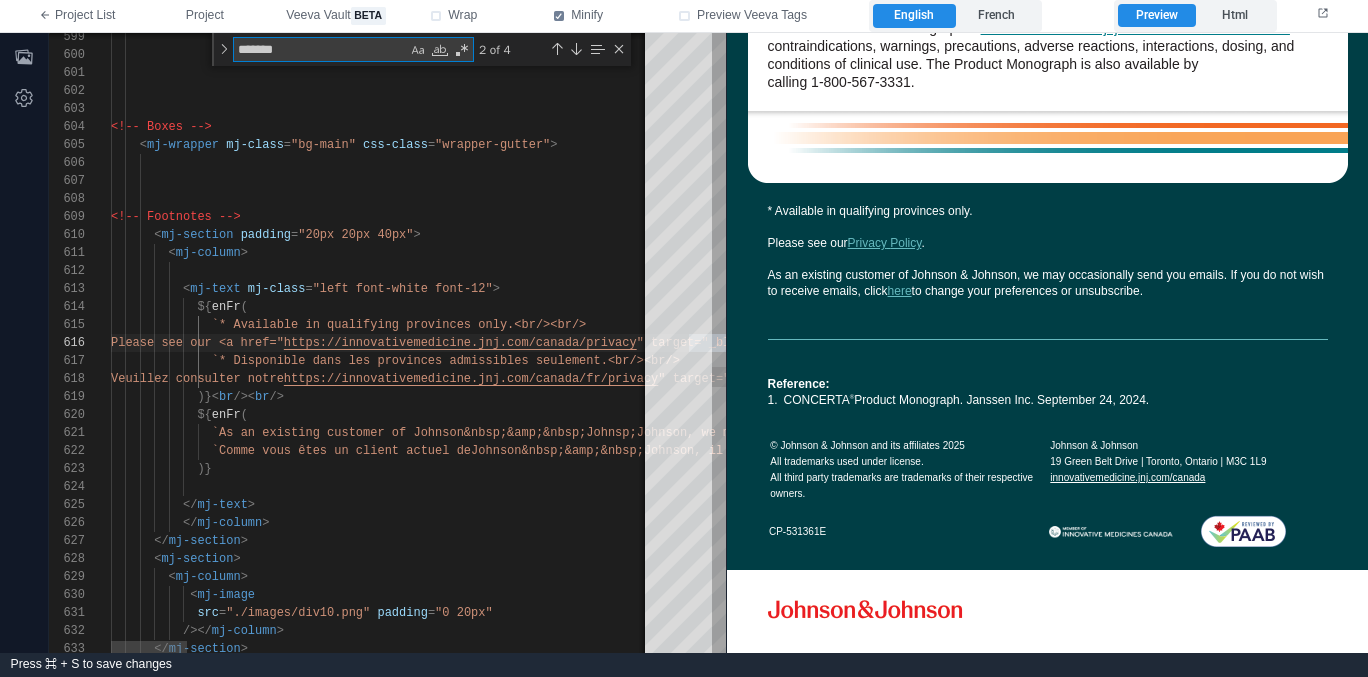 type on "*******" 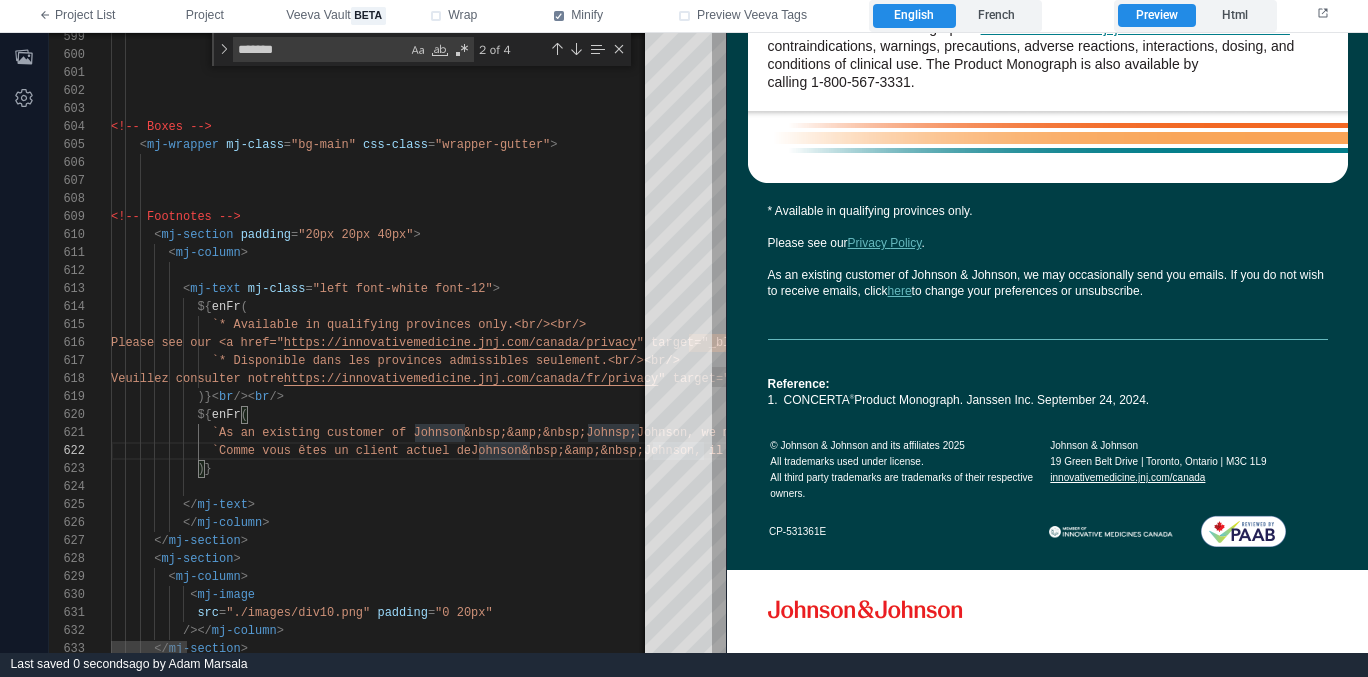 click on ")}" at bounding box center [2018, 469] 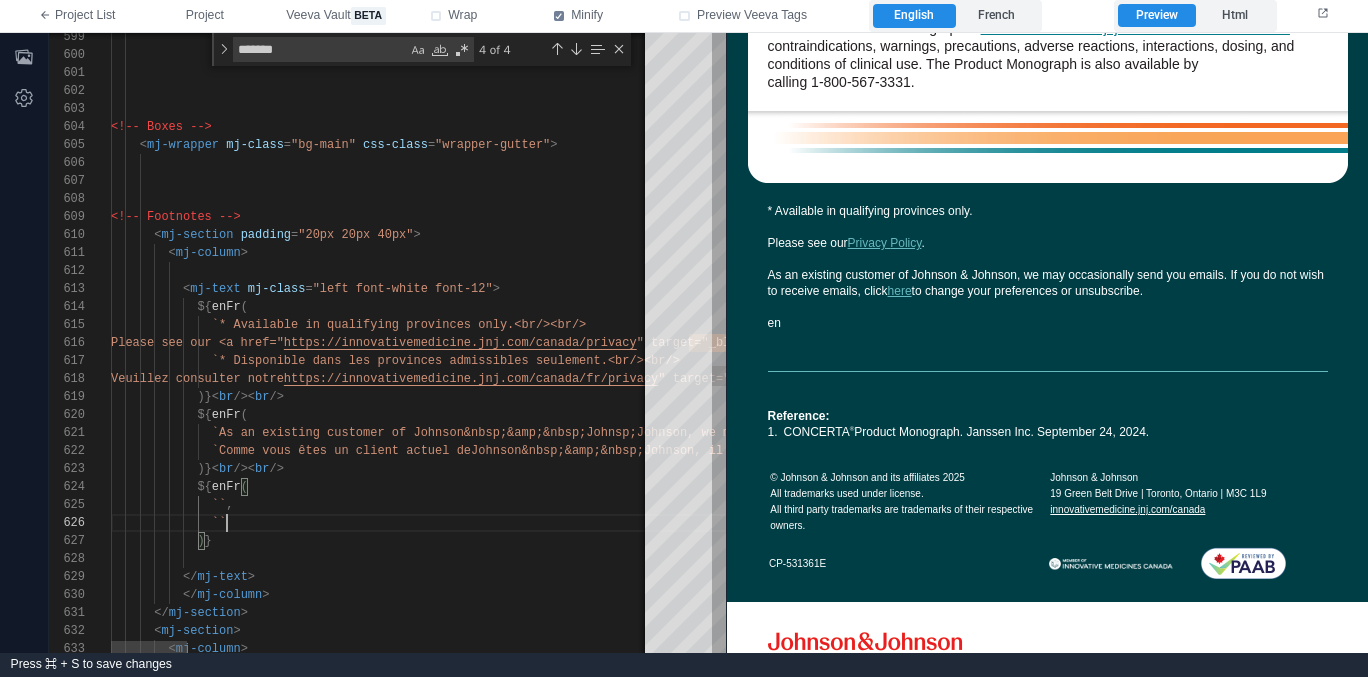 scroll, scrollTop: 90, scrollLeft: 123, axis: both 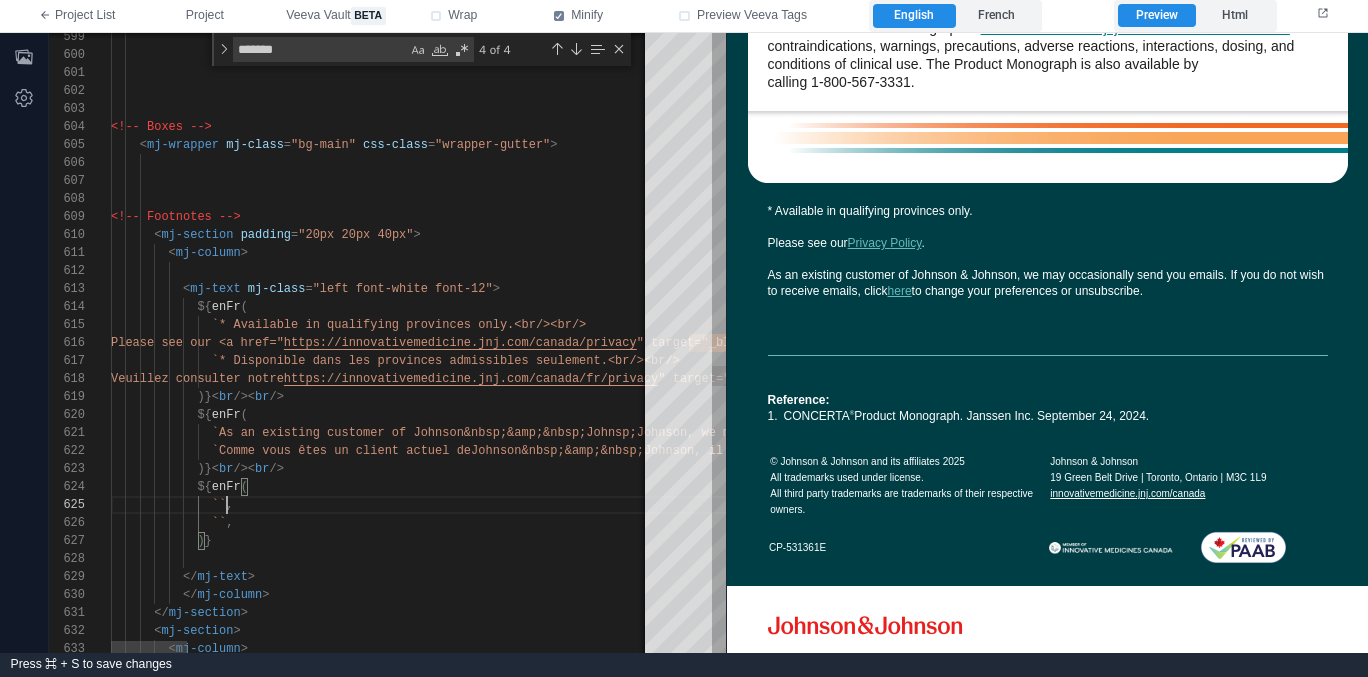 paste on "**********" 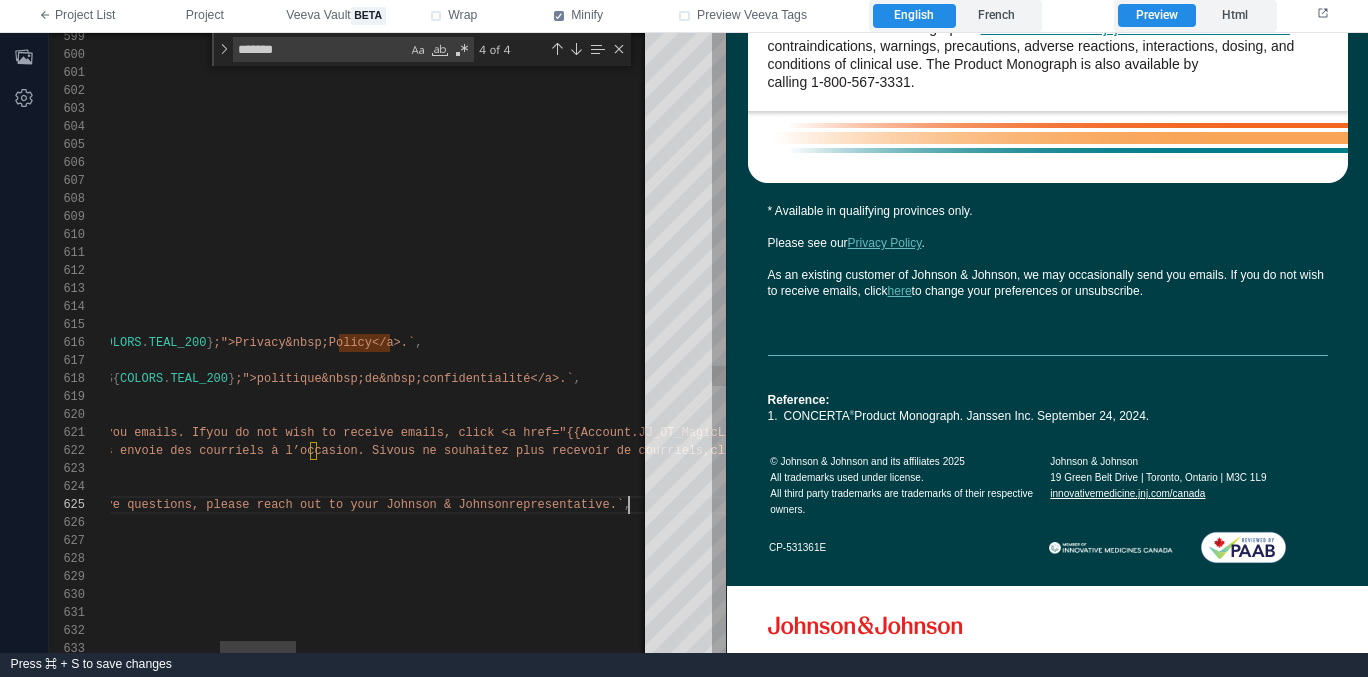 scroll, scrollTop: 54, scrollLeft: 1294, axis: both 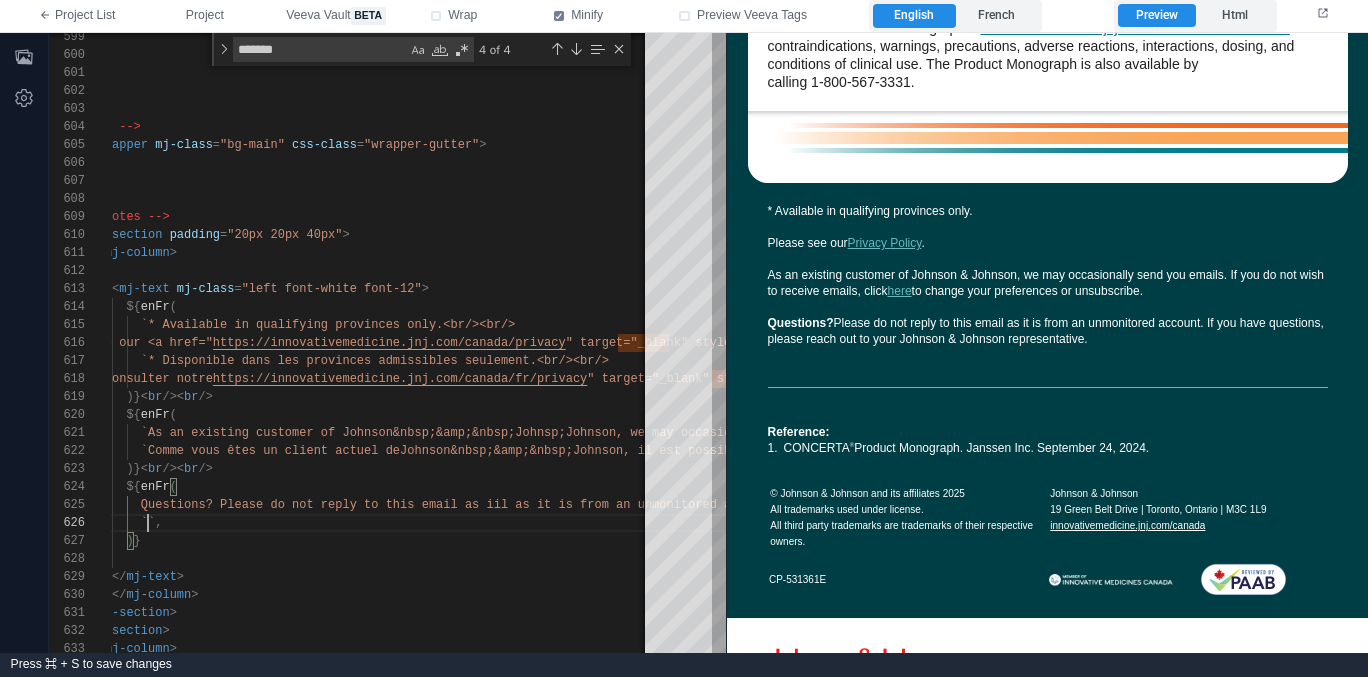 paste on "**********" 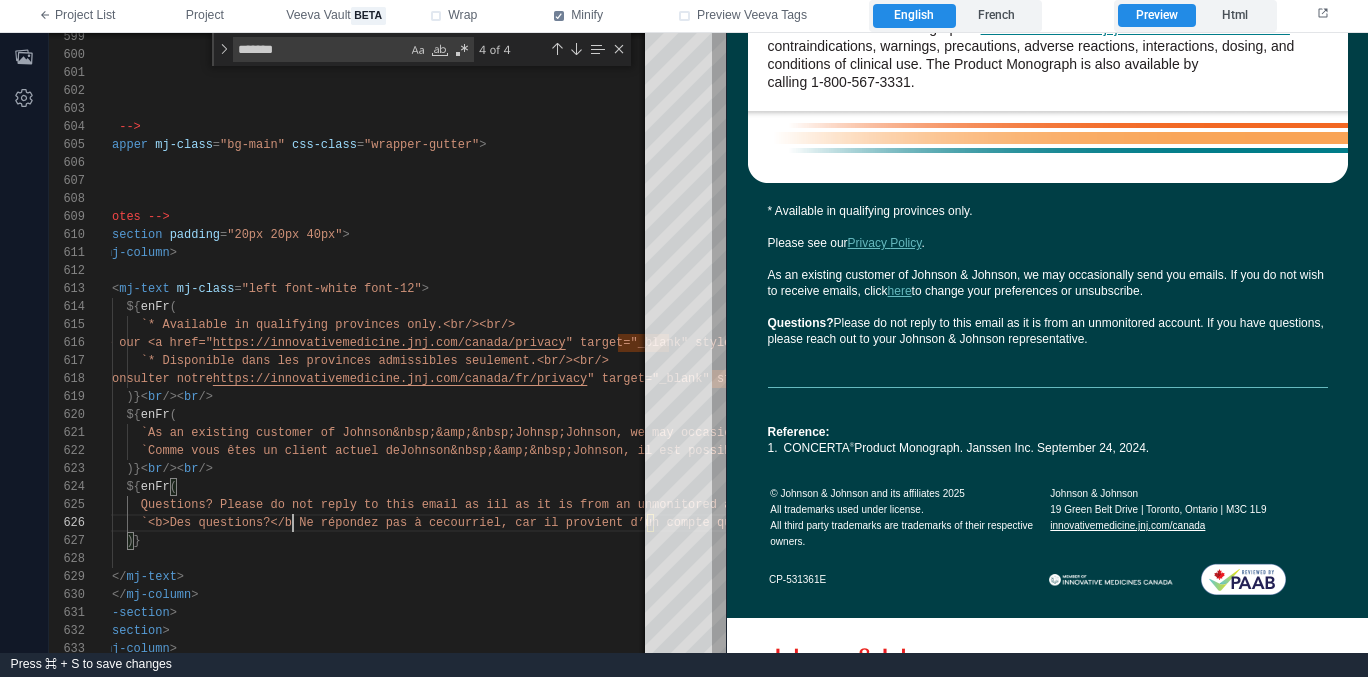 scroll, scrollTop: 72, scrollLeft: 260, axis: both 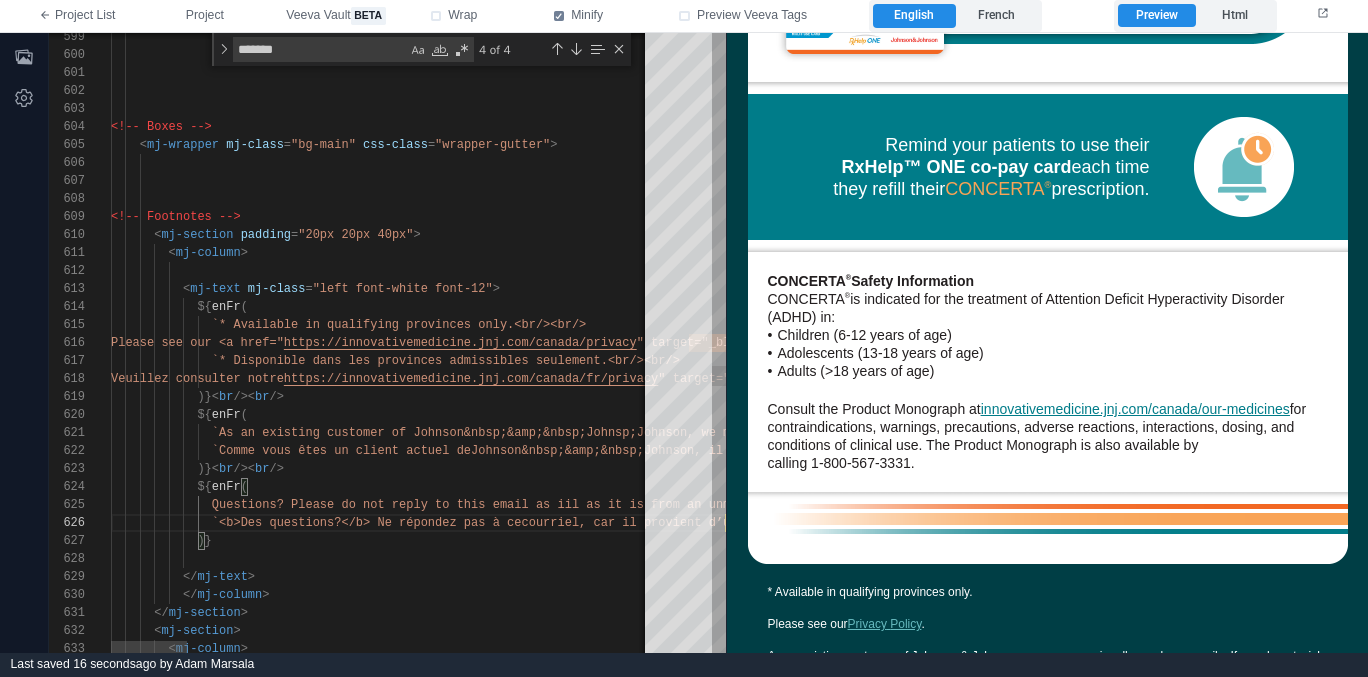 click on ")}< br />< br />" at bounding box center [2018, 397] 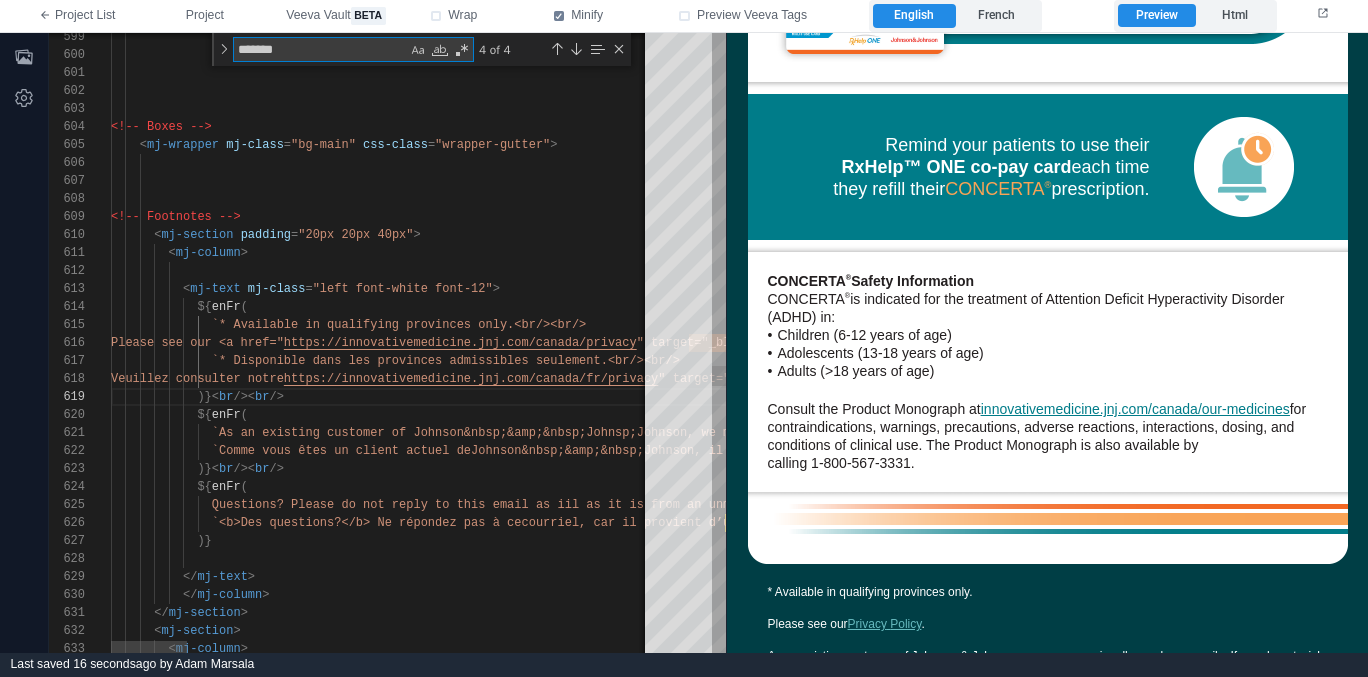 type on "**********" 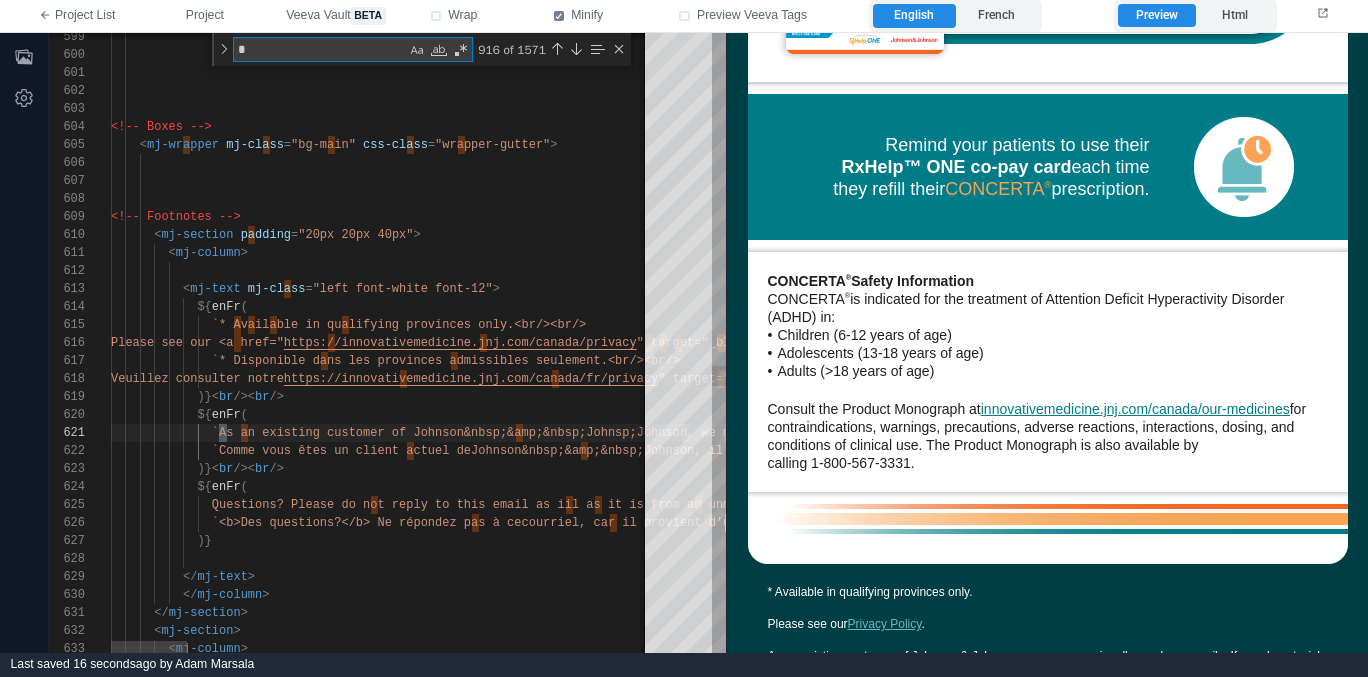 type on "**********" 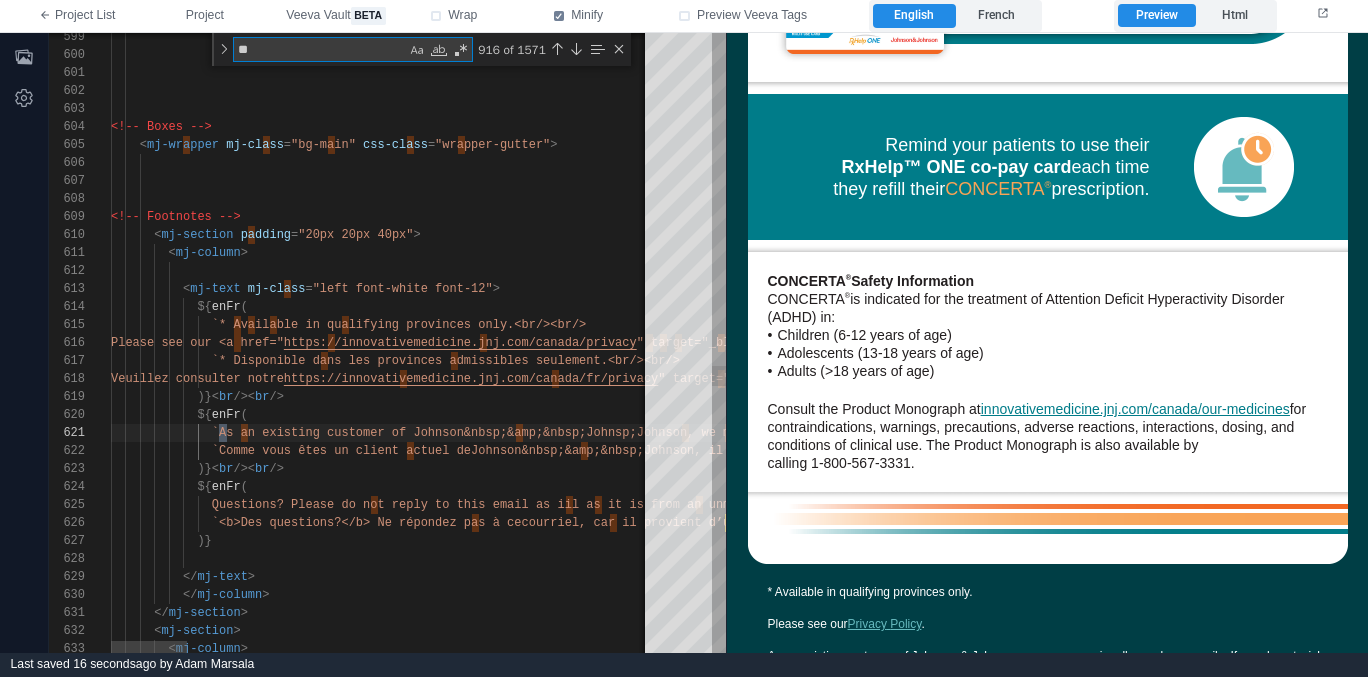 type on "**********" 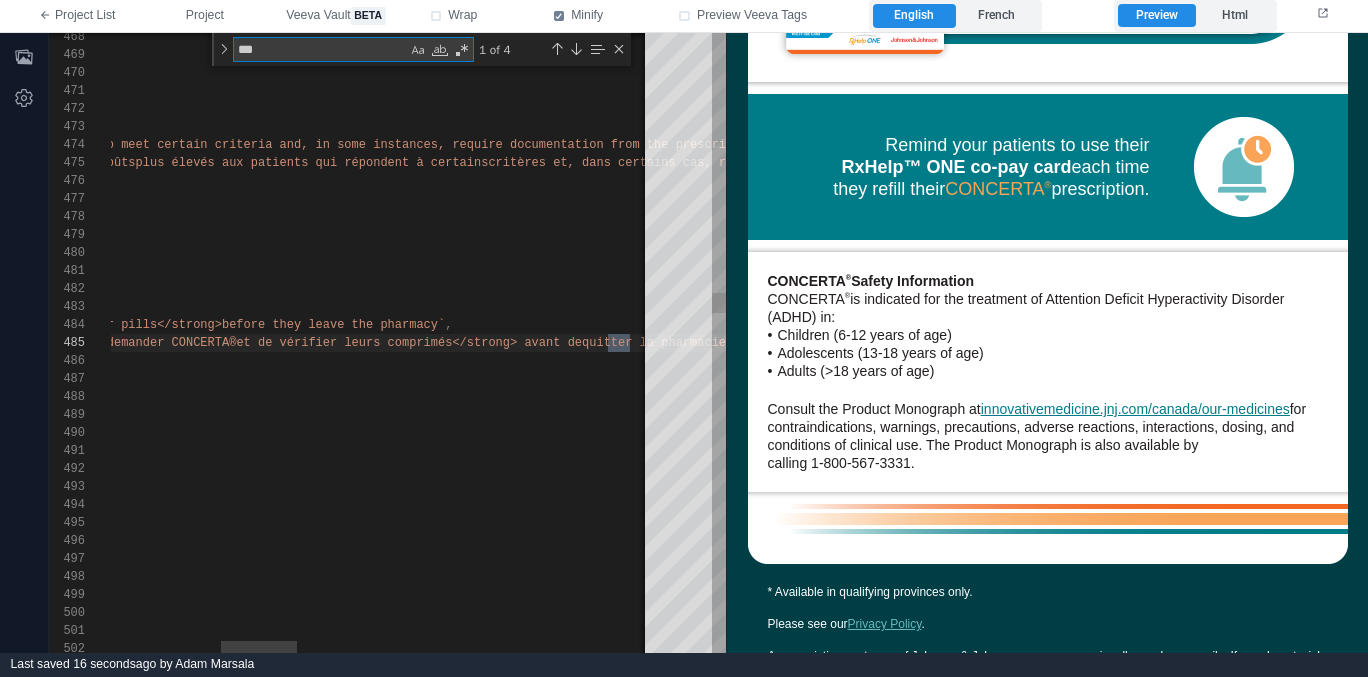 type on "**********" 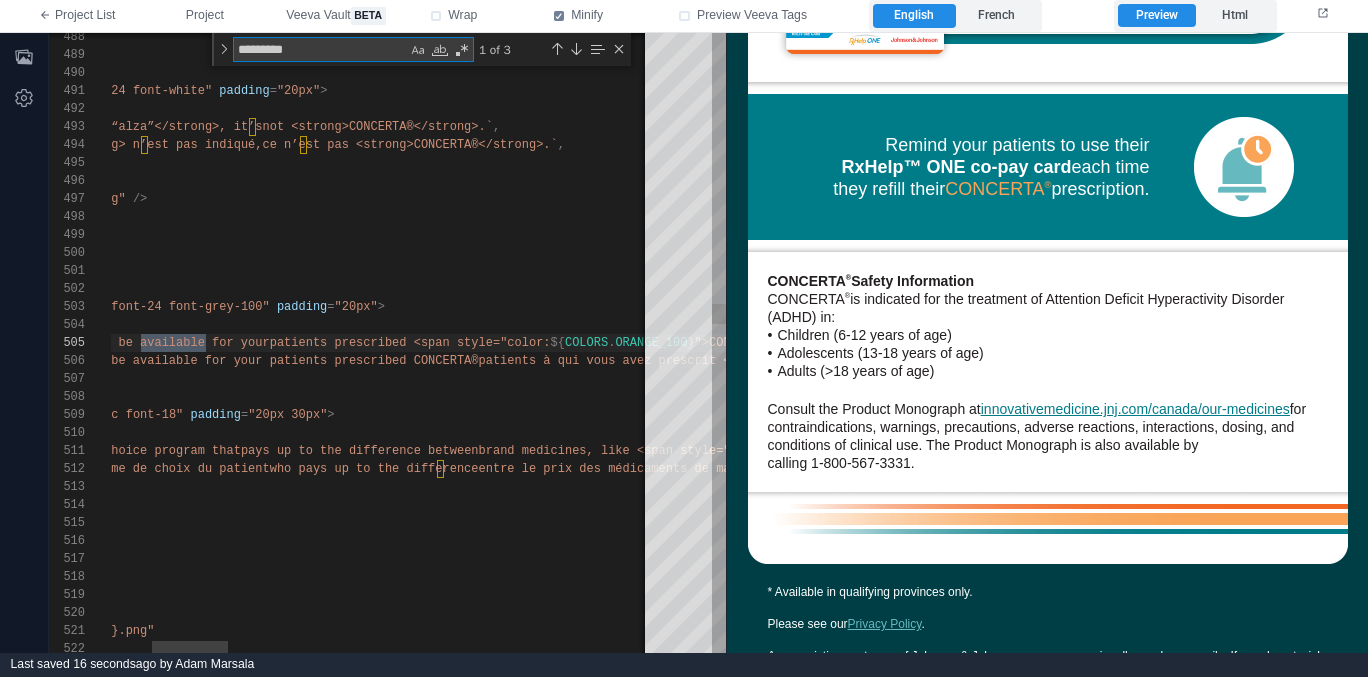 scroll, scrollTop: 180, scrollLeft: 390, axis: both 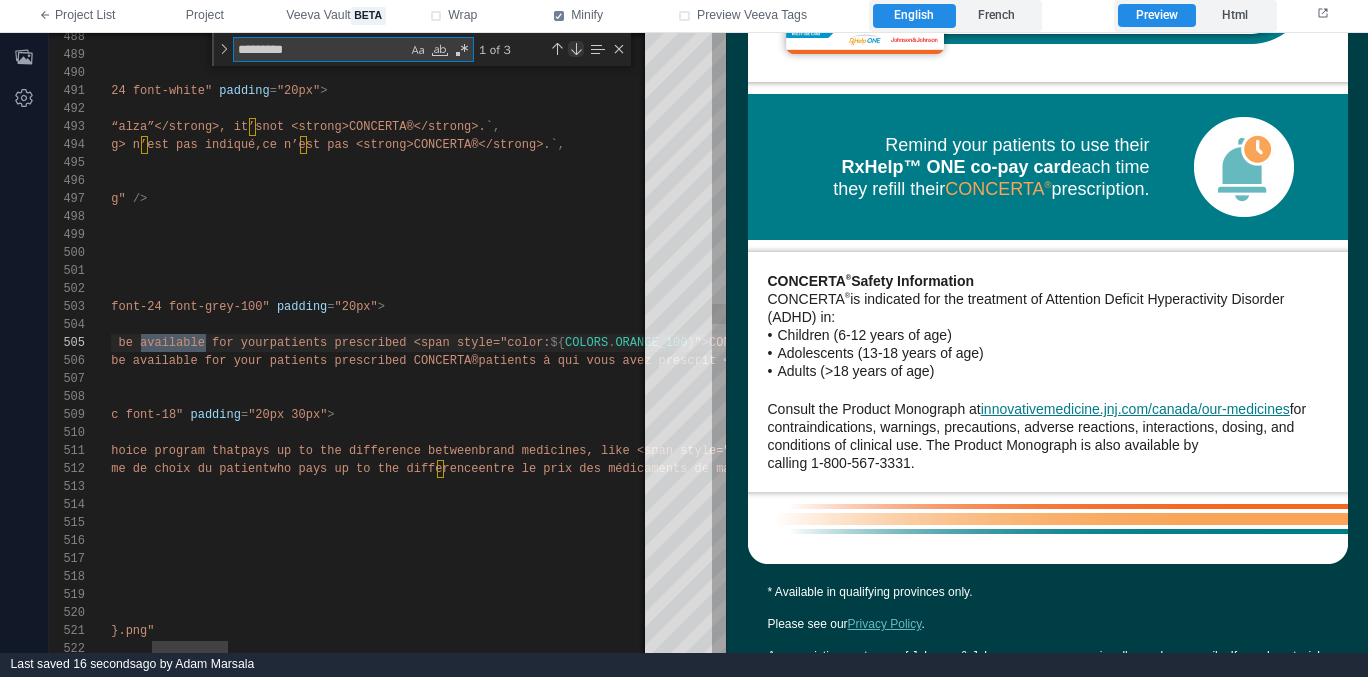 type on "*********" 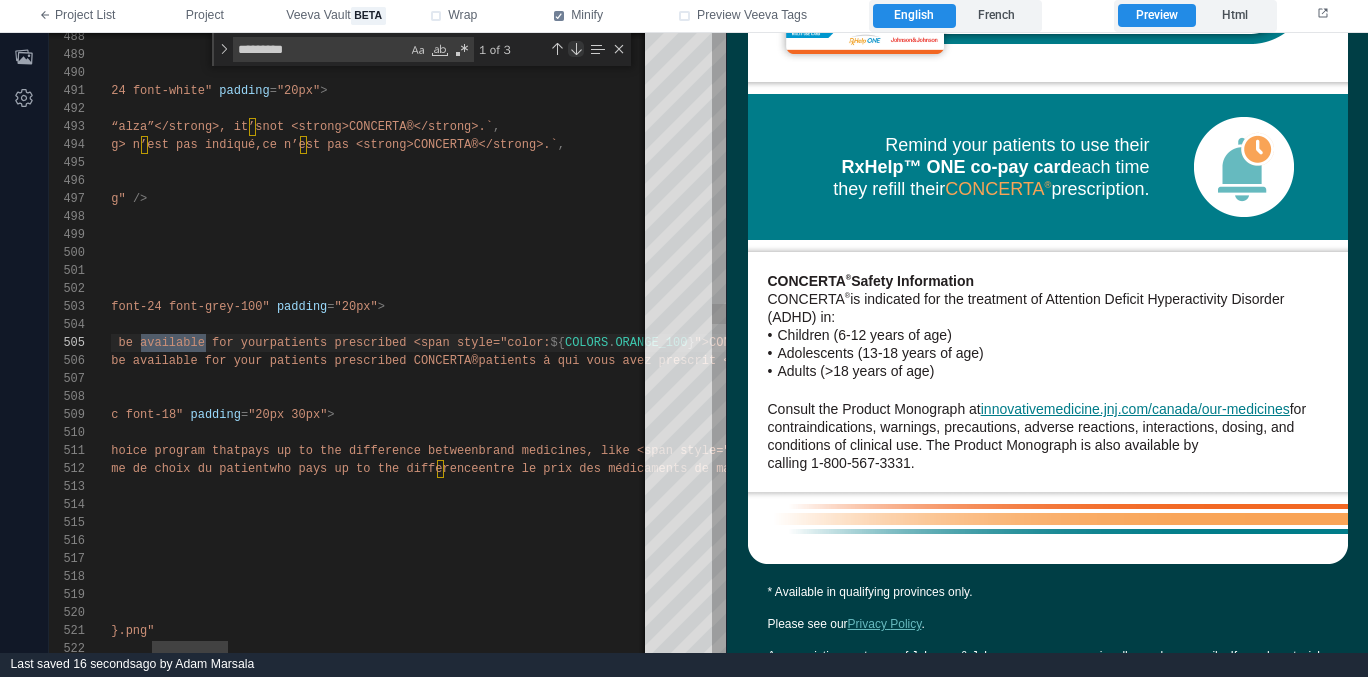 click at bounding box center (576, 49) 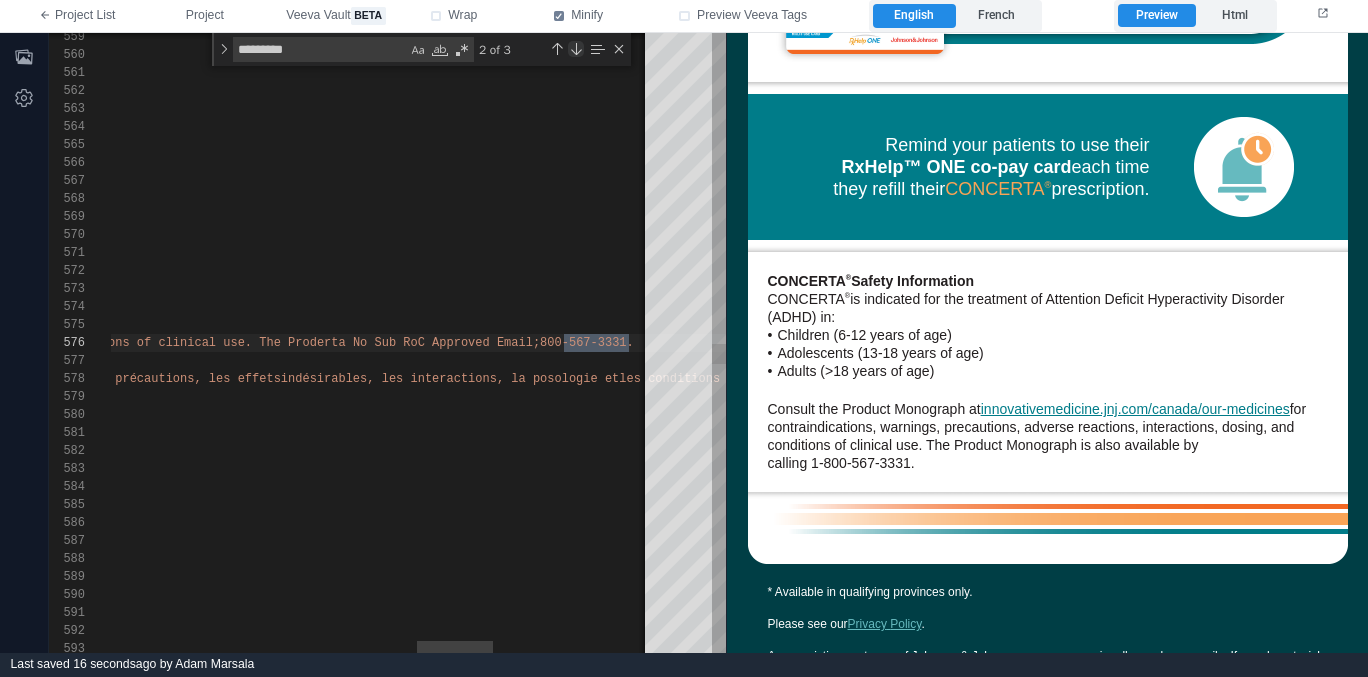 click at bounding box center (576, 49) 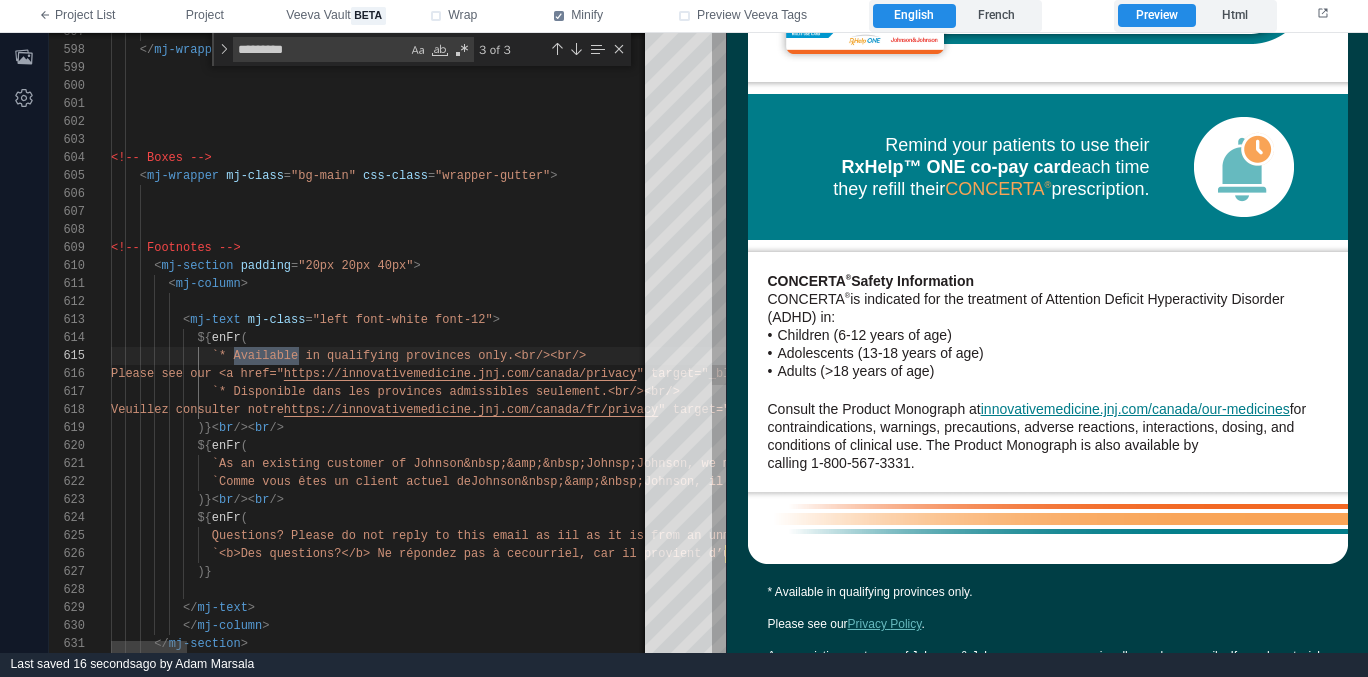 click at bounding box center [2018, 302] 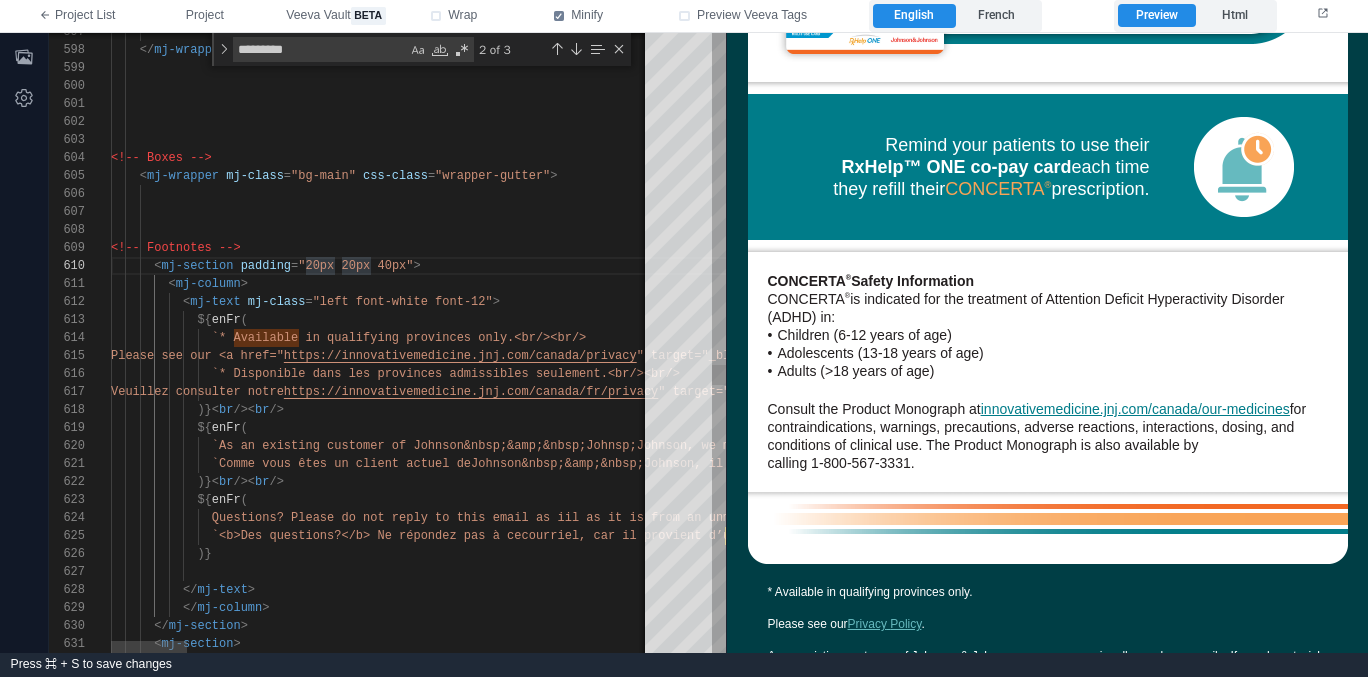 scroll, scrollTop: 162, scrollLeft: 202, axis: both 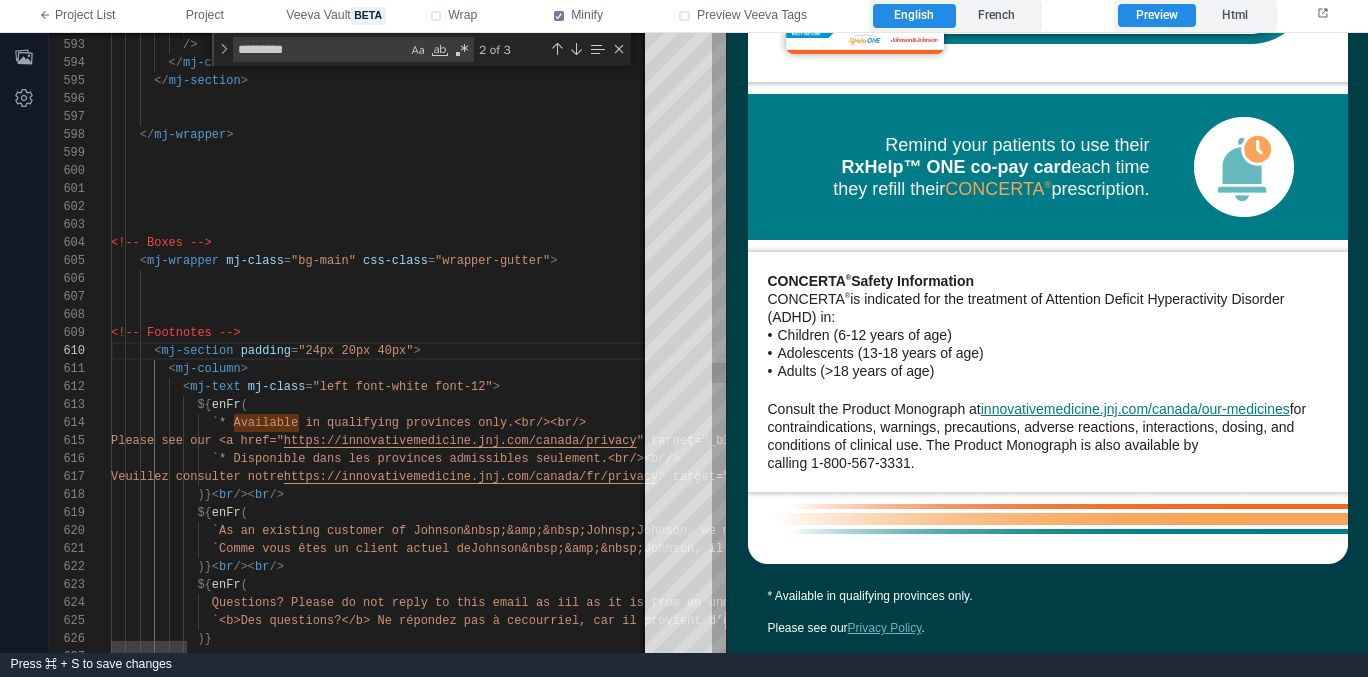 click at bounding box center [2018, 315] 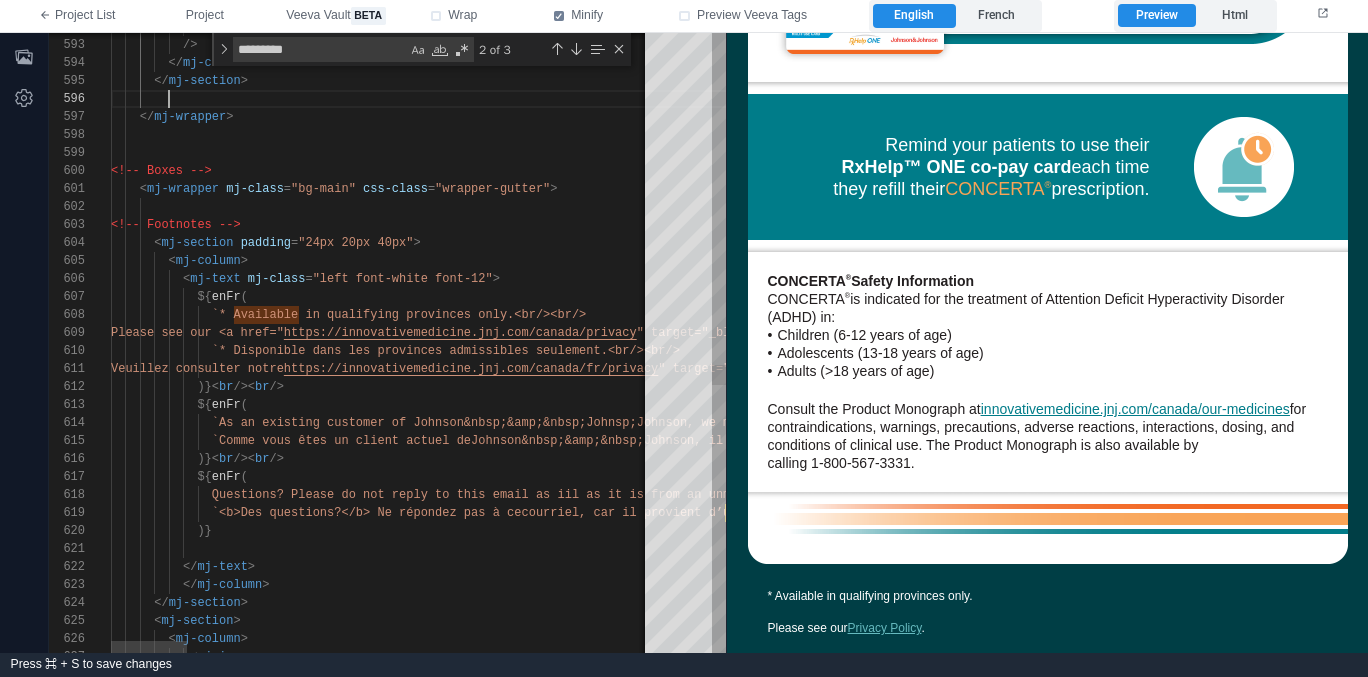 scroll, scrollTop: 90, scrollLeft: 58, axis: both 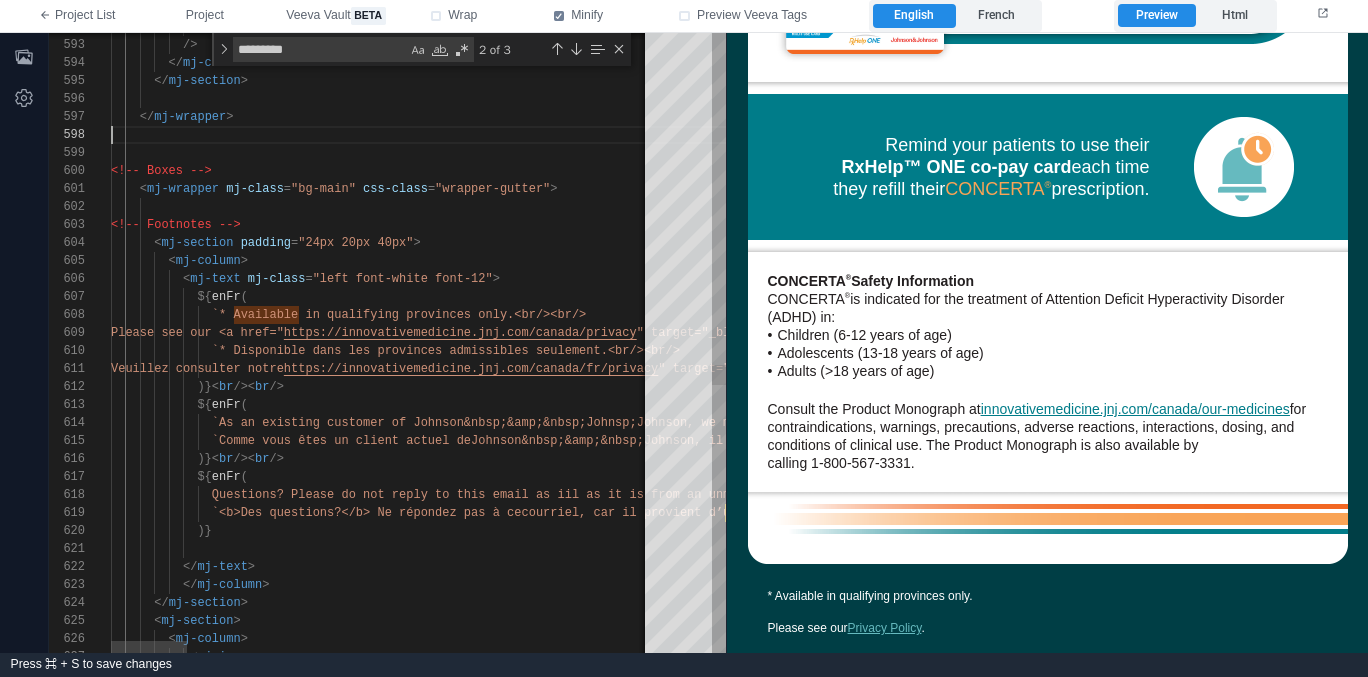 click at bounding box center (2018, 135) 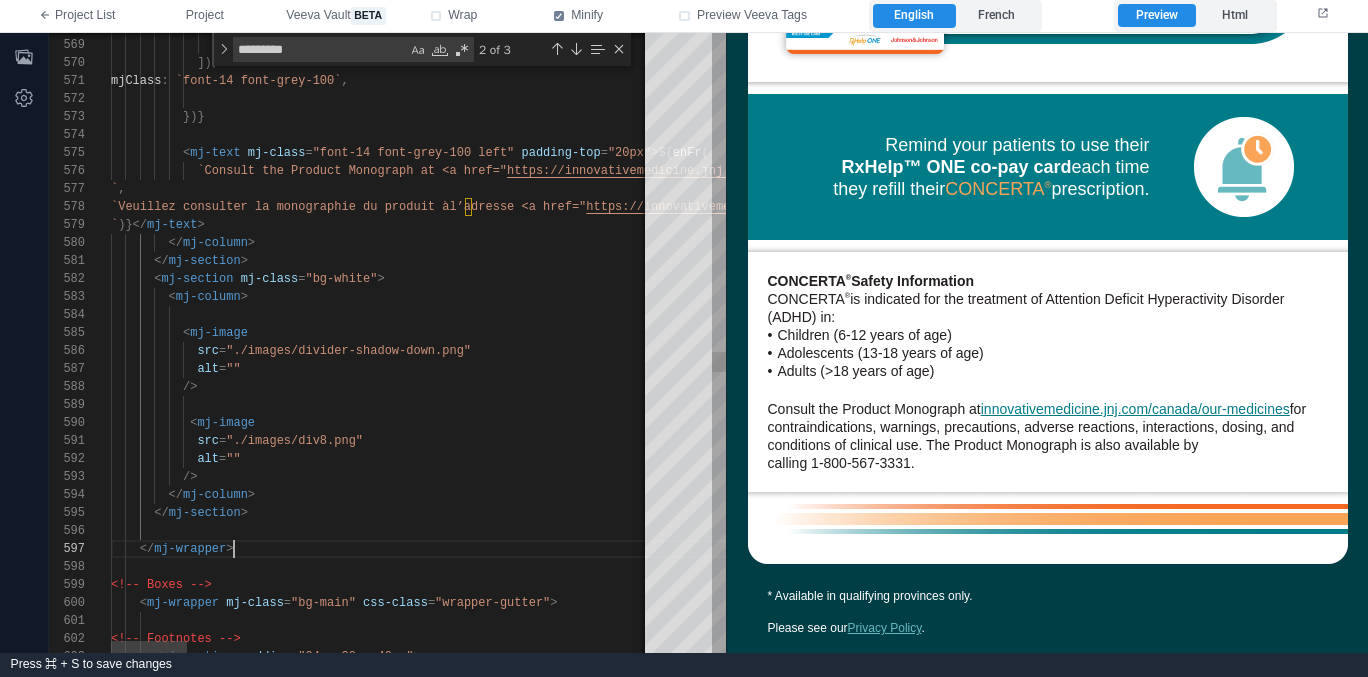 click at bounding box center (2018, 315) 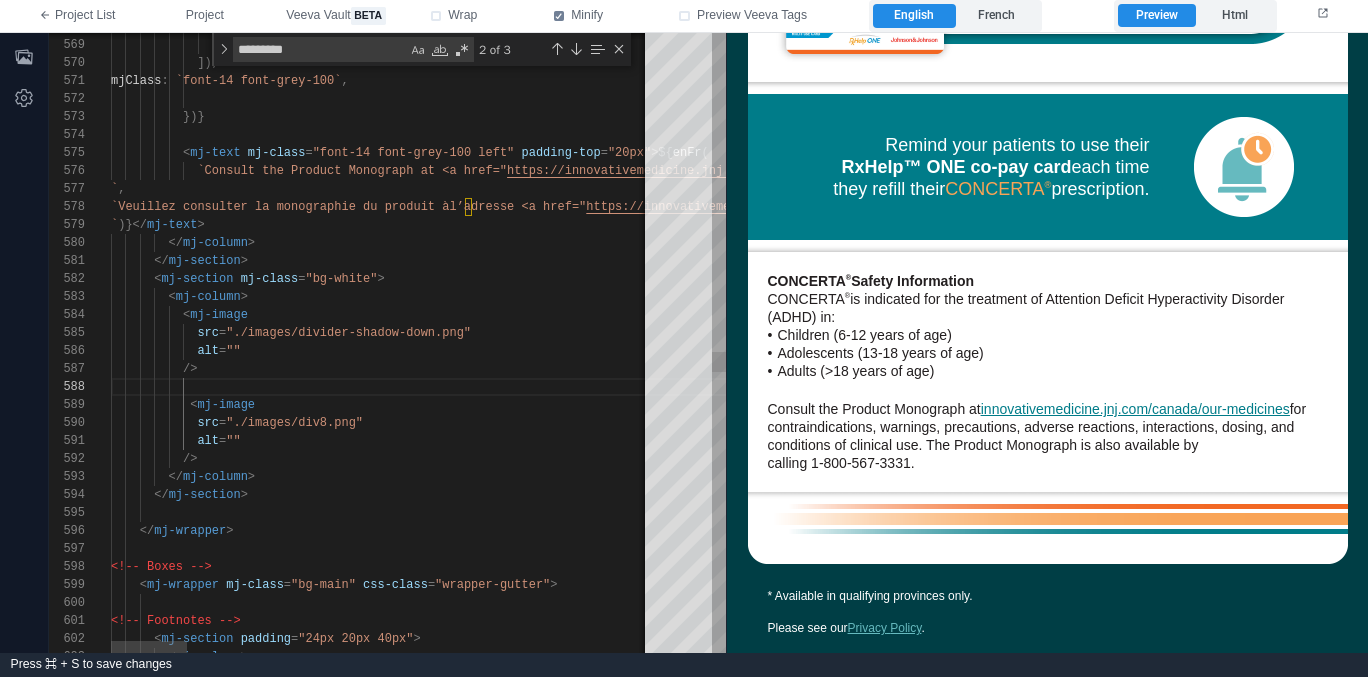 scroll, scrollTop: 108, scrollLeft: 87, axis: both 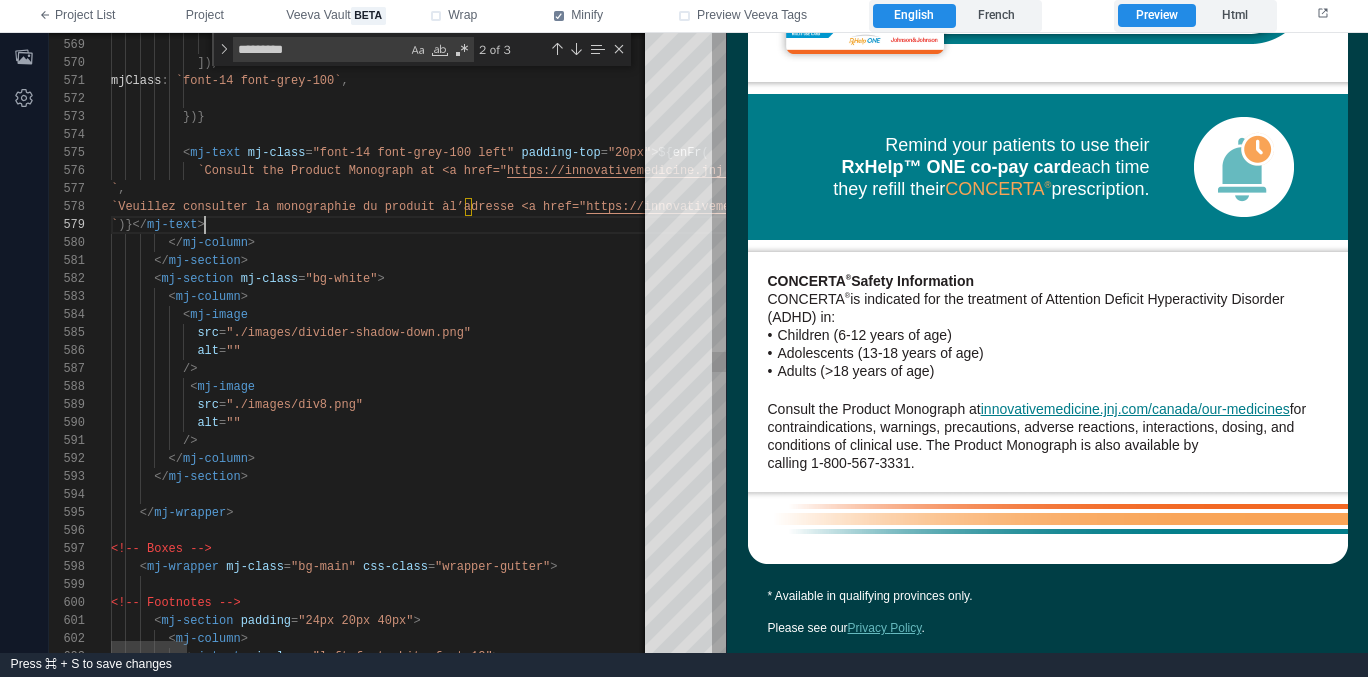 click on "` )}</ mj-text >" at bounding box center [2018, 225] 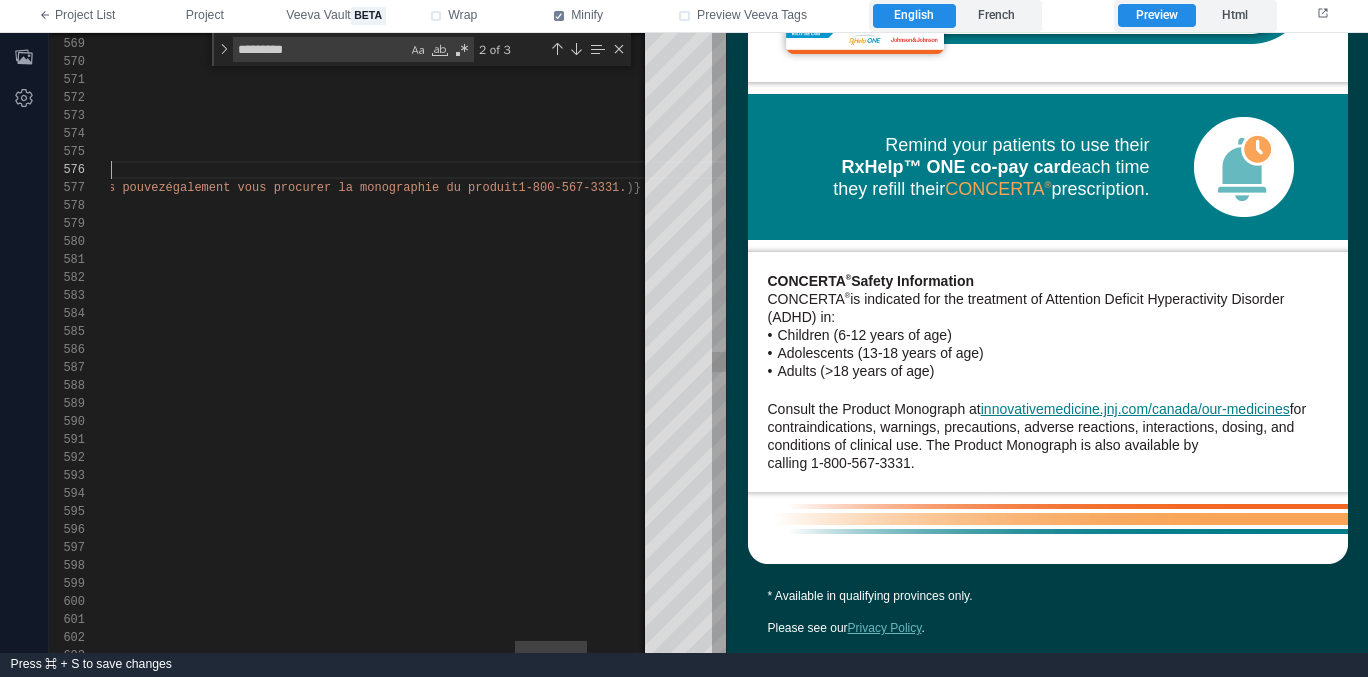 click on "`Veuillez consulter la monographie du produit à l’adresse innovativemedicine.jnj.com/
canada/
fr/
nos-medicaments pour connaître les contre-indications, les mises en garde, les précautions, les effets indésirables, les interactions, la posologie et les conditions d’usage clinique. Vous pouvez également vous procurer la monographie du produit en composant le 1-800-567-3331.`" at bounding box center [-919, 188] 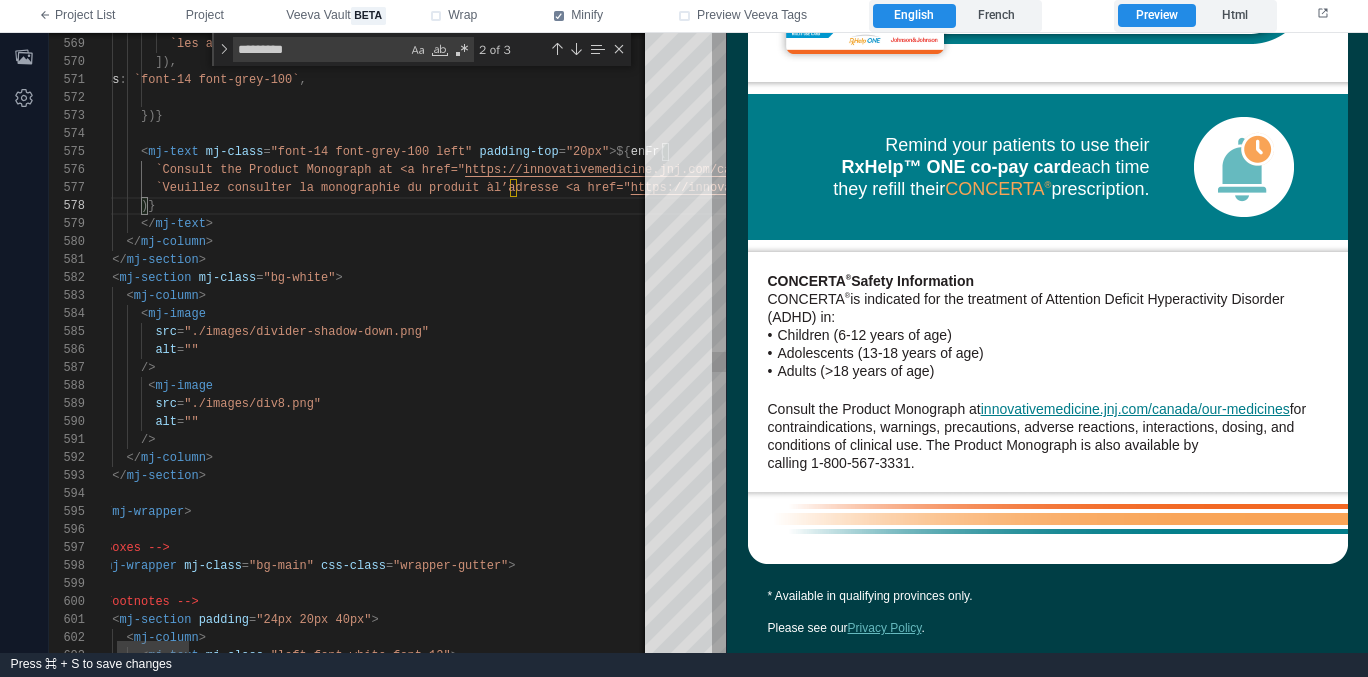 click on ">${" at bounding box center (620, 152) 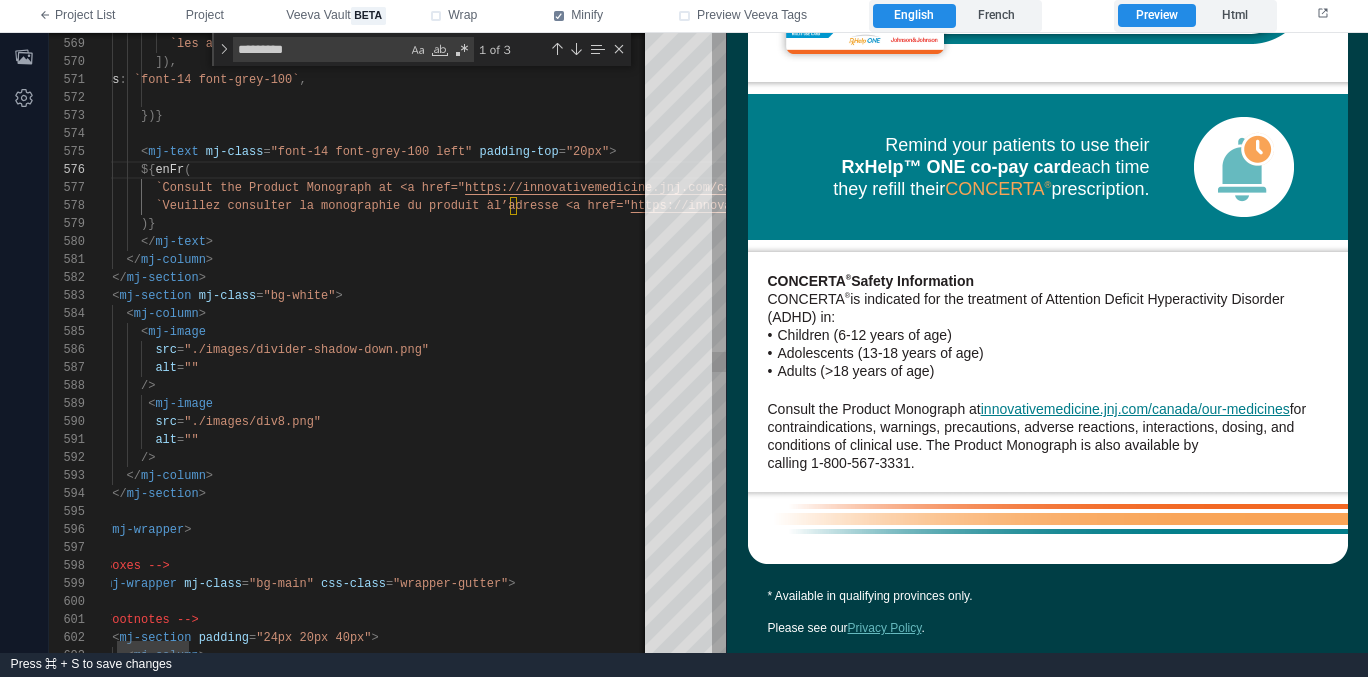 click on ")}" at bounding box center (2081, 224) 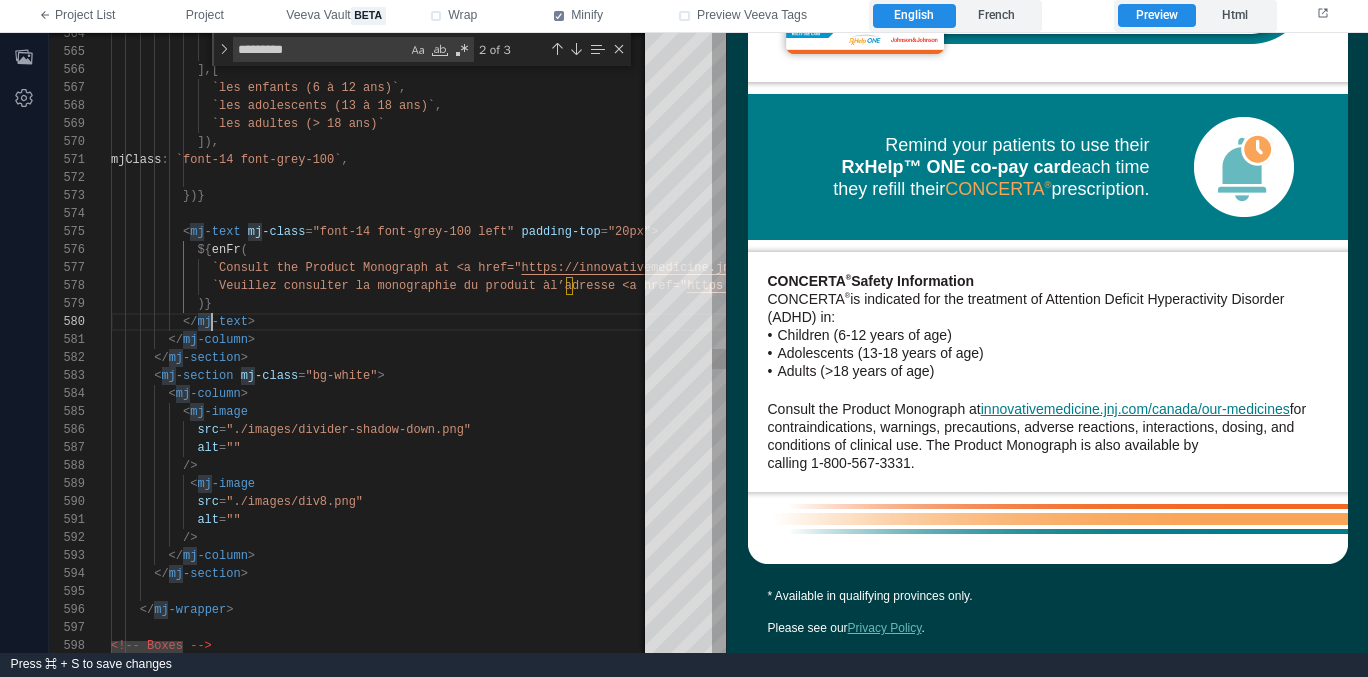 click on ")}" at bounding box center [2123, 304] 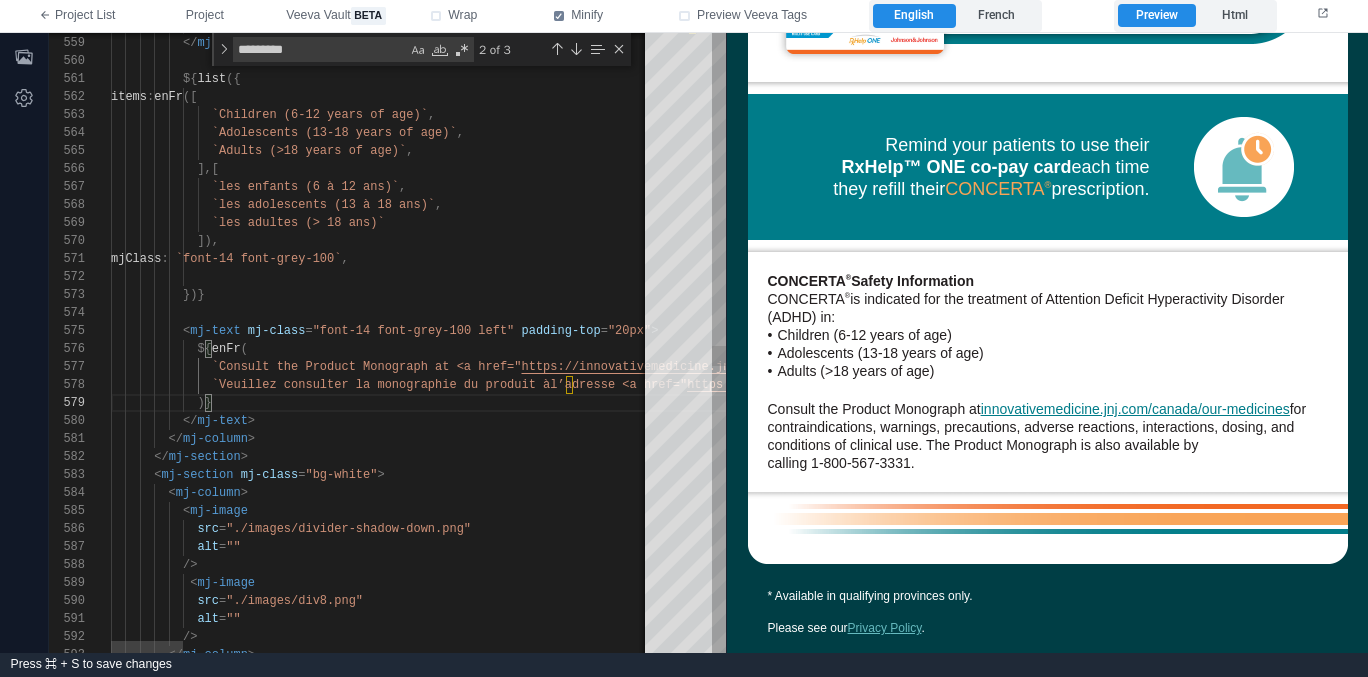 click at bounding box center [2123, 313] 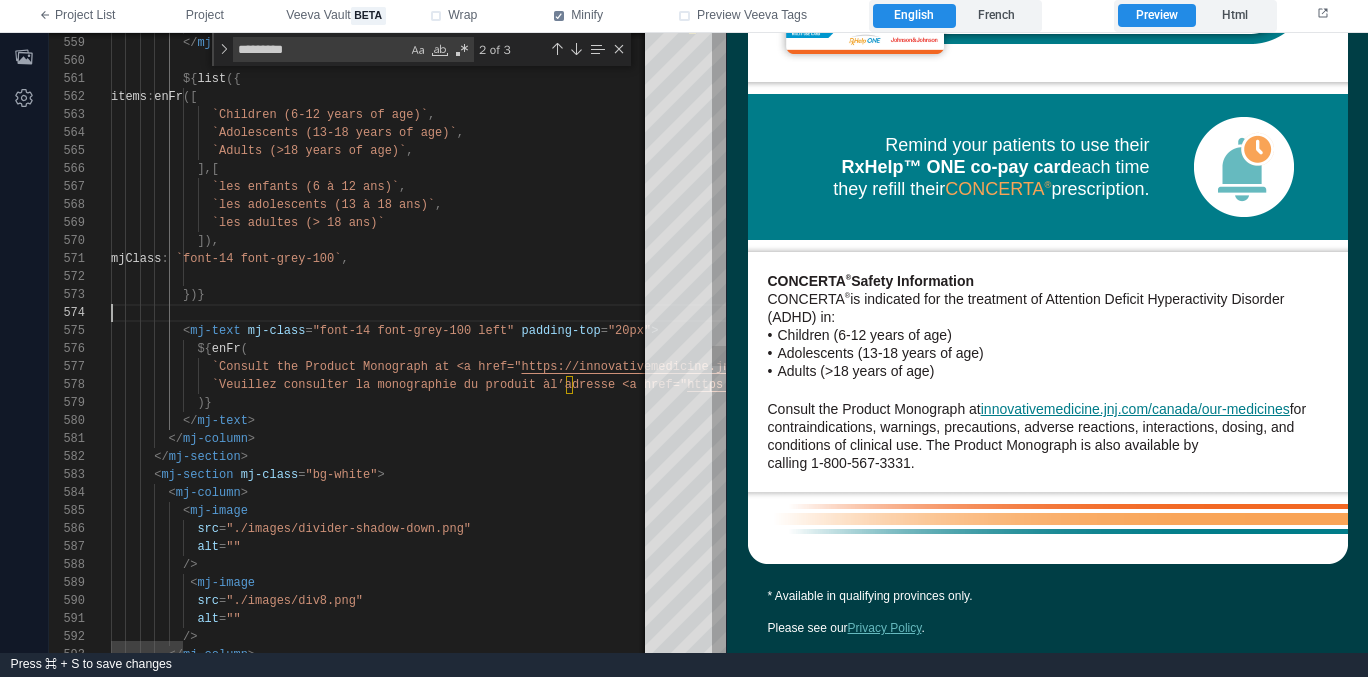click at bounding box center (2123, 277) 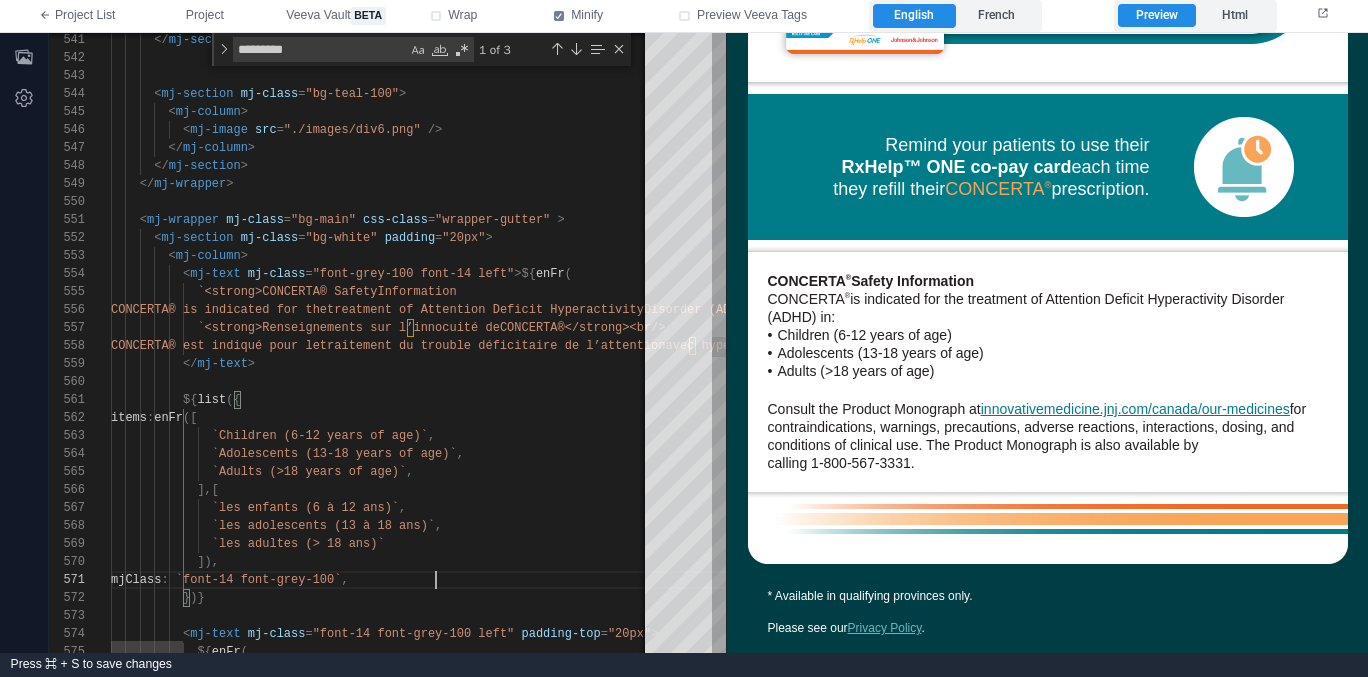 click on "< mj-column >" at bounding box center [2123, 256] 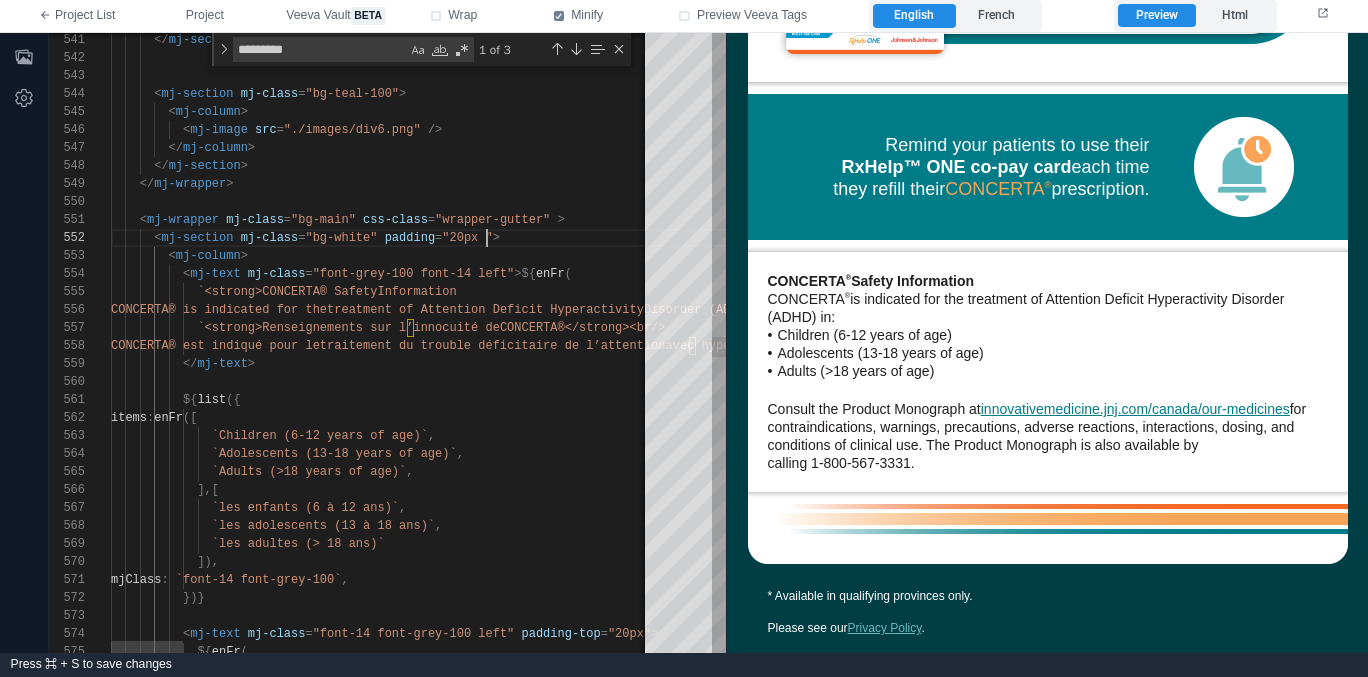 paste on "****" 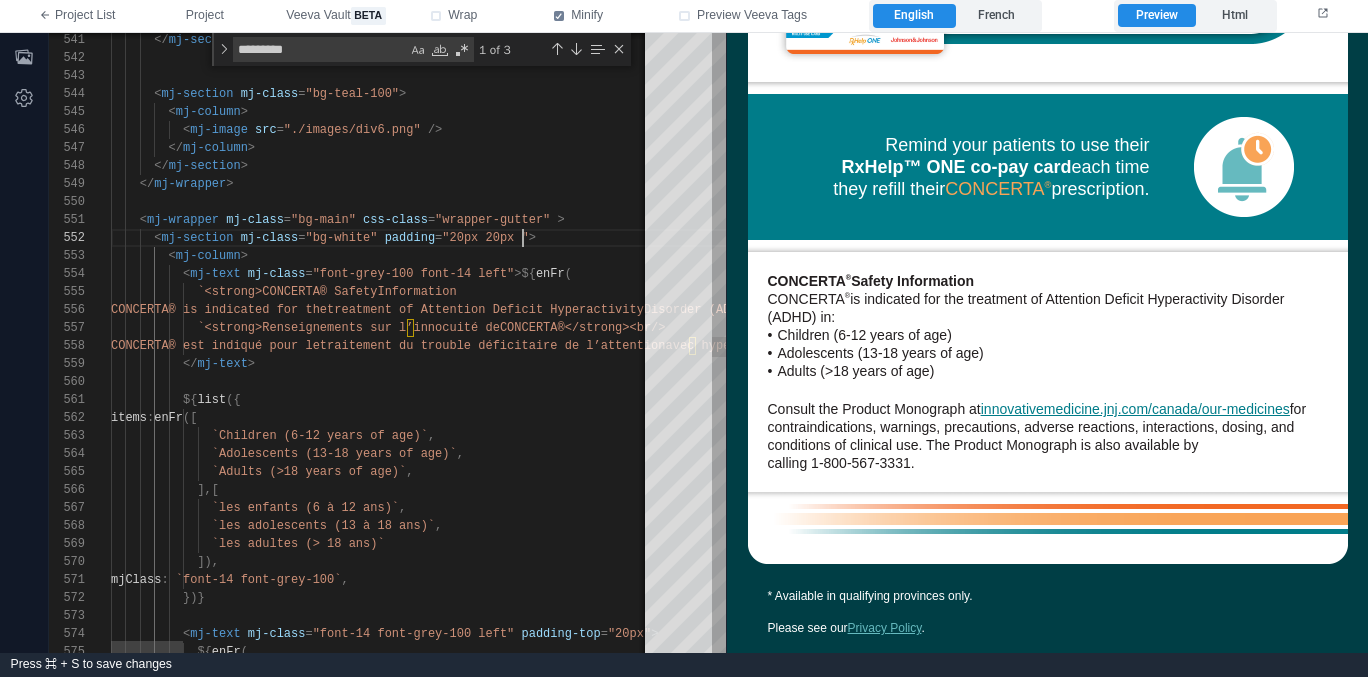 paste on "****" 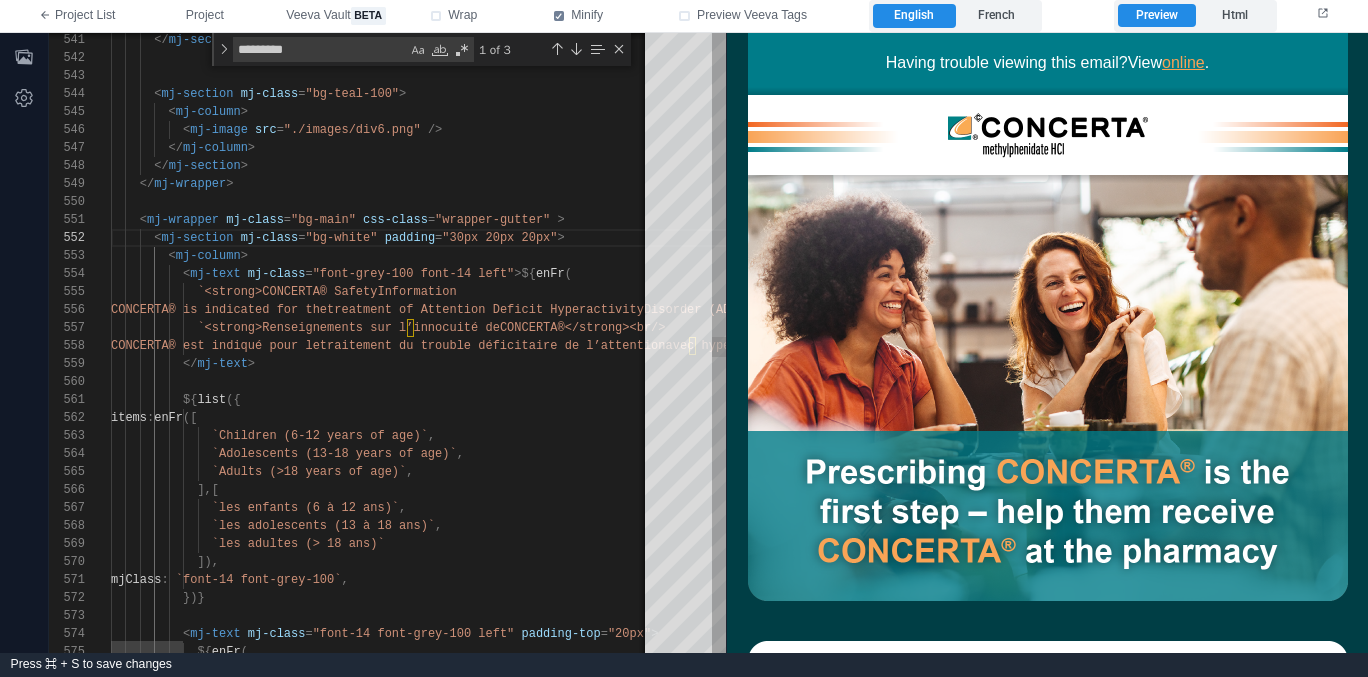 click on "< mj-text   mj-class = "font-grey-100 font-14 left" >${ enFr (" at bounding box center (2123, 274) 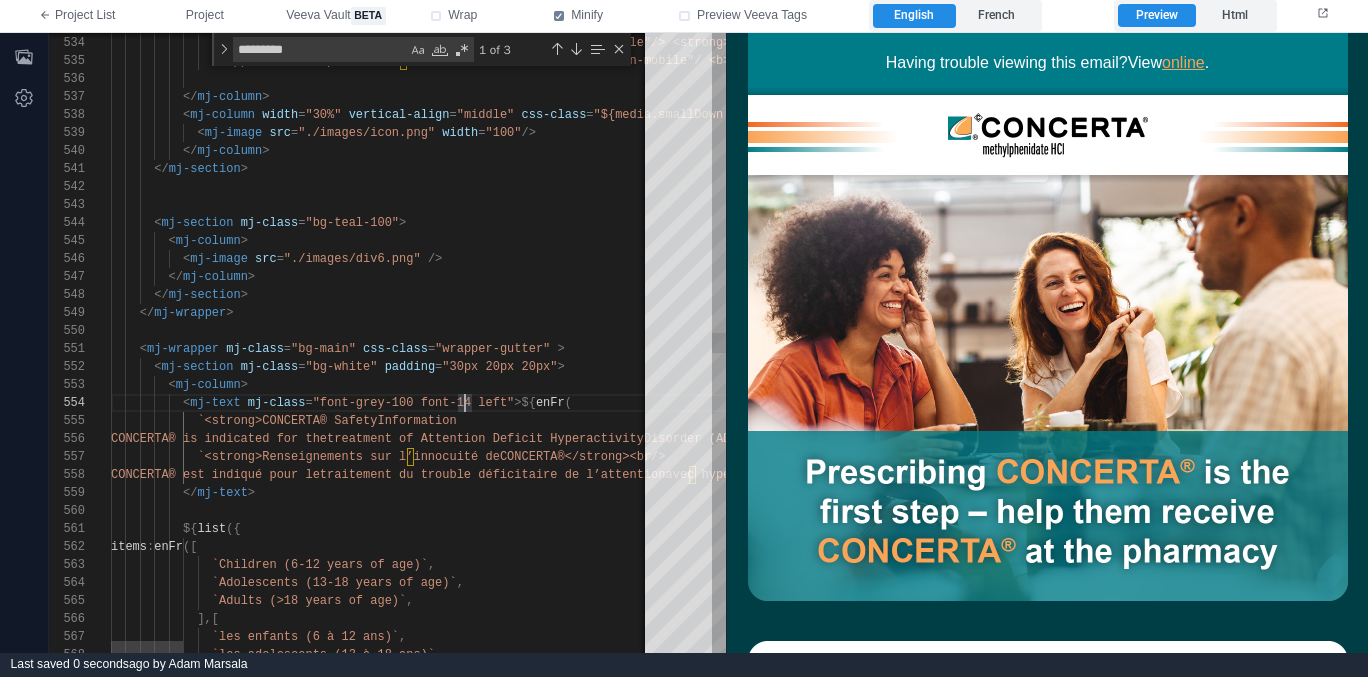 click on "</ mj-section >" at bounding box center [2123, 295] 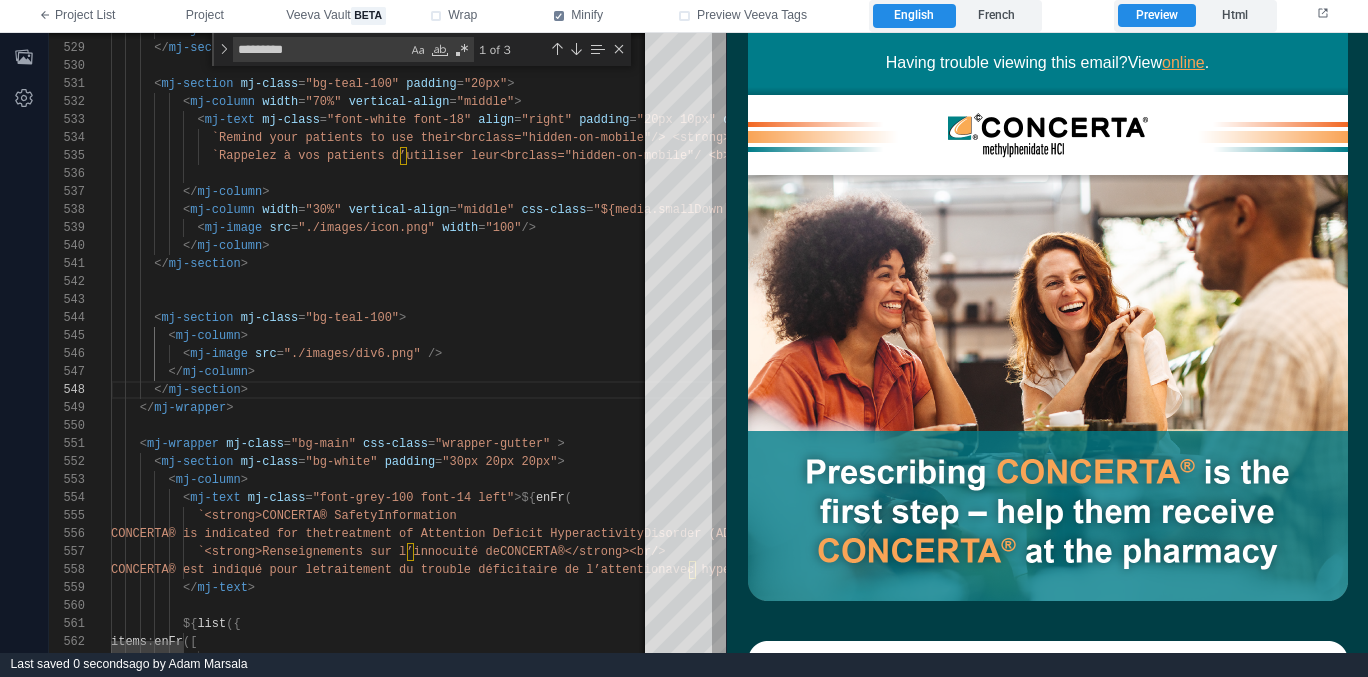 click at bounding box center [2123, 300] 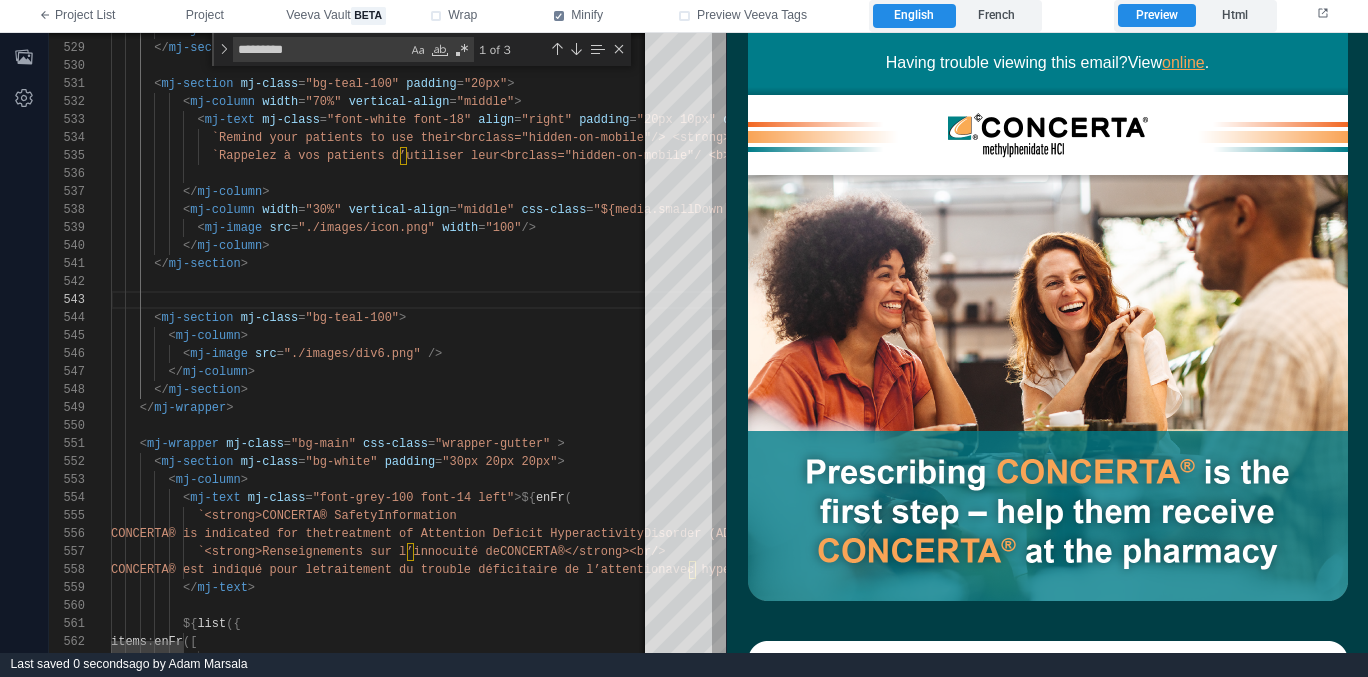 click on "`Children (6-12 years of age)` , items : enFr (
CONCERTA® est indiqué pour le traitement du trouble déficitaire de l’attention avec hyperactivité (TDAH) chez:
CONCERTA® is indicated for the treatment of Attention Deficit Hyperactivity Disorder (ADHD) in:
`CONCERTA® Safety Information`
<mj-text mj-class = "font-grey-100 font-14 left" >" at bounding box center [387, 343] 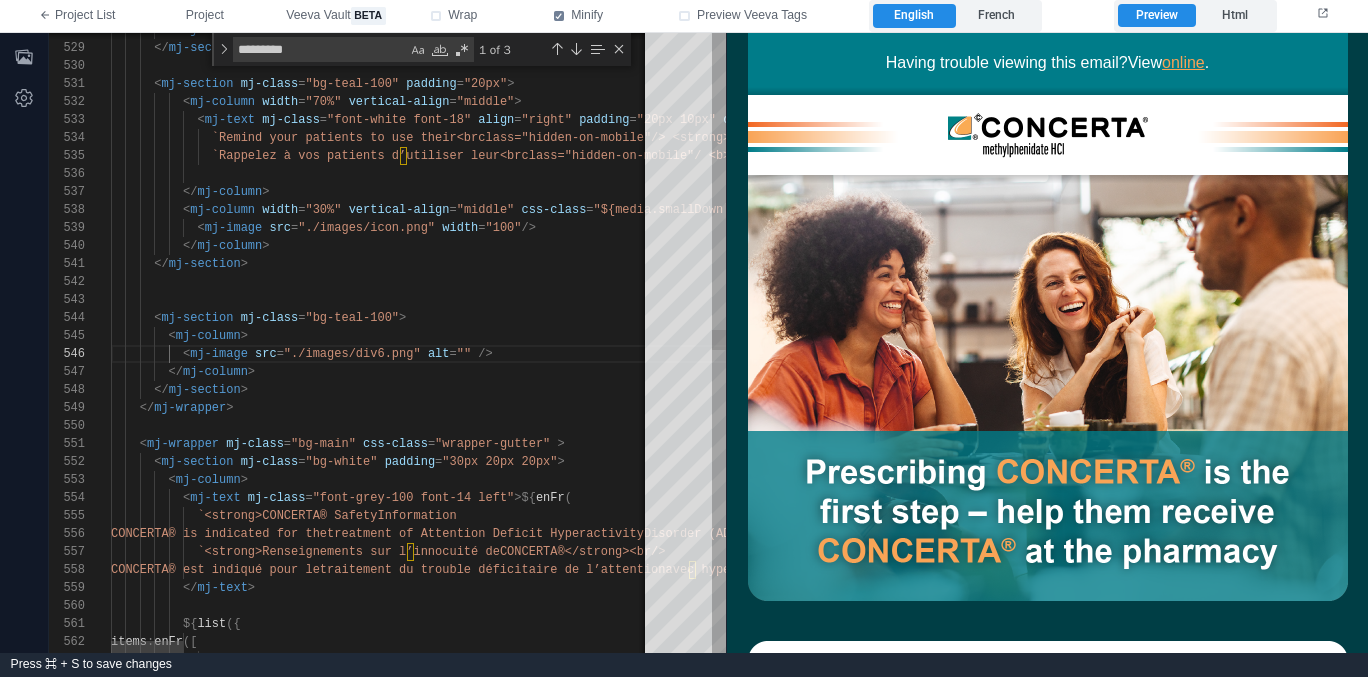 scroll, scrollTop: 90, scrollLeft: 361, axis: both 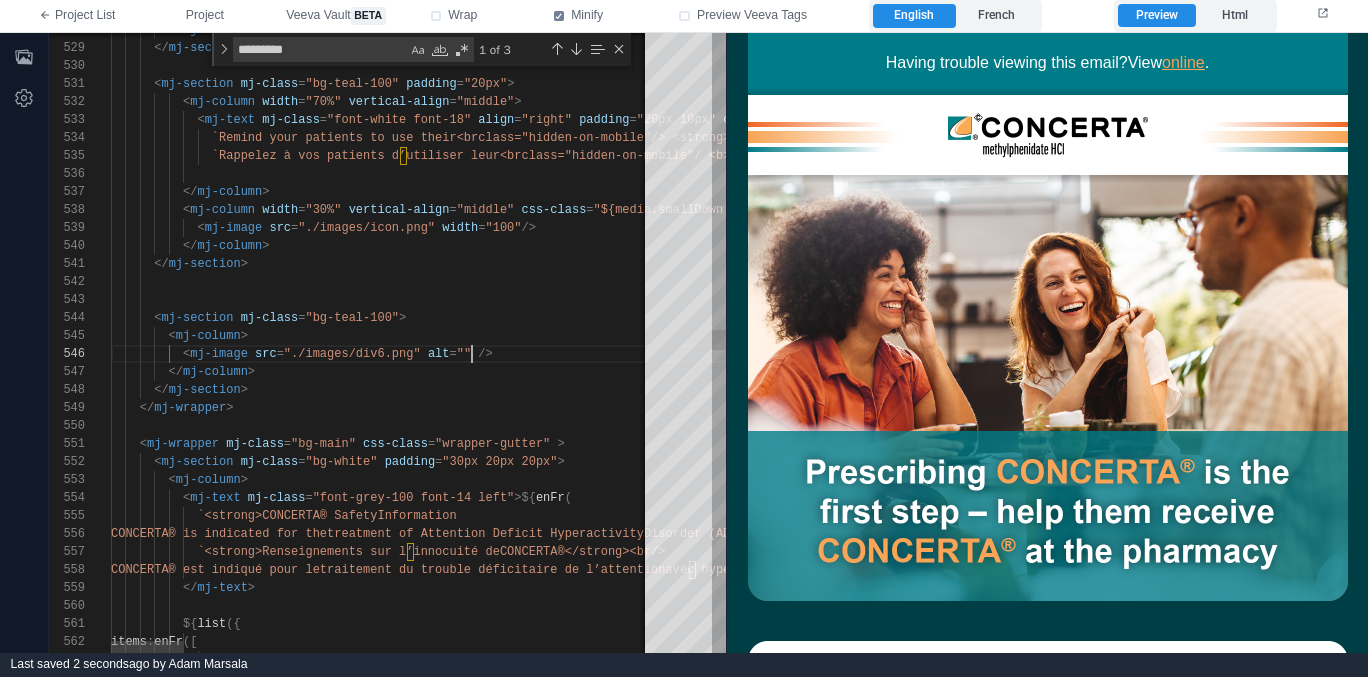 type on "**********" 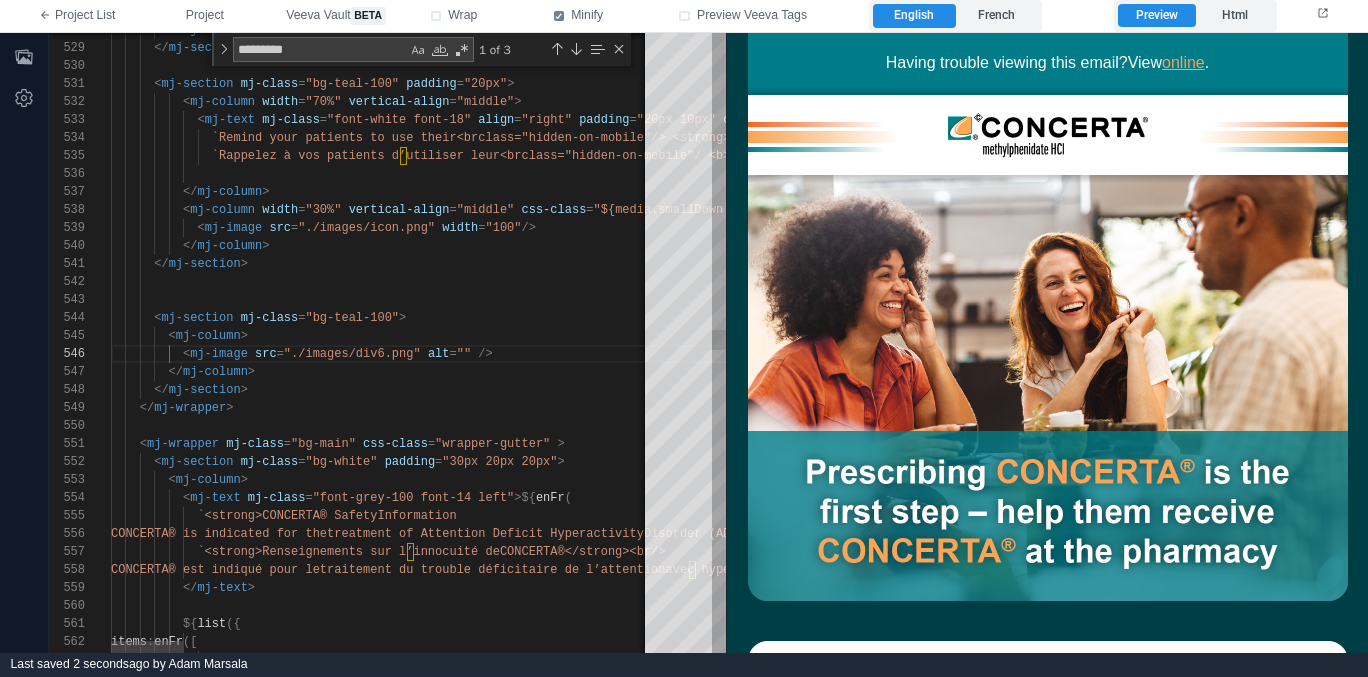 type on "*" 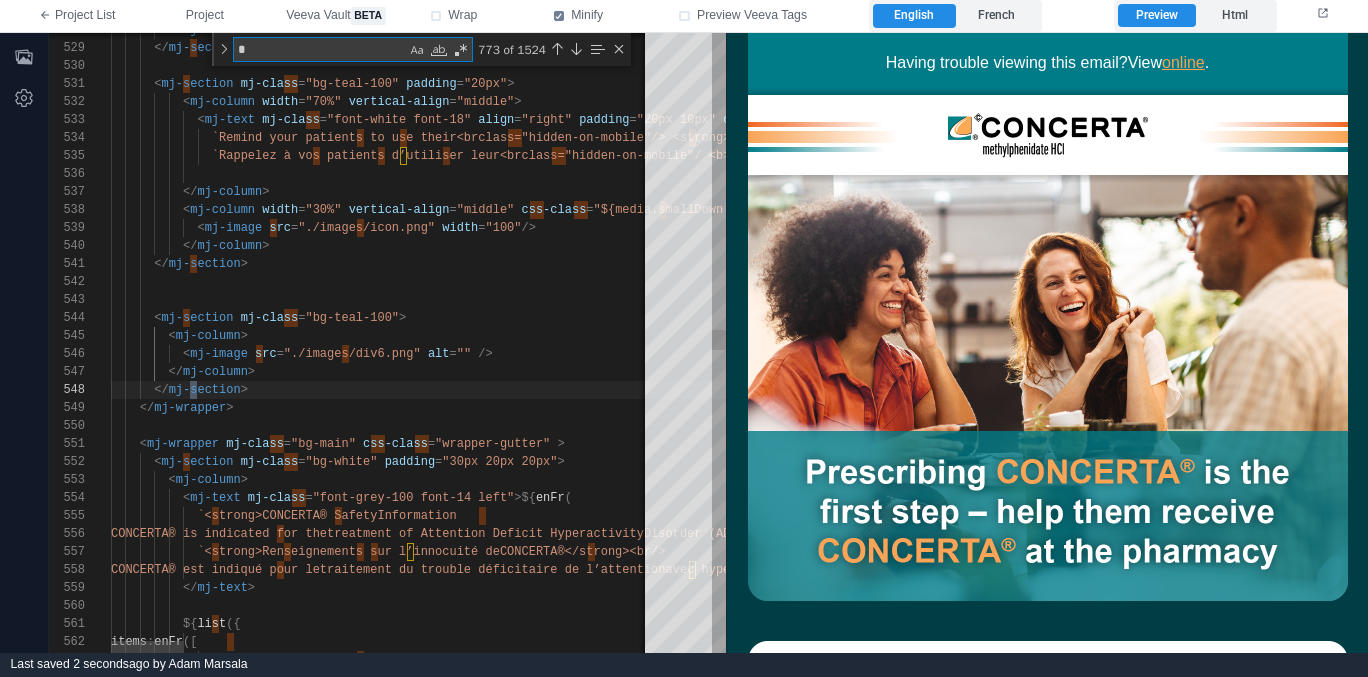 type on "**********" 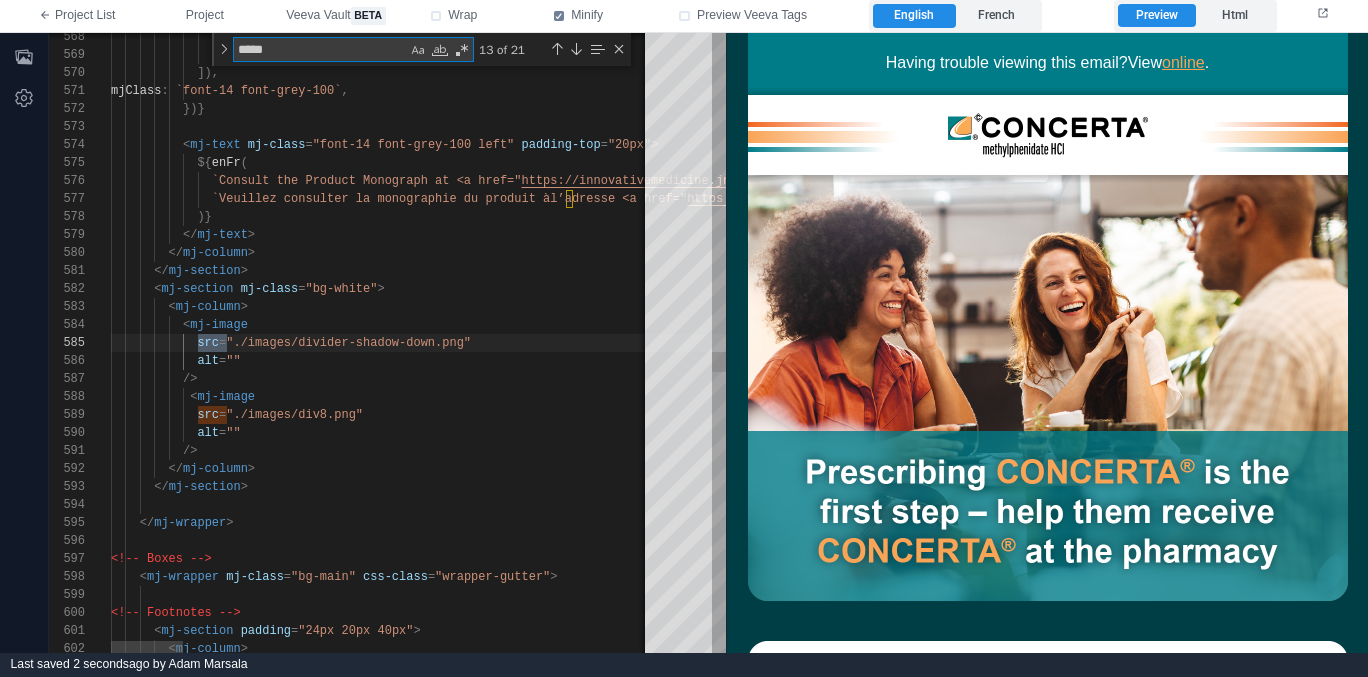 scroll, scrollTop: 180, scrollLeft: 123, axis: both 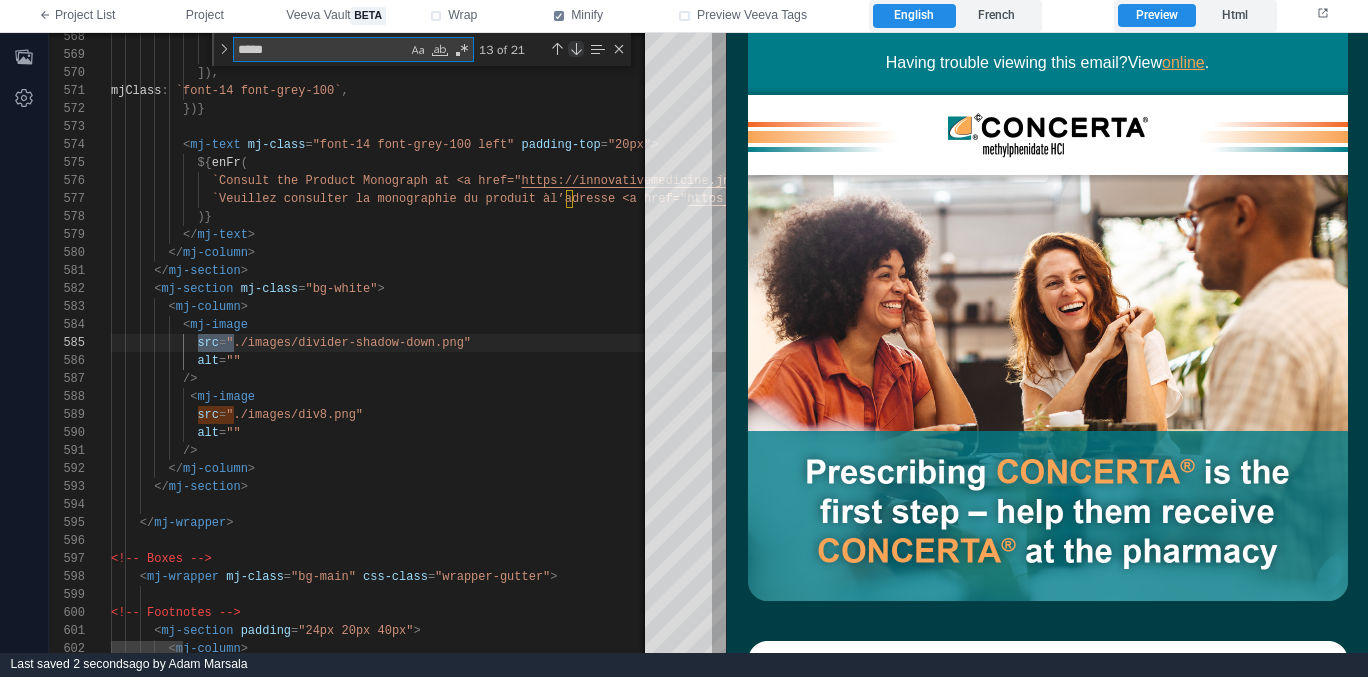 type on "*****" 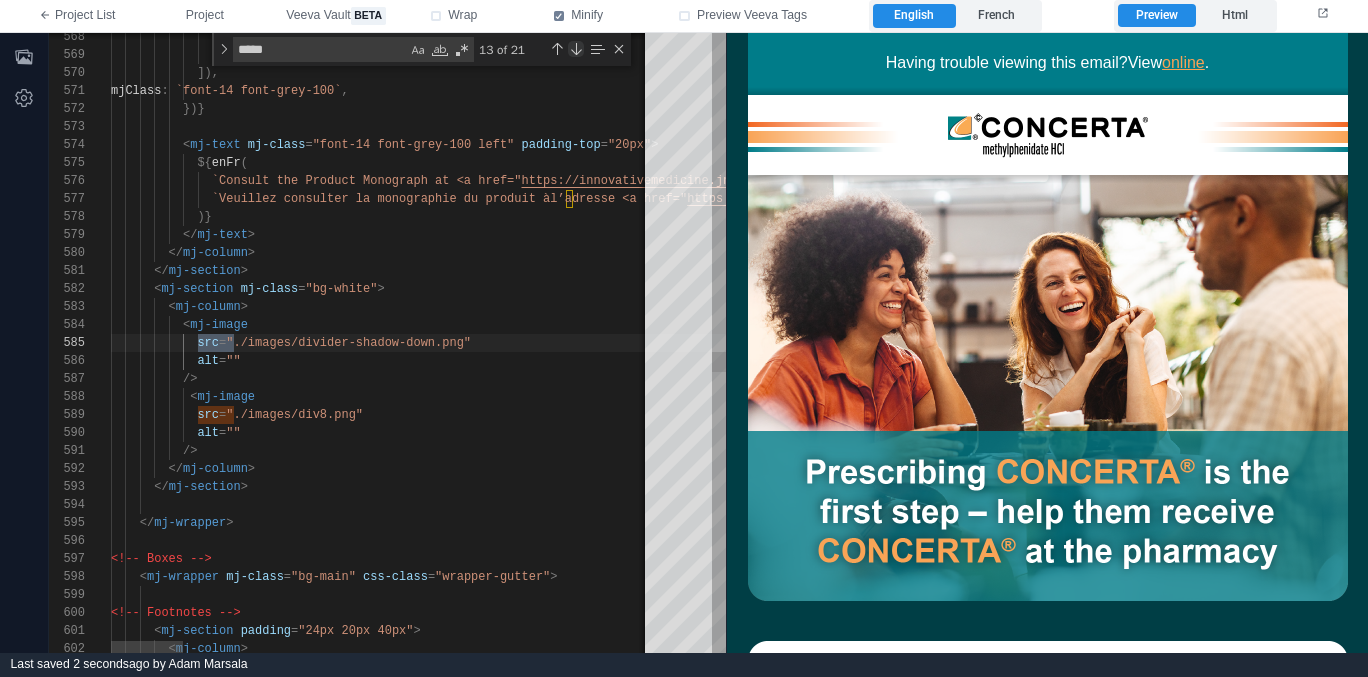 click at bounding box center [576, 49] 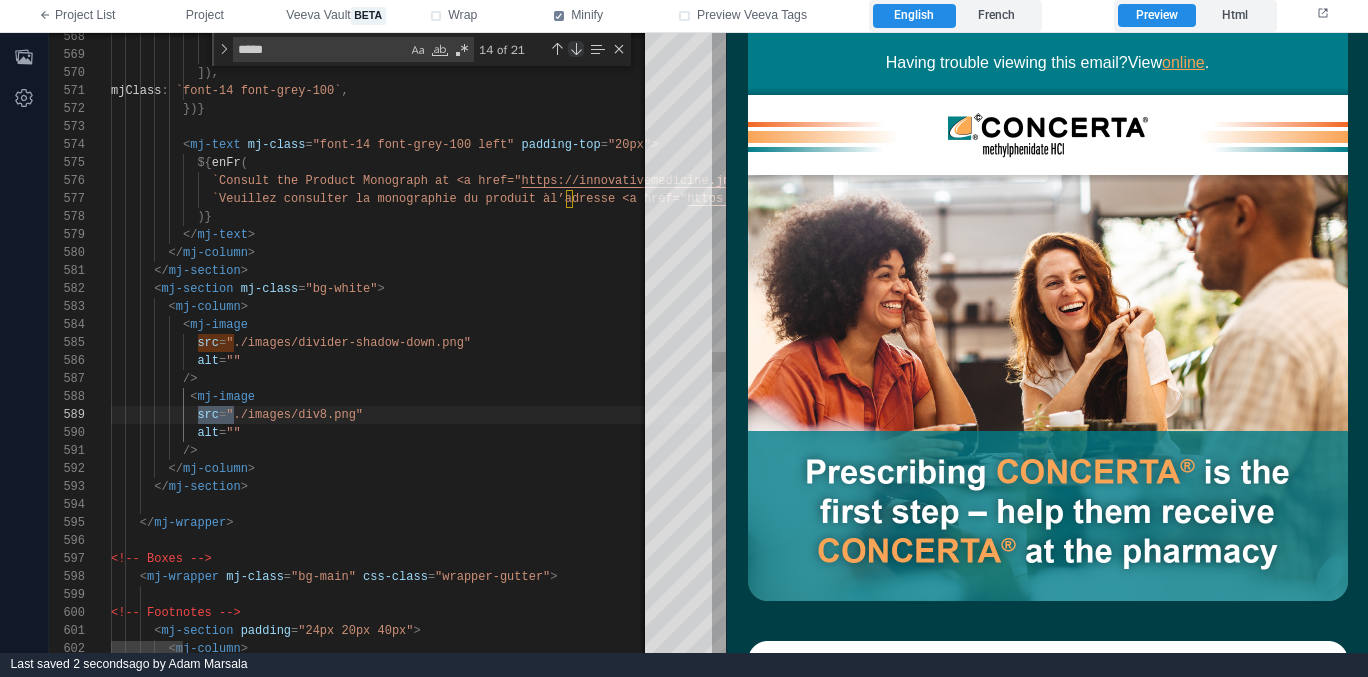 click at bounding box center (576, 49) 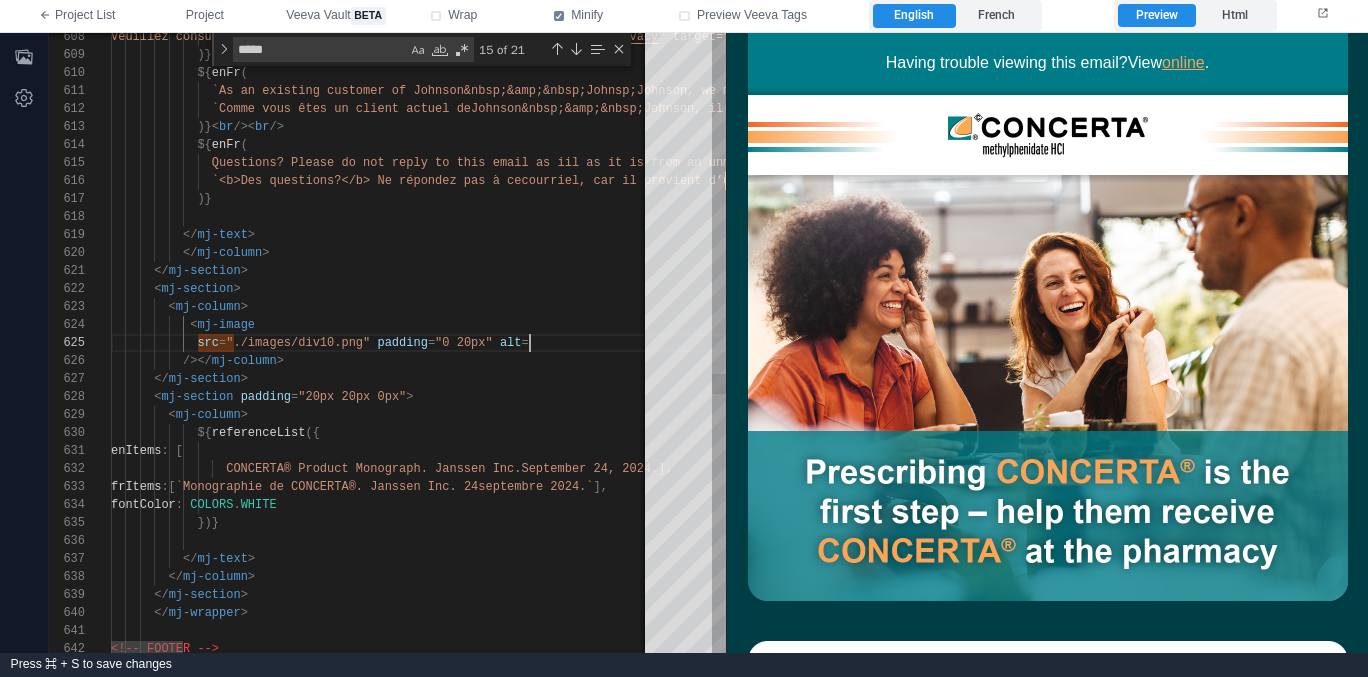 scroll, scrollTop: 72, scrollLeft: 426, axis: both 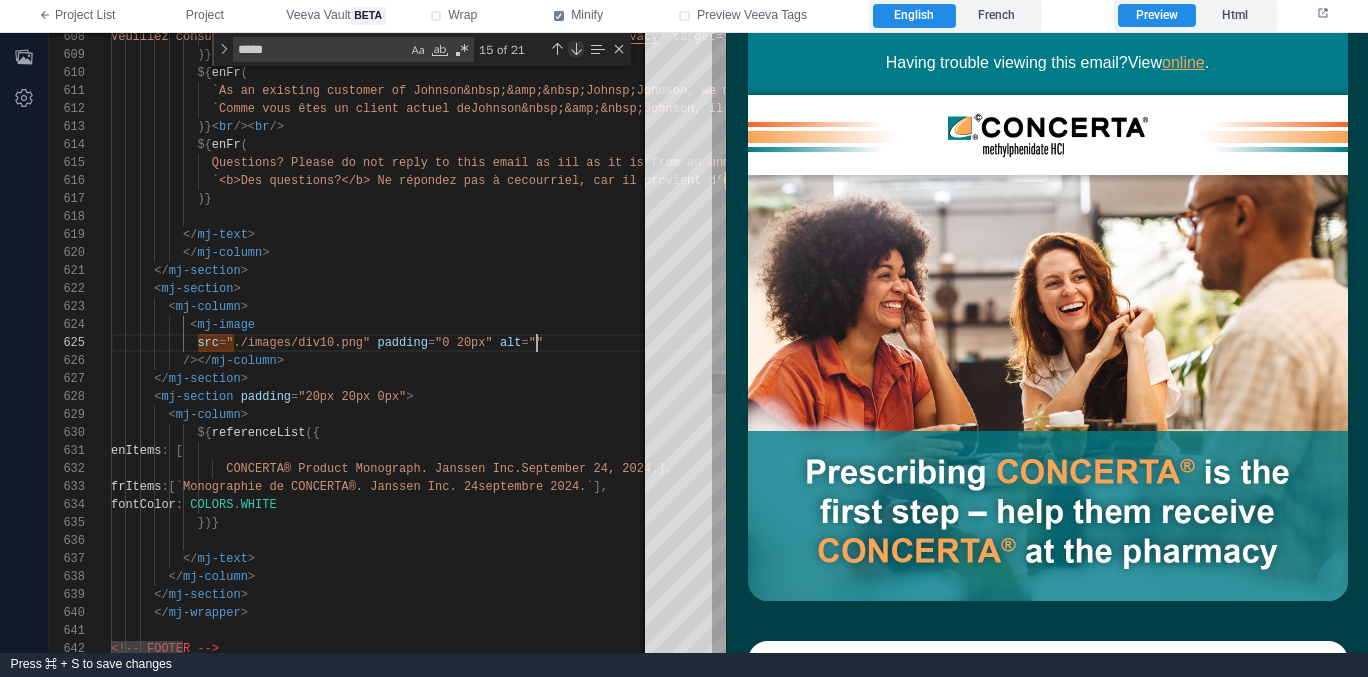 click at bounding box center [576, 49] 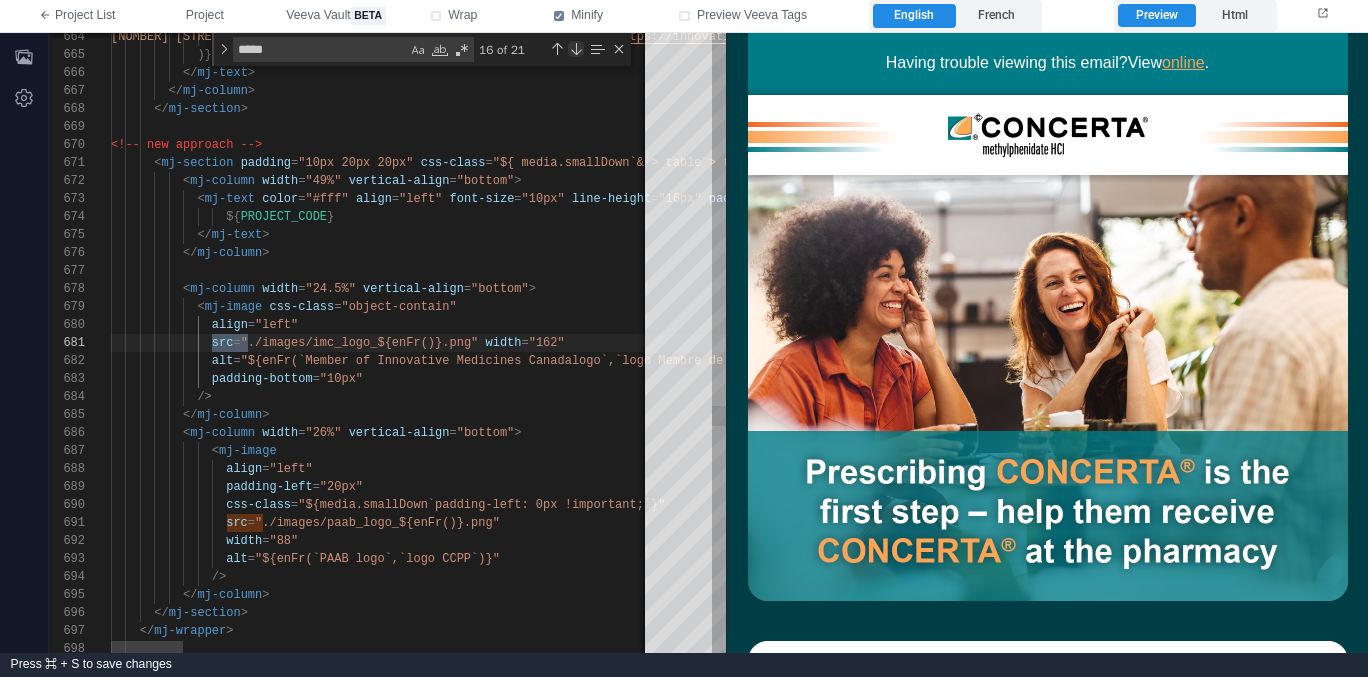scroll, scrollTop: 0, scrollLeft: 137, axis: horizontal 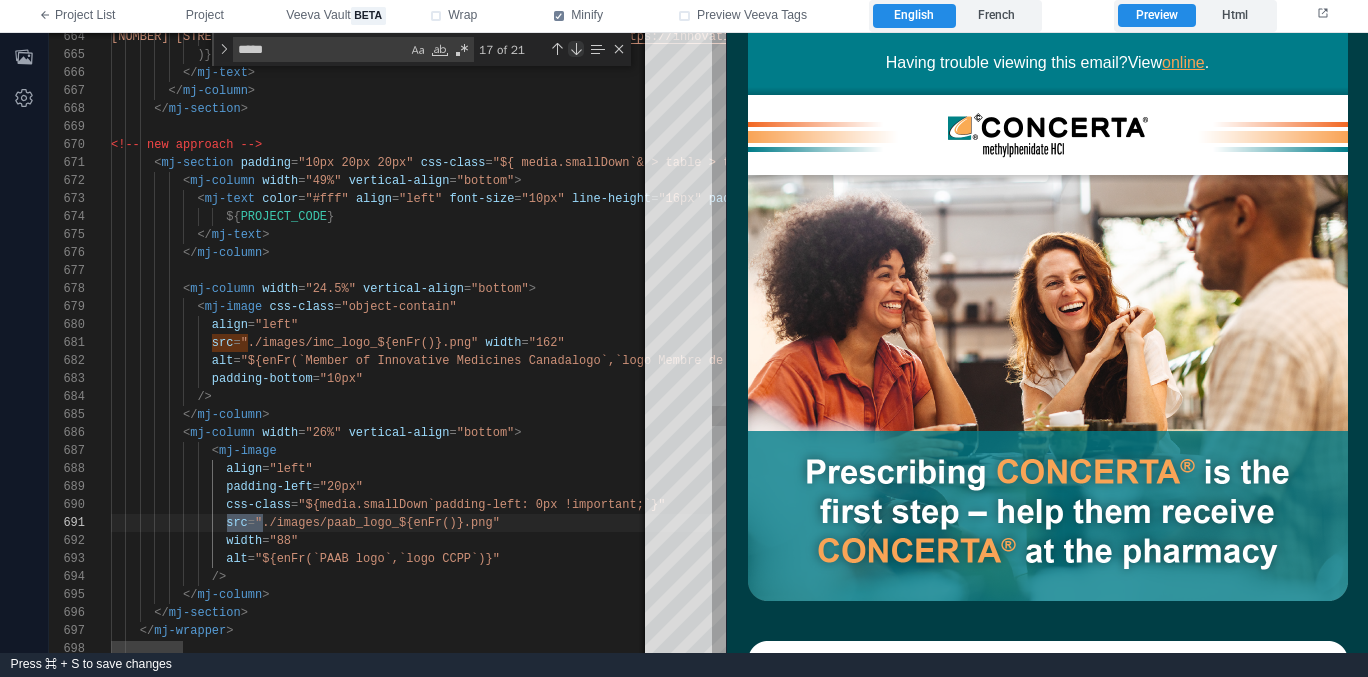 click at bounding box center (576, 49) 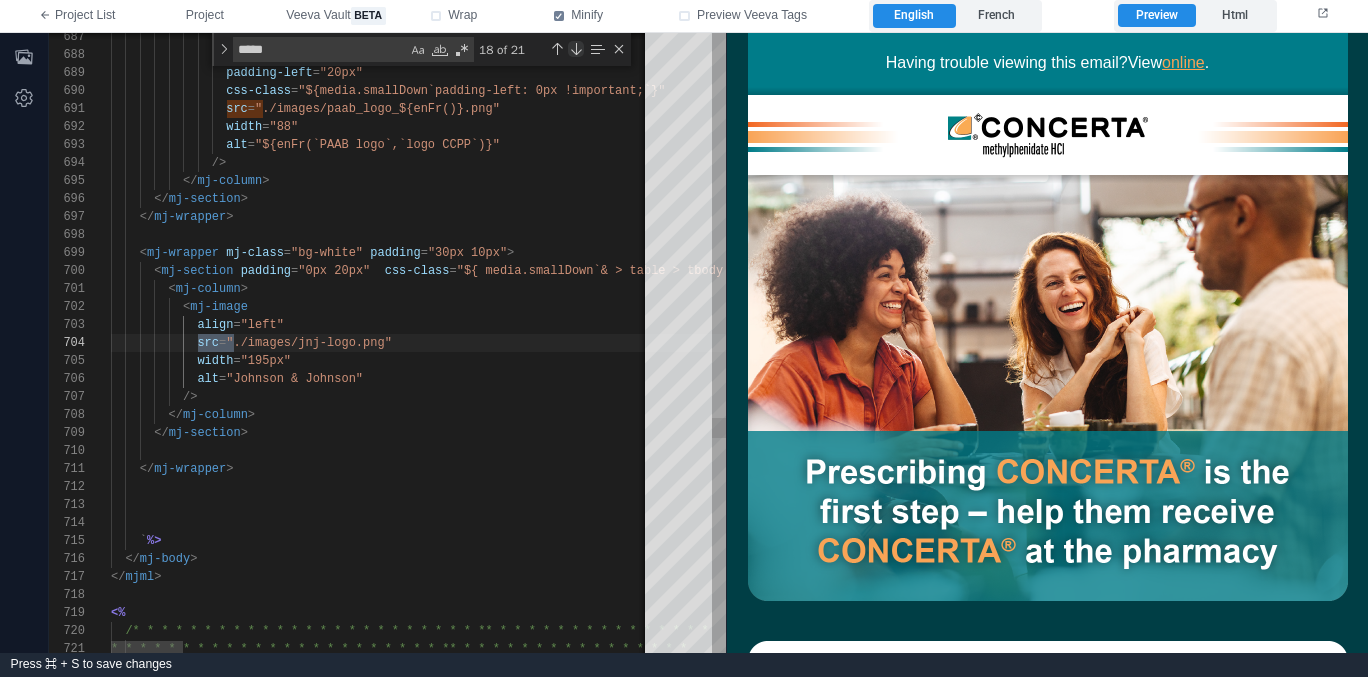 click at bounding box center (576, 49) 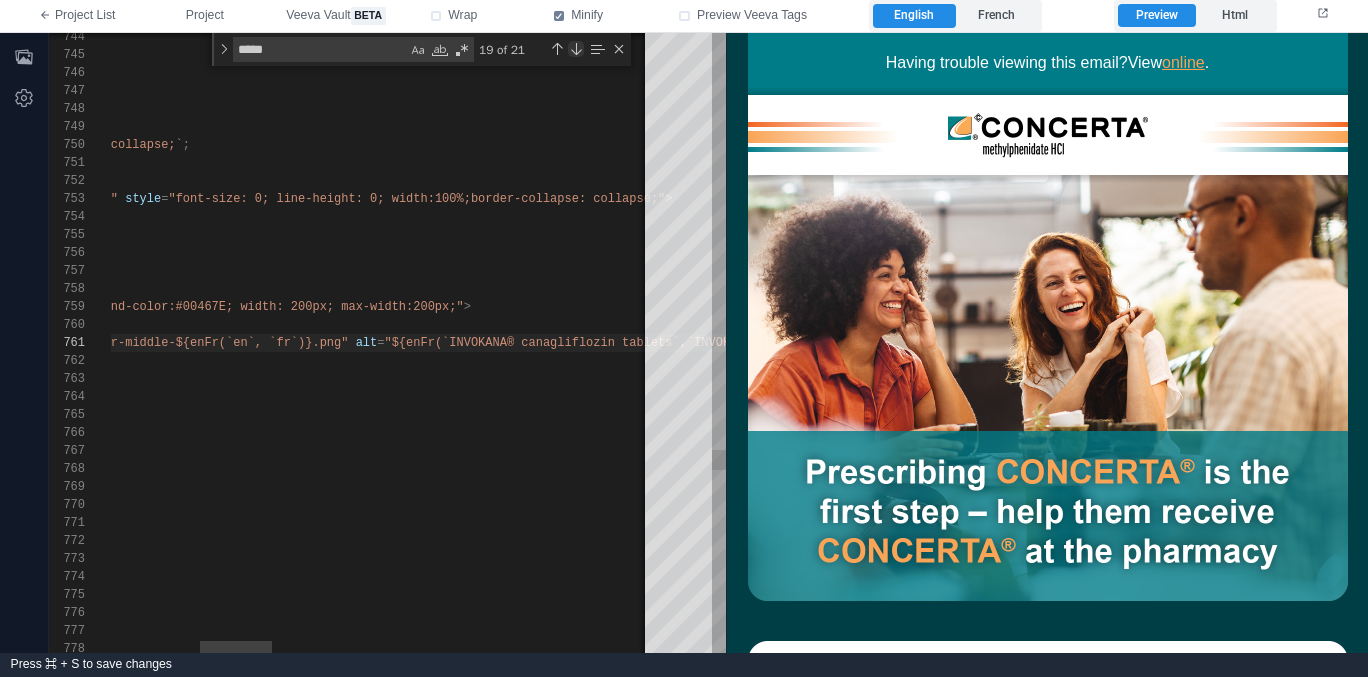 click at bounding box center (576, 49) 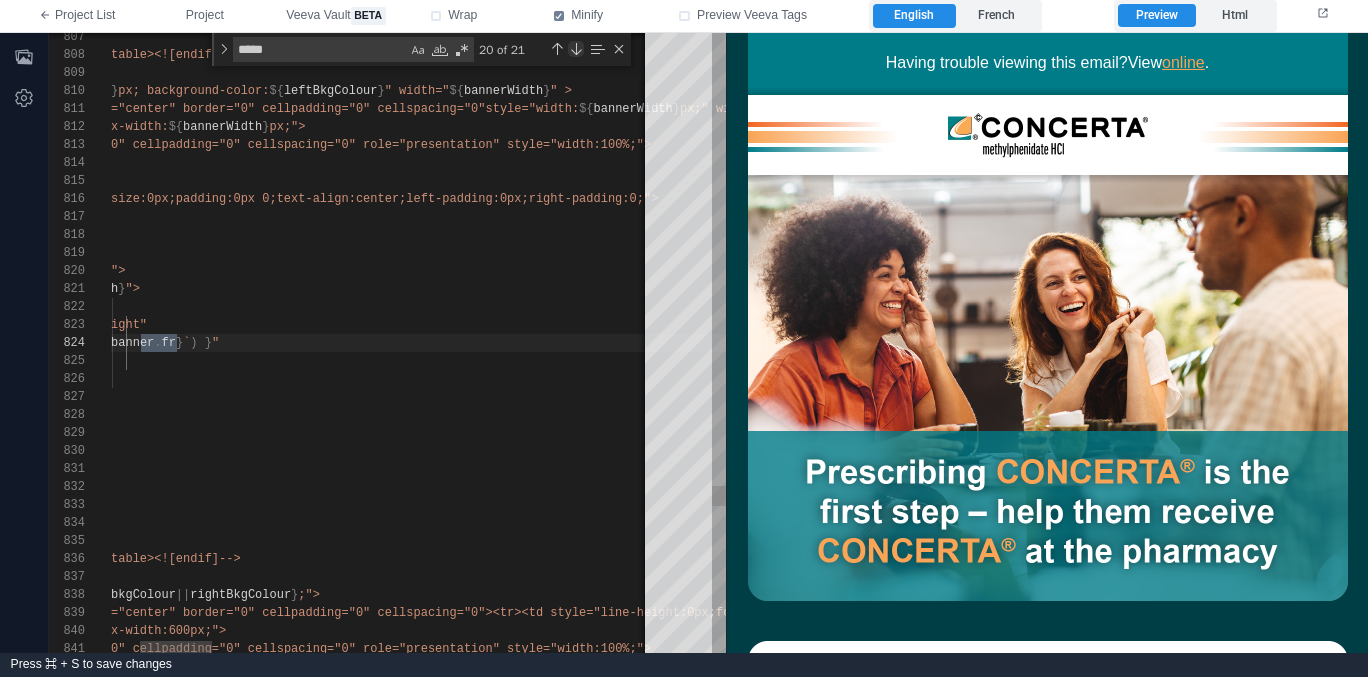 scroll, scrollTop: 0, scrollLeft: 282, axis: horizontal 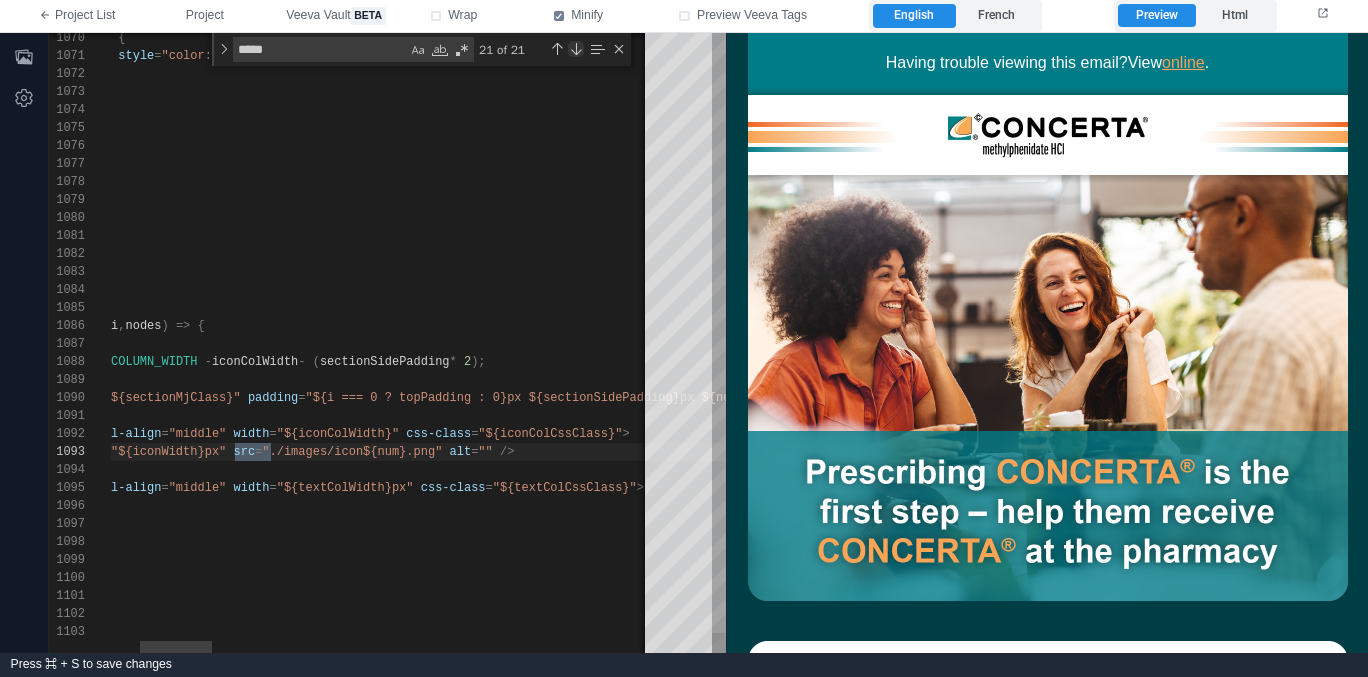 click at bounding box center [576, 49] 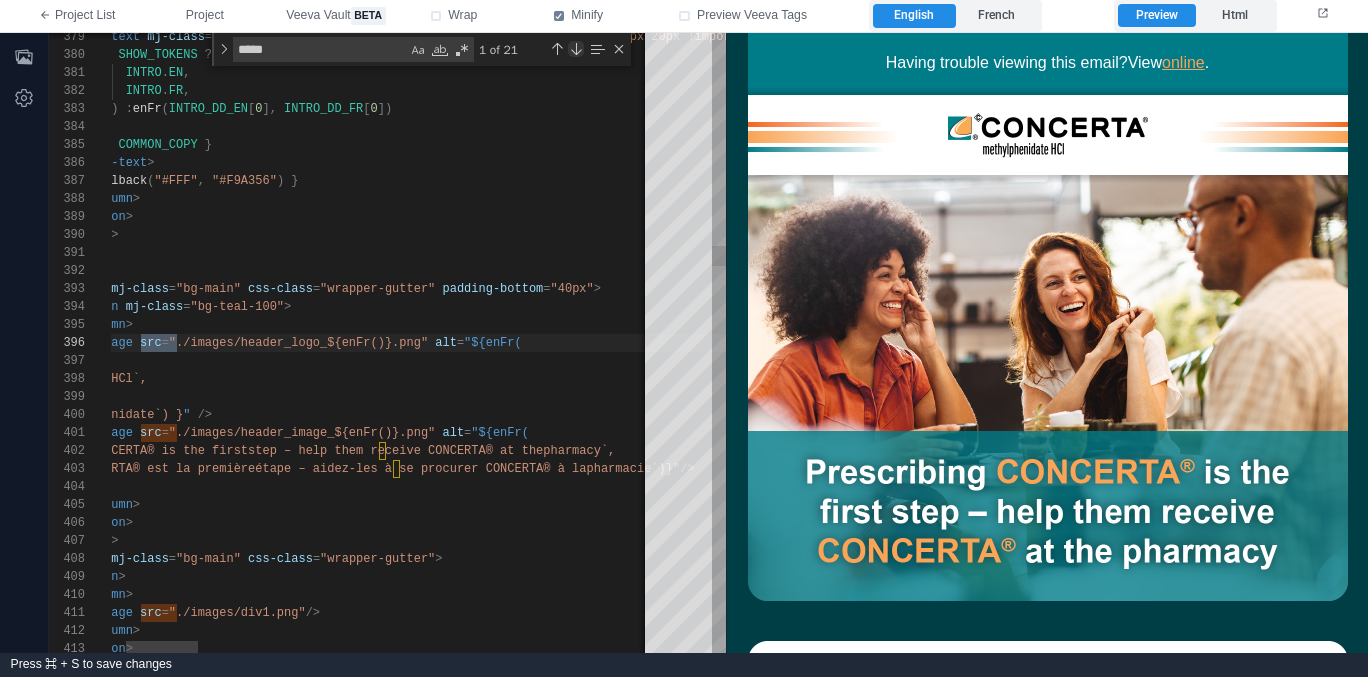 click at bounding box center [576, 49] 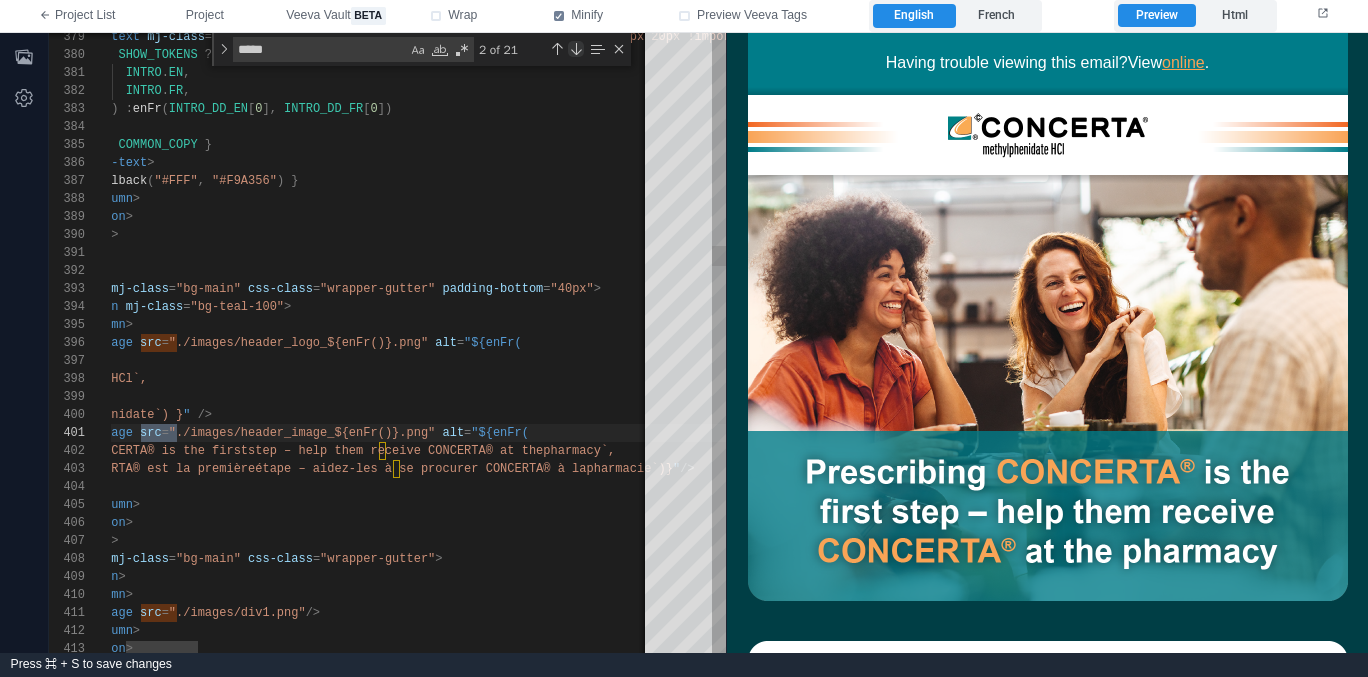 click at bounding box center (576, 49) 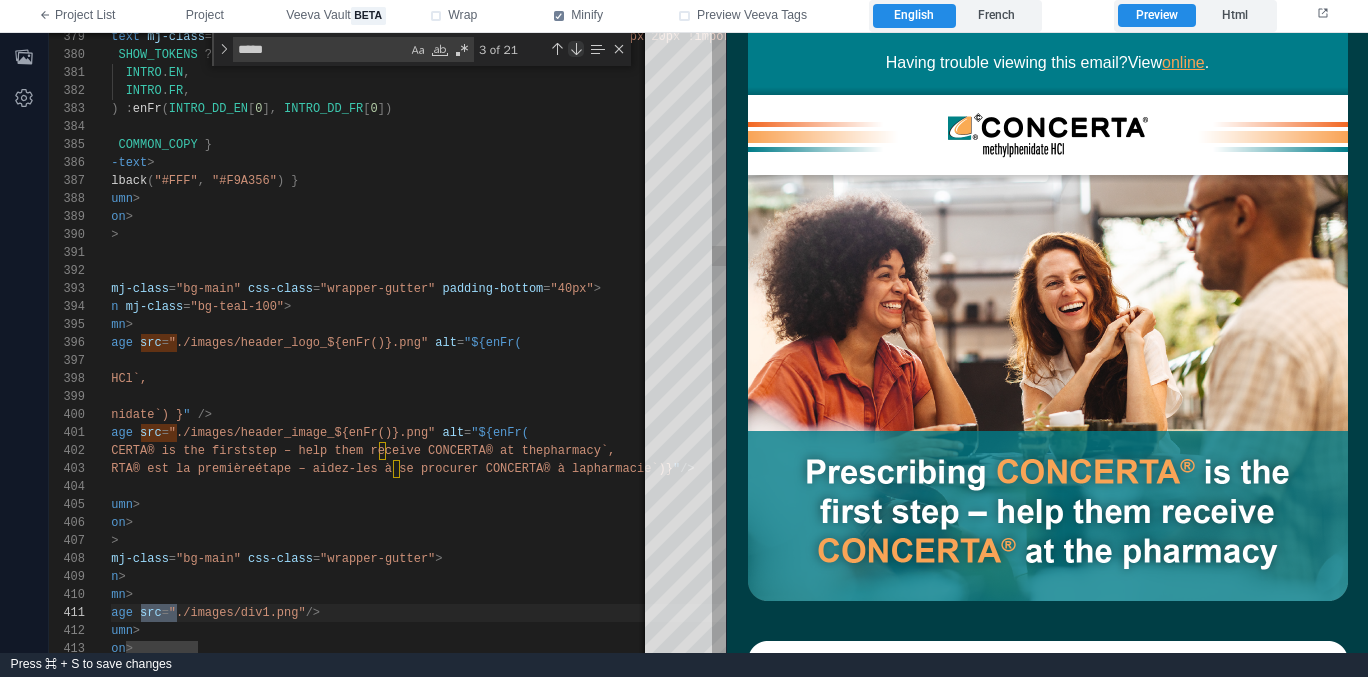 click at bounding box center [576, 49] 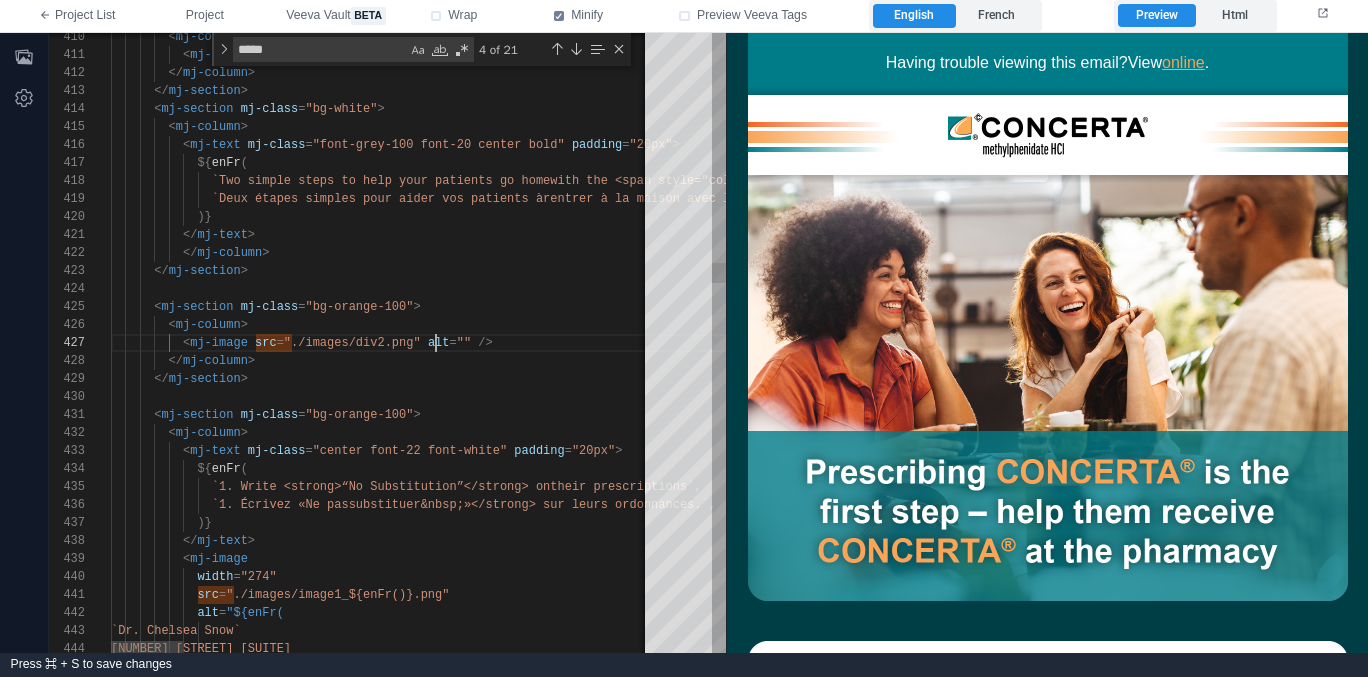 scroll, scrollTop: 108, scrollLeft: 325, axis: both 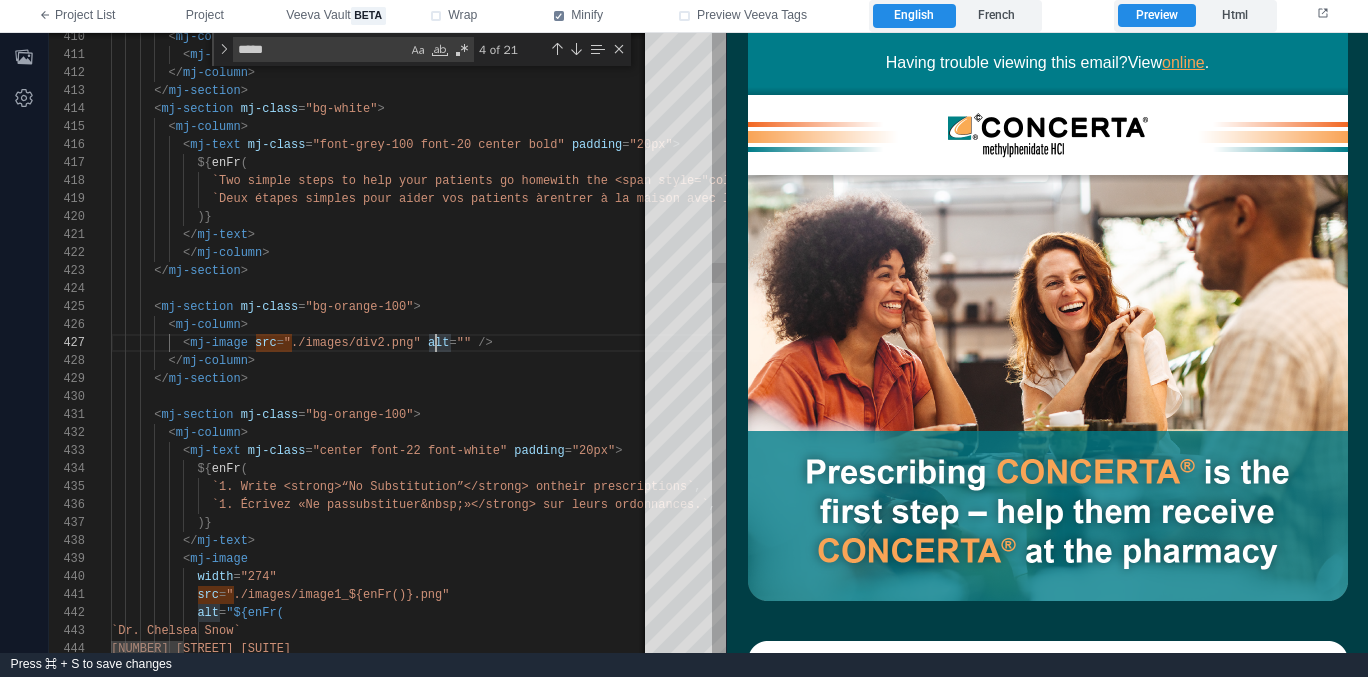 type on "**********" 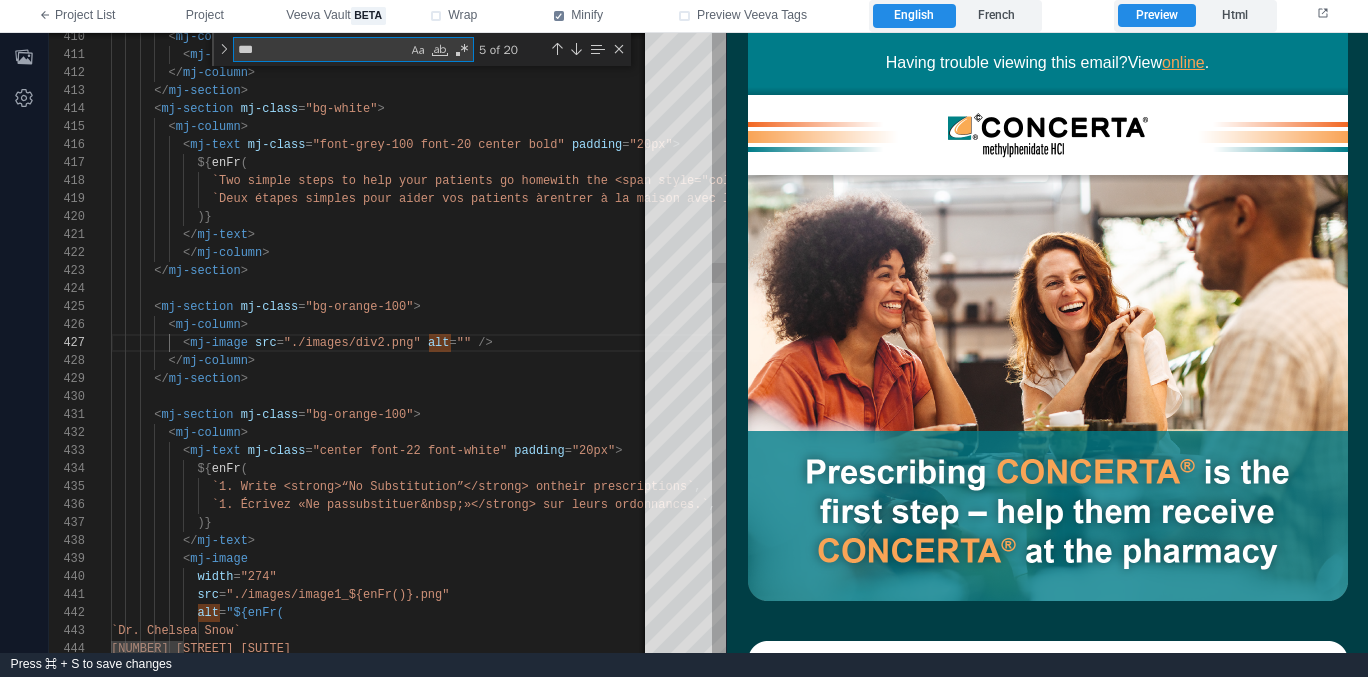 type on "**********" 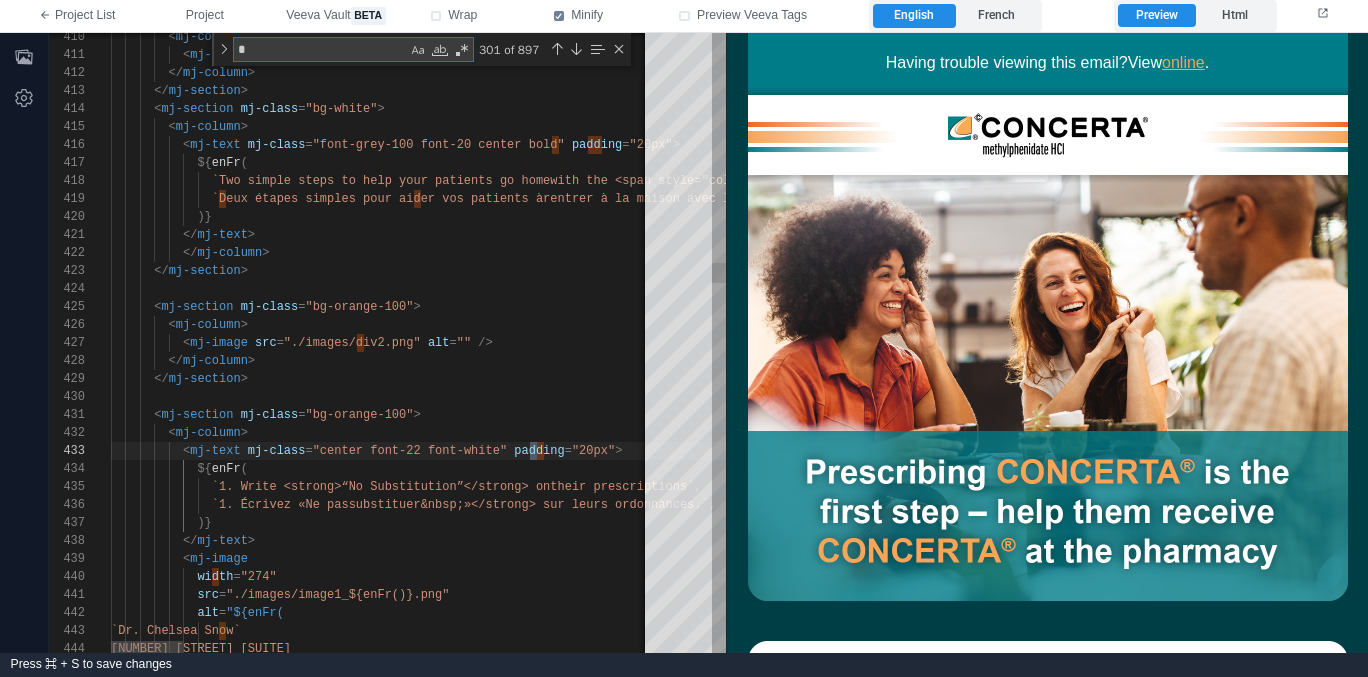 type on "**" 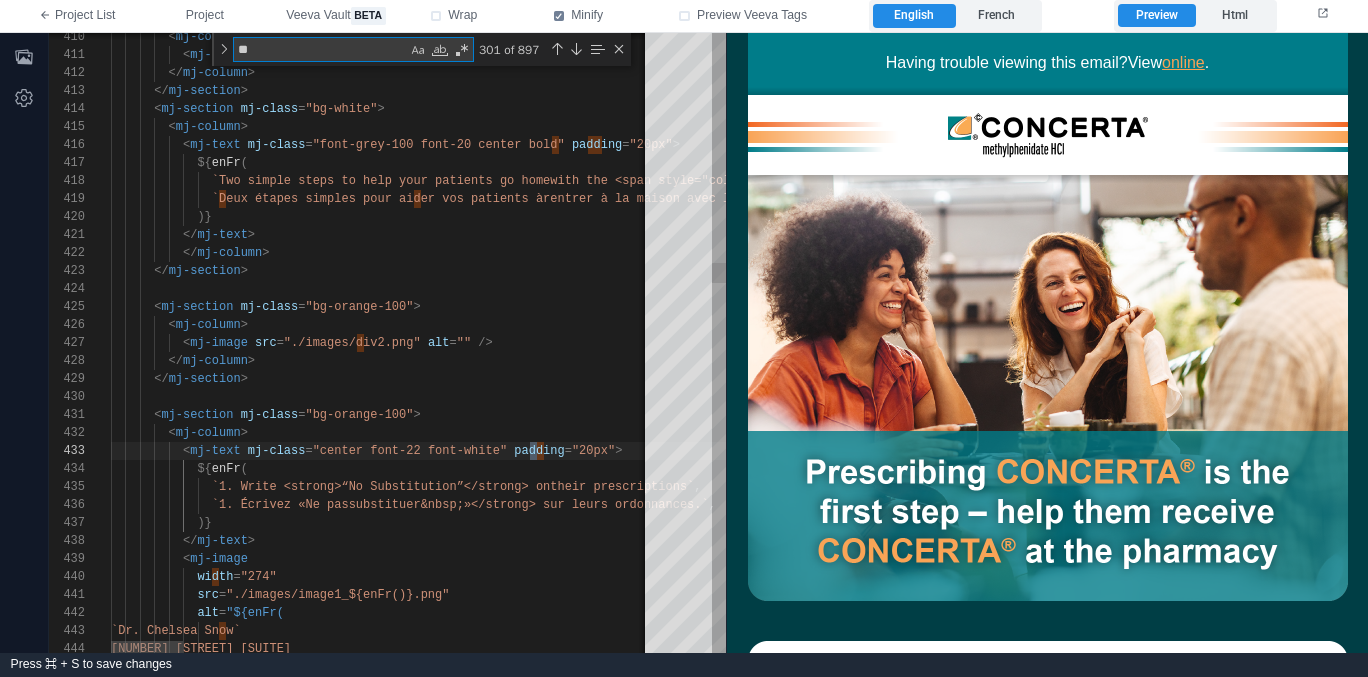 type on "**********" 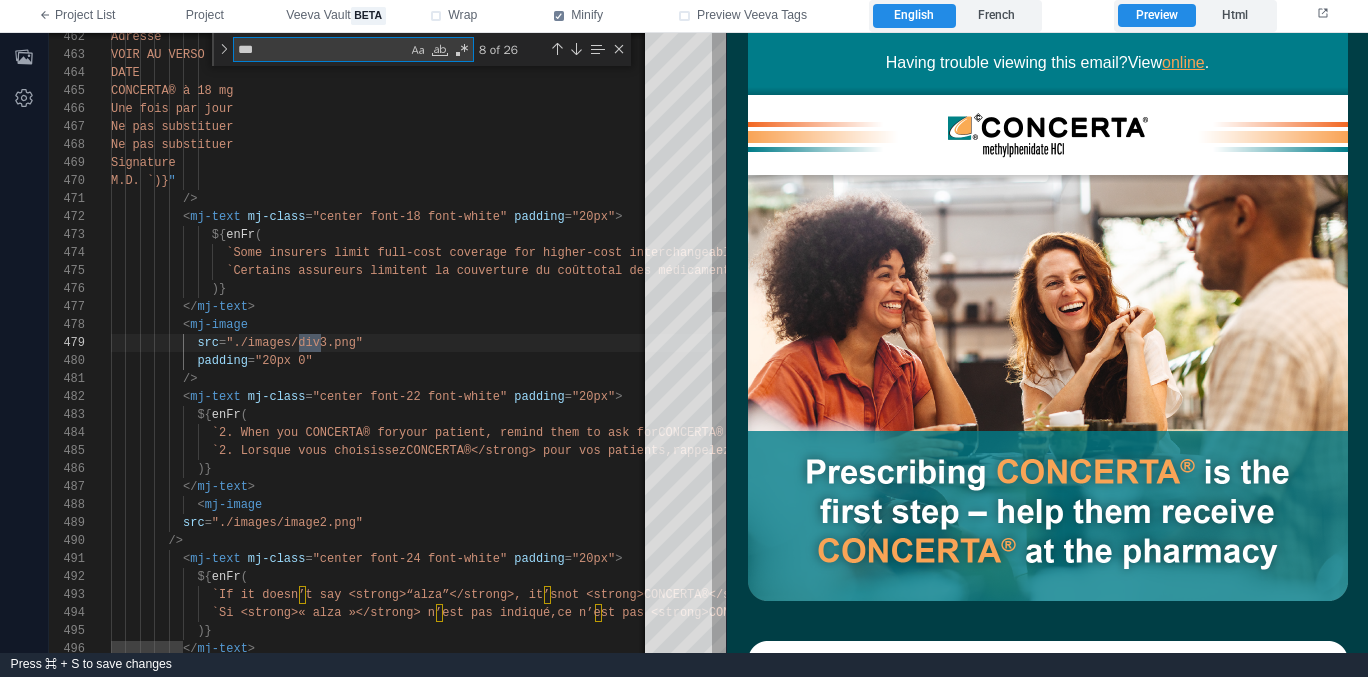 scroll, scrollTop: 126, scrollLeft: 210, axis: both 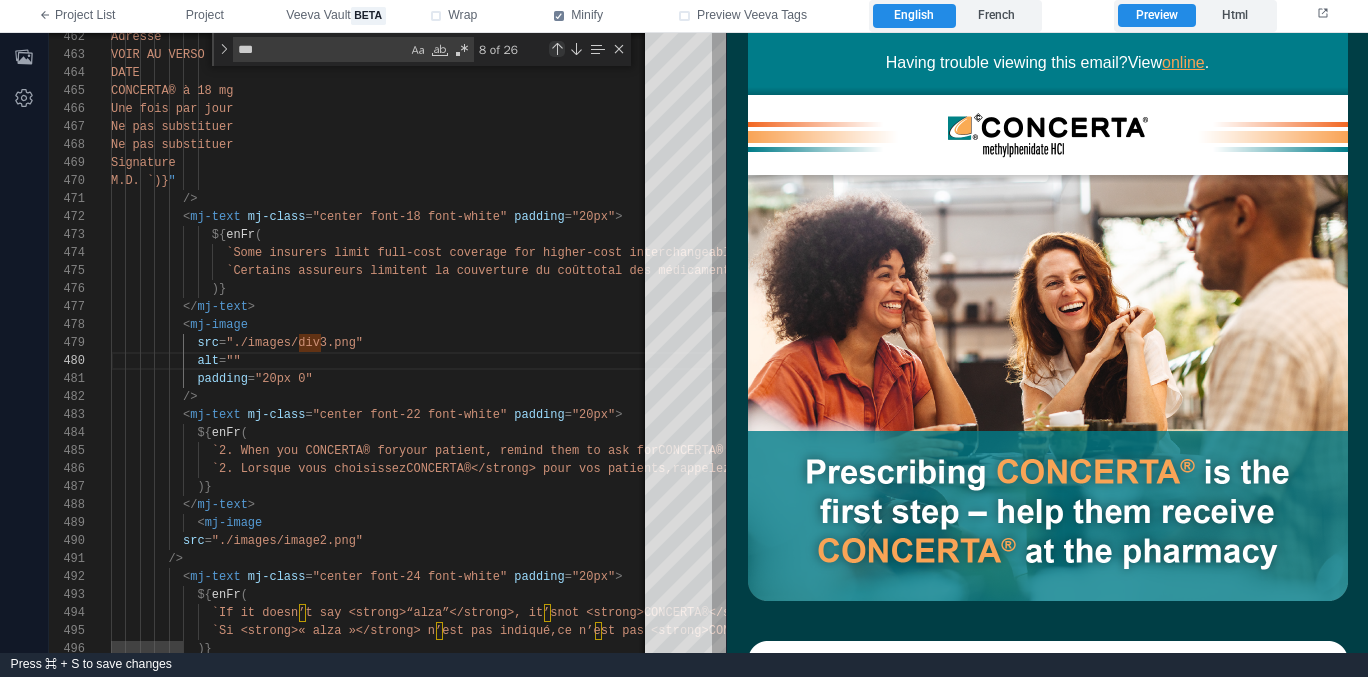 click at bounding box center [557, 49] 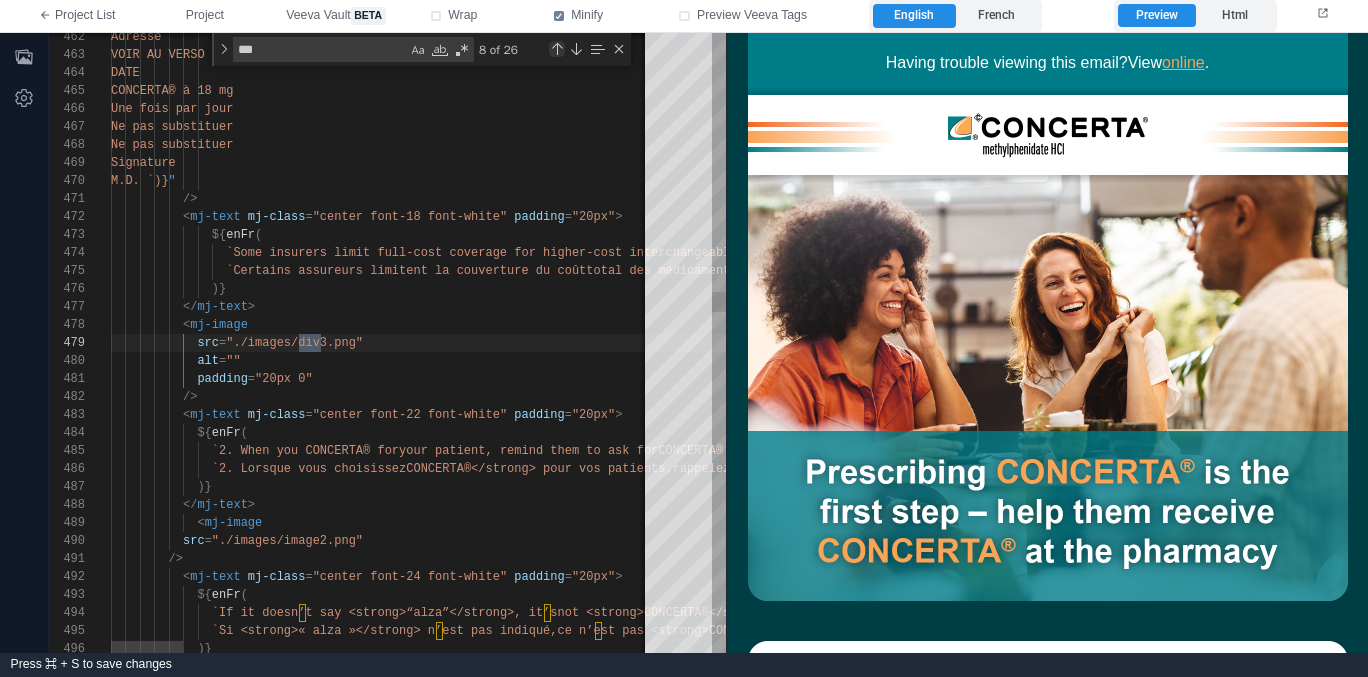 click at bounding box center (557, 49) 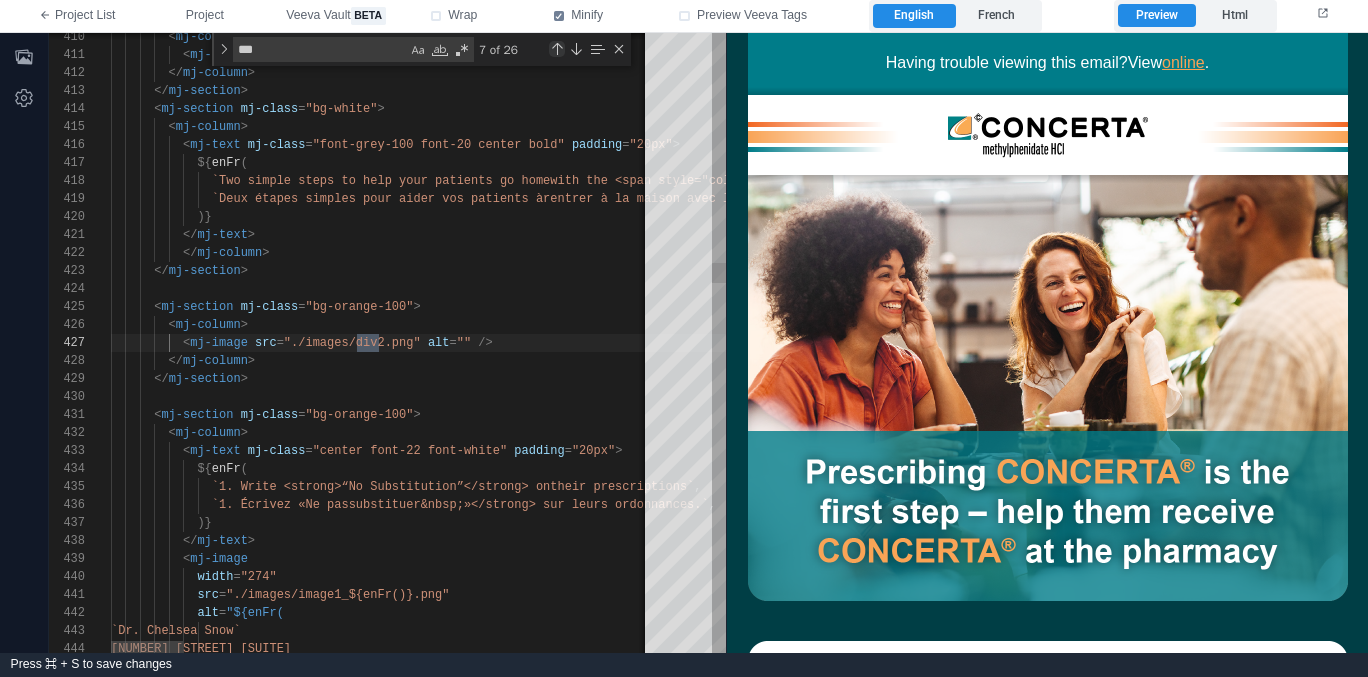 click at bounding box center [557, 49] 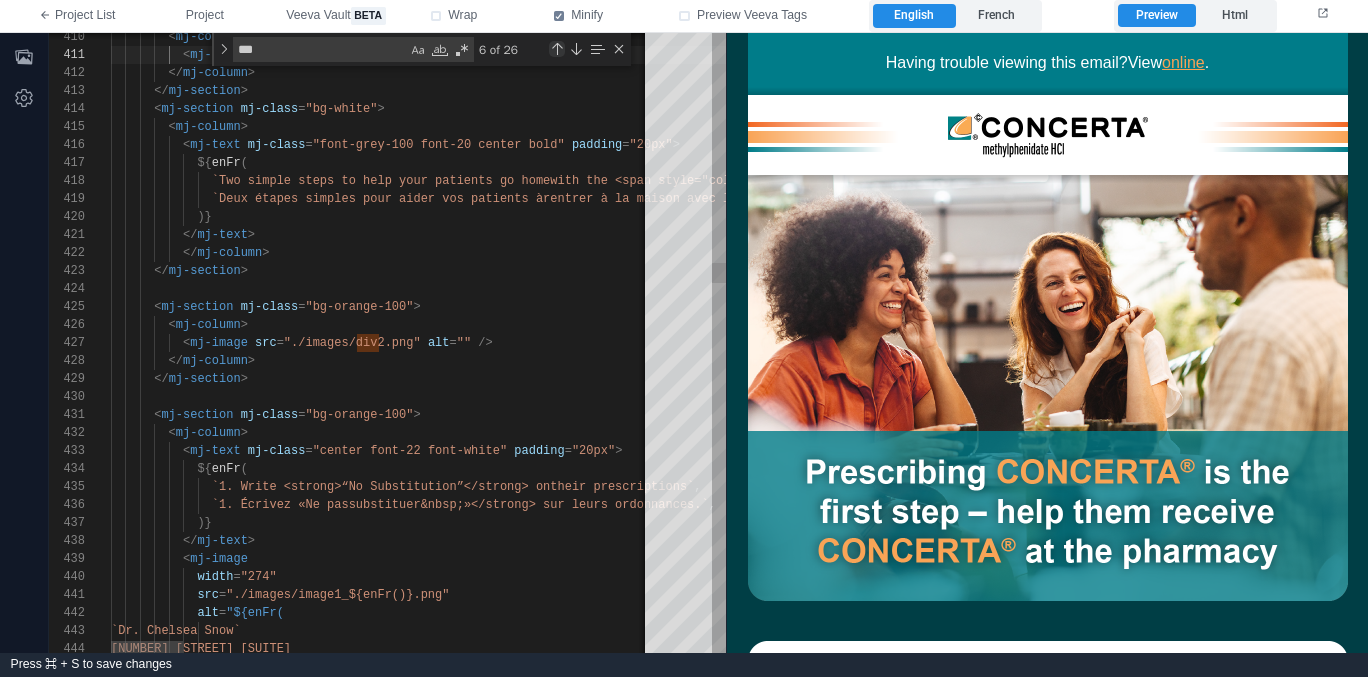 click at bounding box center [557, 49] 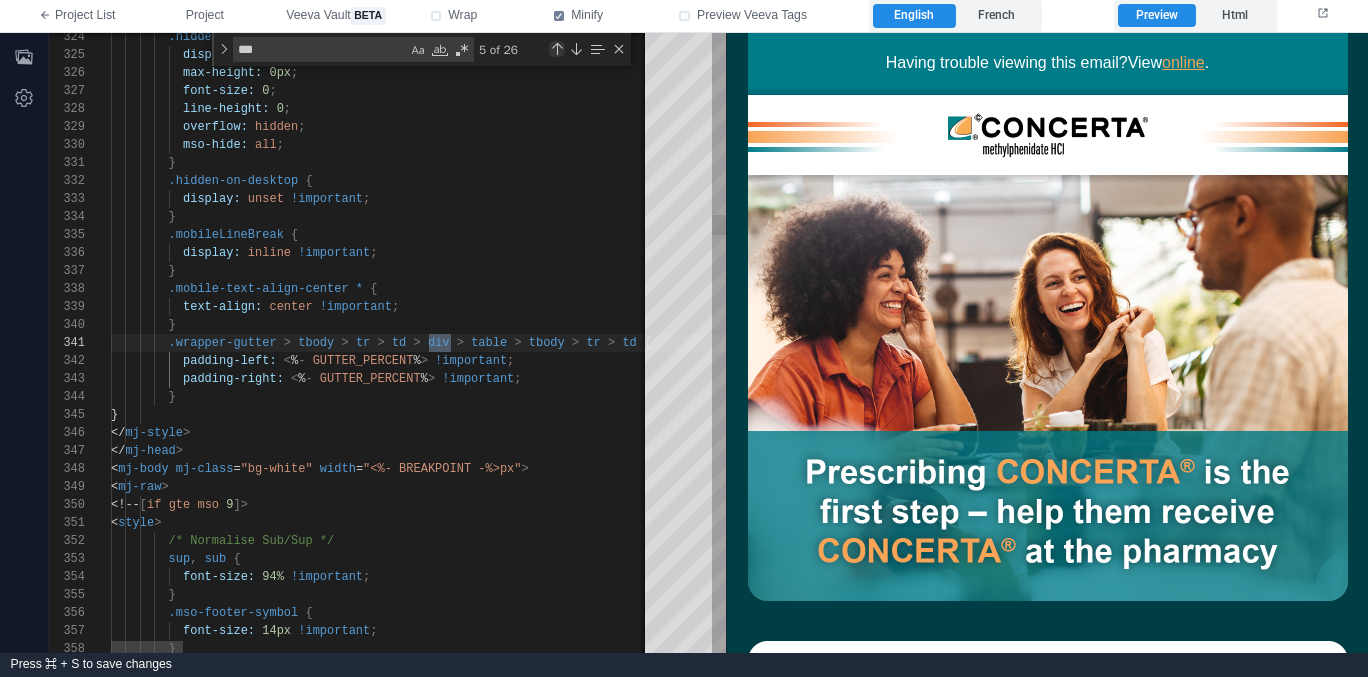 scroll, scrollTop: 0, scrollLeft: 340, axis: horizontal 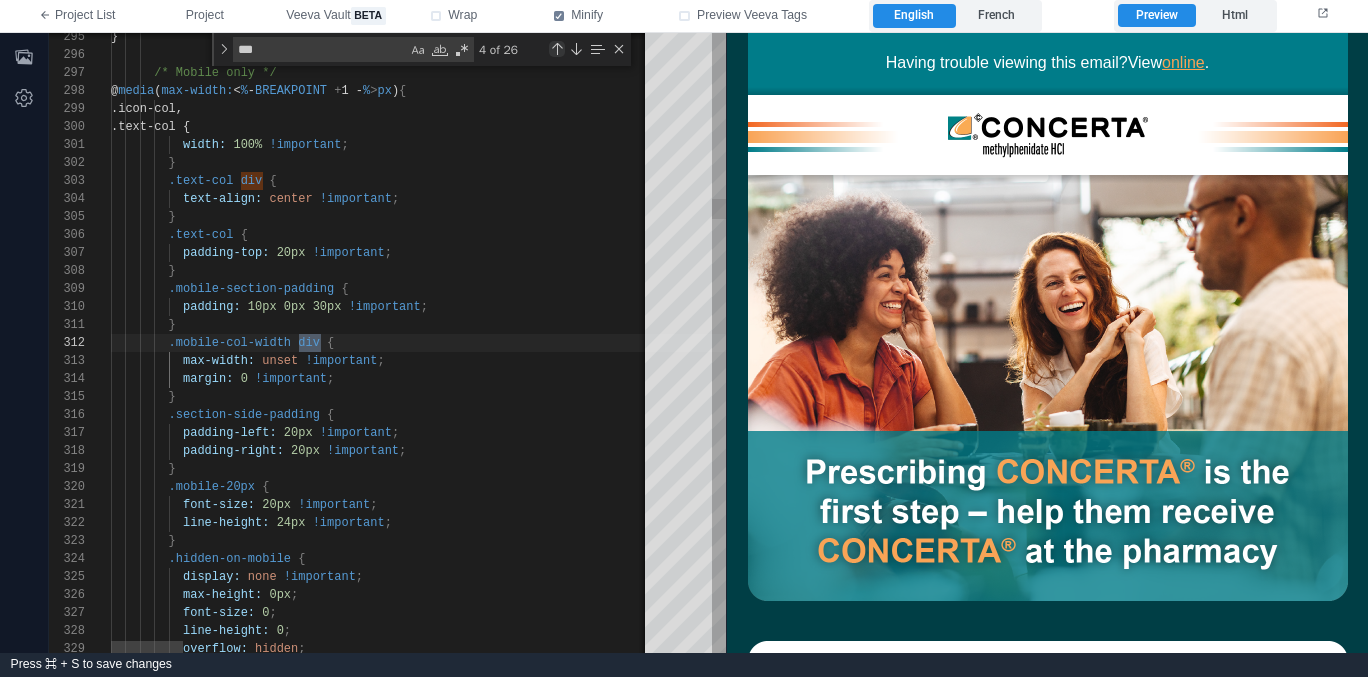 click at bounding box center [557, 49] 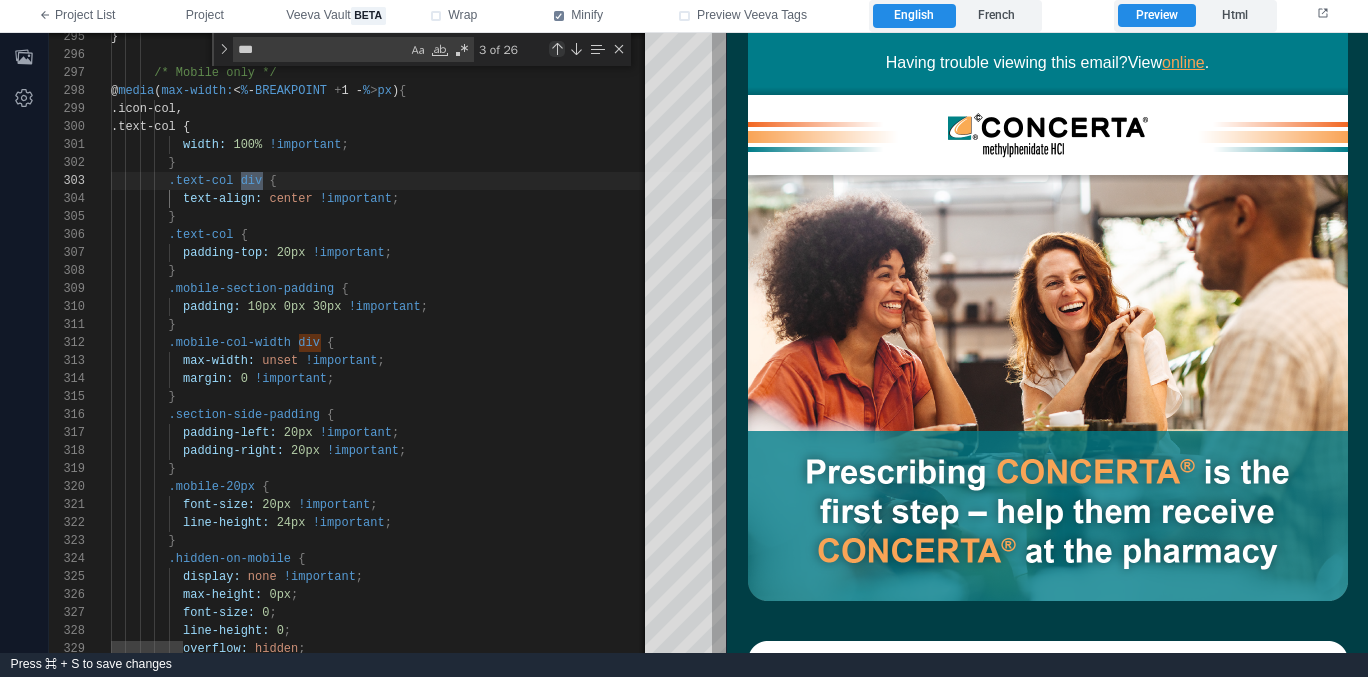 click at bounding box center (557, 49) 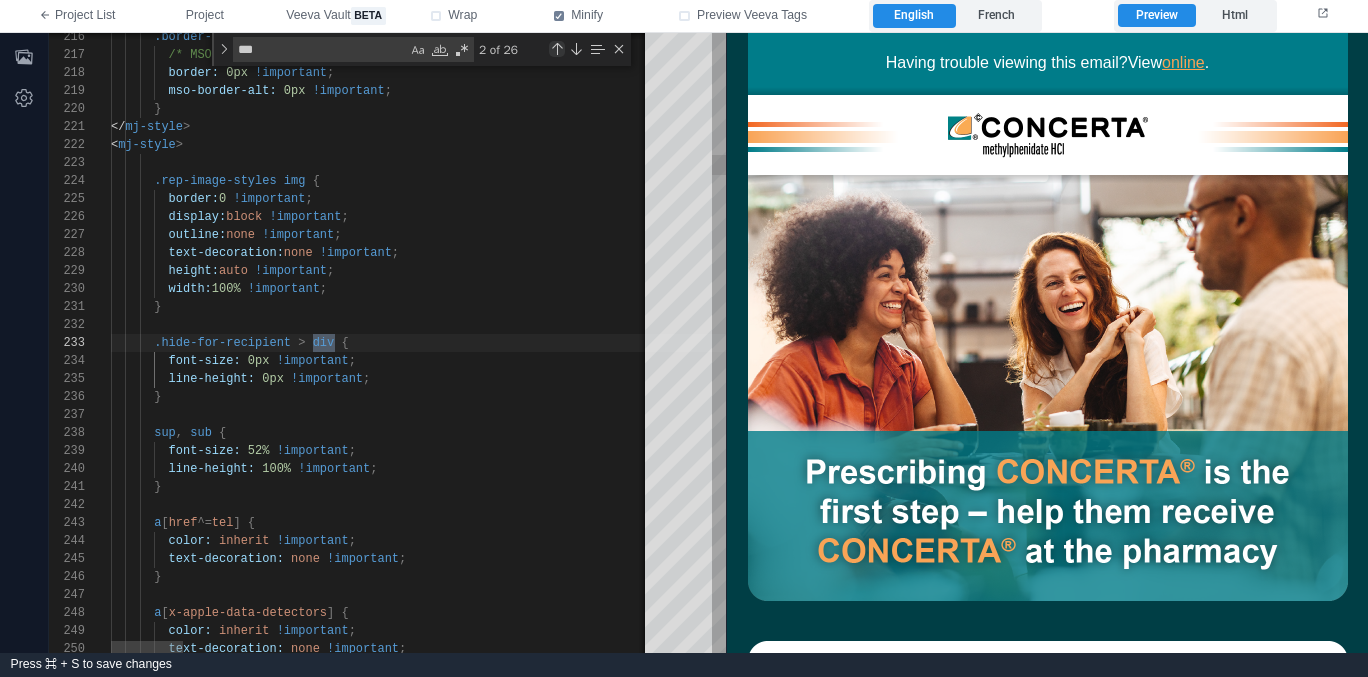 scroll, scrollTop: 0, scrollLeft: 224, axis: horizontal 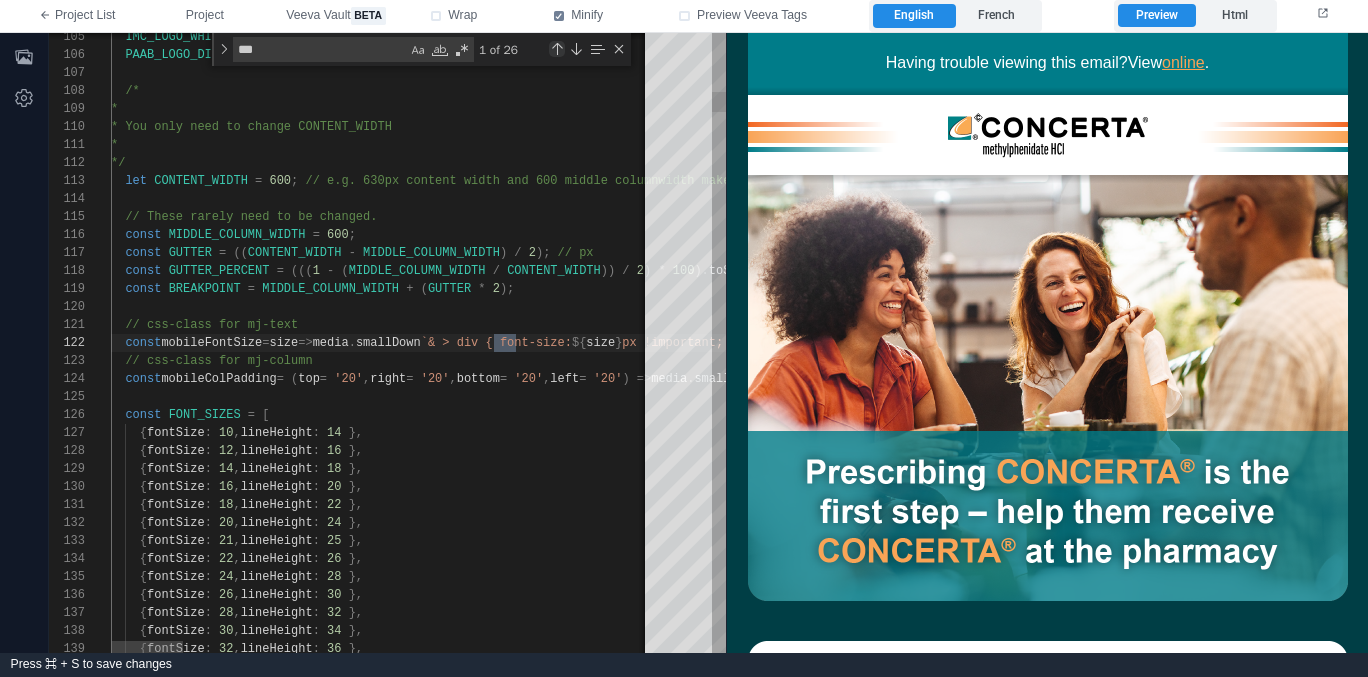 click at bounding box center (557, 49) 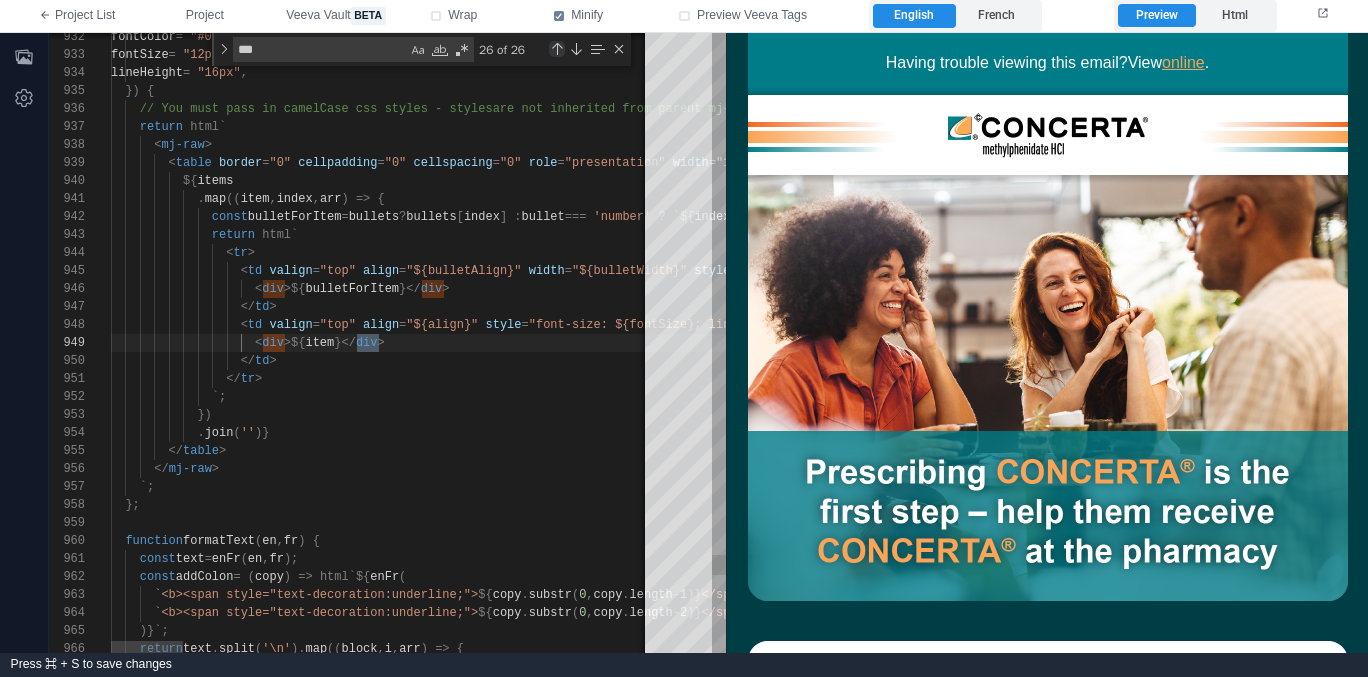 click at bounding box center [557, 49] 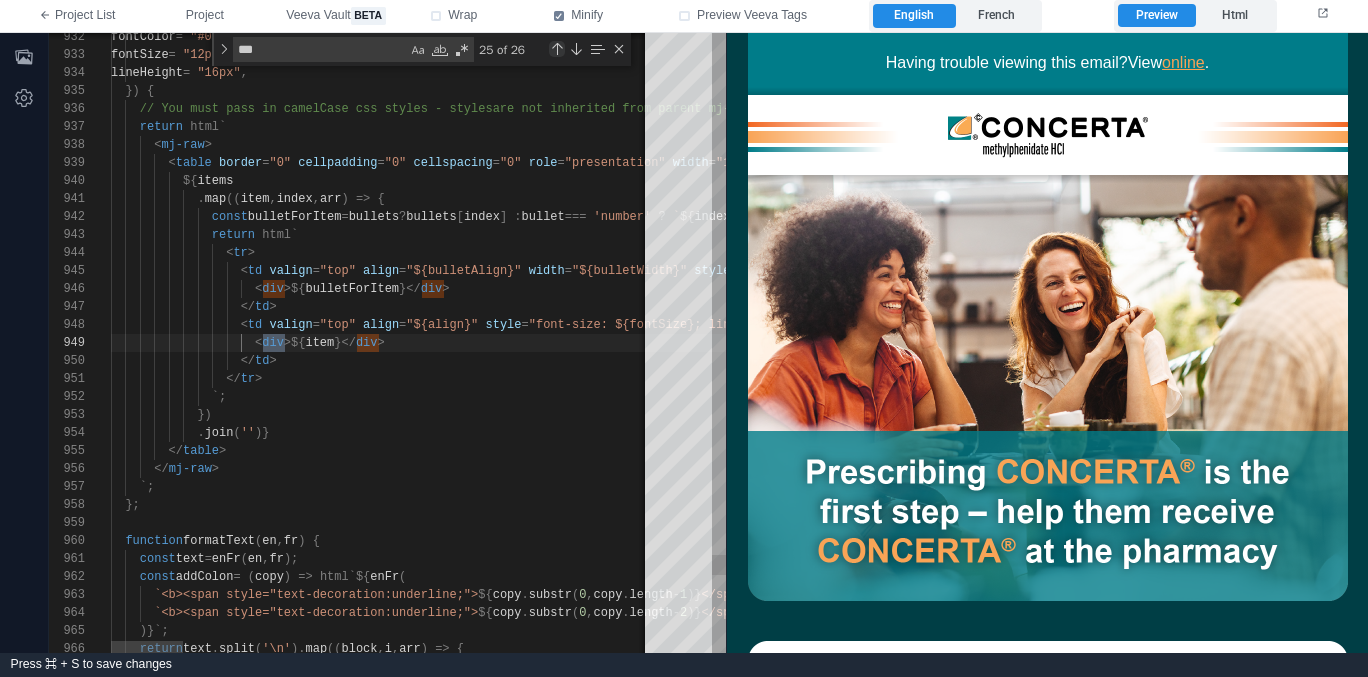 click at bounding box center [557, 49] 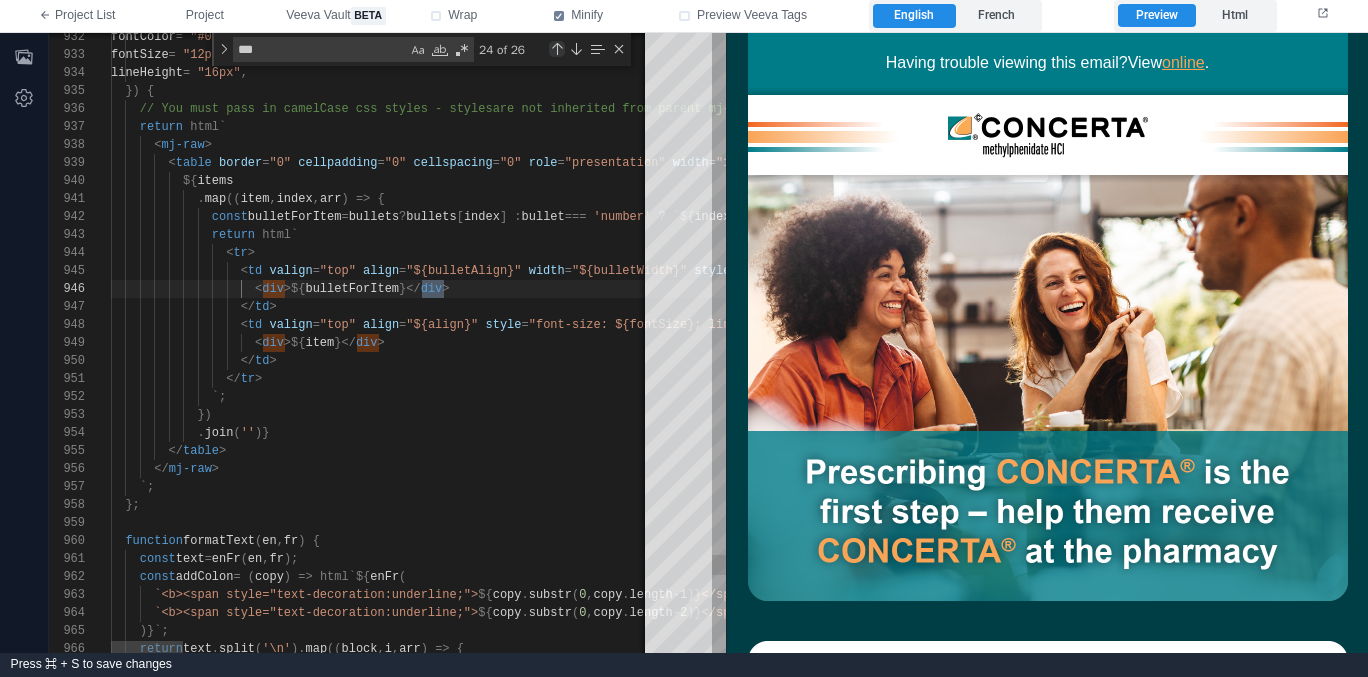click at bounding box center (557, 49) 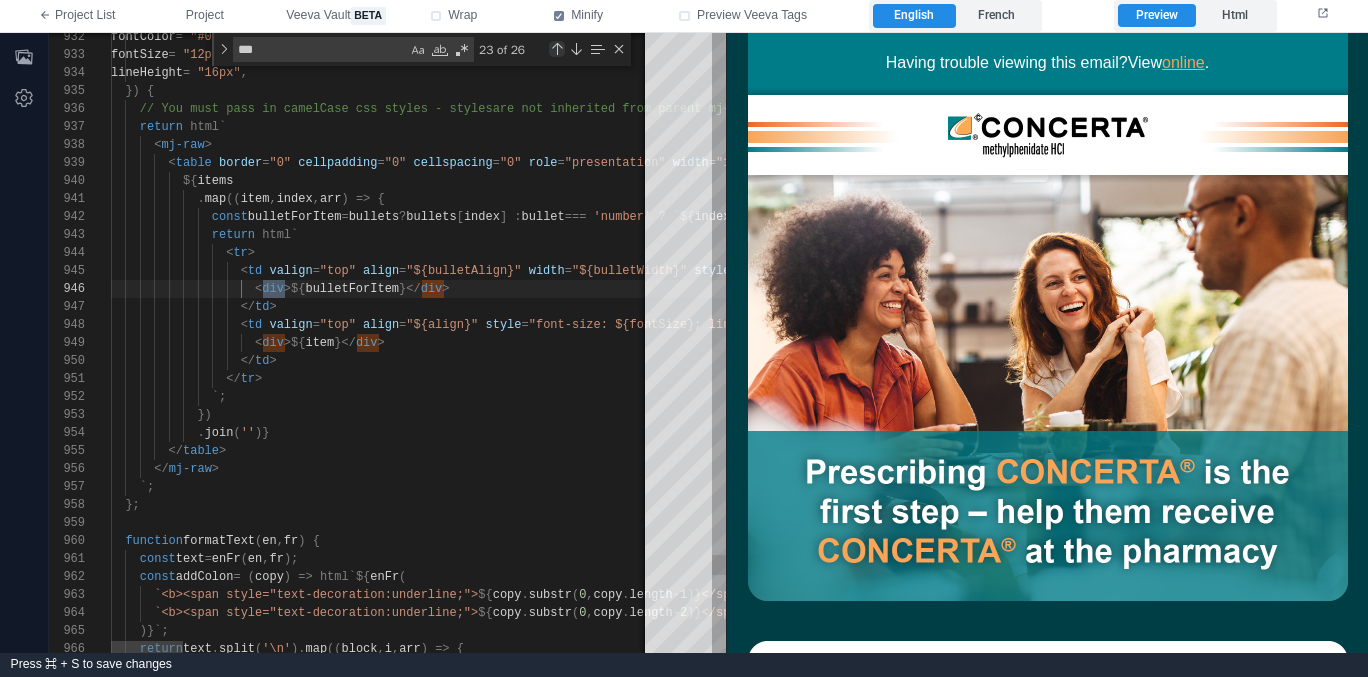 click at bounding box center (557, 49) 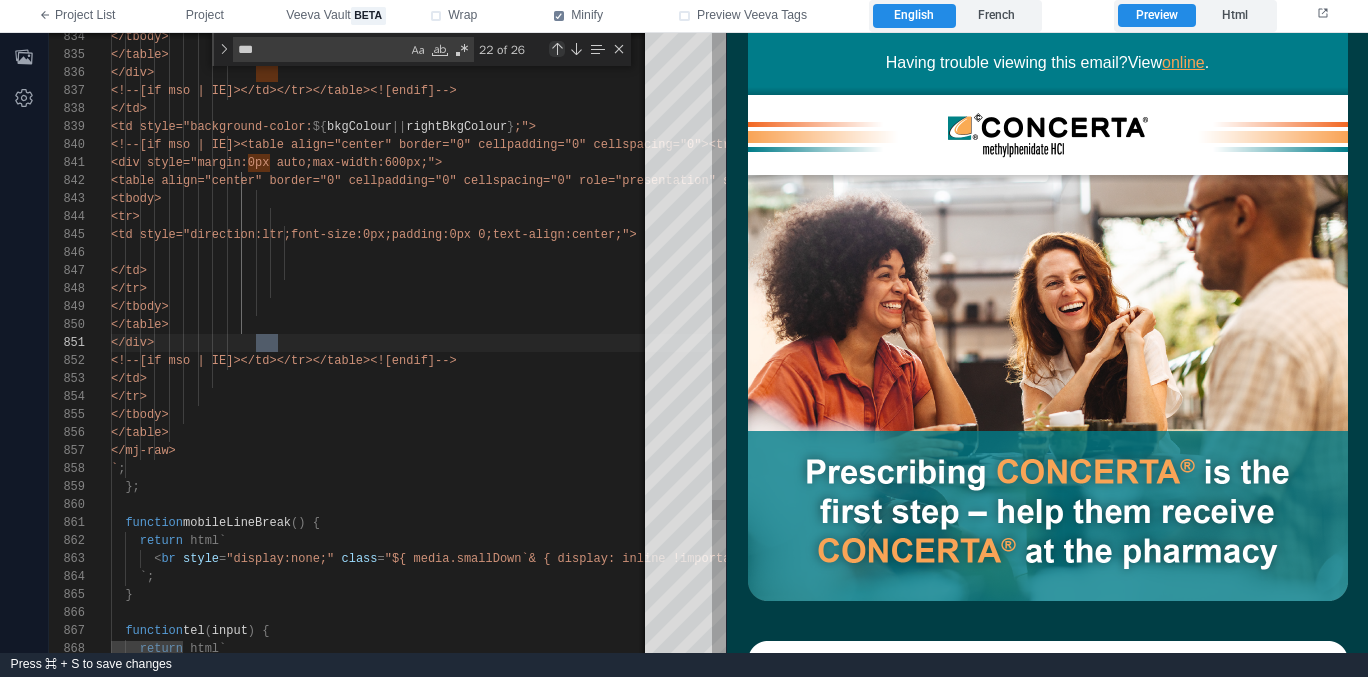 click at bounding box center [557, 49] 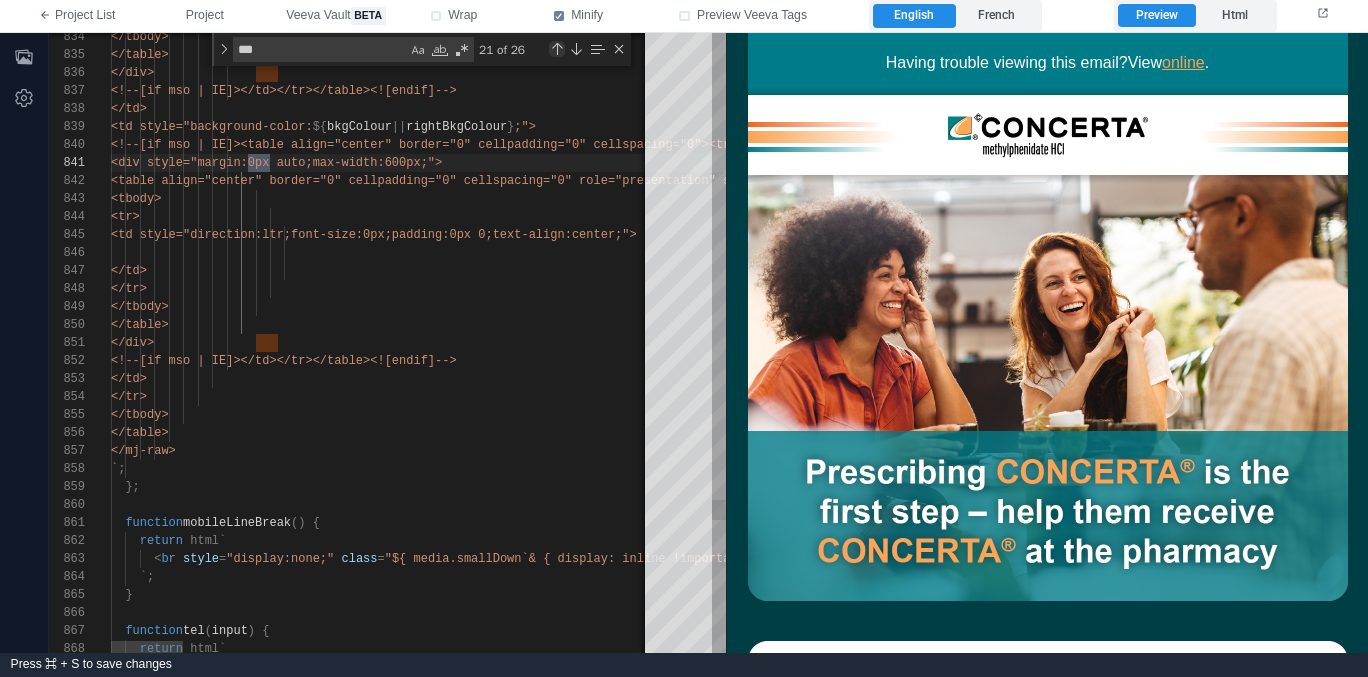 click at bounding box center (557, 49) 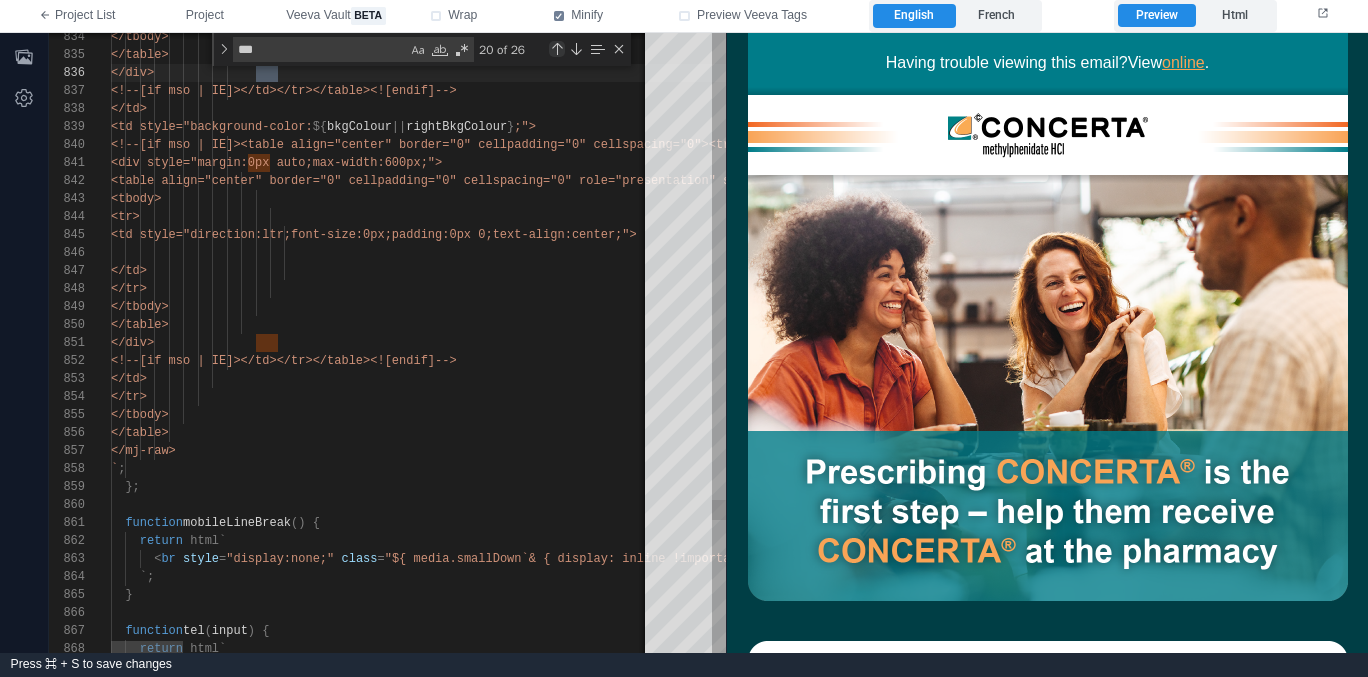 click at bounding box center [557, 49] 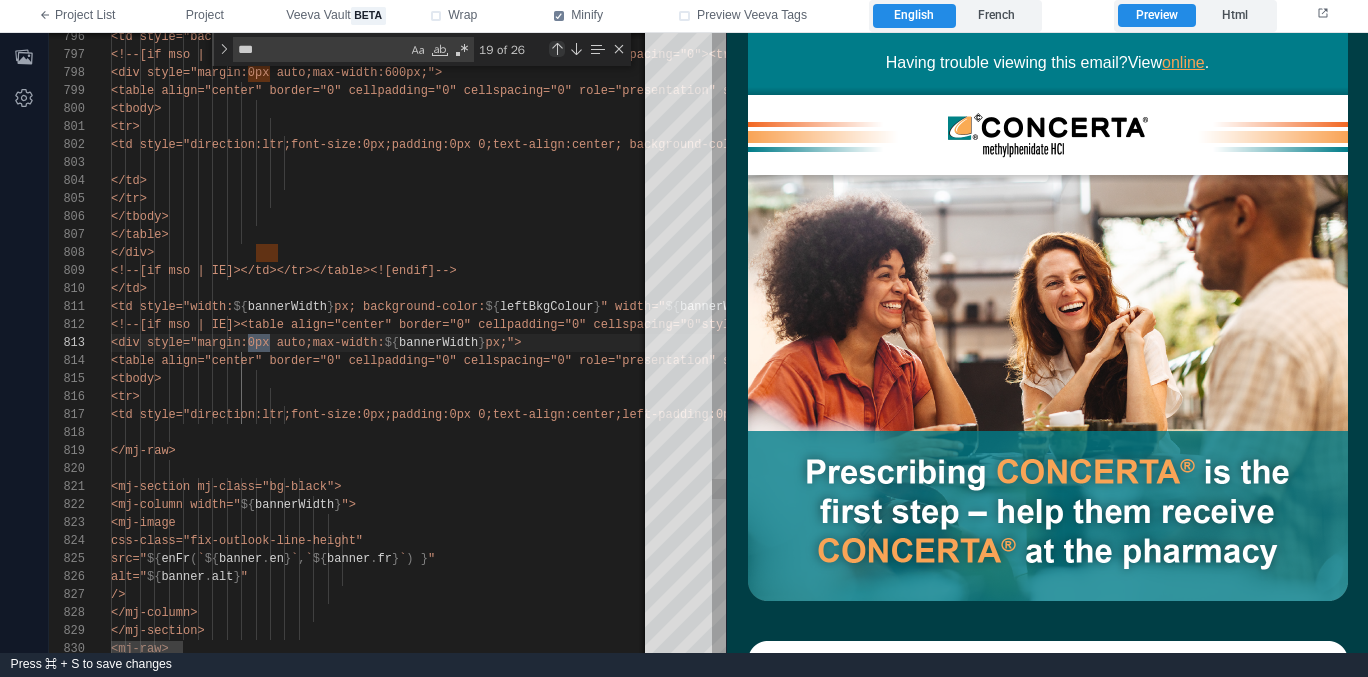 click at bounding box center (557, 49) 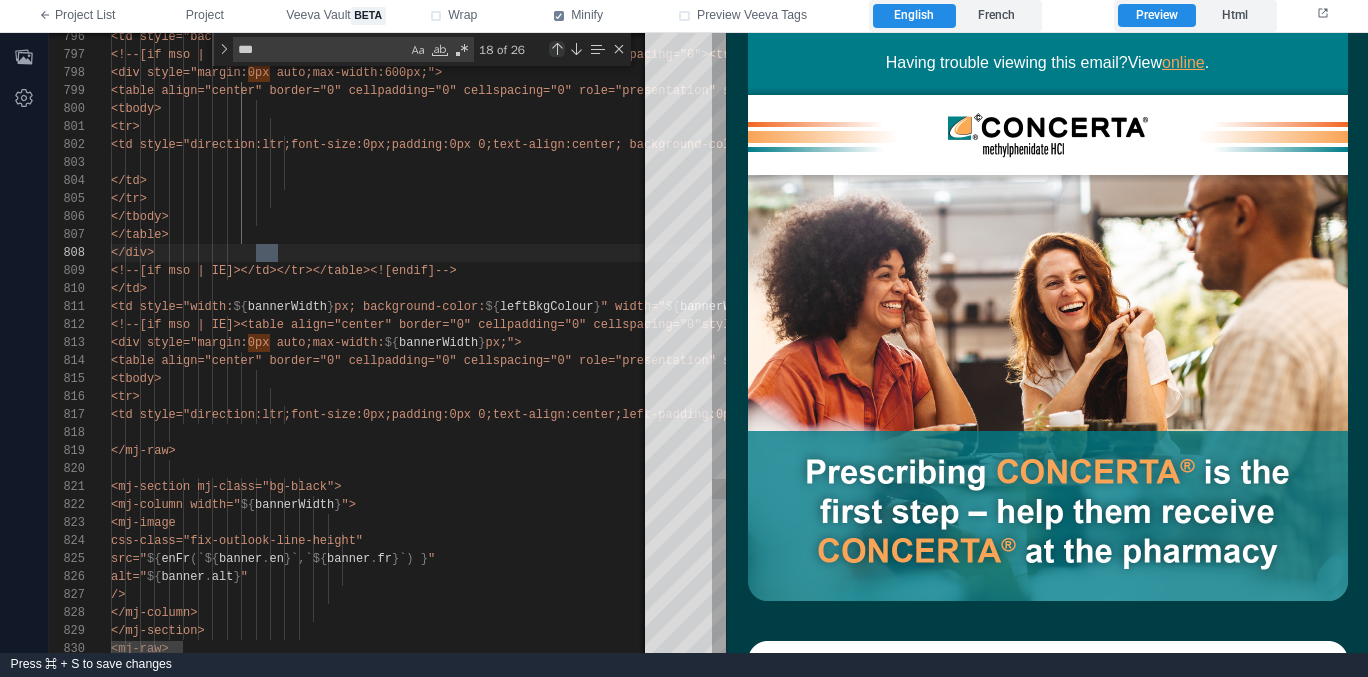 click at bounding box center [557, 49] 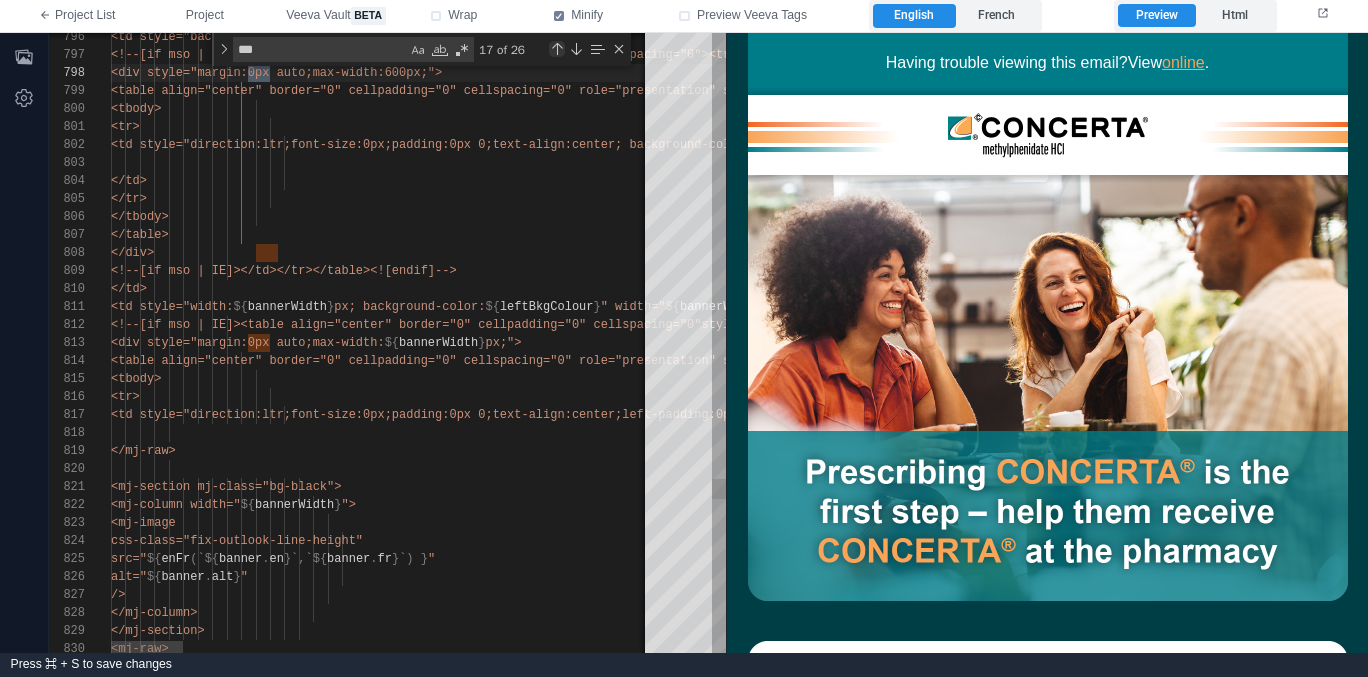 click at bounding box center (557, 49) 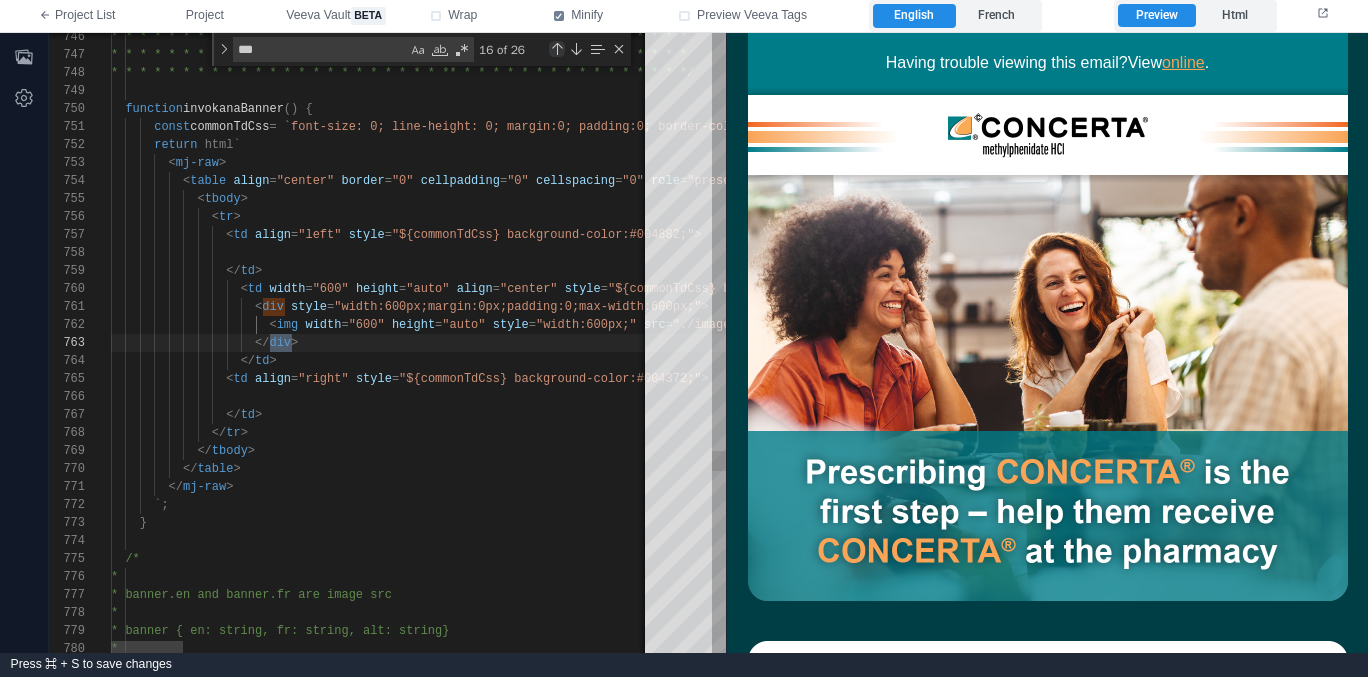 click at bounding box center [557, 49] 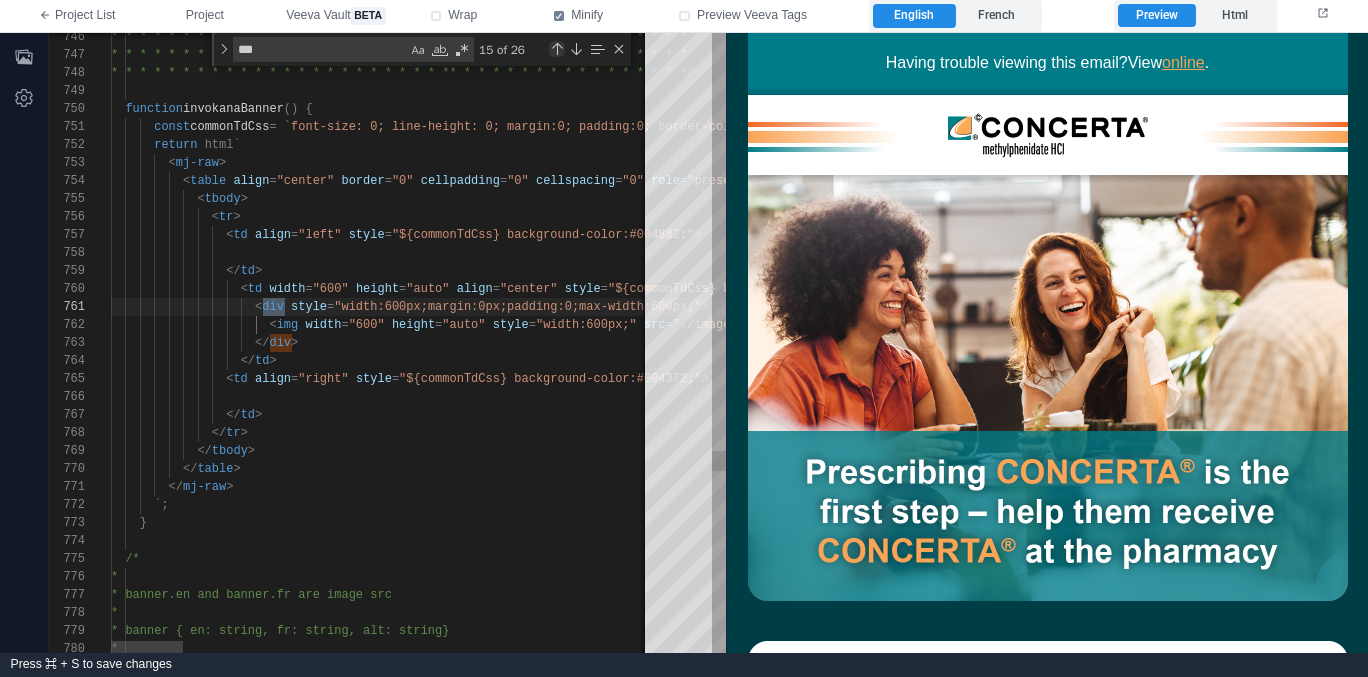 click at bounding box center (557, 49) 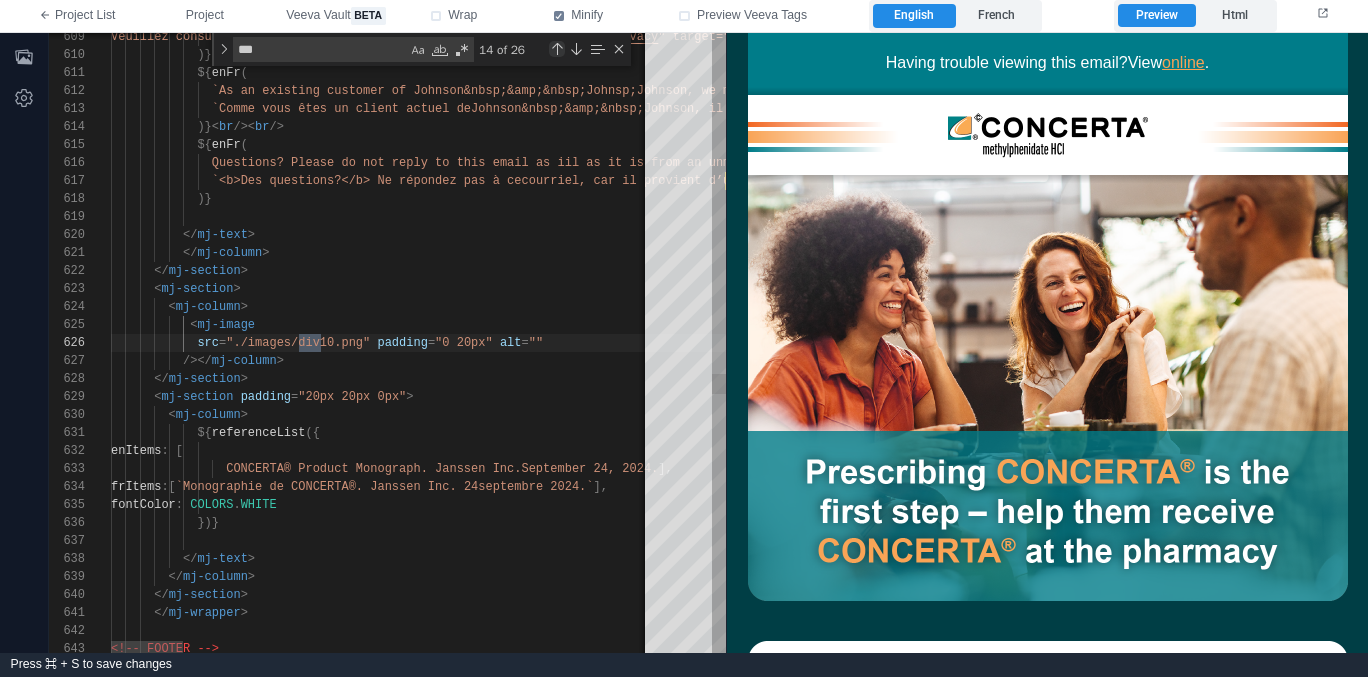 click at bounding box center [557, 49] 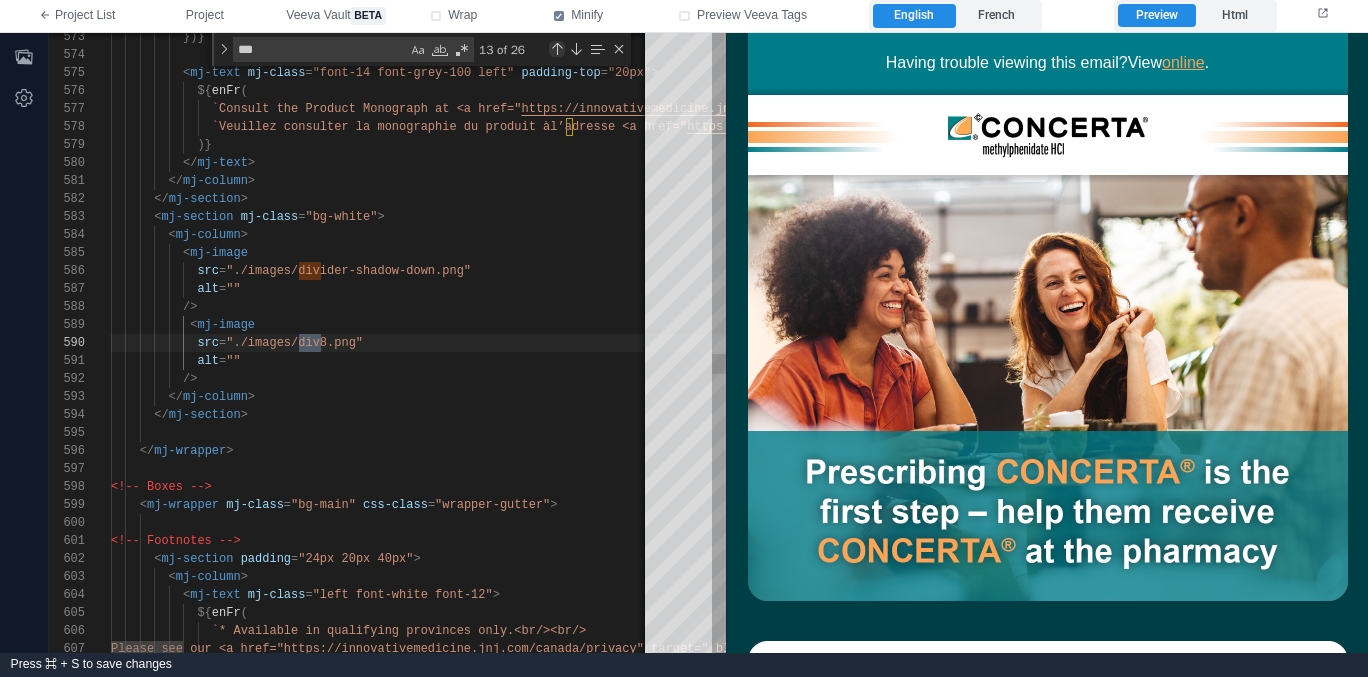 click at bounding box center [557, 49] 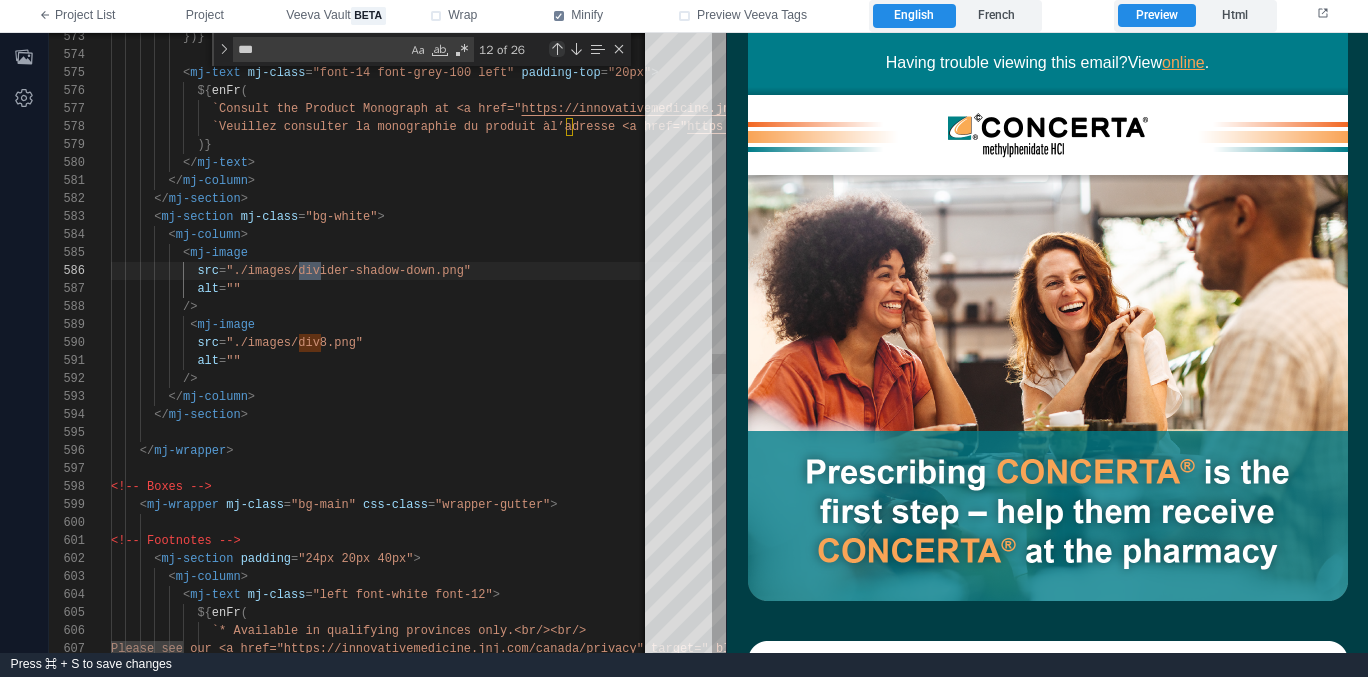 click at bounding box center (557, 49) 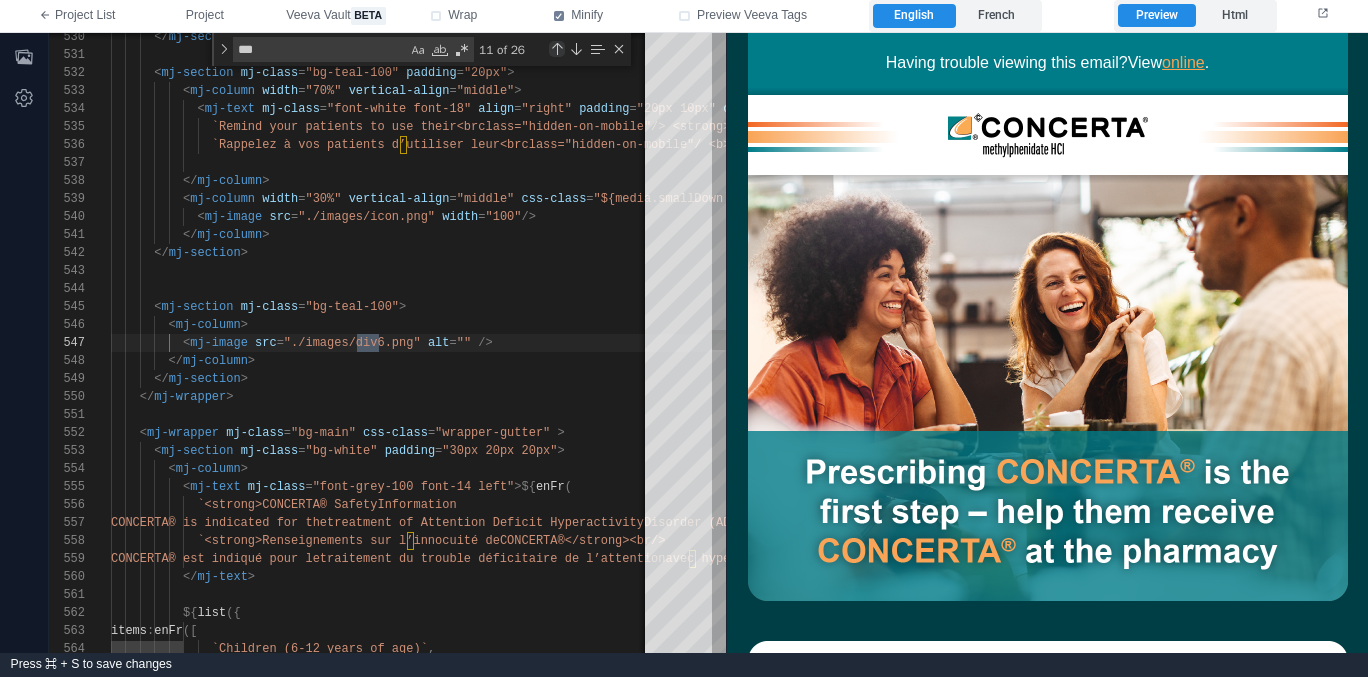scroll, scrollTop: 0, scrollLeft: 267, axis: horizontal 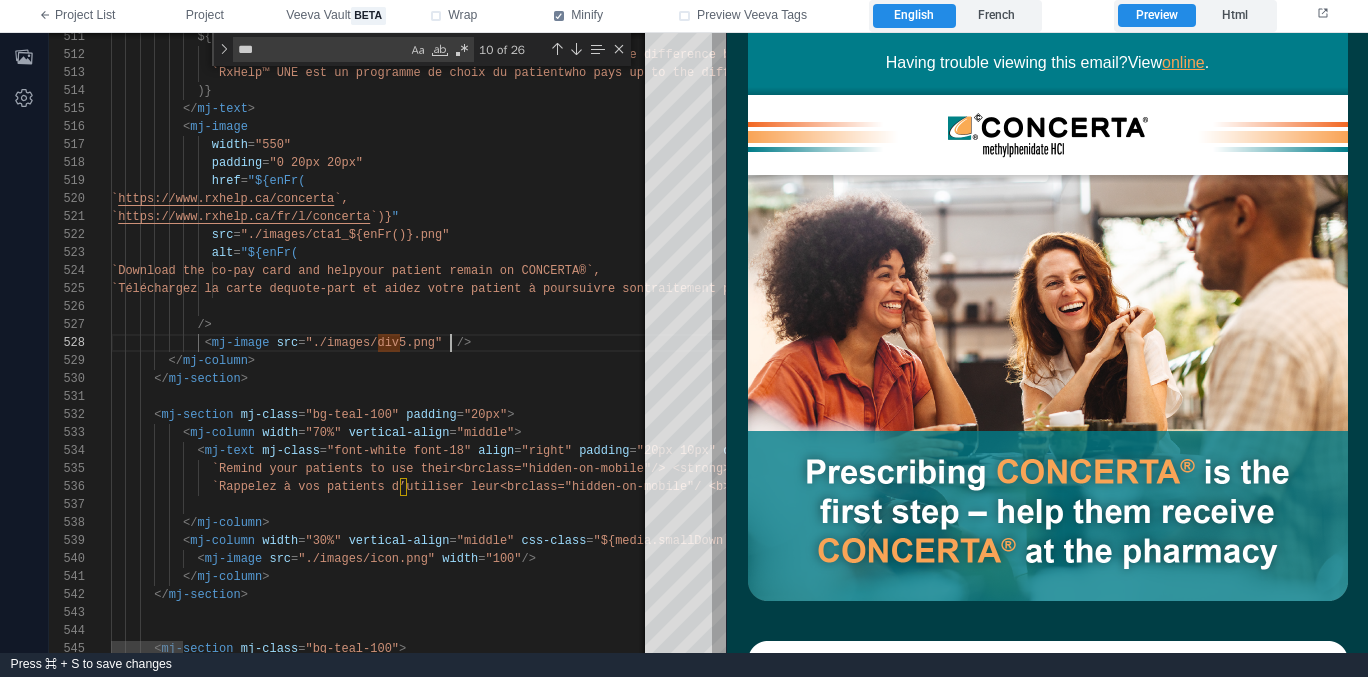 paste on "******" 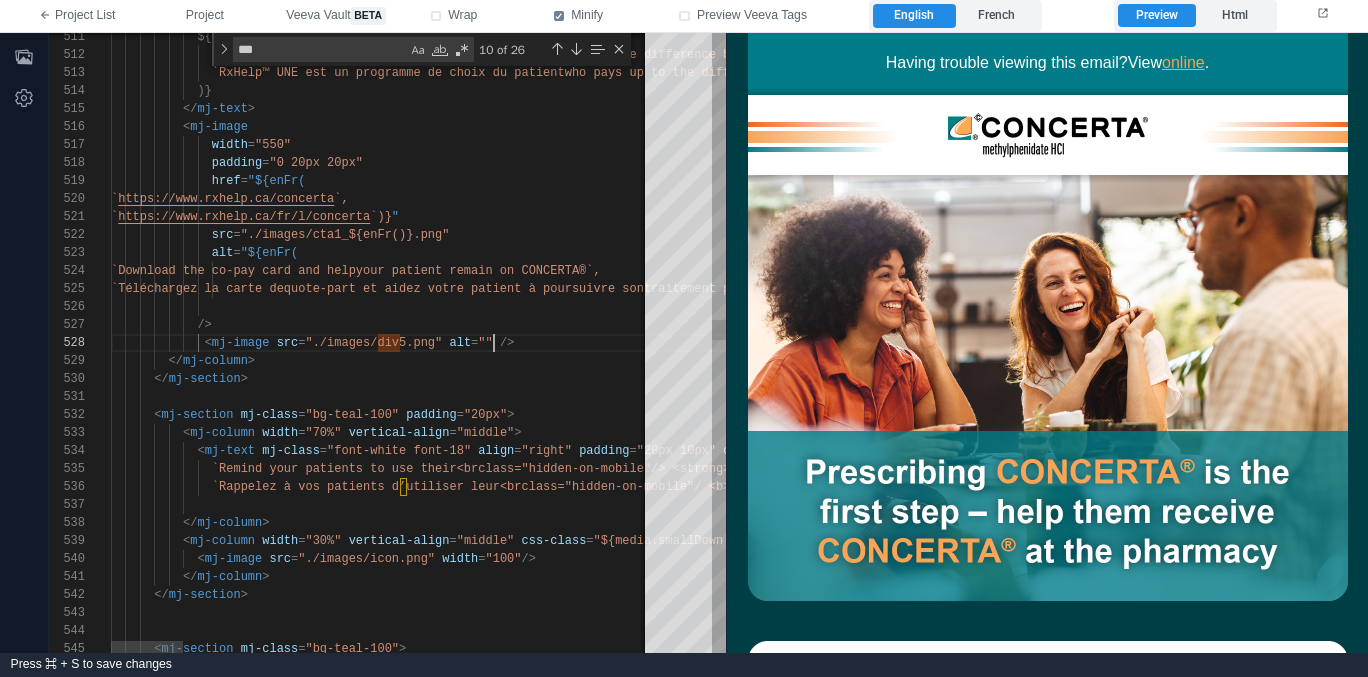scroll, scrollTop: 126, scrollLeft: 383, axis: both 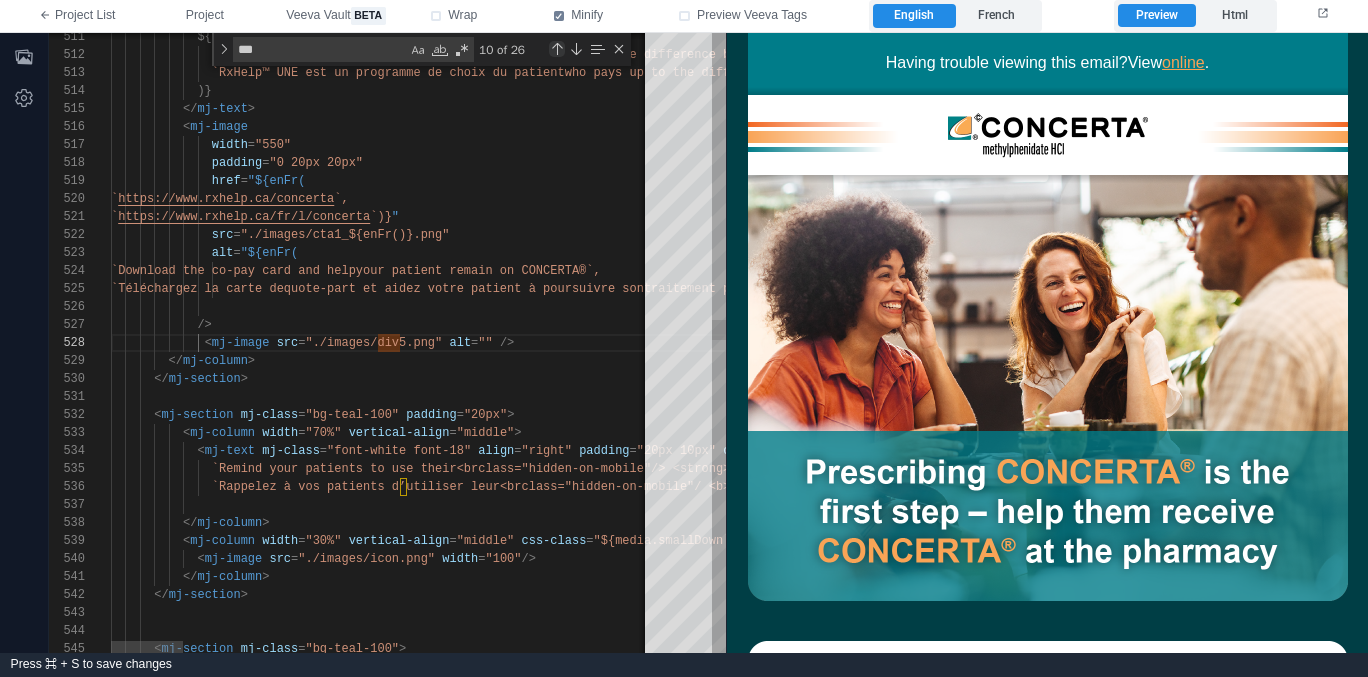click at bounding box center (557, 49) 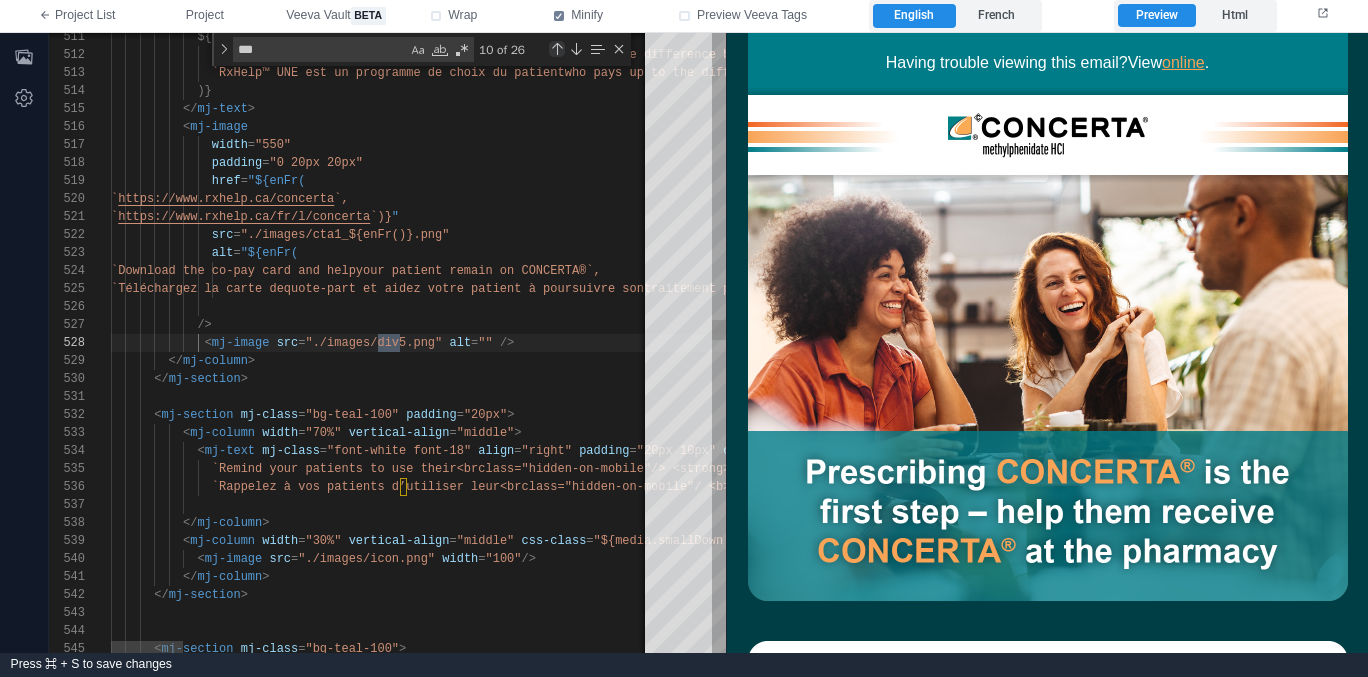 click at bounding box center (557, 49) 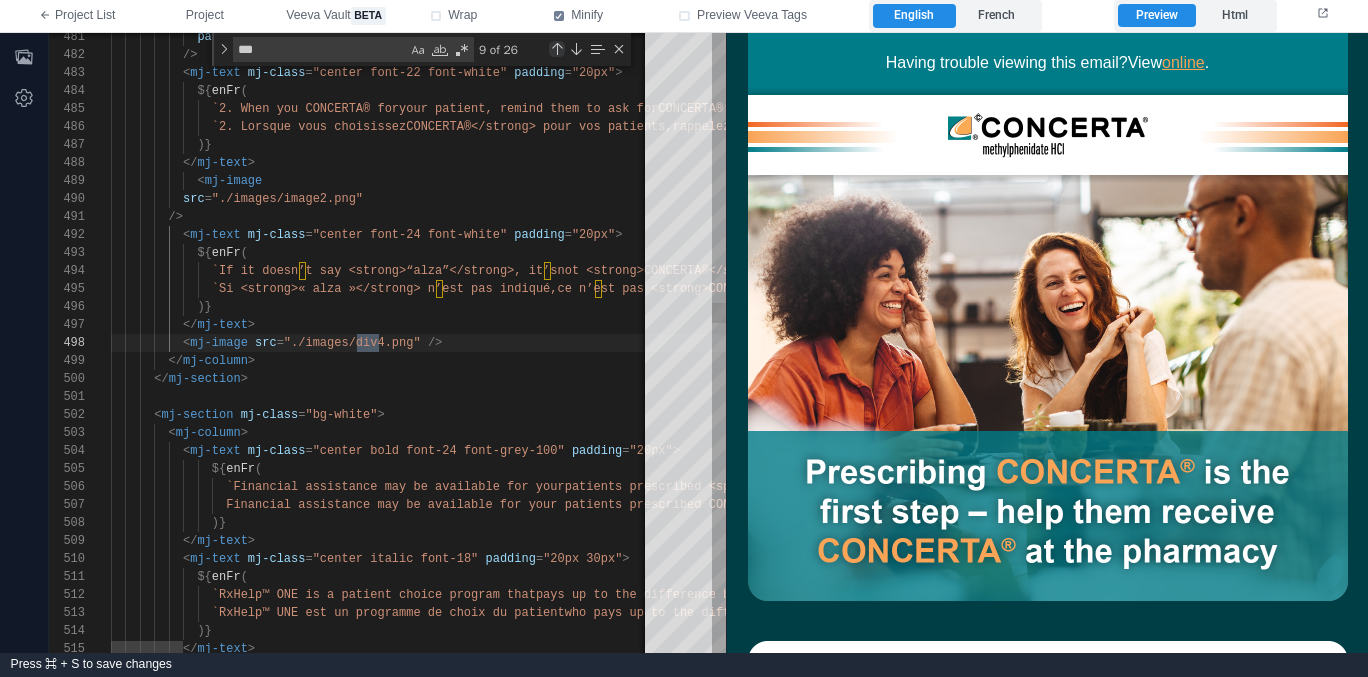 scroll, scrollTop: 0, scrollLeft: 267, axis: horizontal 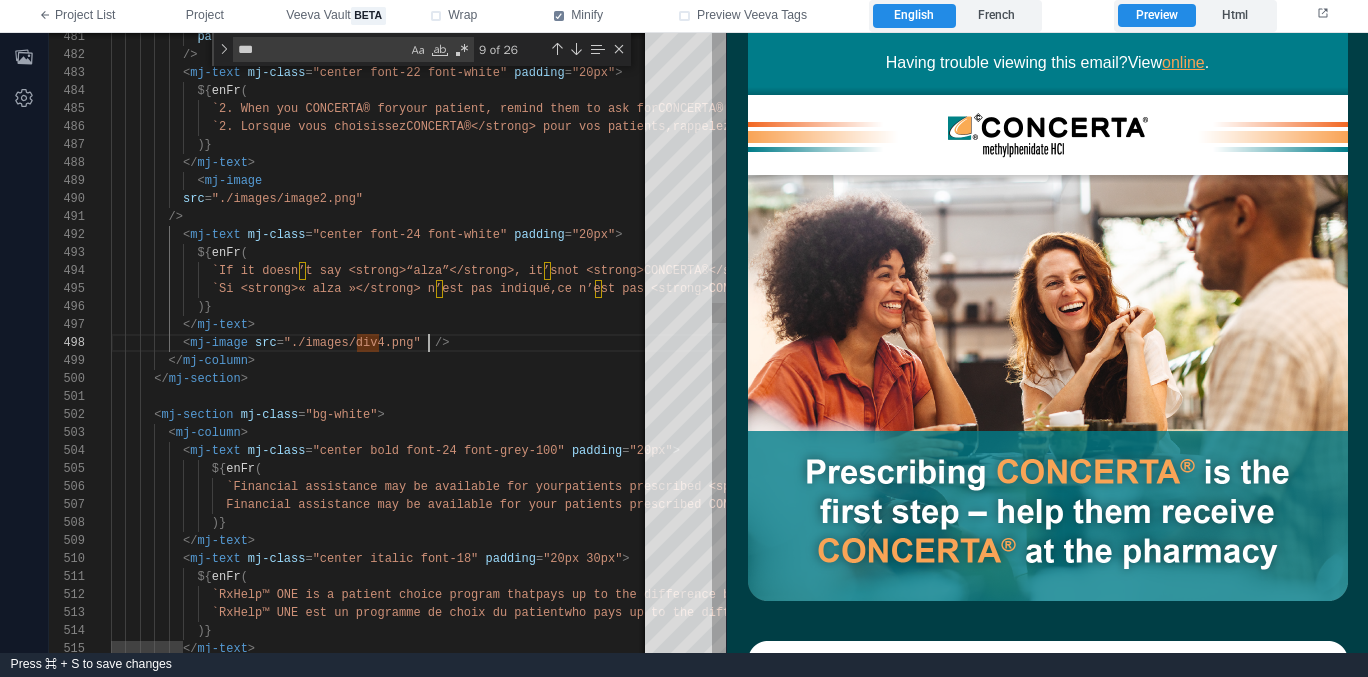 paste on "******" 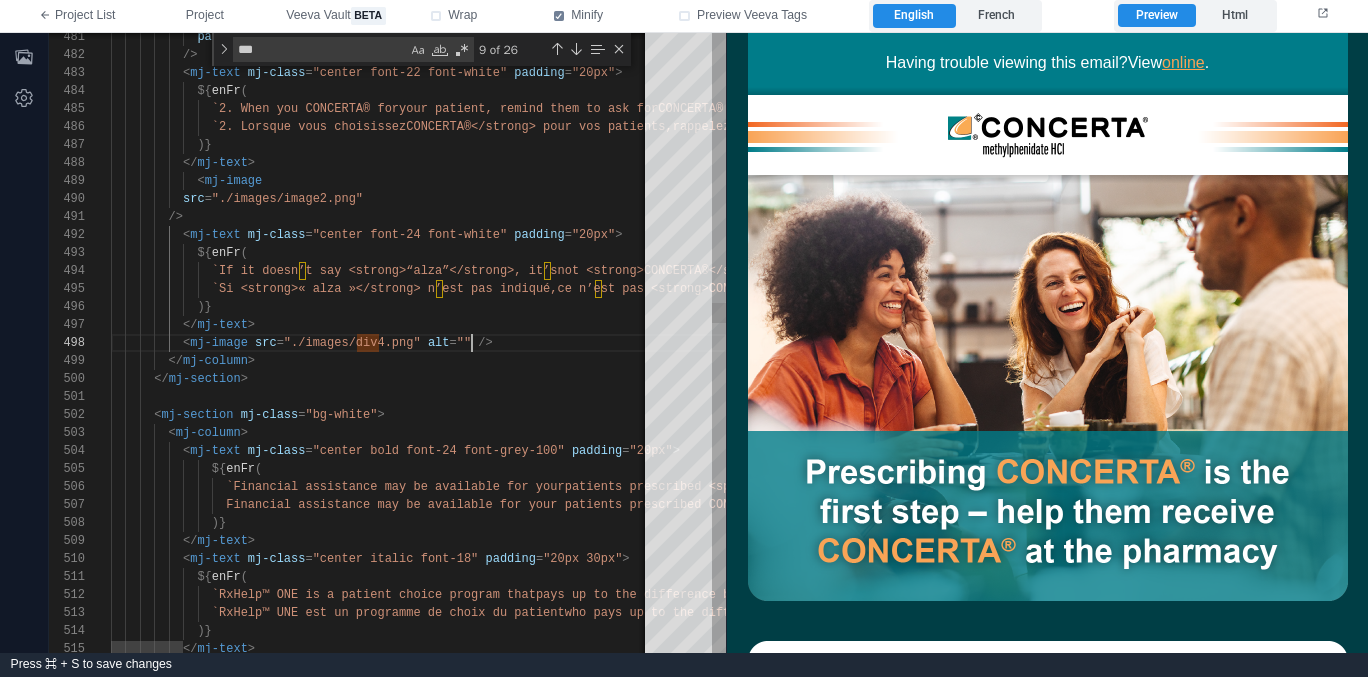 scroll, scrollTop: 126, scrollLeft: 361, axis: both 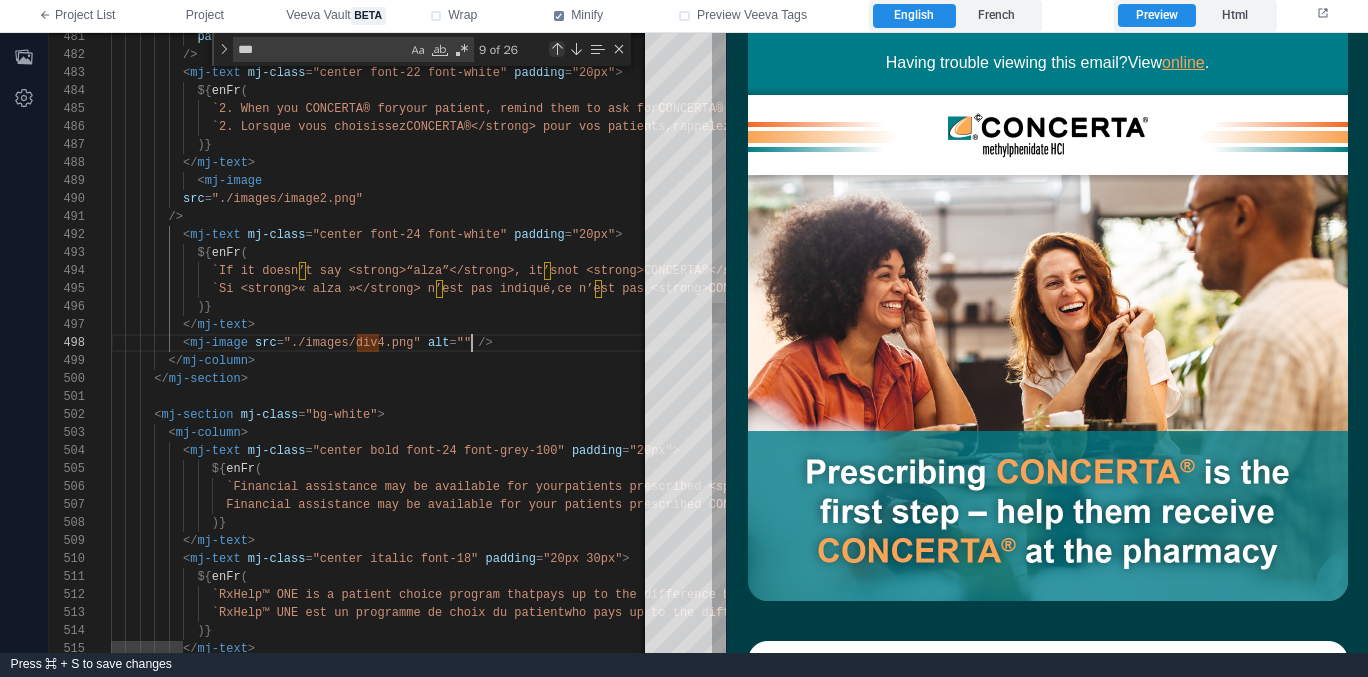 click at bounding box center [557, 49] 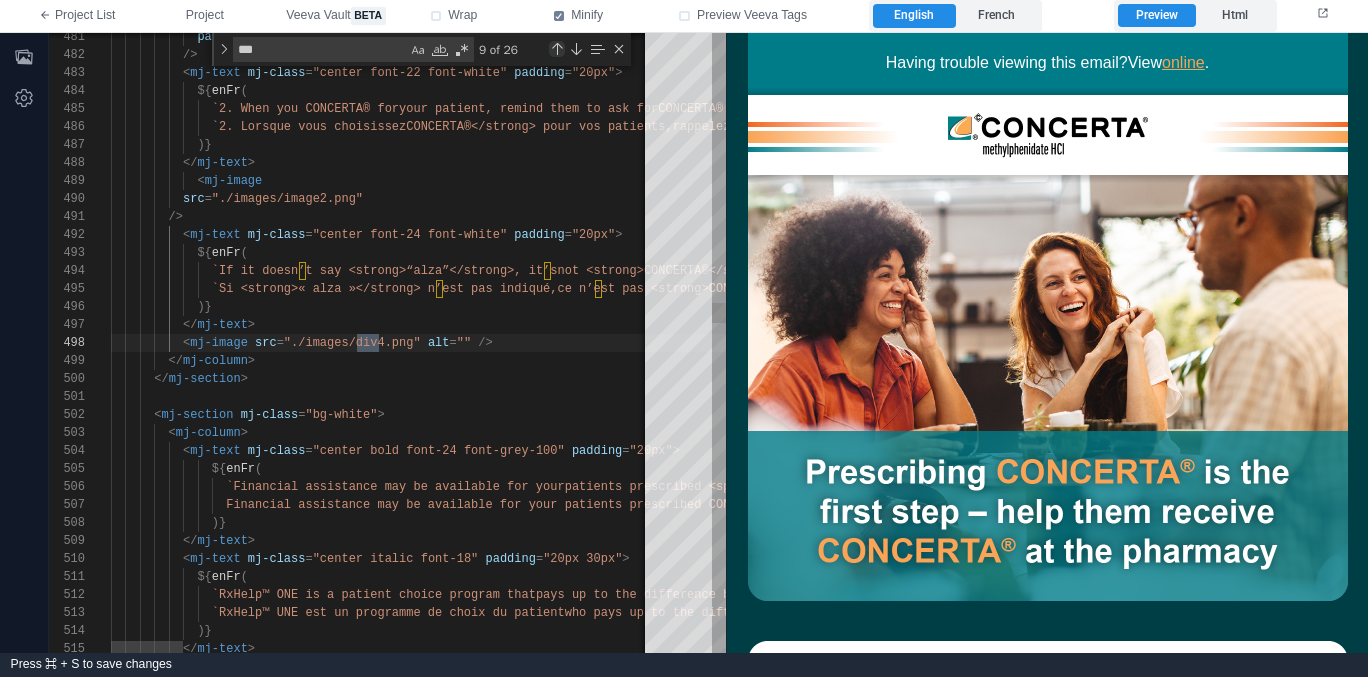 scroll, scrollTop: 126, scrollLeft: 267, axis: both 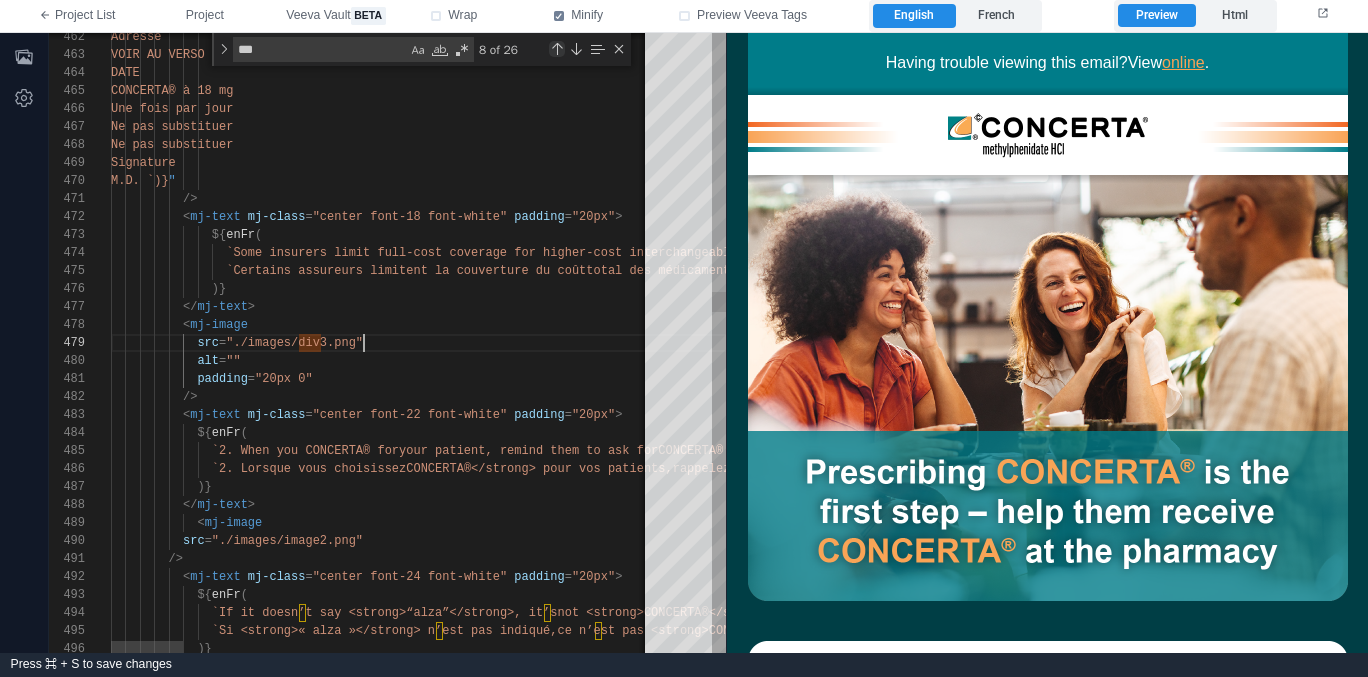 click at bounding box center (557, 49) 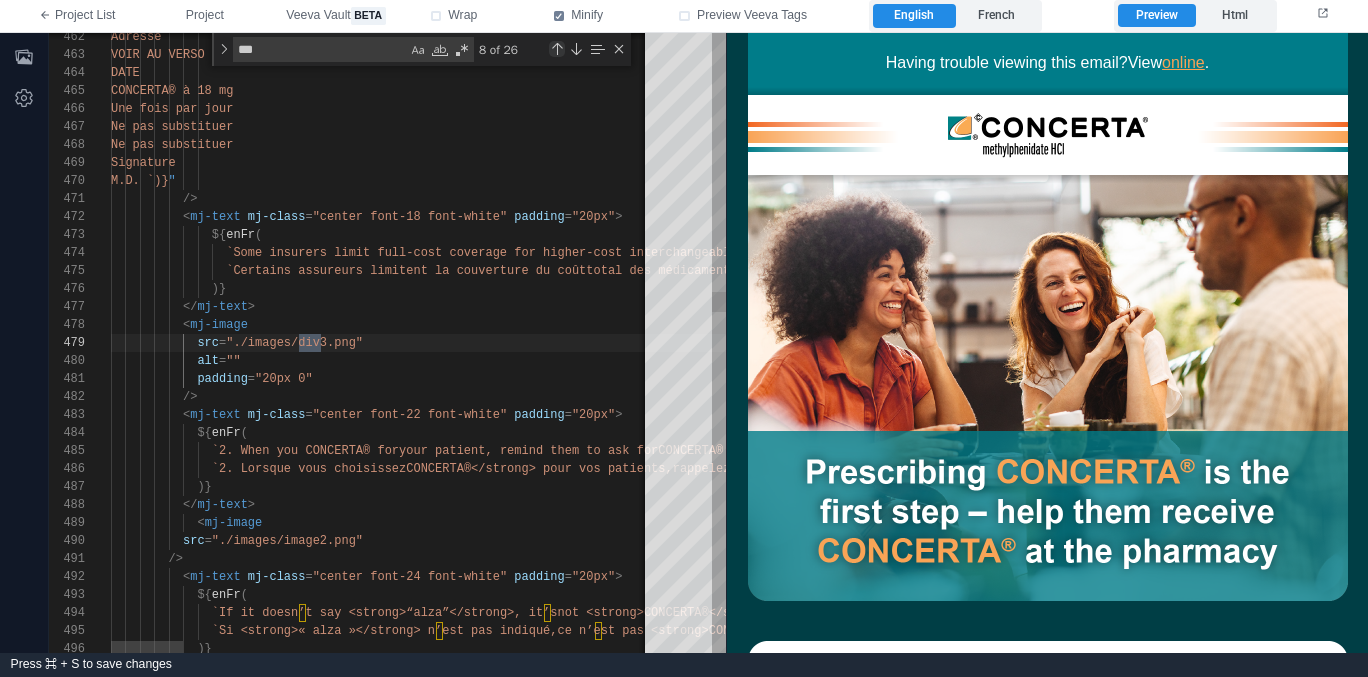 click at bounding box center [557, 49] 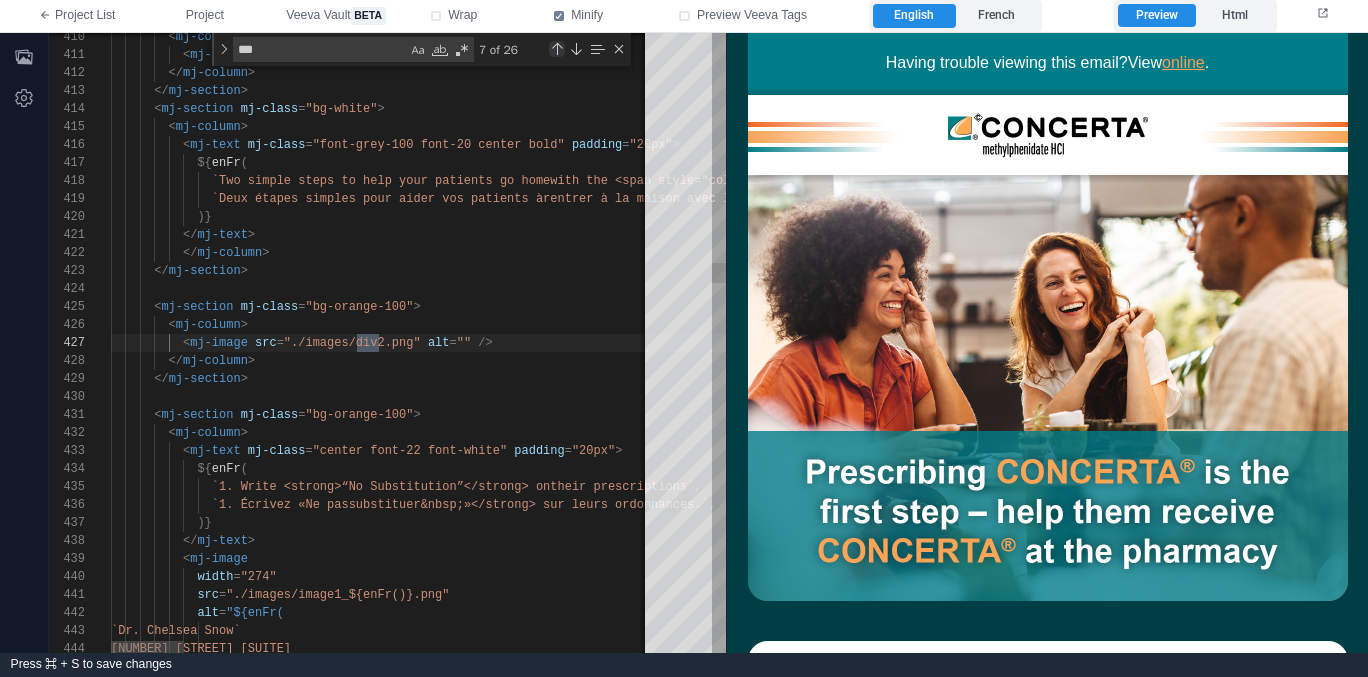 scroll, scrollTop: 0, scrollLeft: 267, axis: horizontal 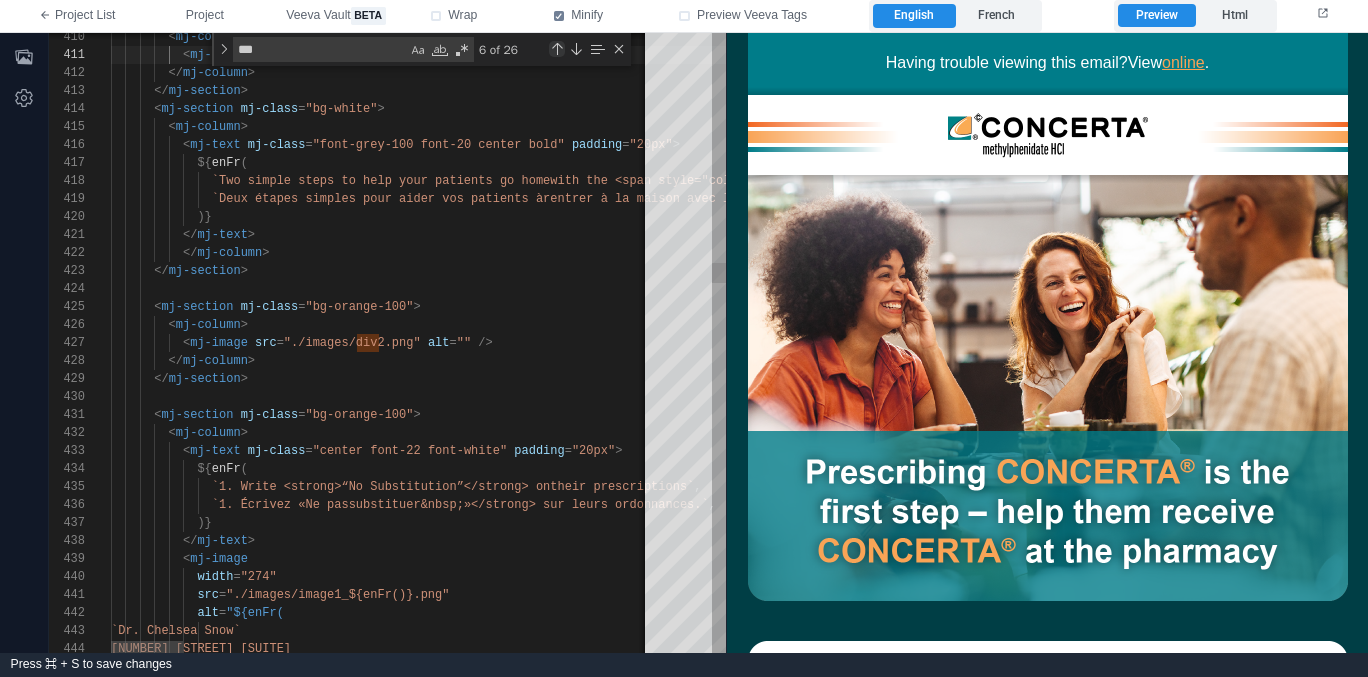 click at bounding box center (557, 49) 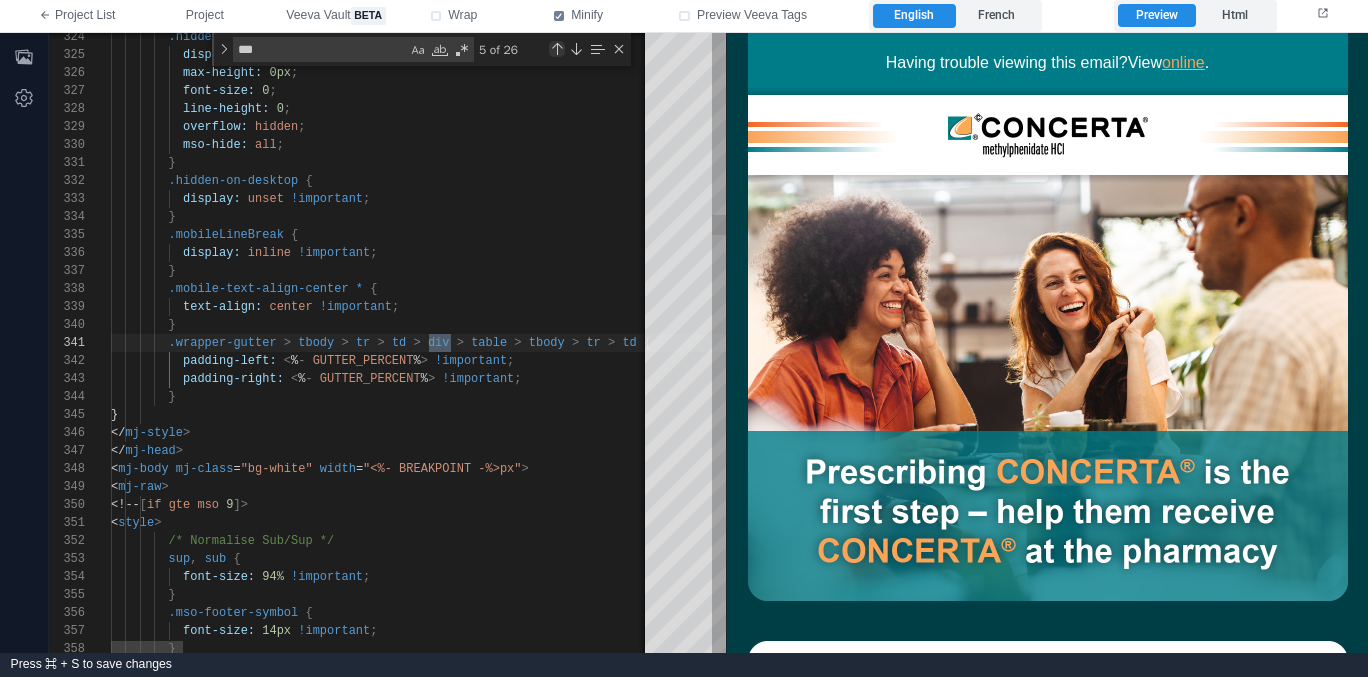 click at bounding box center (557, 49) 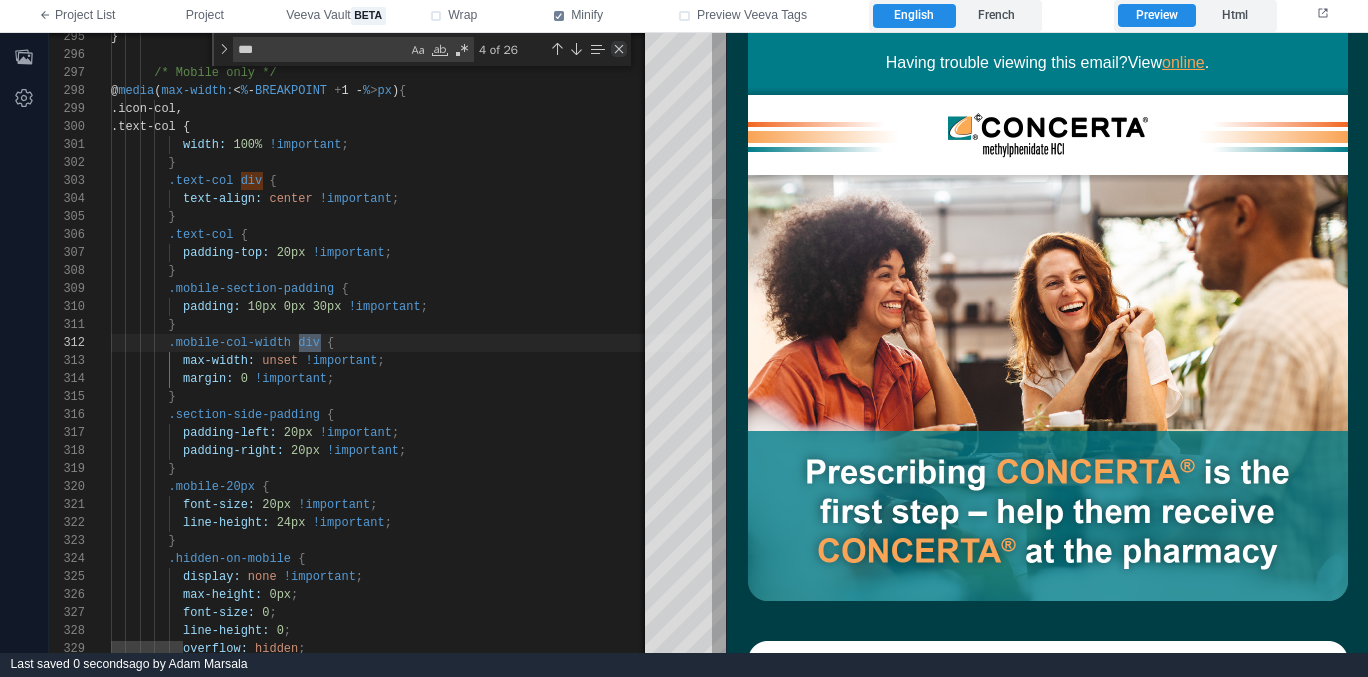 click at bounding box center (619, 49) 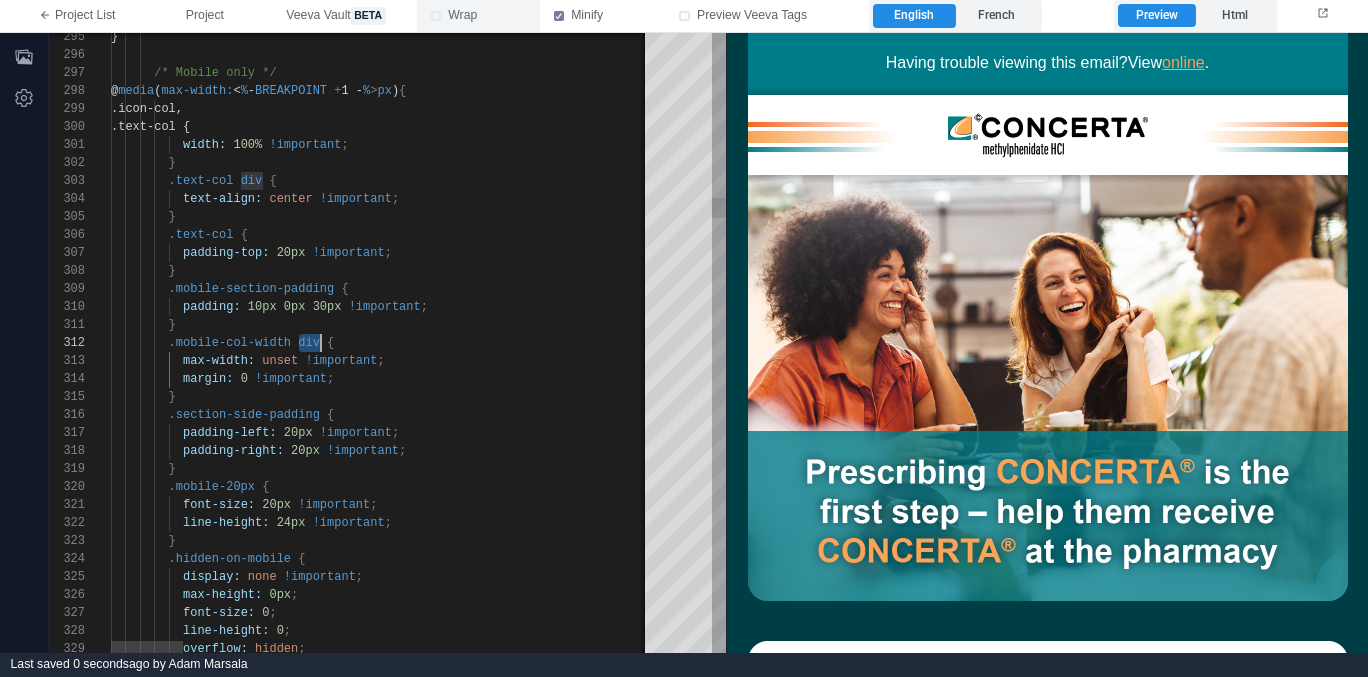 scroll, scrollTop: 18, scrollLeft: 210, axis: both 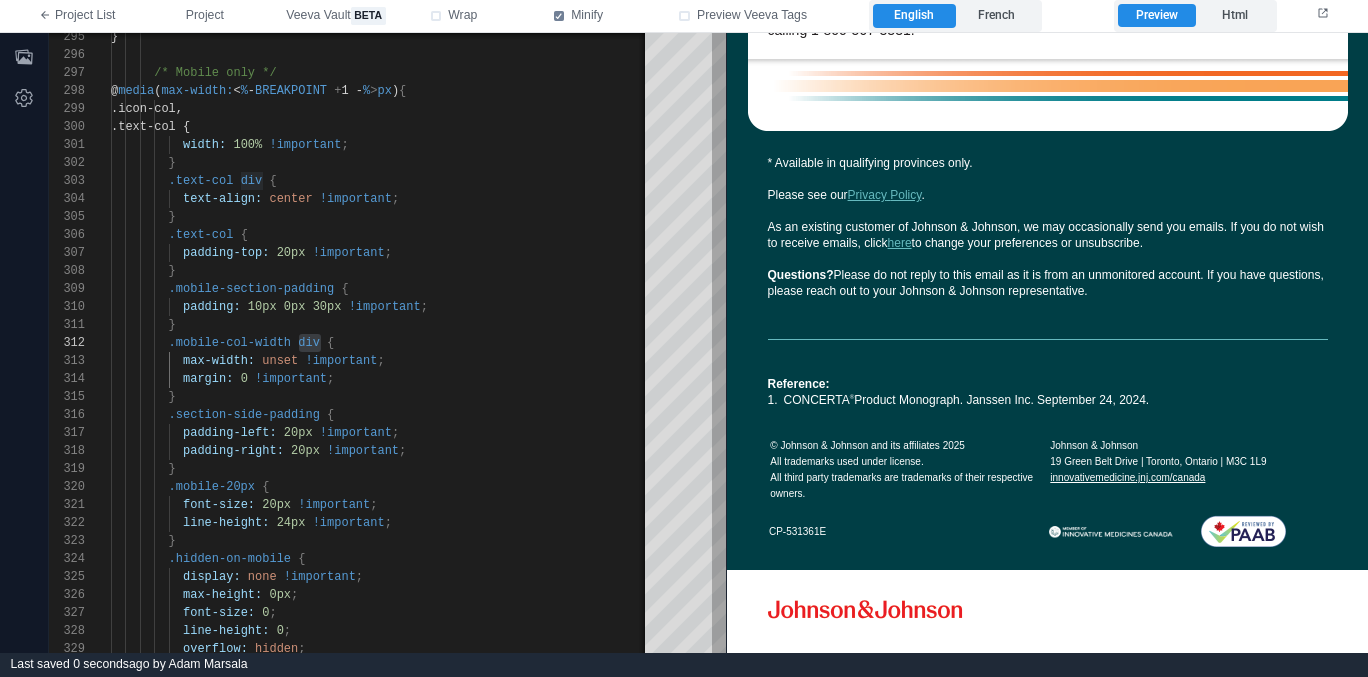 drag, startPoint x: 218, startPoint y: 25, endPoint x: 250, endPoint y: 89, distance: 71.55418 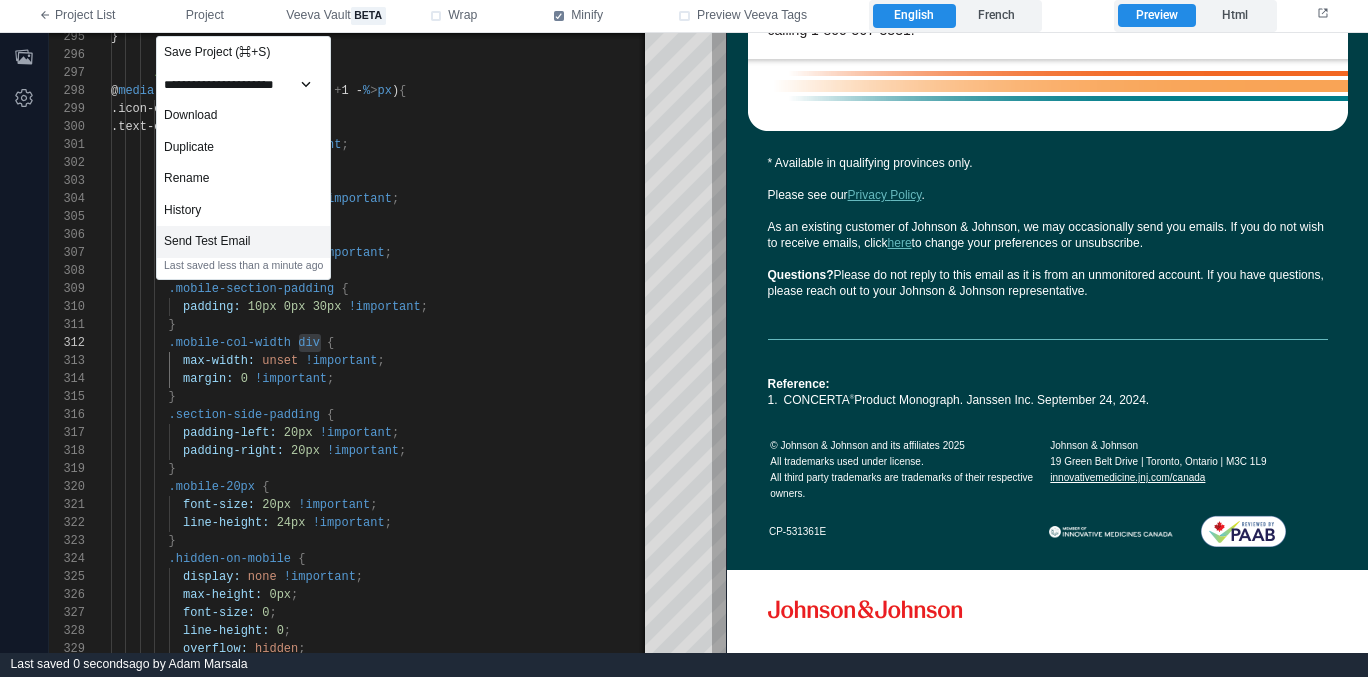 click on "Send Test Email" at bounding box center [243, 242] 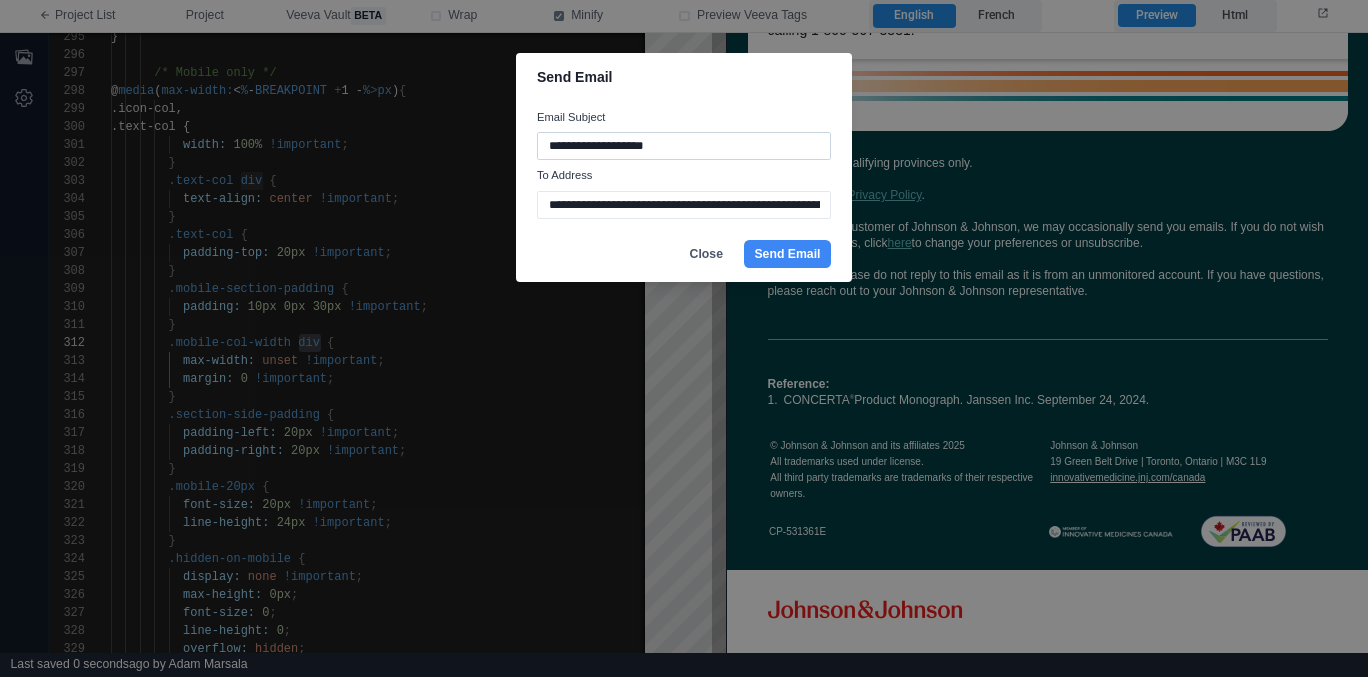 drag, startPoint x: 611, startPoint y: 146, endPoint x: 754, endPoint y: 143, distance: 143.03146 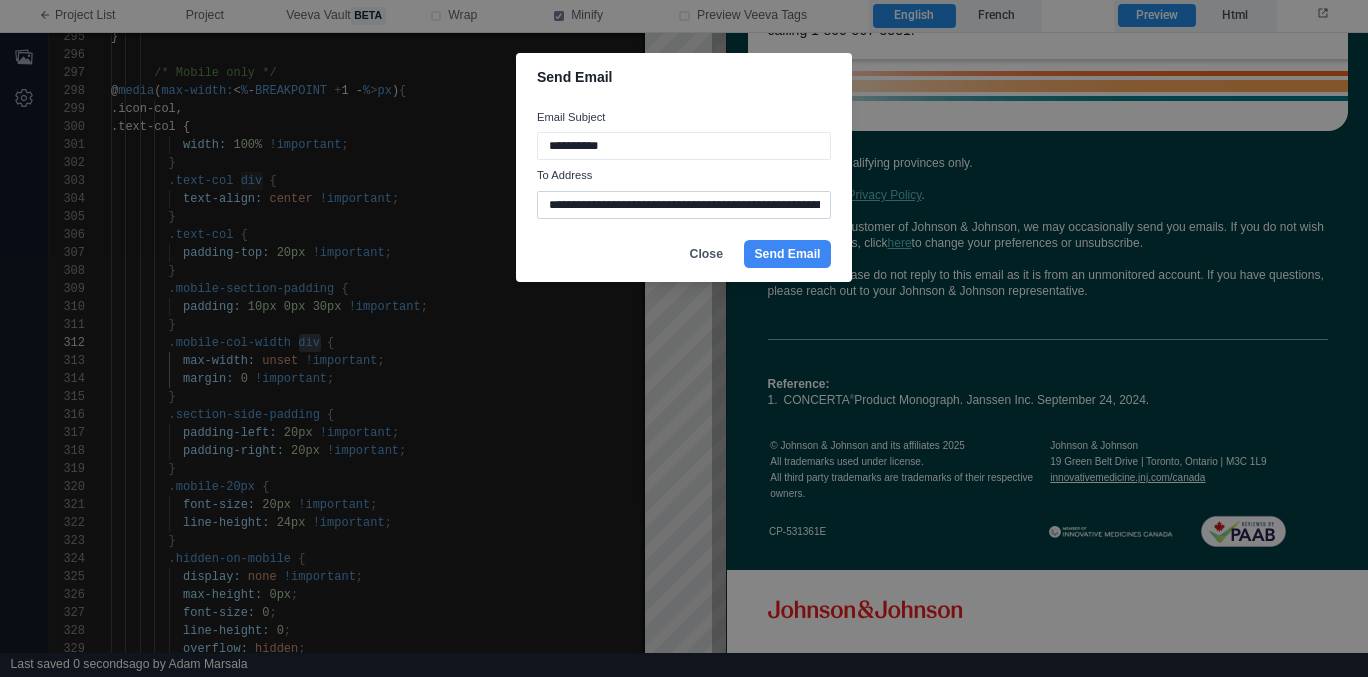 type on "**********" 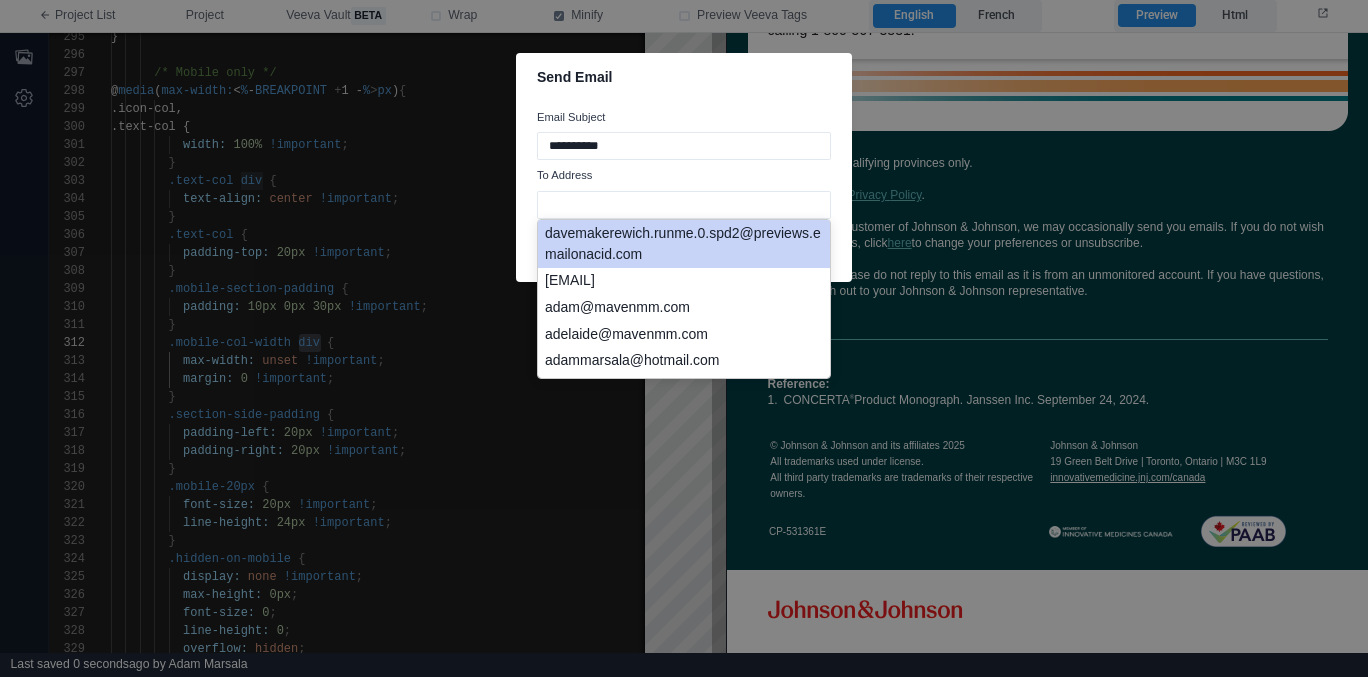 click on "davemakerewich.runme.0.spd2@previews.emailonacid.com" at bounding box center (684, 244) 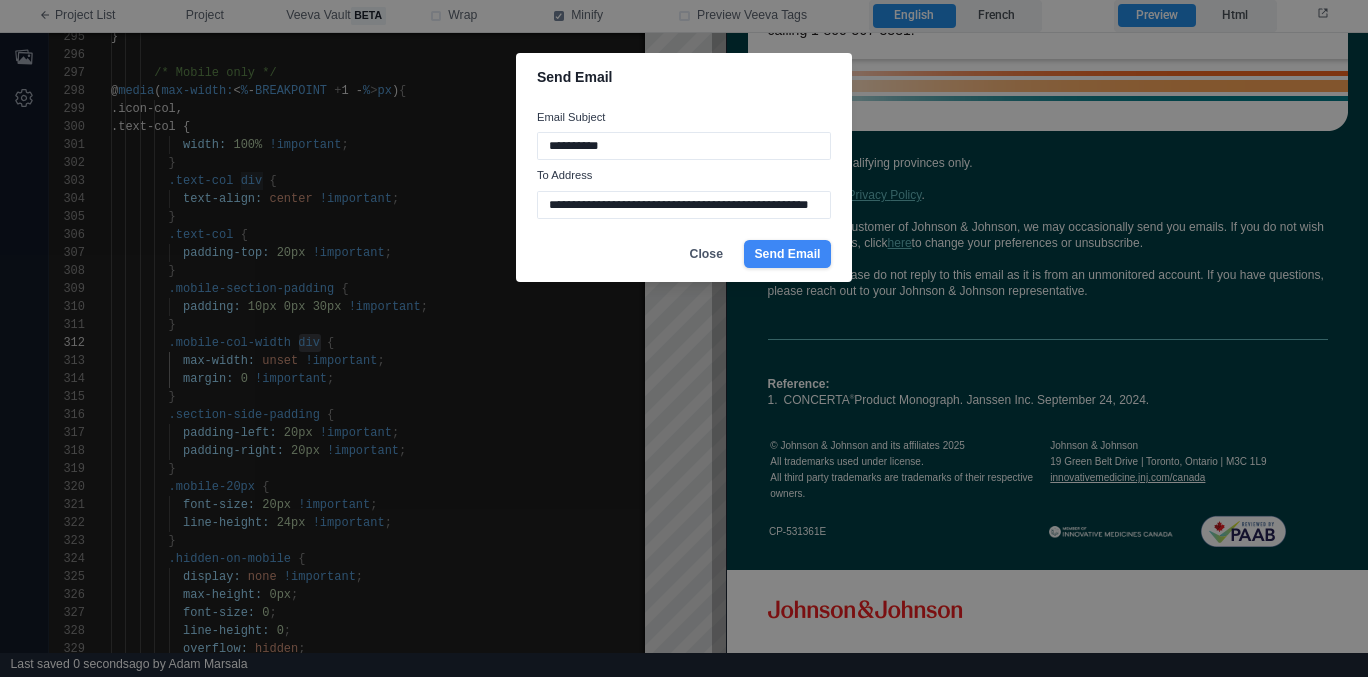 type on "**********" 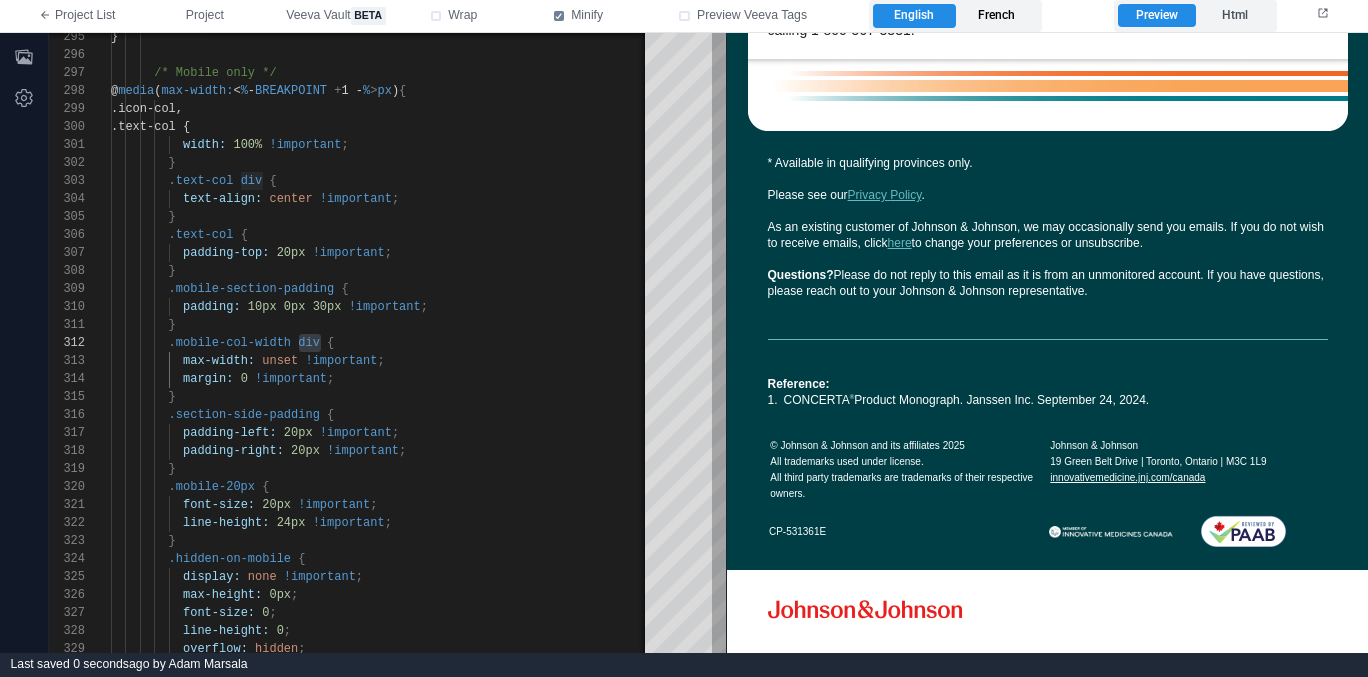 click on "French" at bounding box center [997, 16] 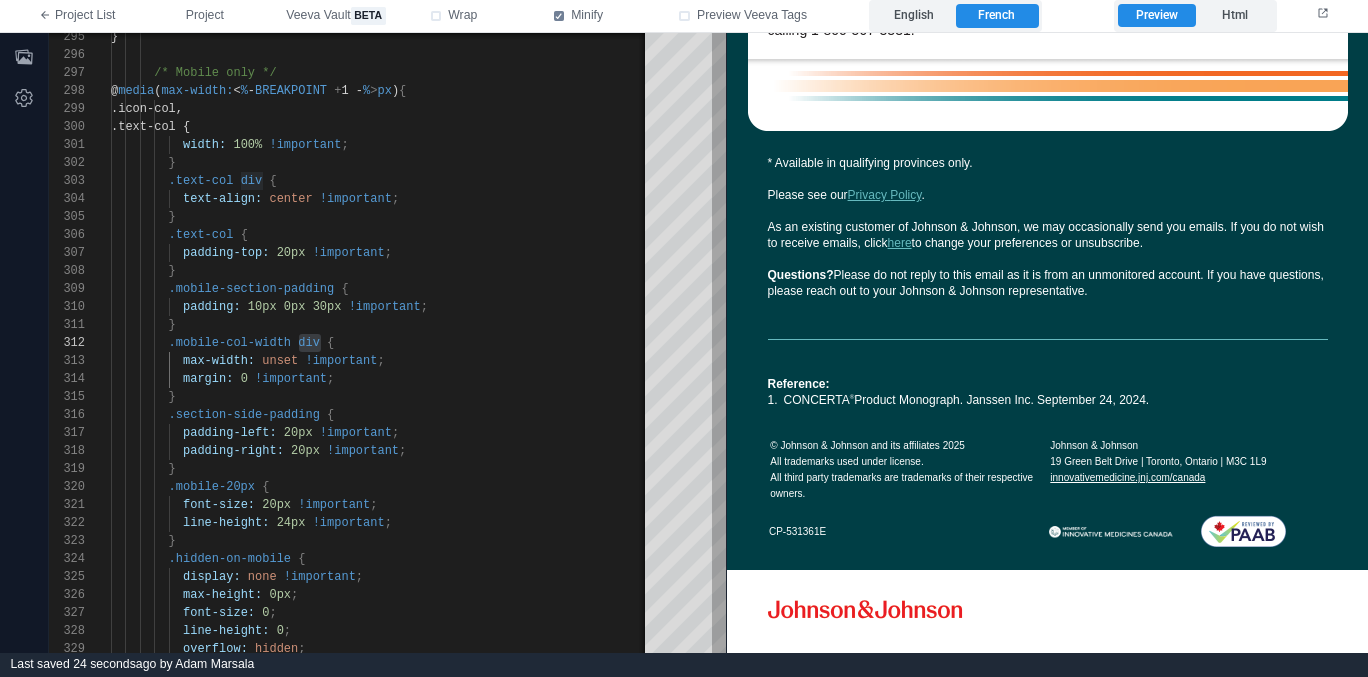 scroll, scrollTop: 2827, scrollLeft: 0, axis: vertical 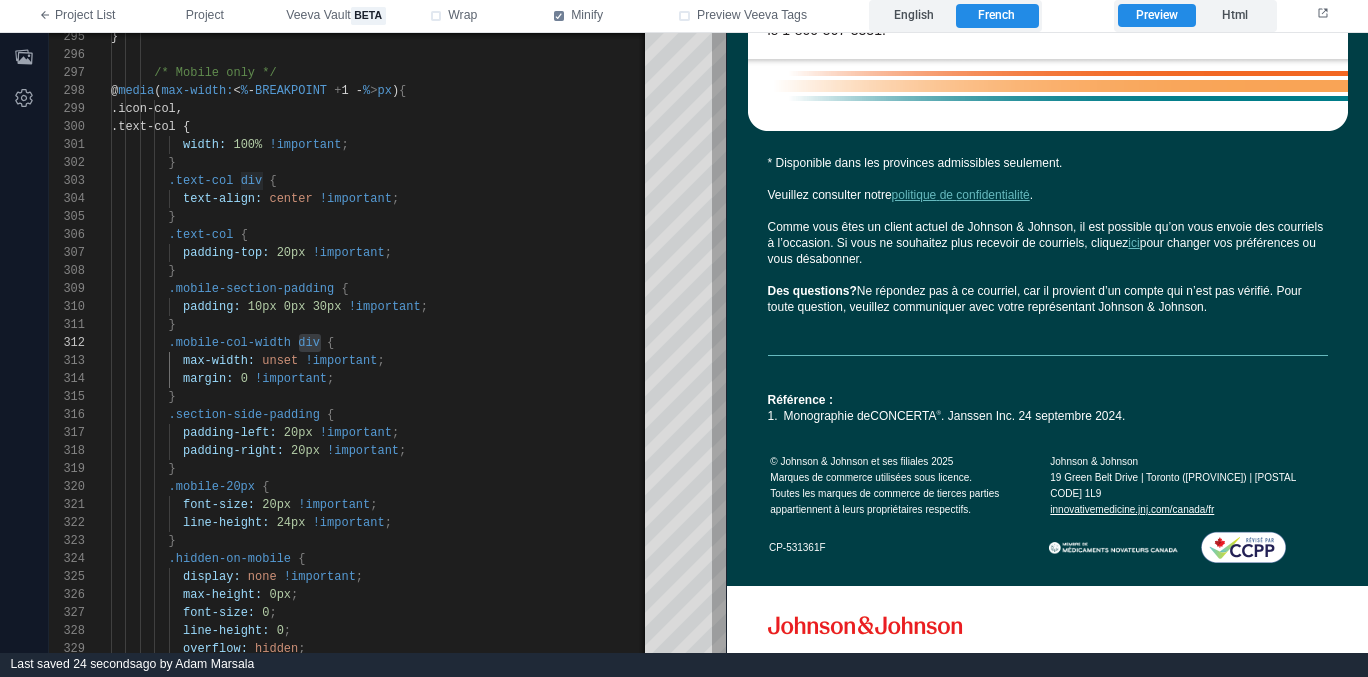 drag, startPoint x: 229, startPoint y: 18, endPoint x: 282, endPoint y: 63, distance: 69.52697 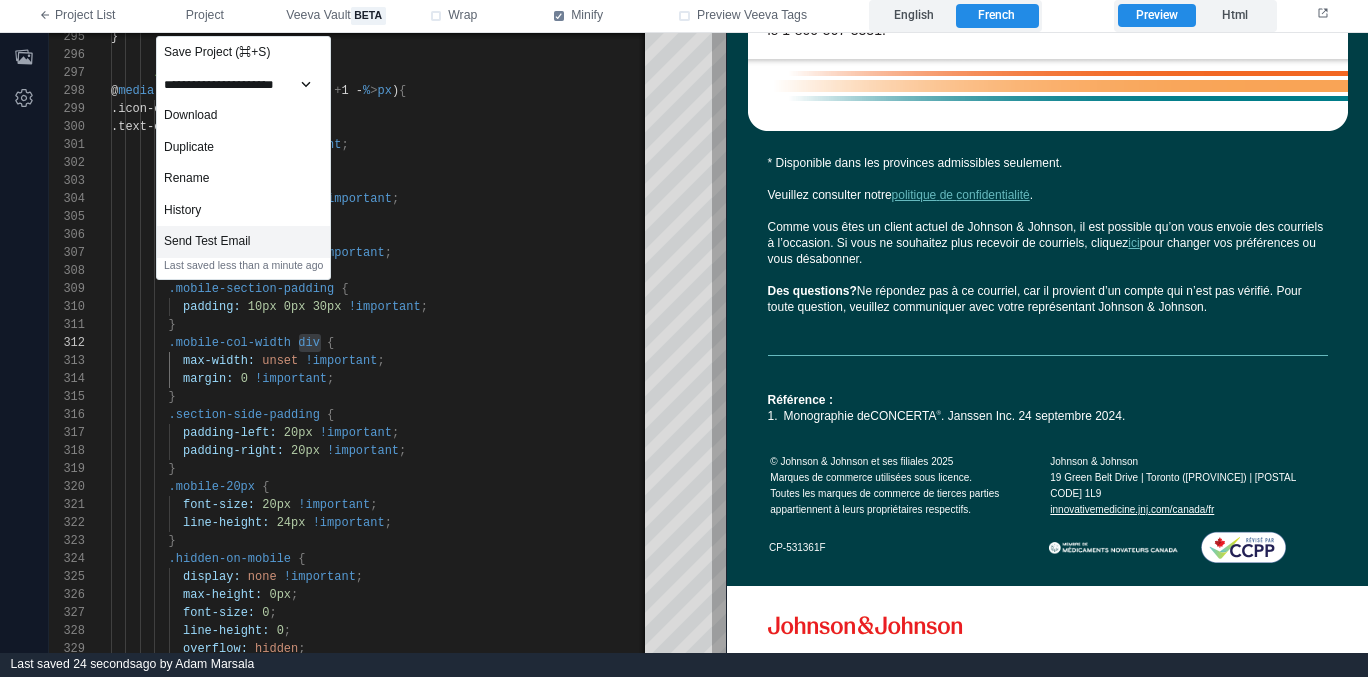 click on "Send Test Email" at bounding box center [243, 242] 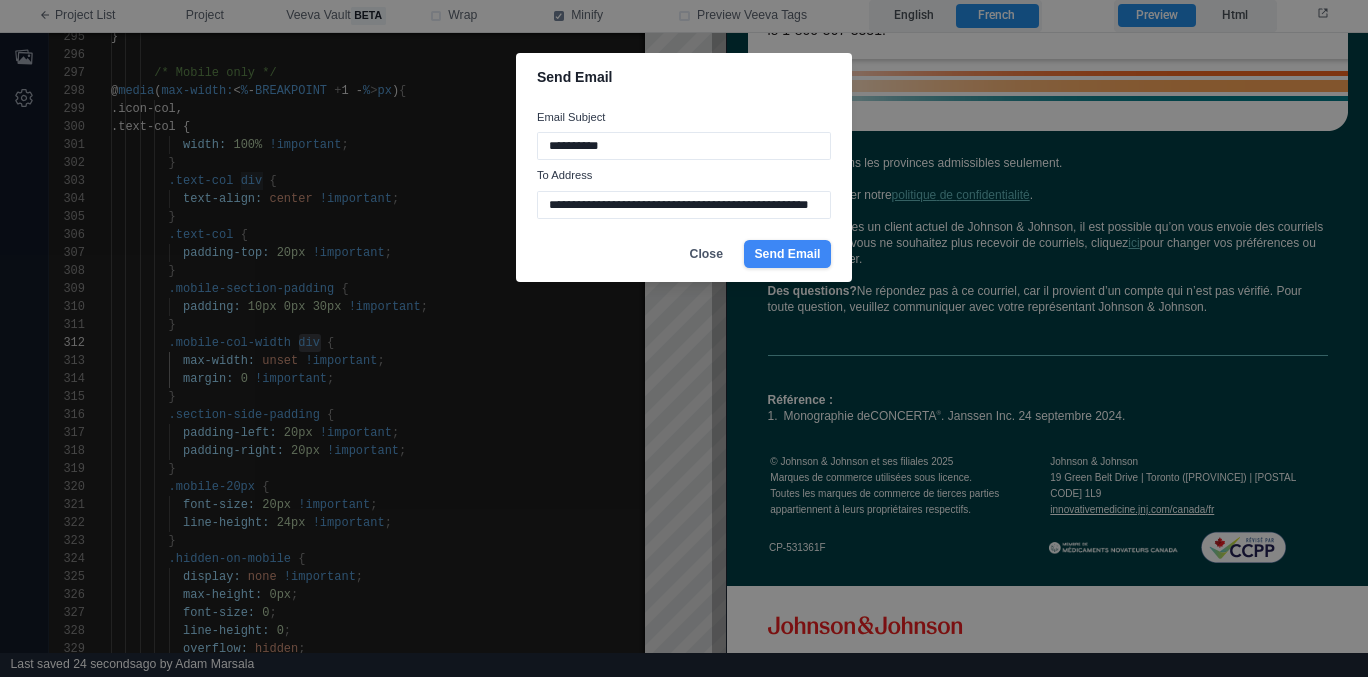 type on "**********" 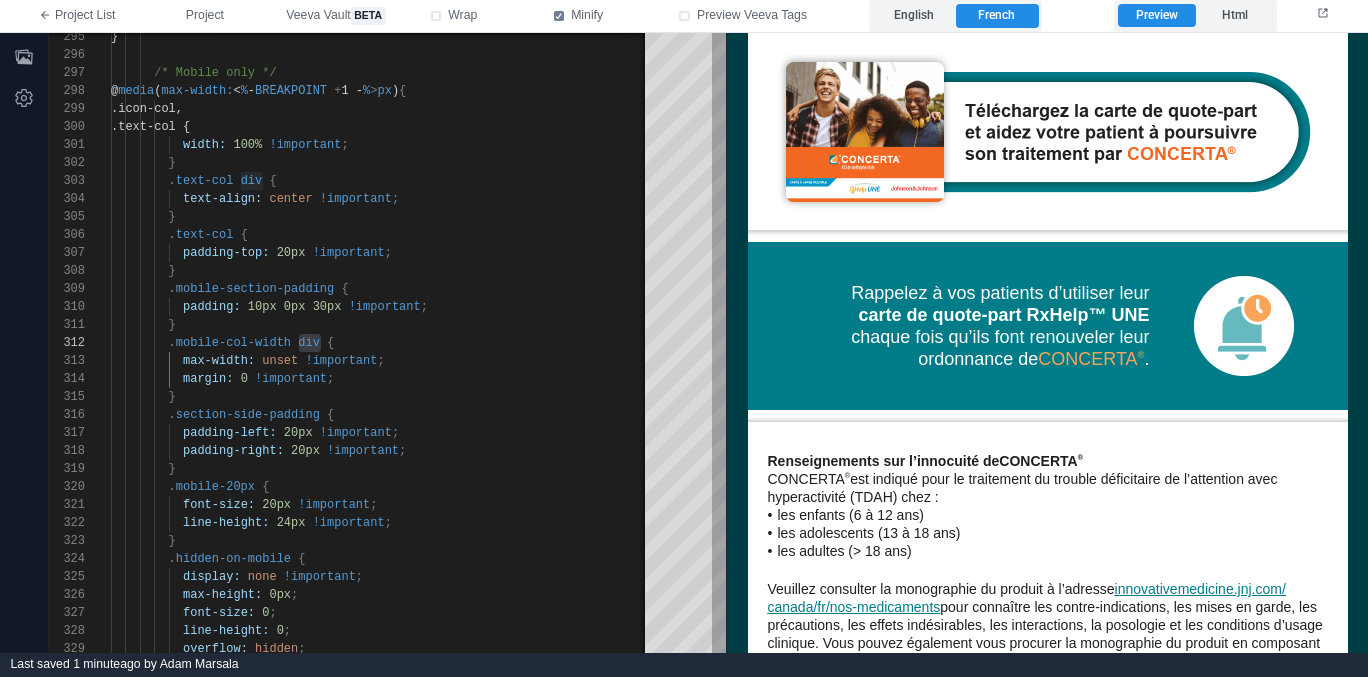 scroll, scrollTop: 2146, scrollLeft: 0, axis: vertical 